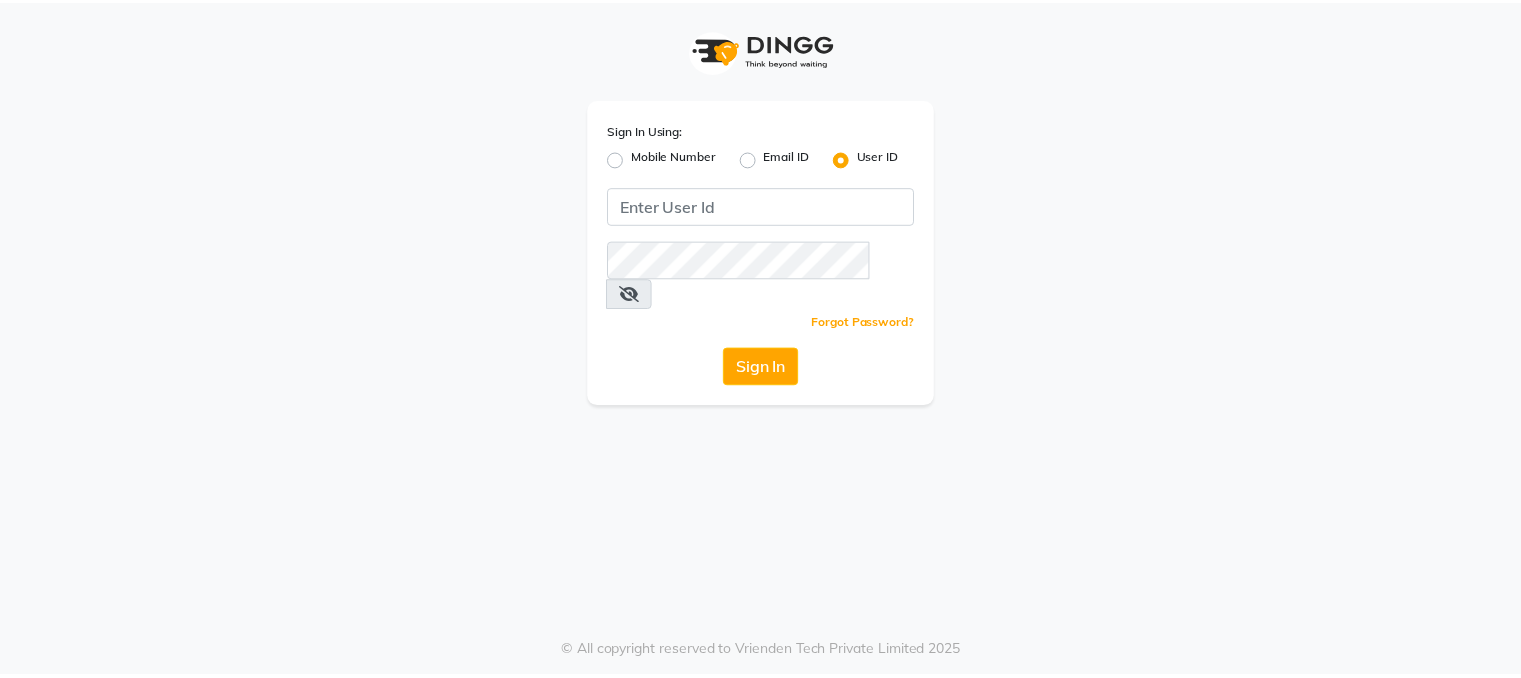scroll, scrollTop: 0, scrollLeft: 0, axis: both 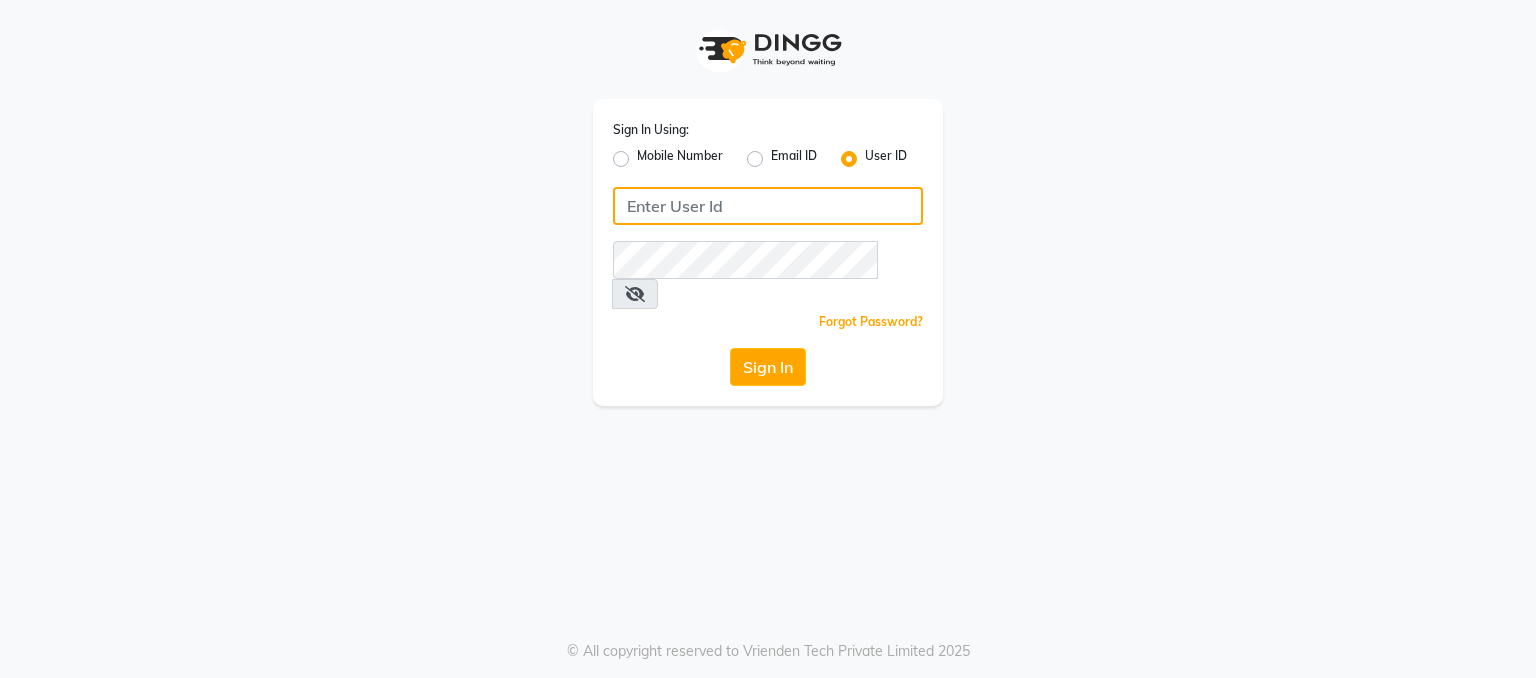 click 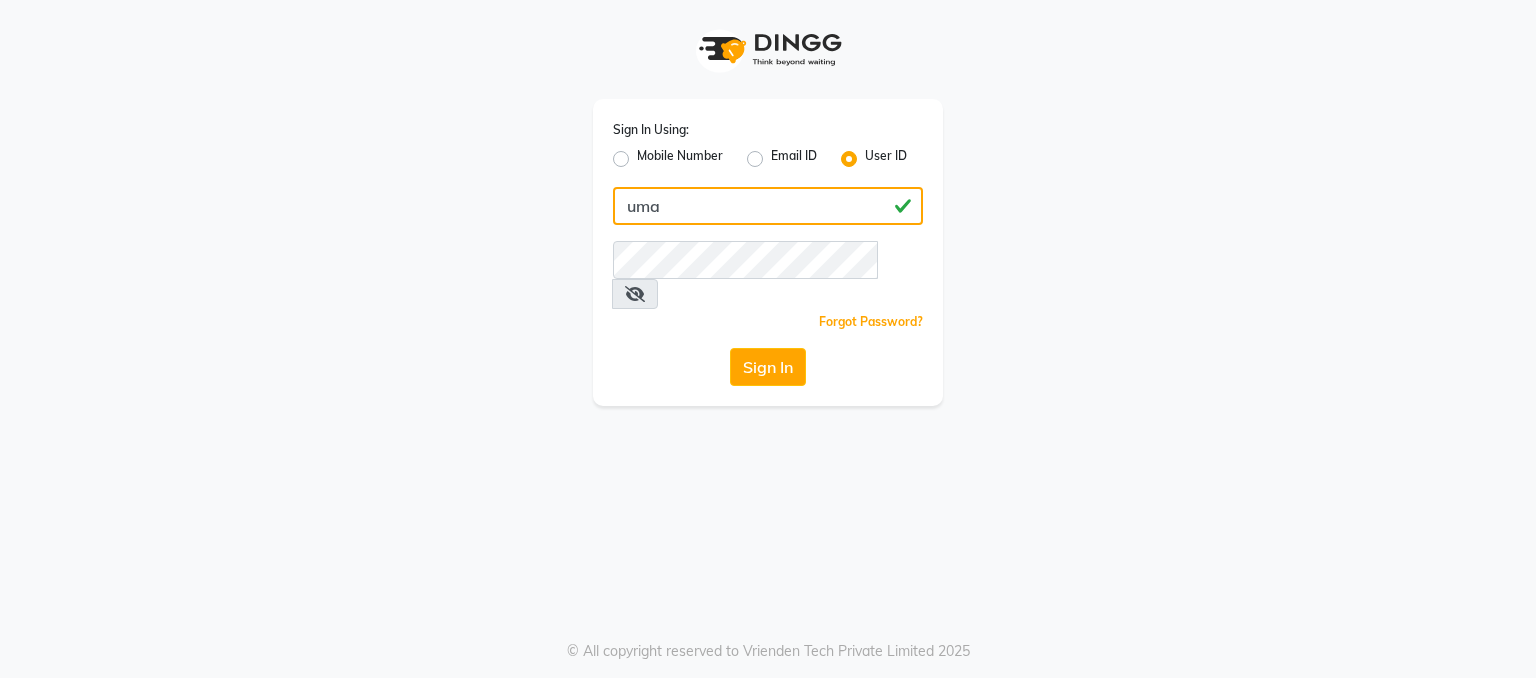 click on "uma" 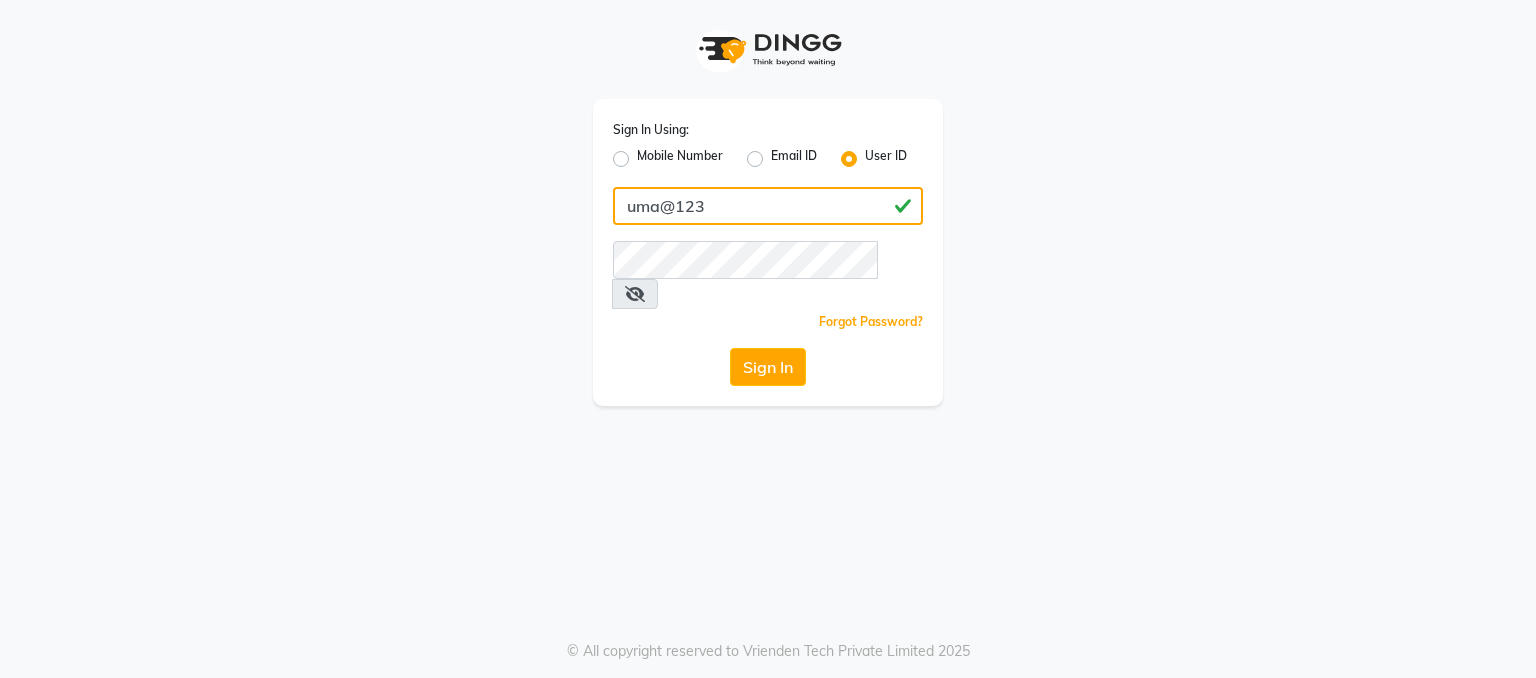 type on "uma@123" 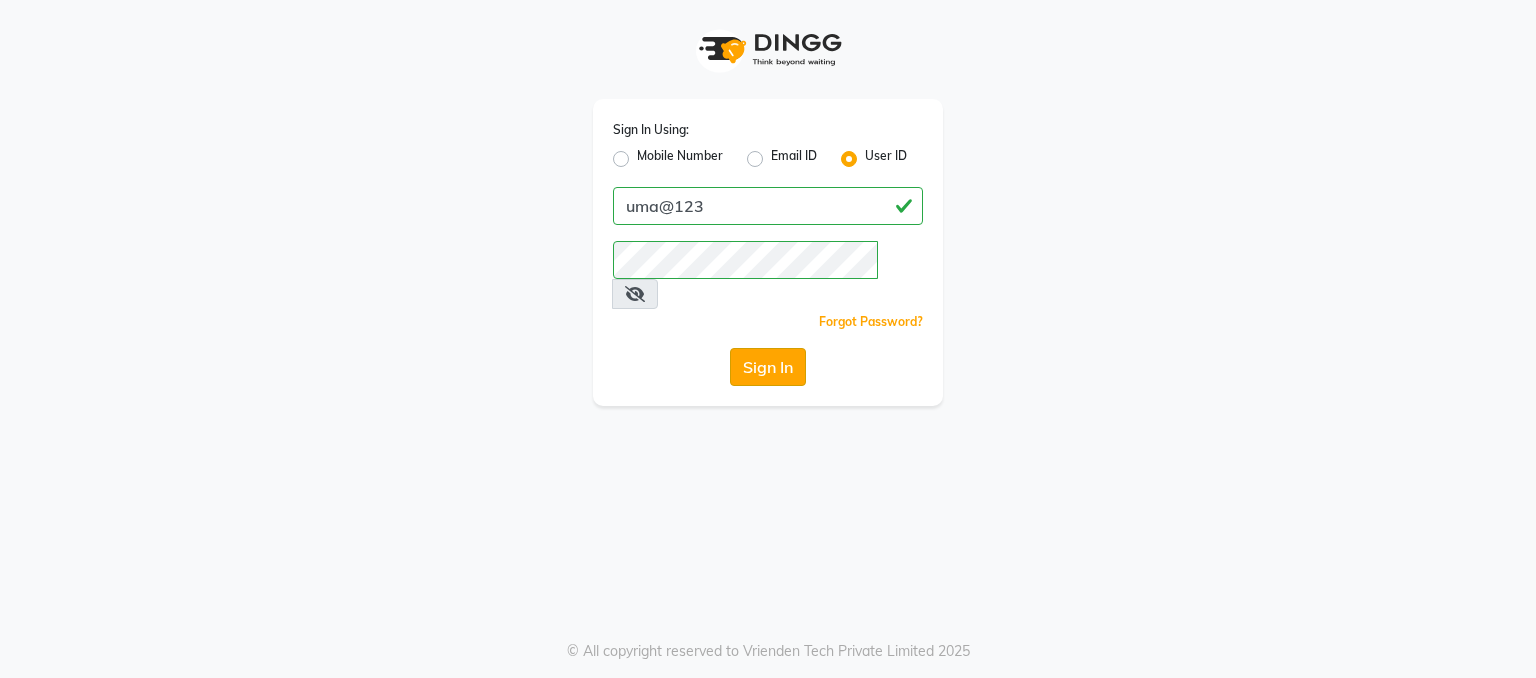 click on "Sign In" 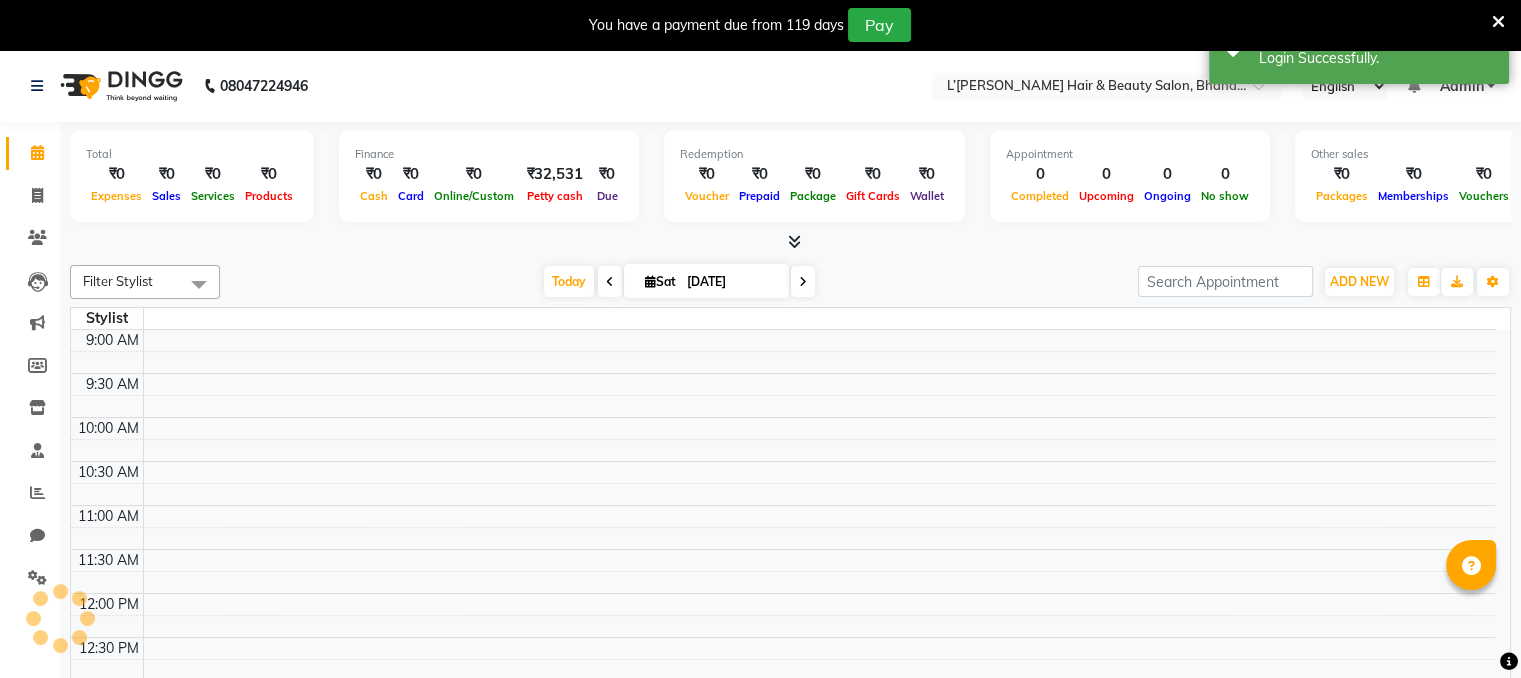 scroll, scrollTop: 0, scrollLeft: 0, axis: both 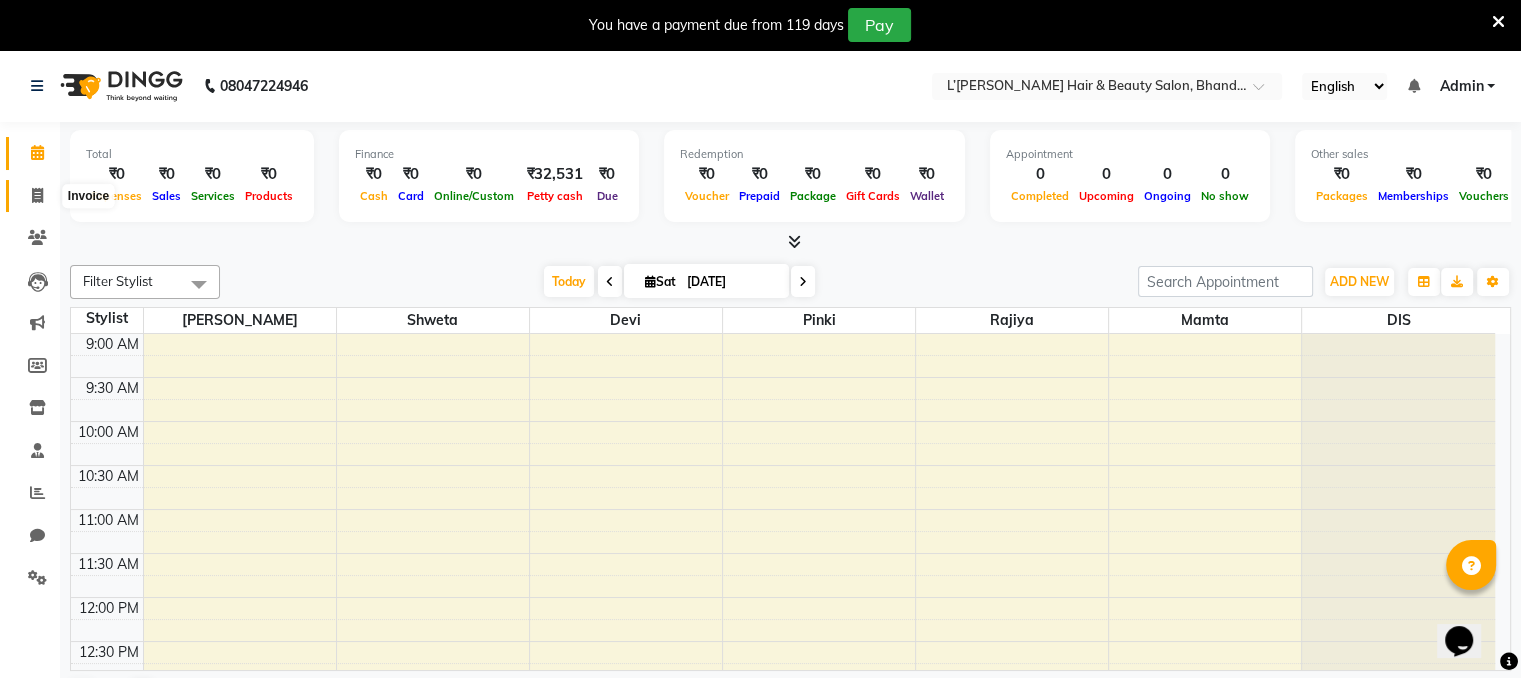 click 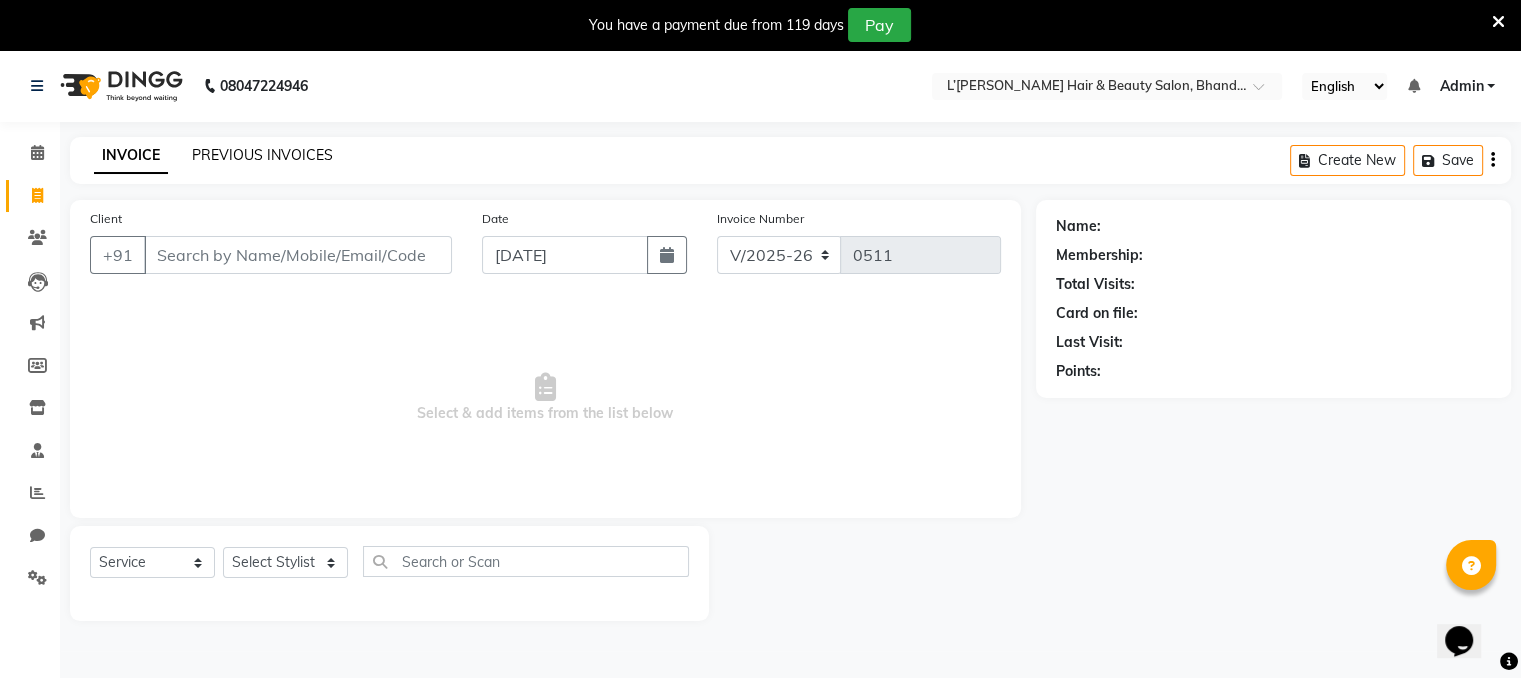 click on "PREVIOUS INVOICES" 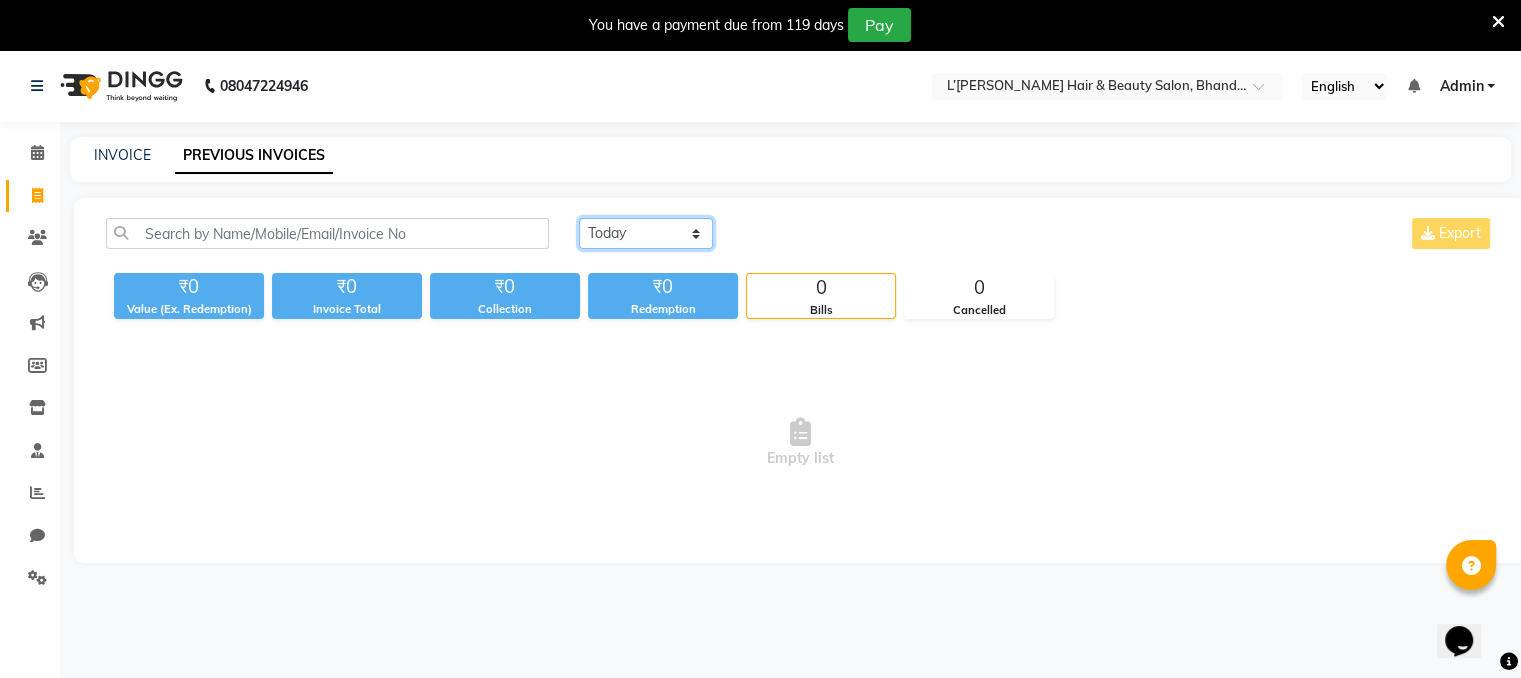click on "[DATE] [DATE] Custom Range" 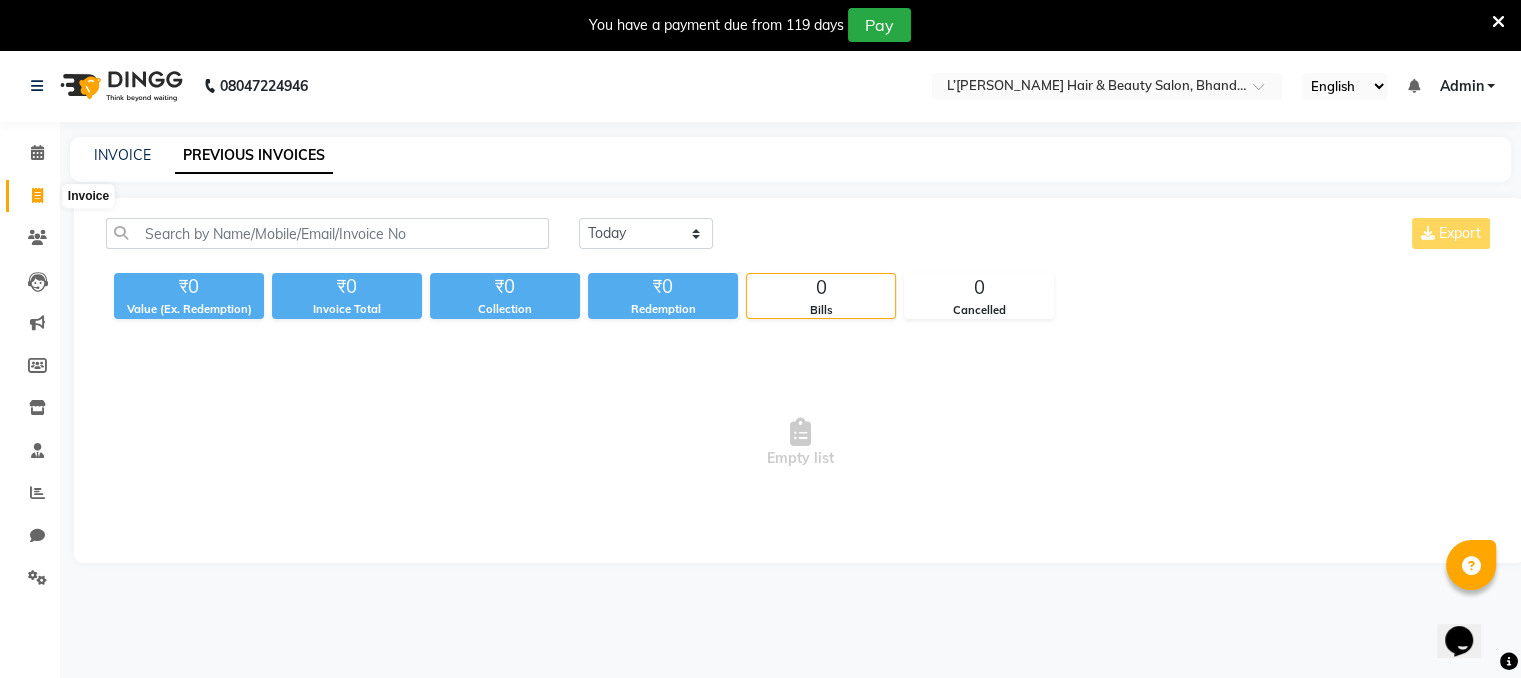 click 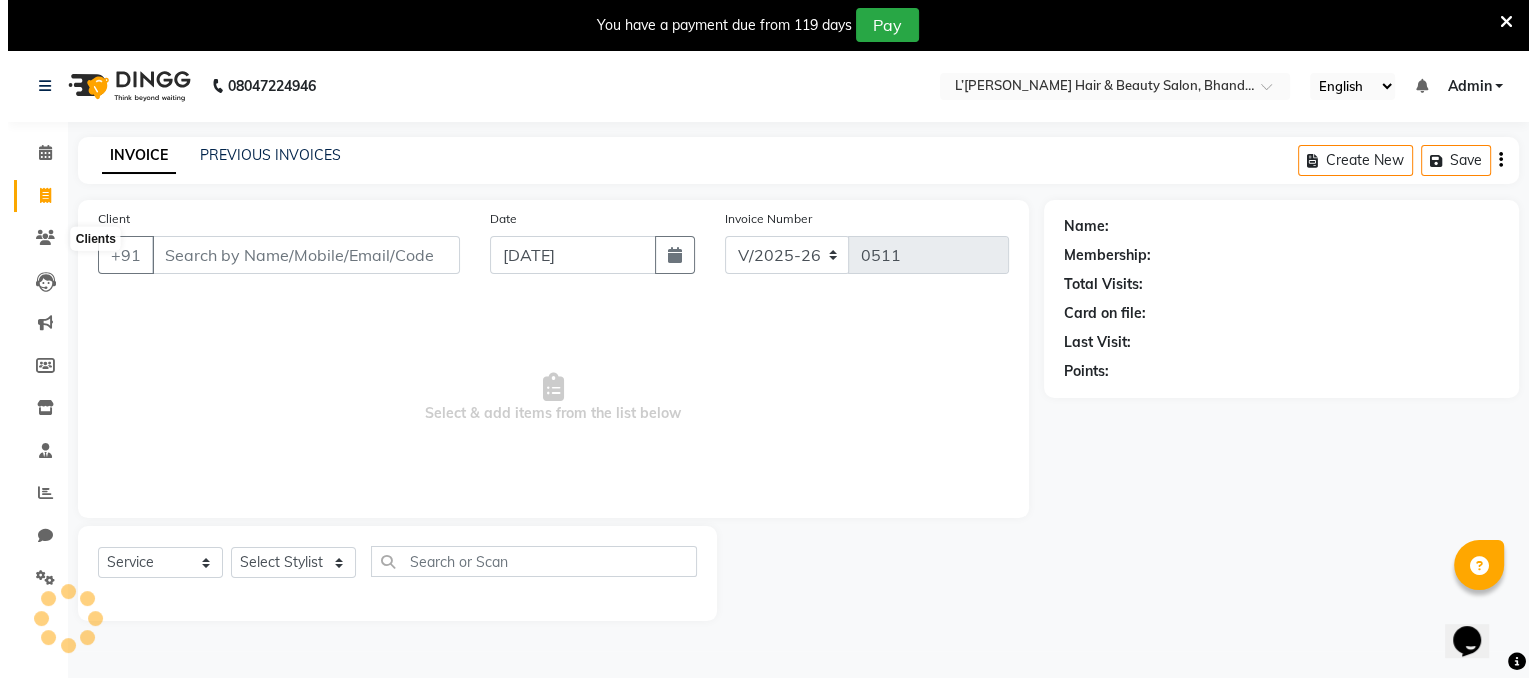 scroll, scrollTop: 50, scrollLeft: 0, axis: vertical 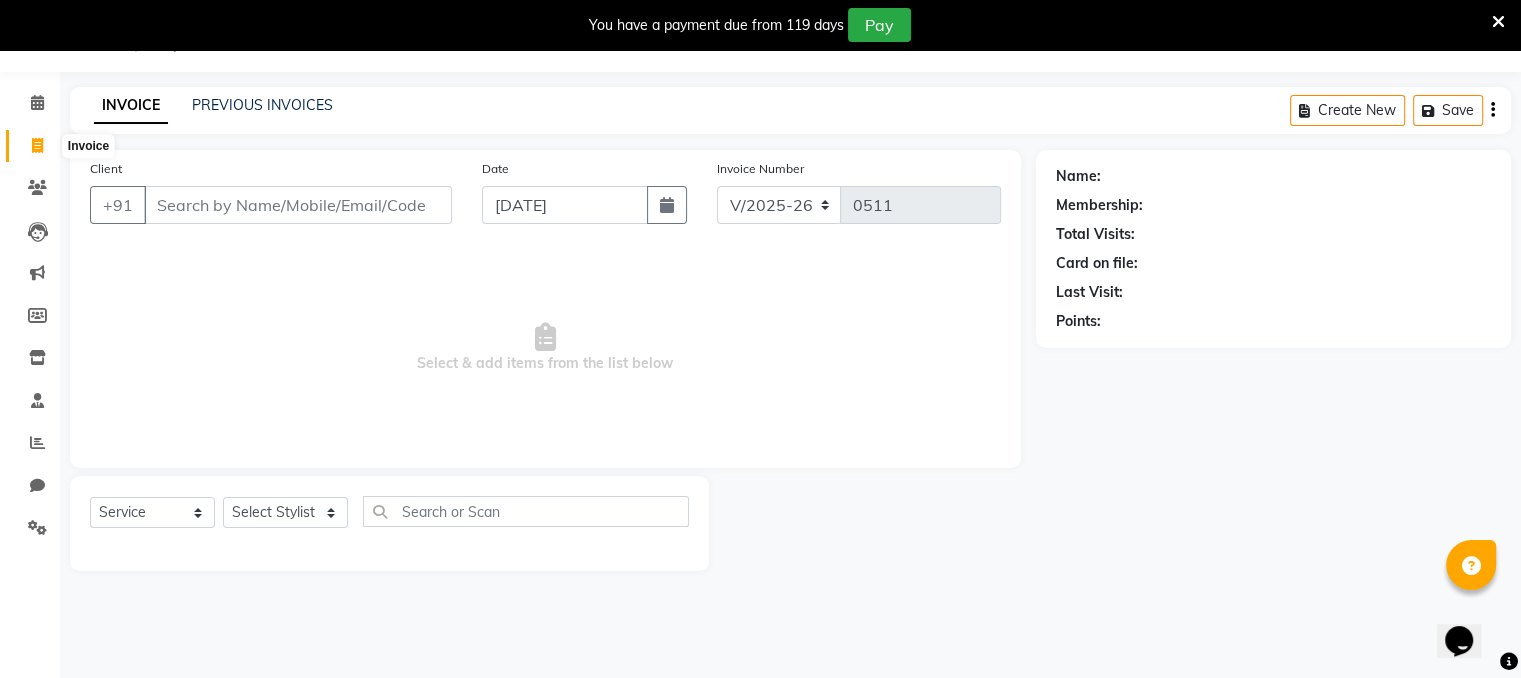 click 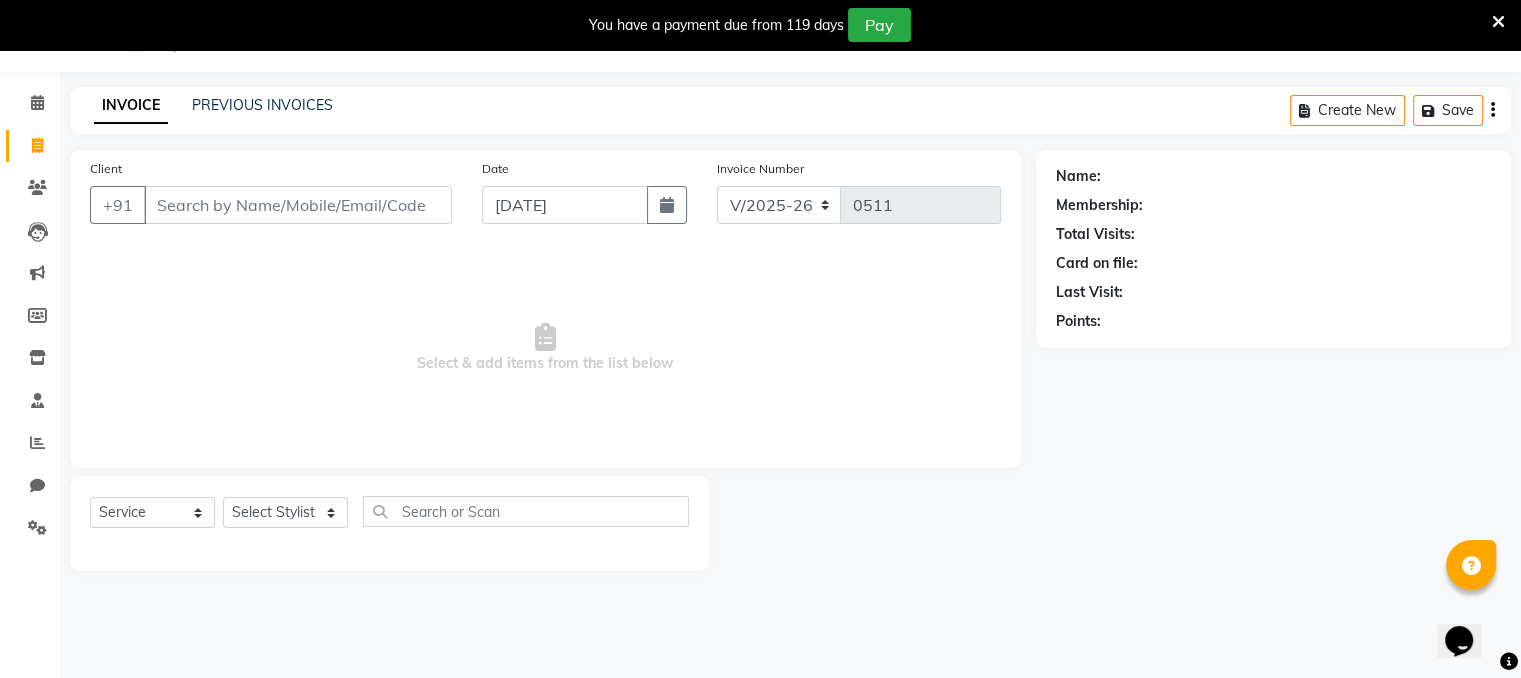 click 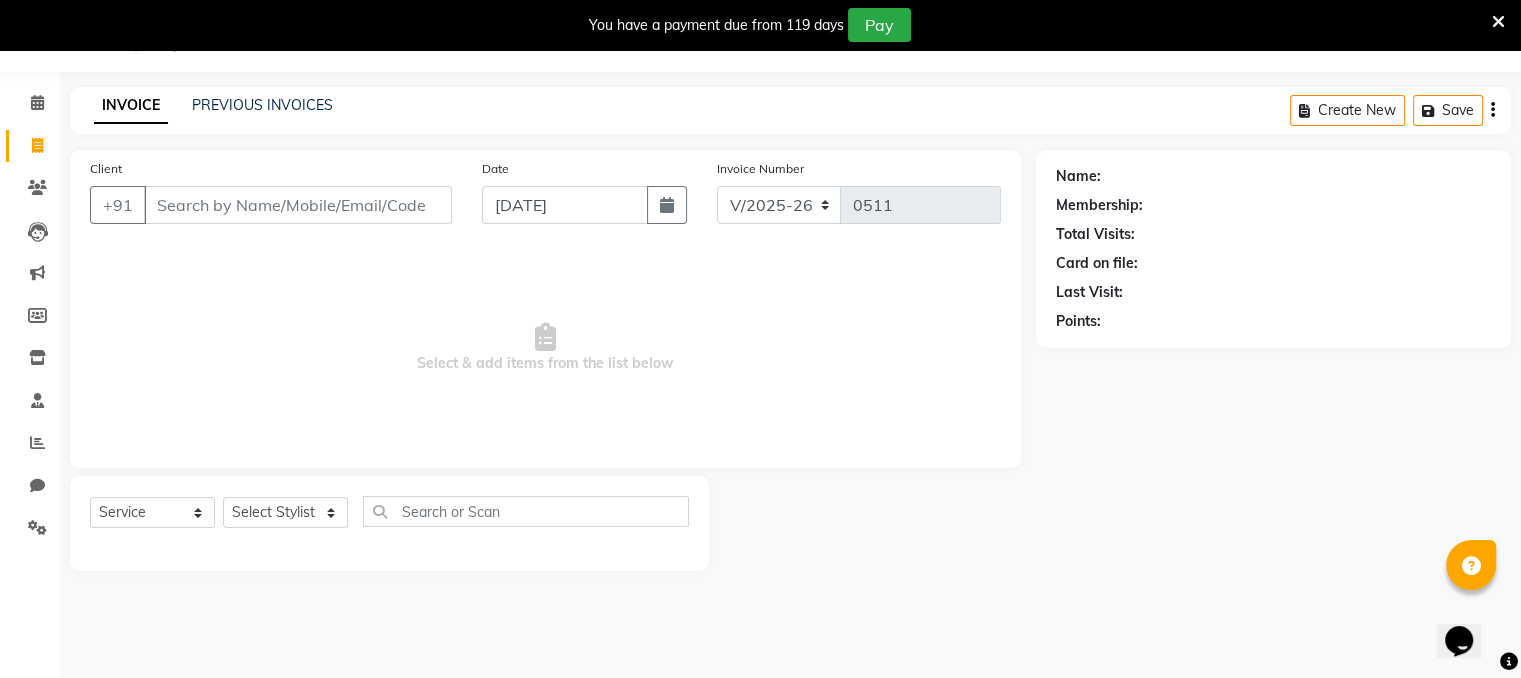 click on "PREVIOUS INVOICES" 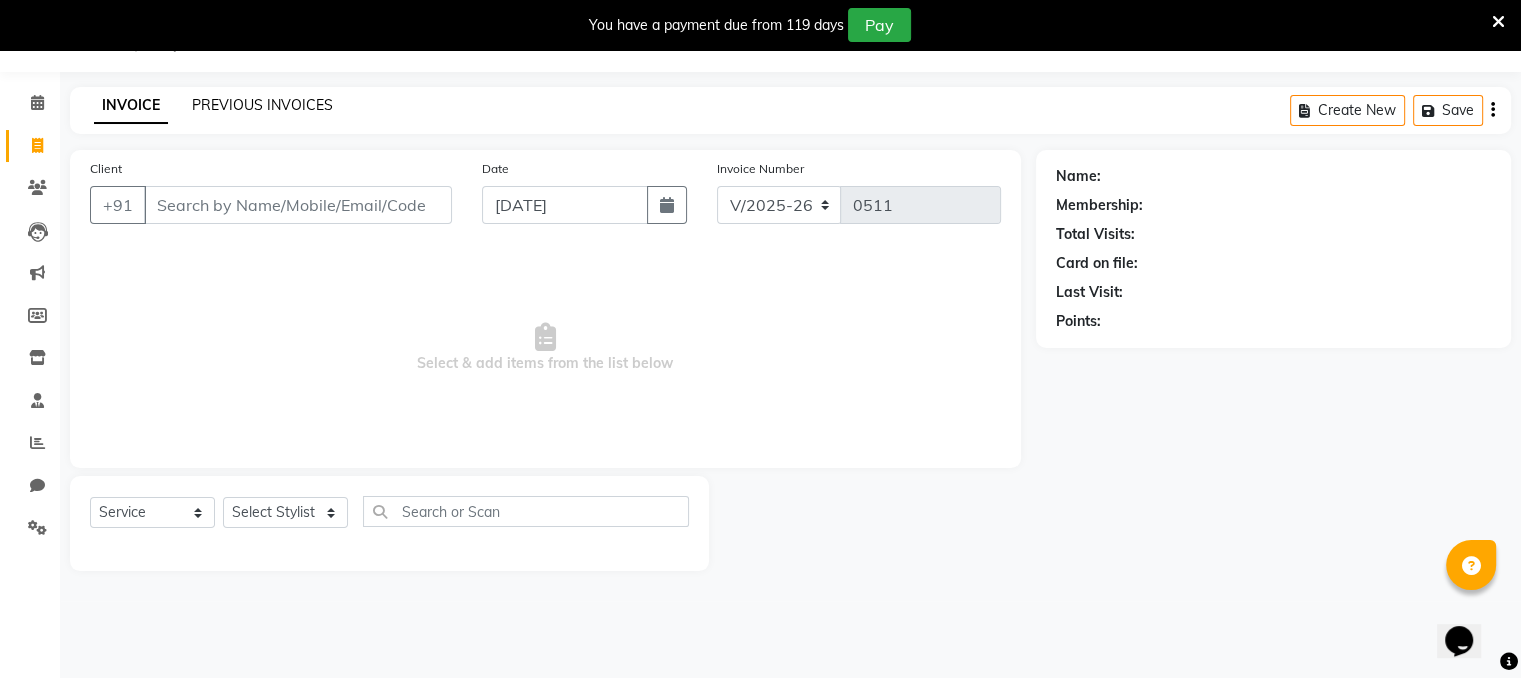 click on "PREVIOUS INVOICES" 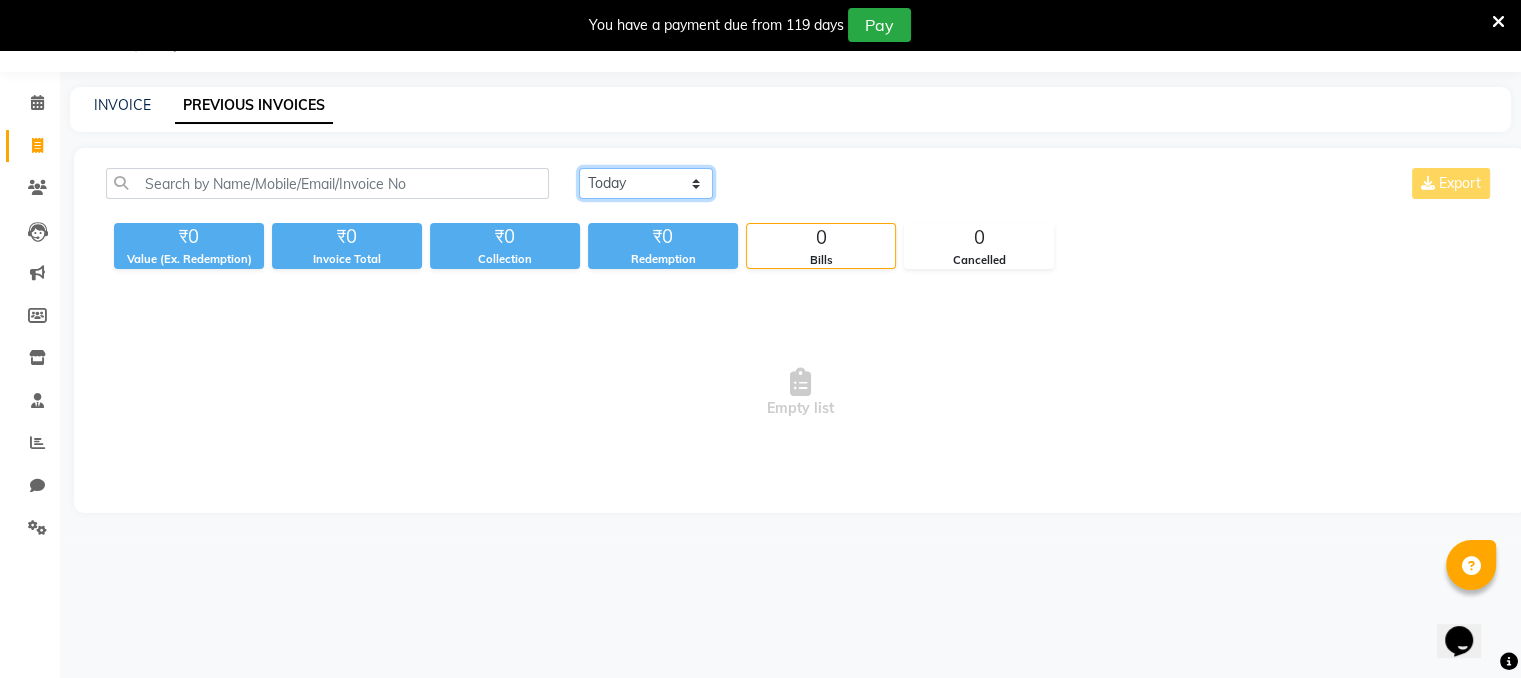 click on "[DATE] [DATE] Custom Range" 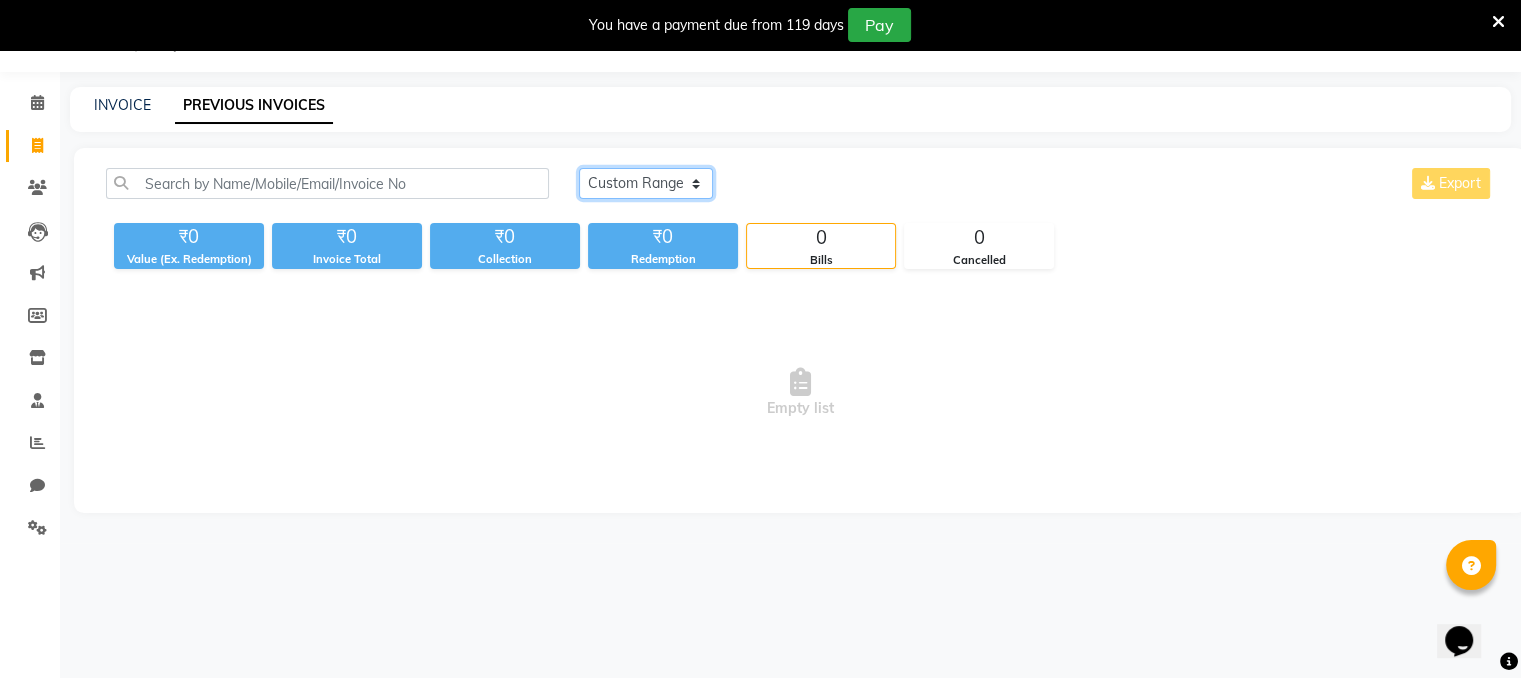 click on "[DATE] [DATE] Custom Range" 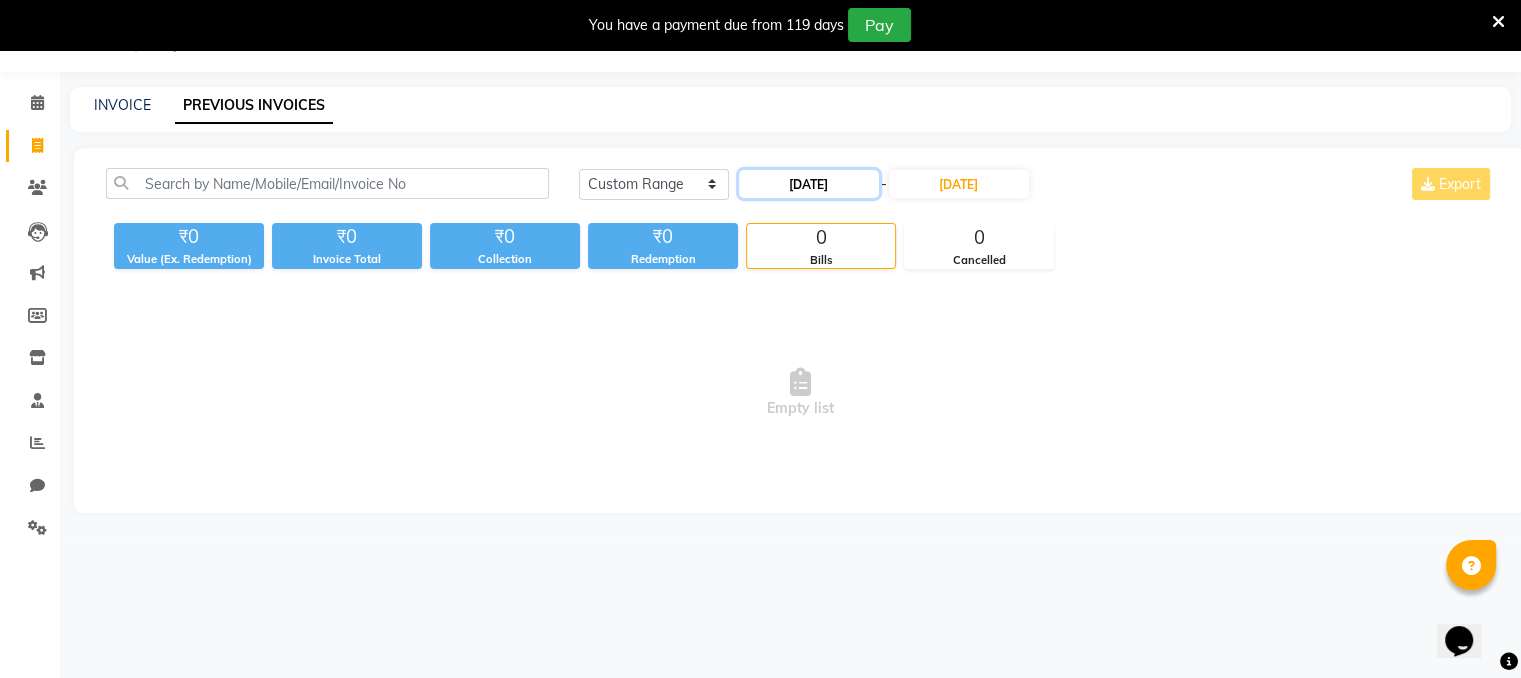 click on "[DATE]" 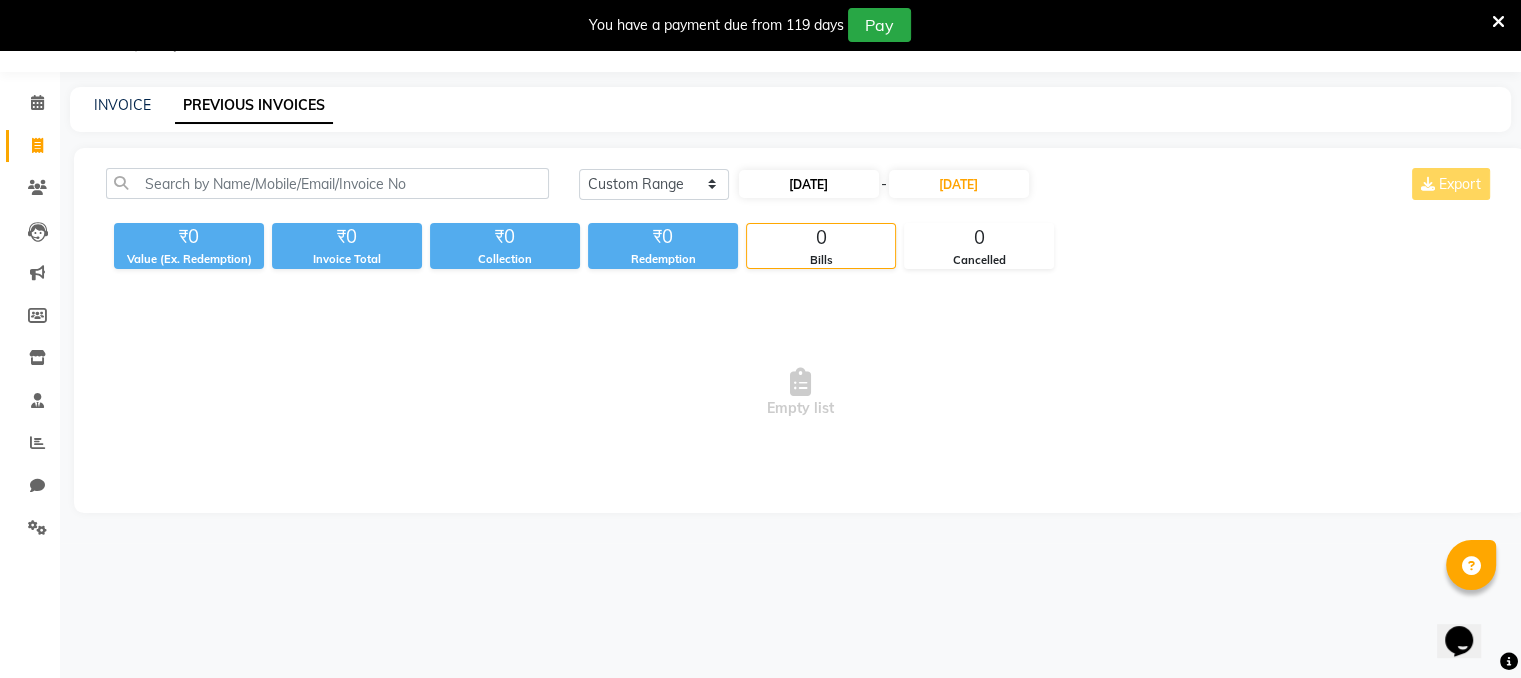 select on "7" 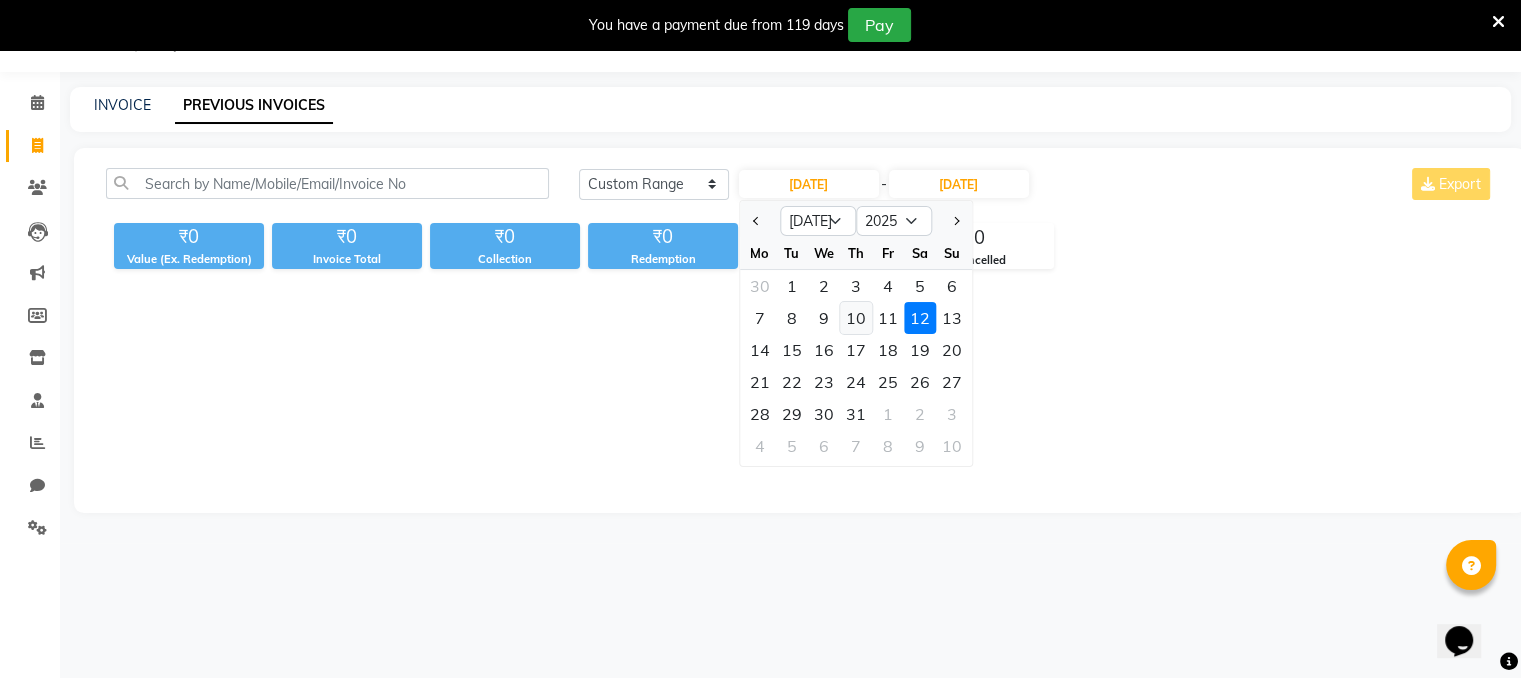 click on "10" 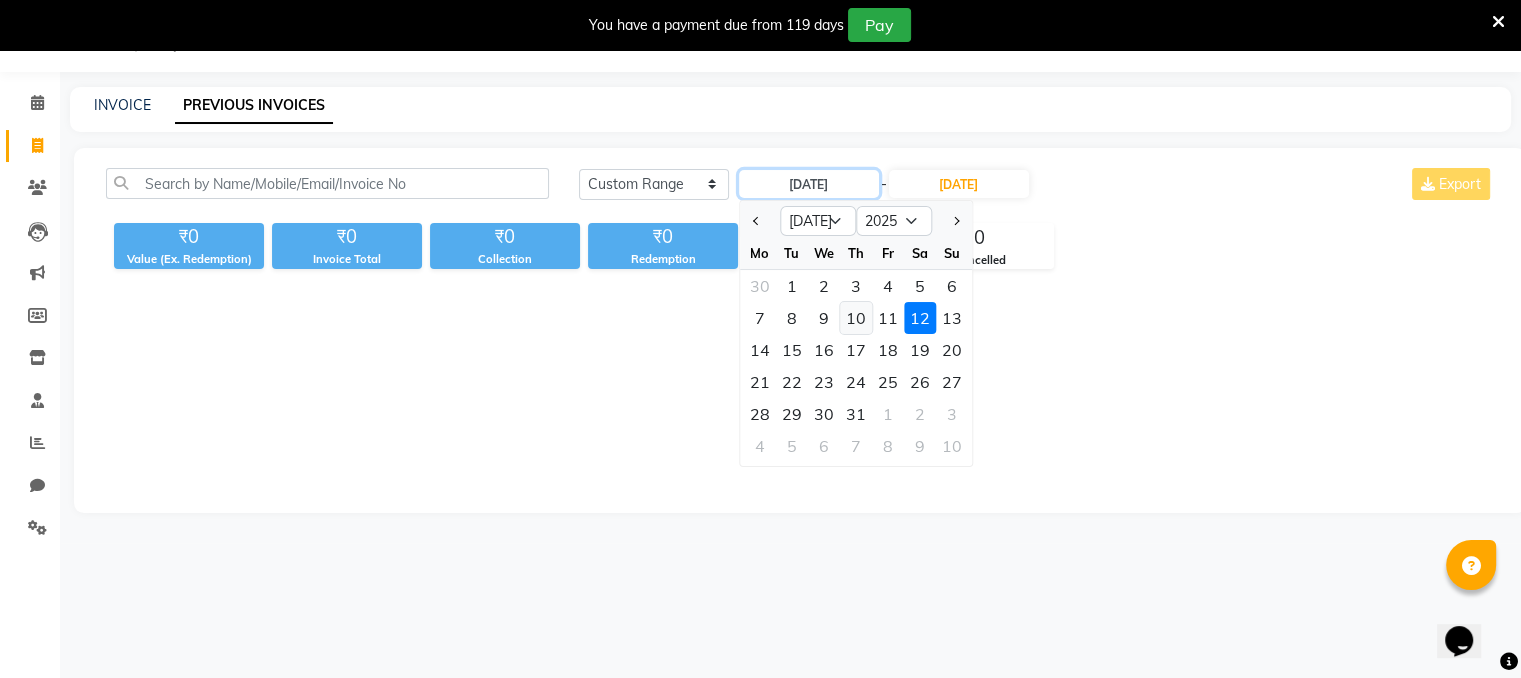 type on "[DATE]" 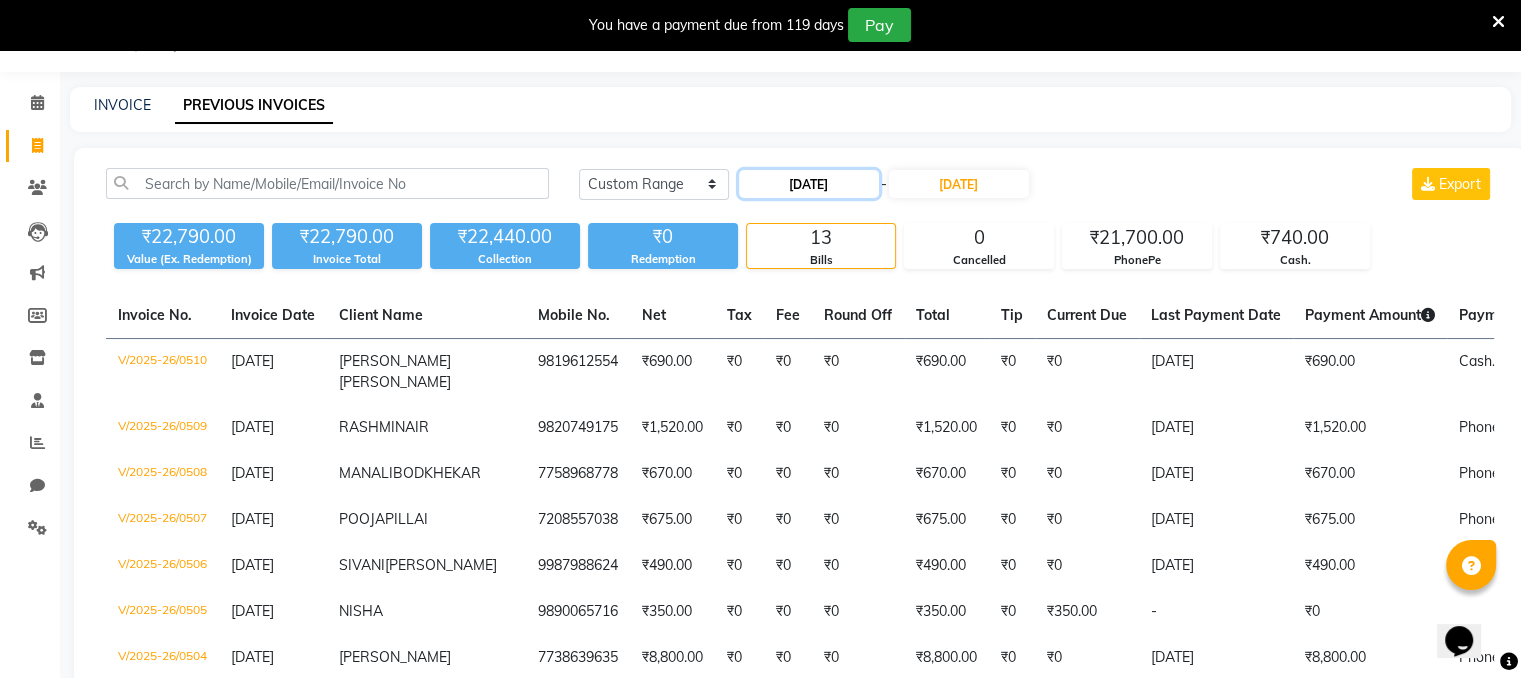 click on "[DATE]" 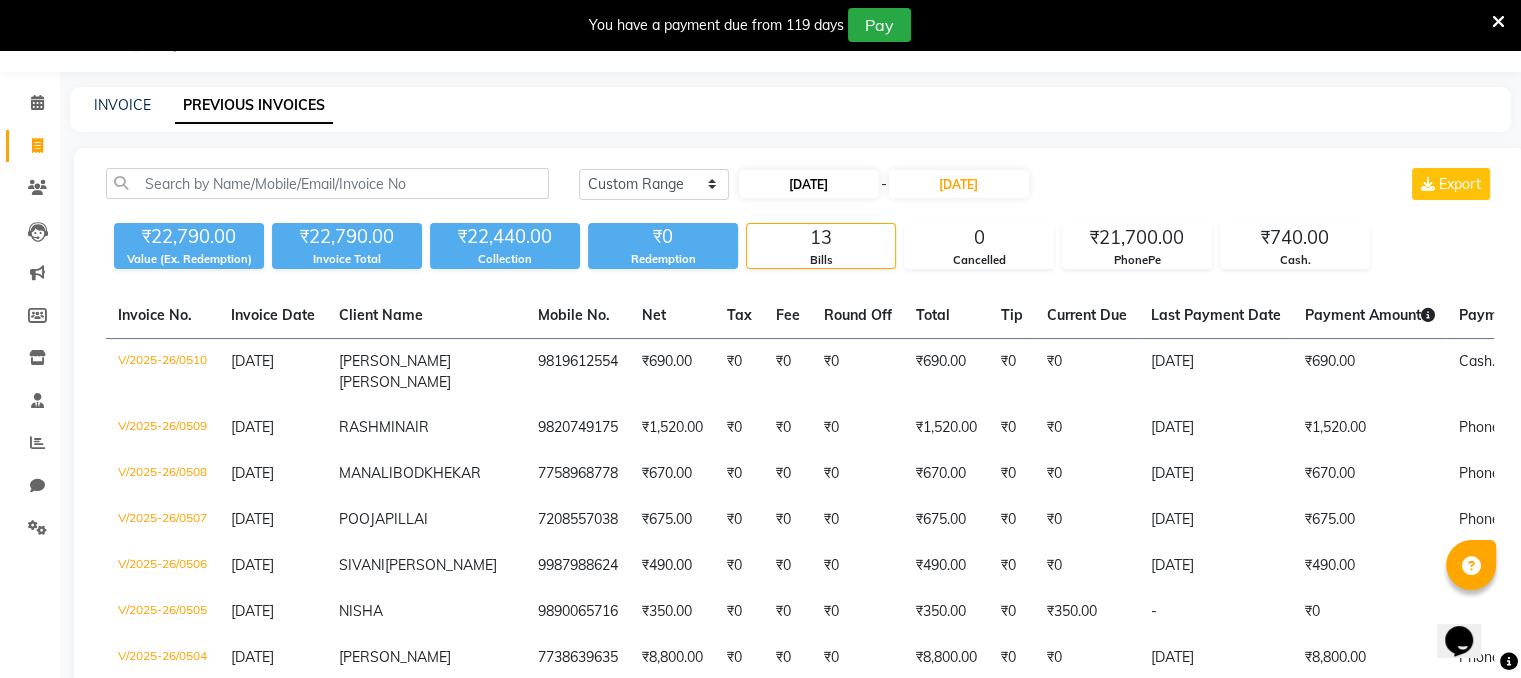 select on "7" 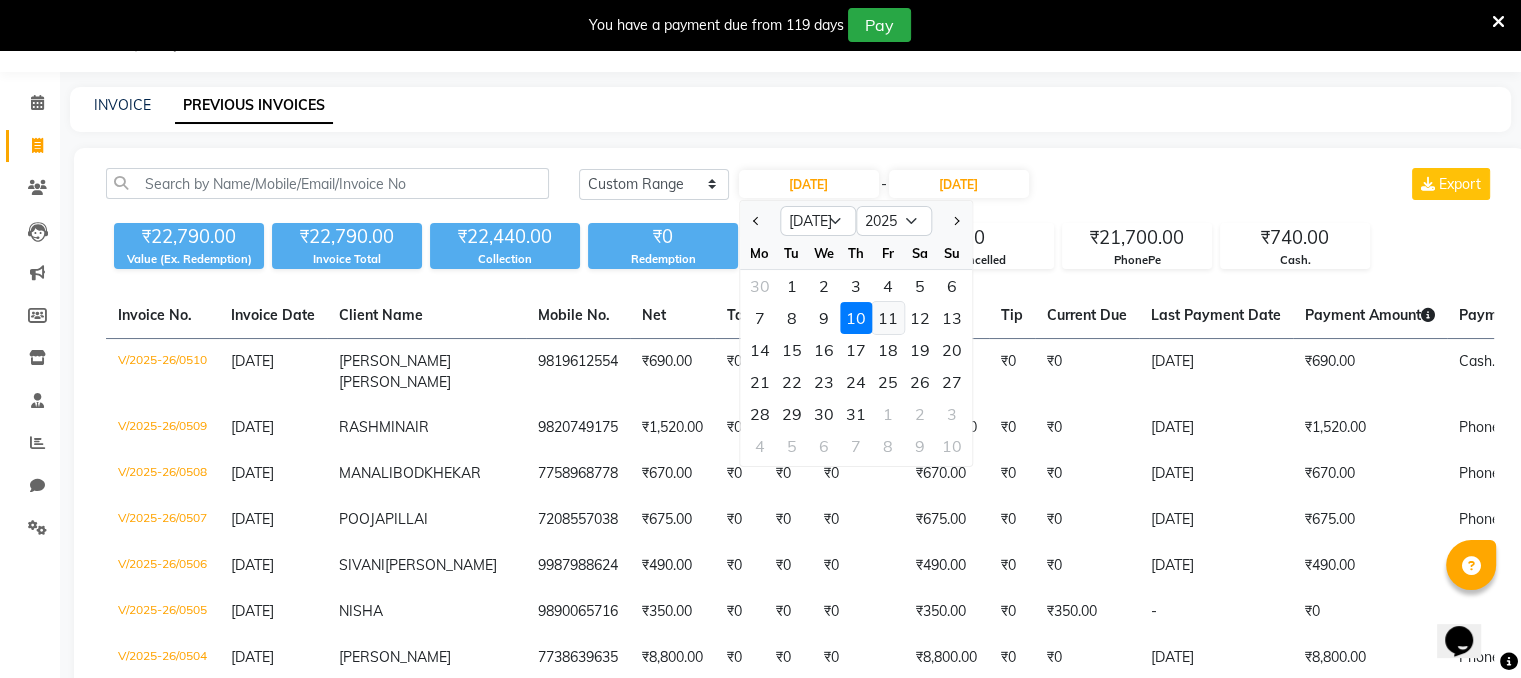 click on "11" 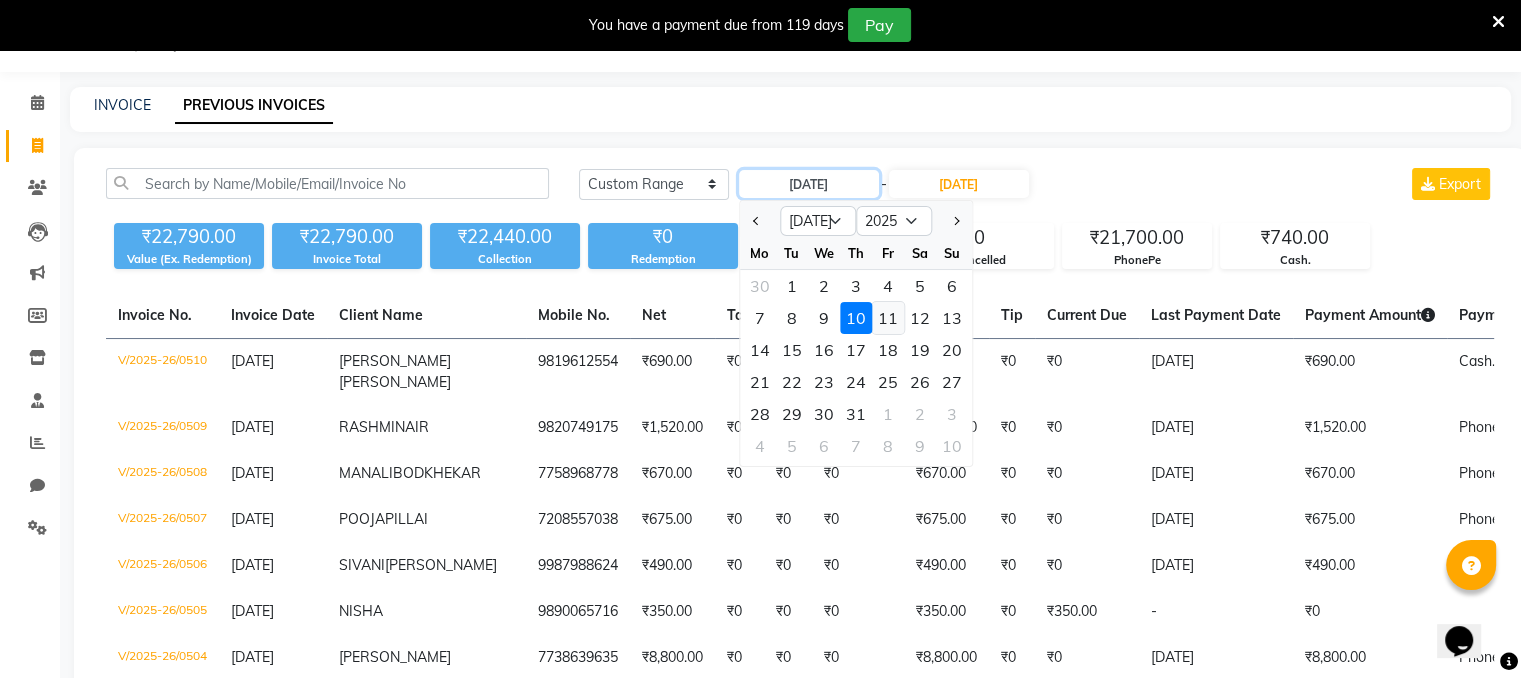 type on "[DATE]" 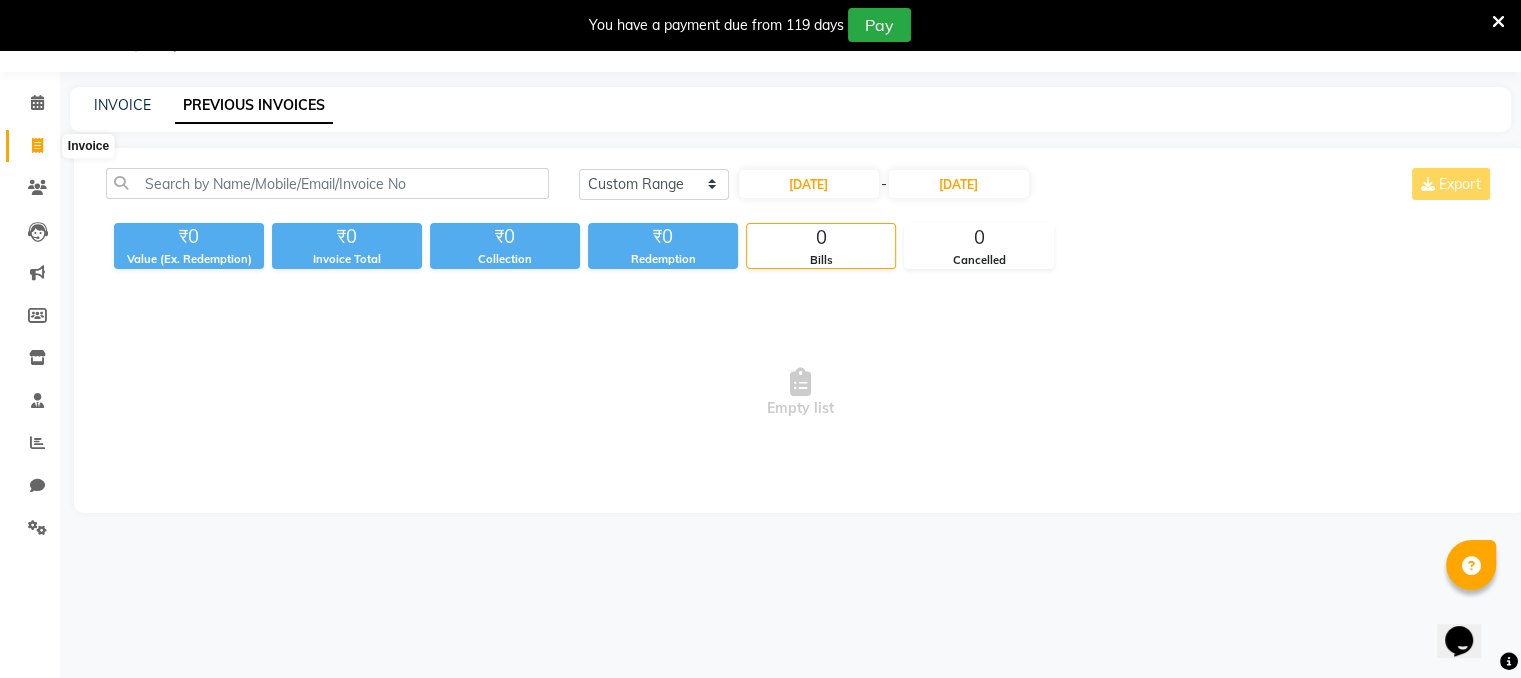click 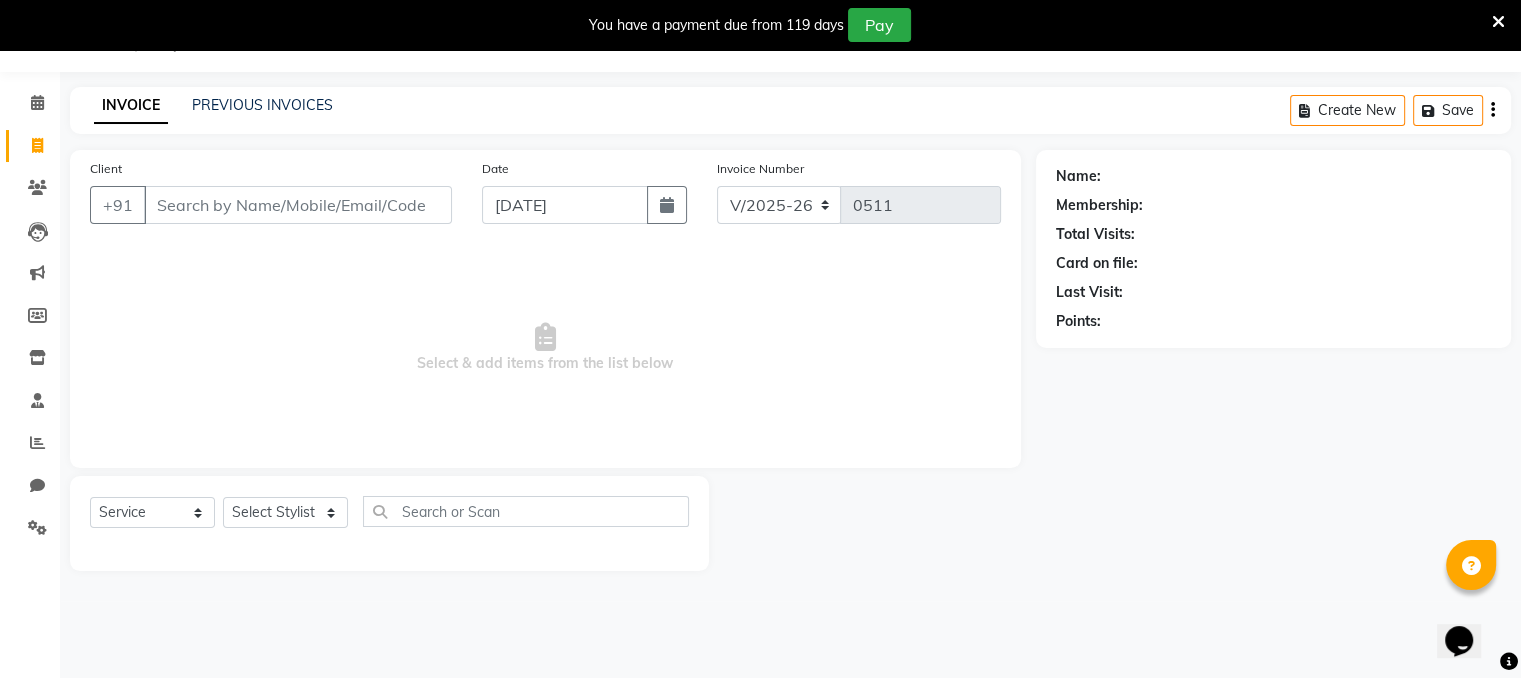 click on "Client" at bounding box center (298, 205) 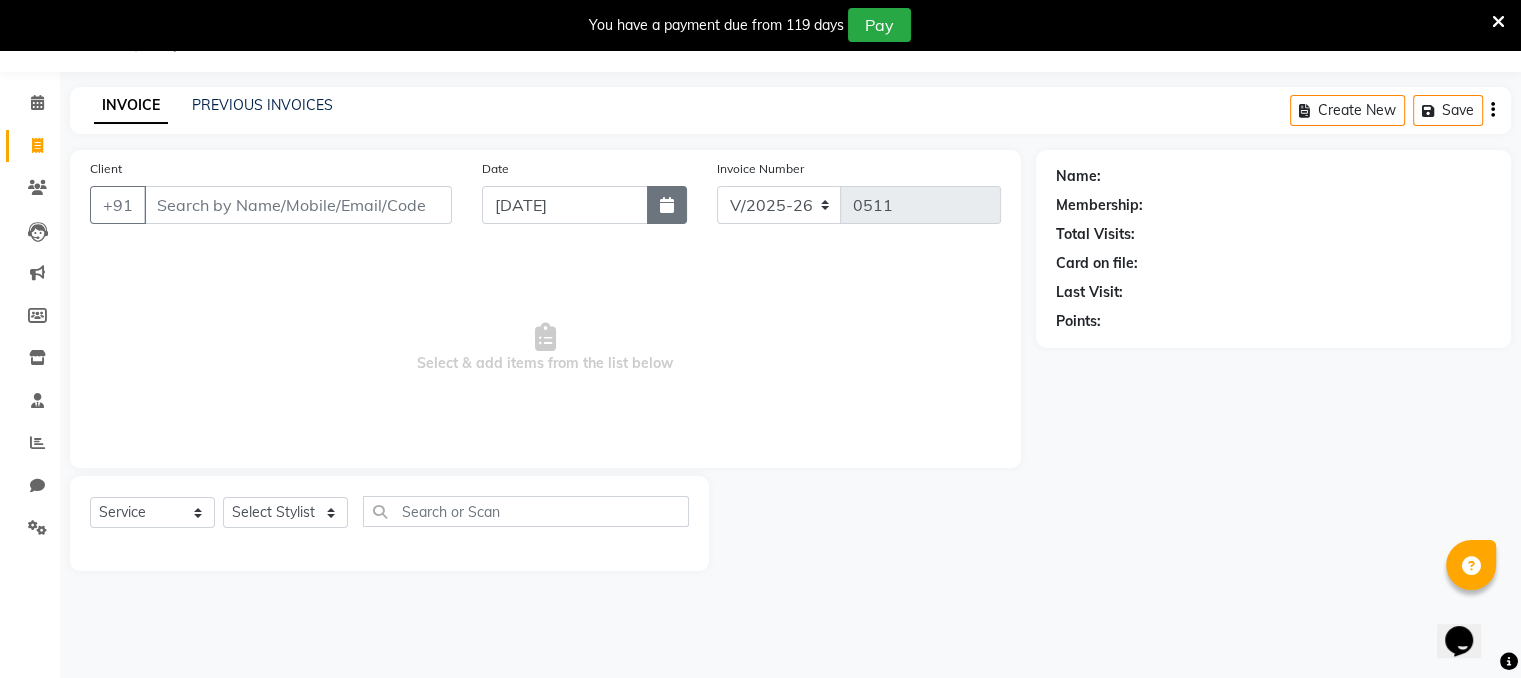 click 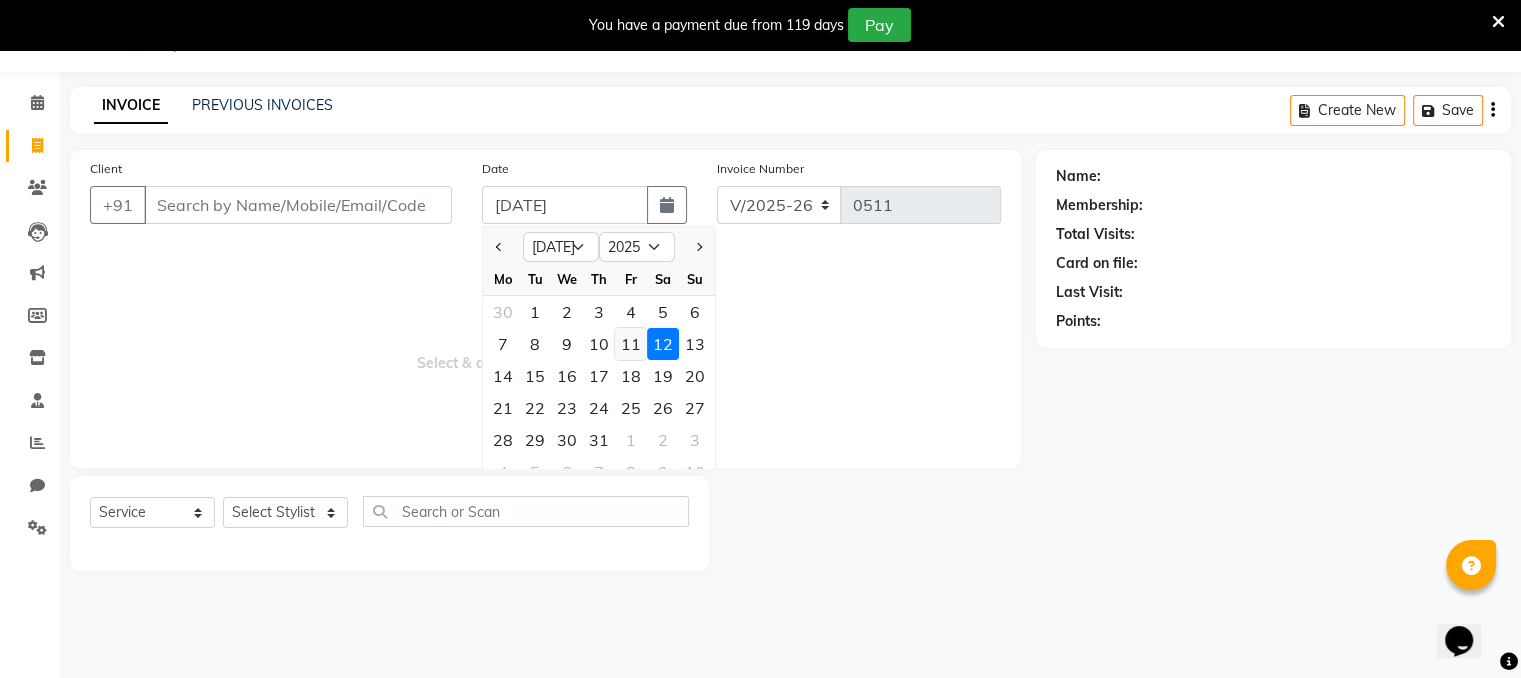 click on "11" 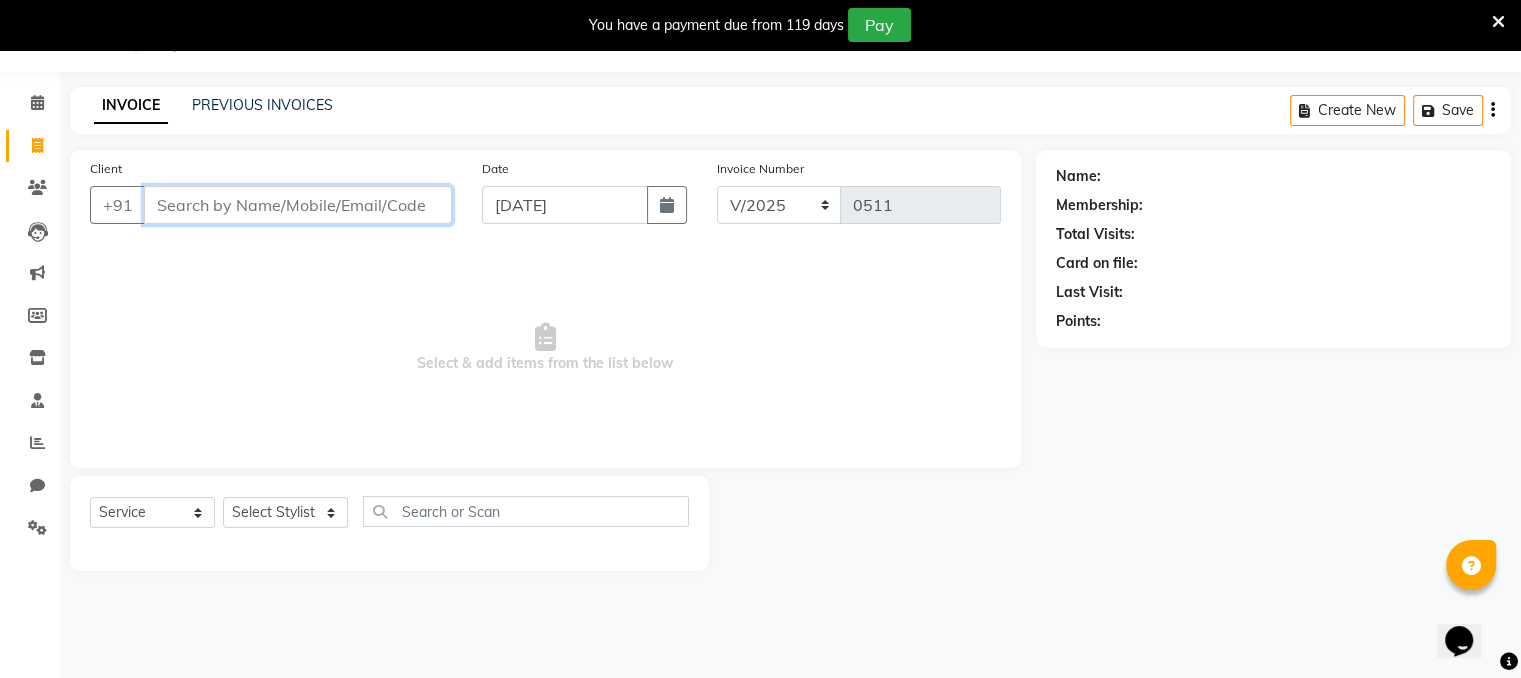 click on "Client" at bounding box center [298, 205] 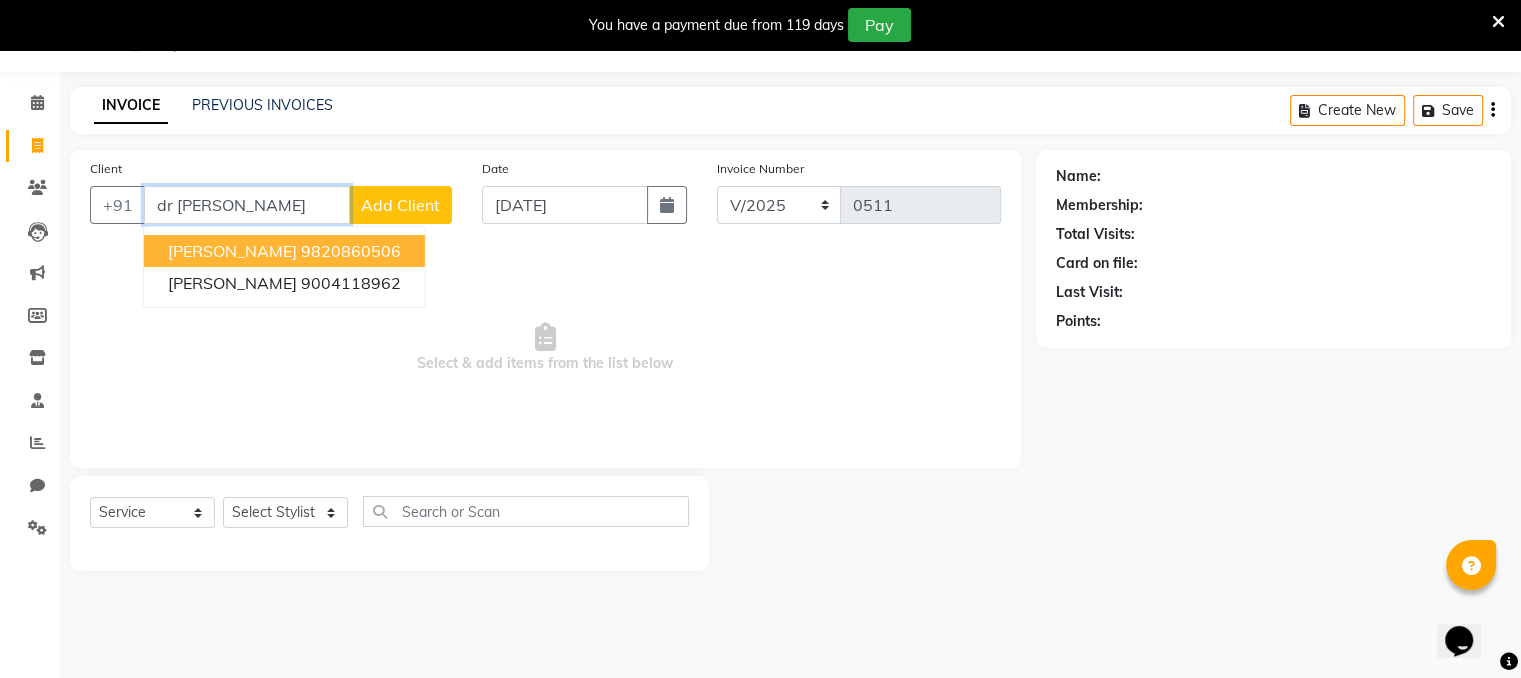click on "[PERSON_NAME]" at bounding box center [232, 251] 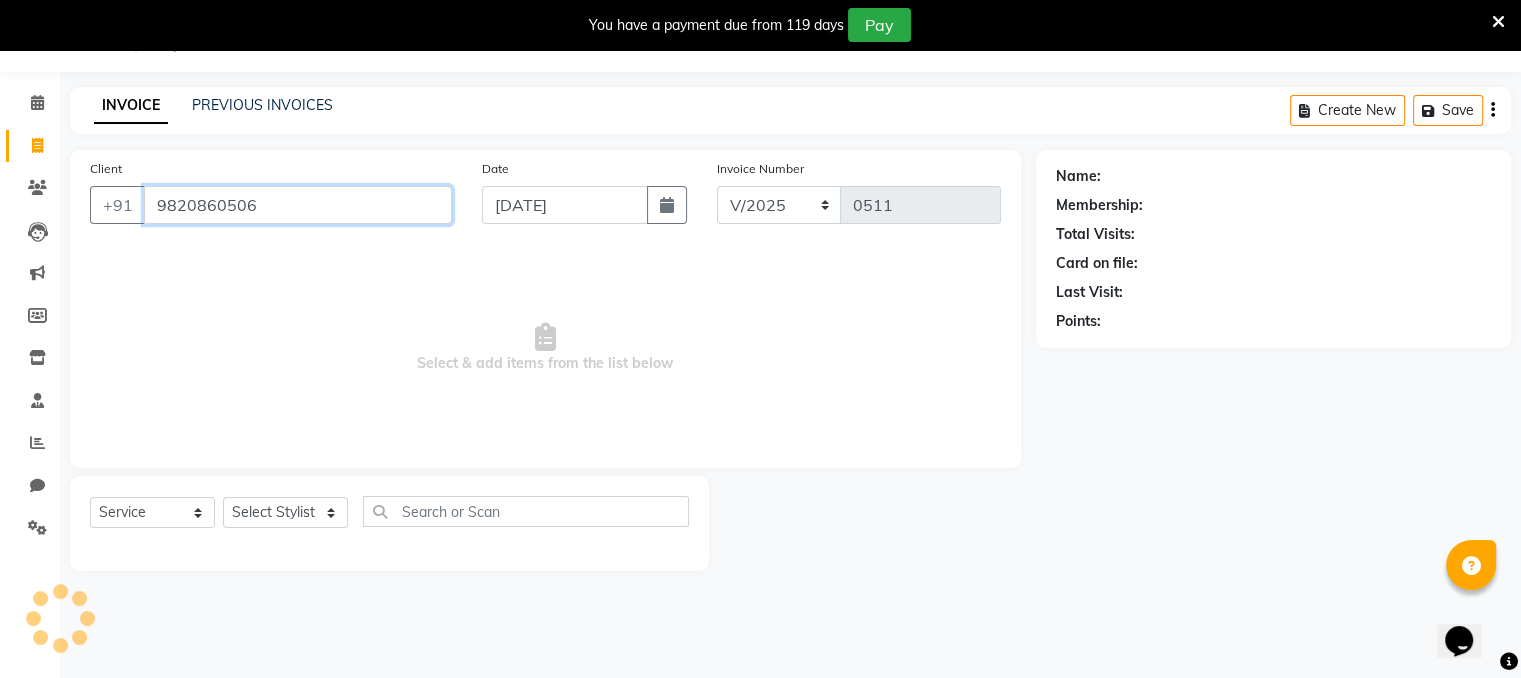 type on "9820860506" 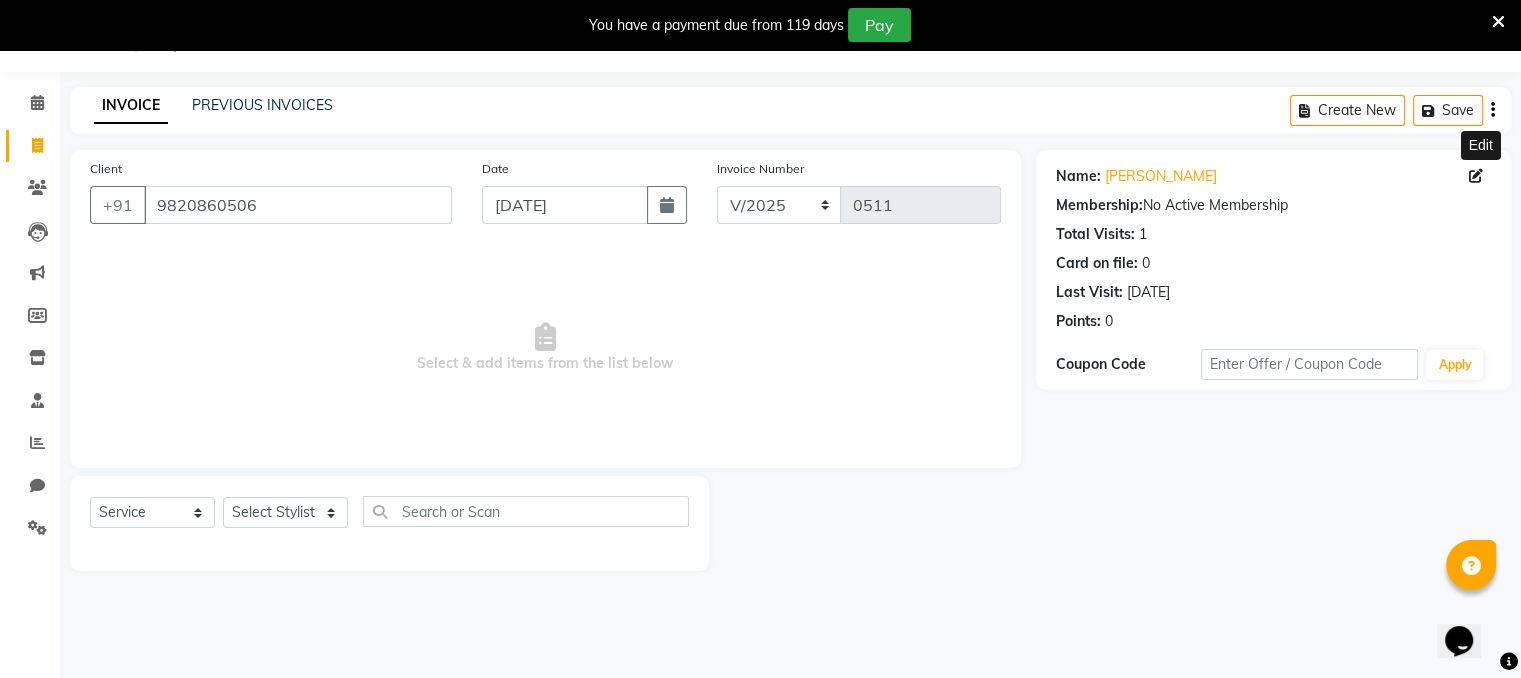 click 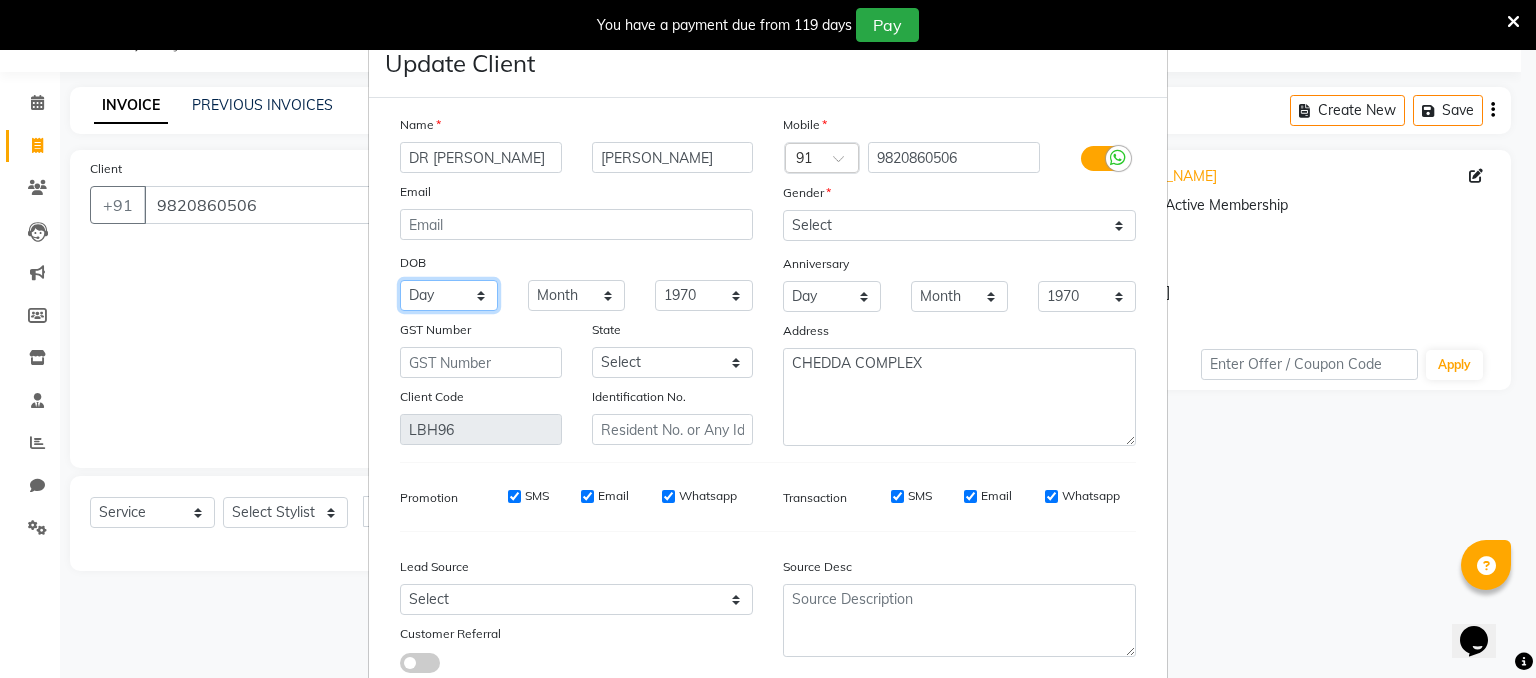 click on "Day 01 02 03 04 05 06 07 08 09 10 11 12 13 14 15 16 17 18 19 20 21 22 23 24 25 26 27 28 29 30 31" at bounding box center (449, 295) 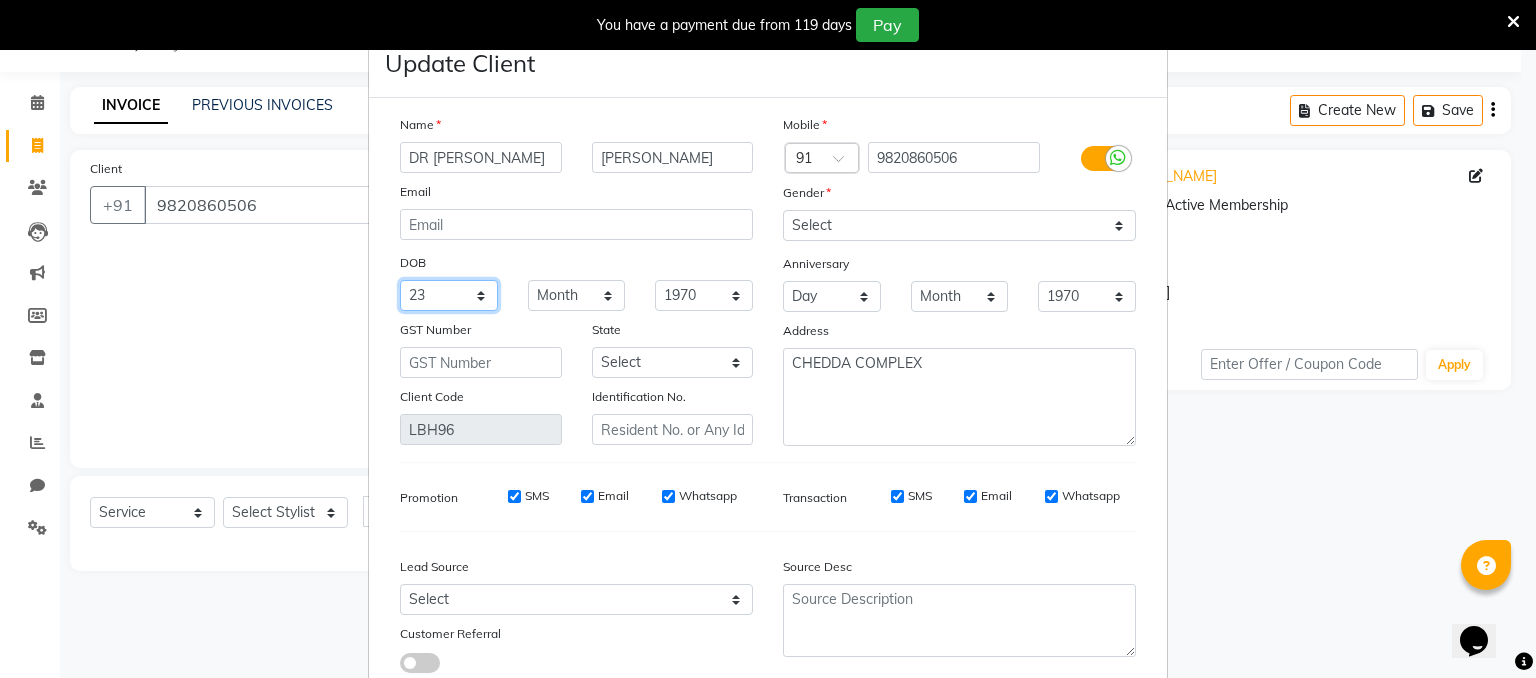 click on "Day 01 02 03 04 05 06 07 08 09 10 11 12 13 14 15 16 17 18 19 20 21 22 23 24 25 26 27 28 29 30 31" at bounding box center (449, 295) 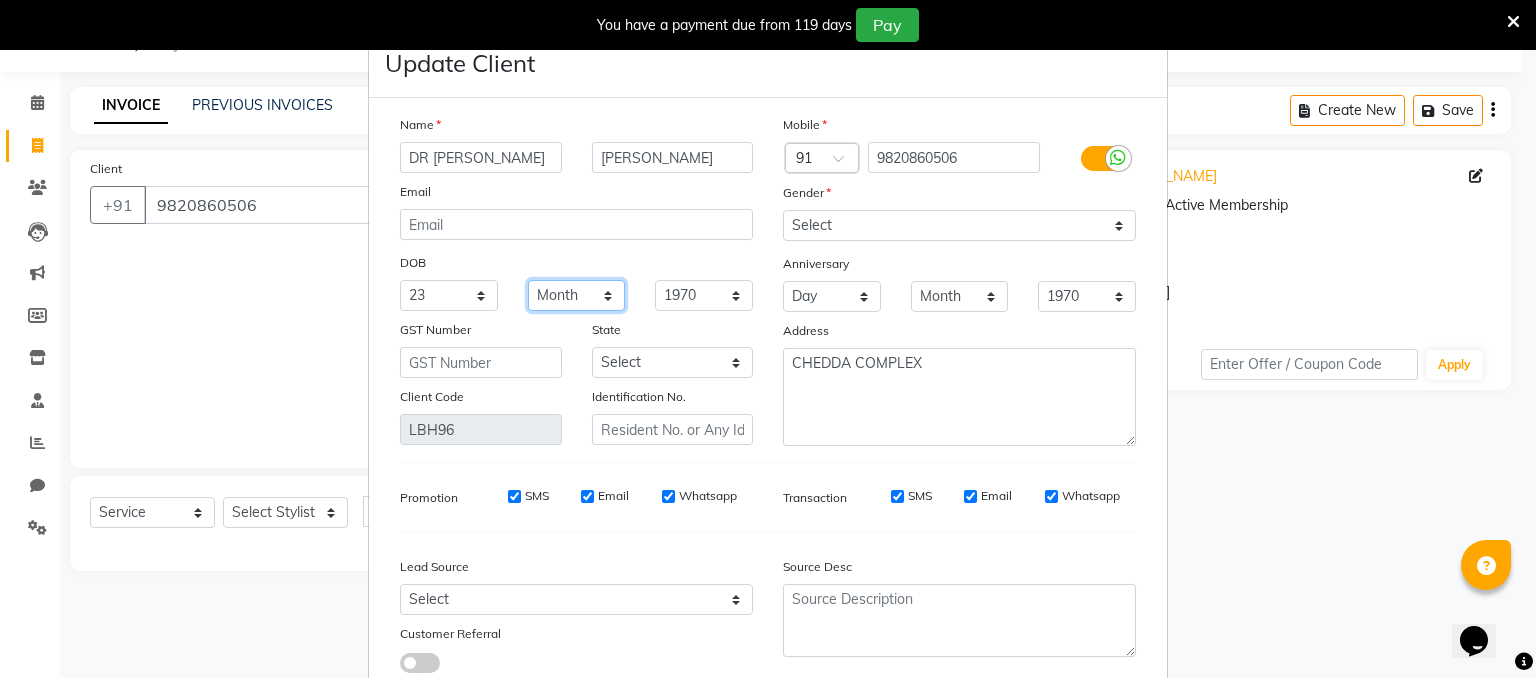 click on "Month January February March April May June July August September October November December" at bounding box center (577, 295) 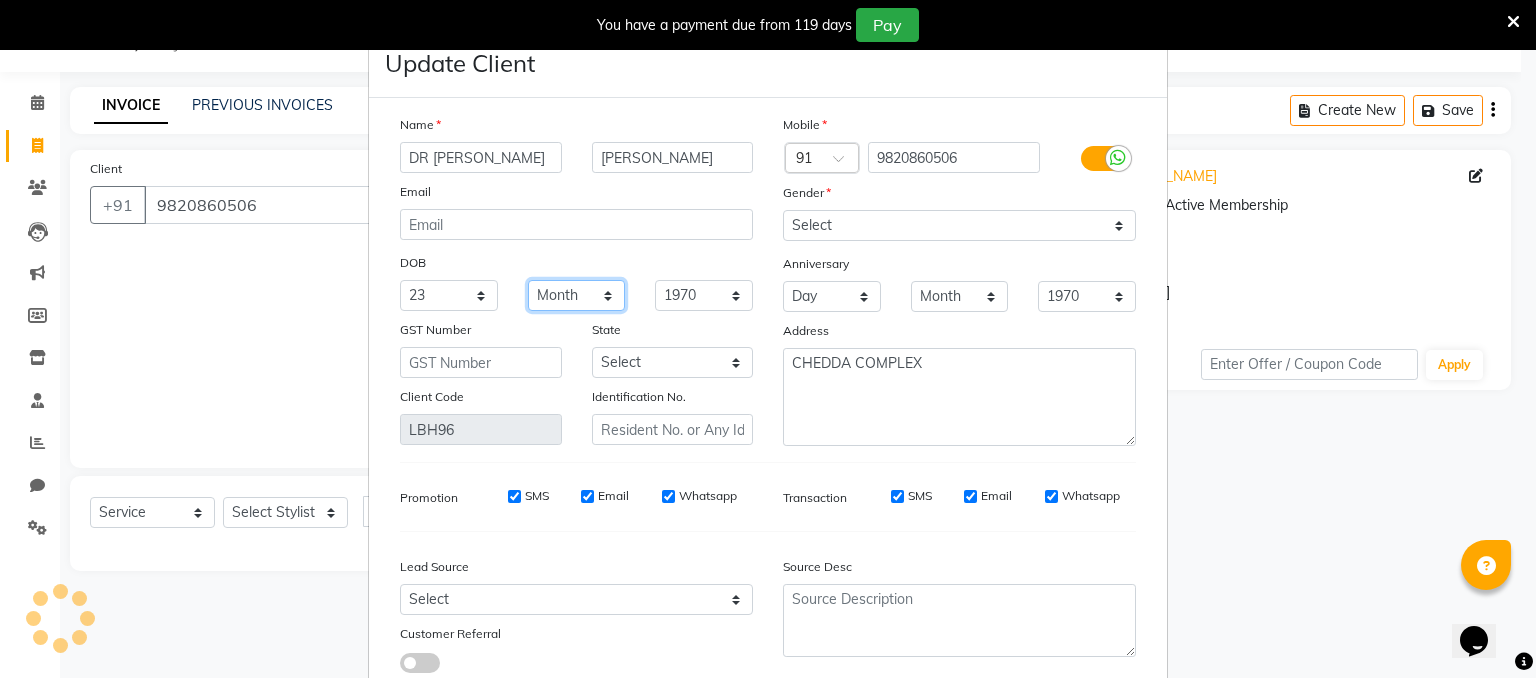 select on "03" 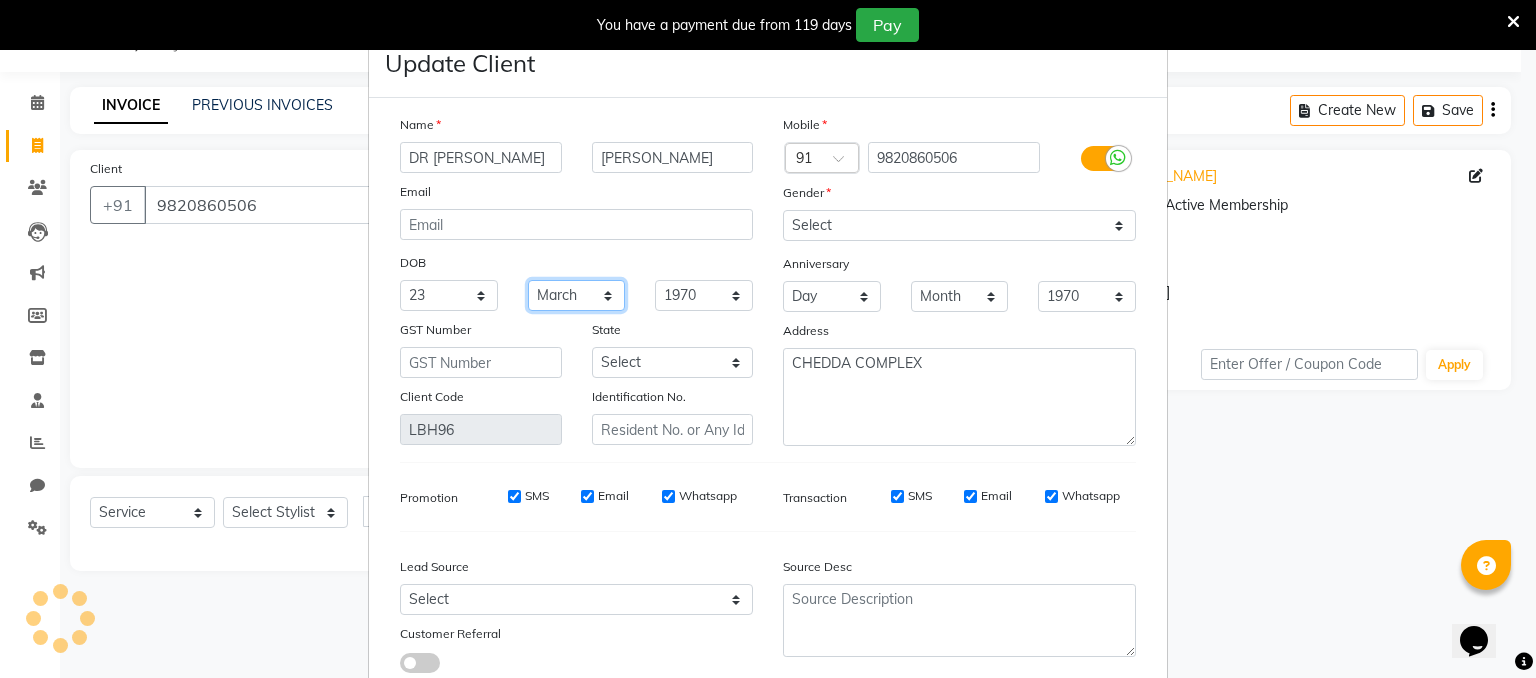 click on "Month January February March April May June July August September October November December" at bounding box center [577, 295] 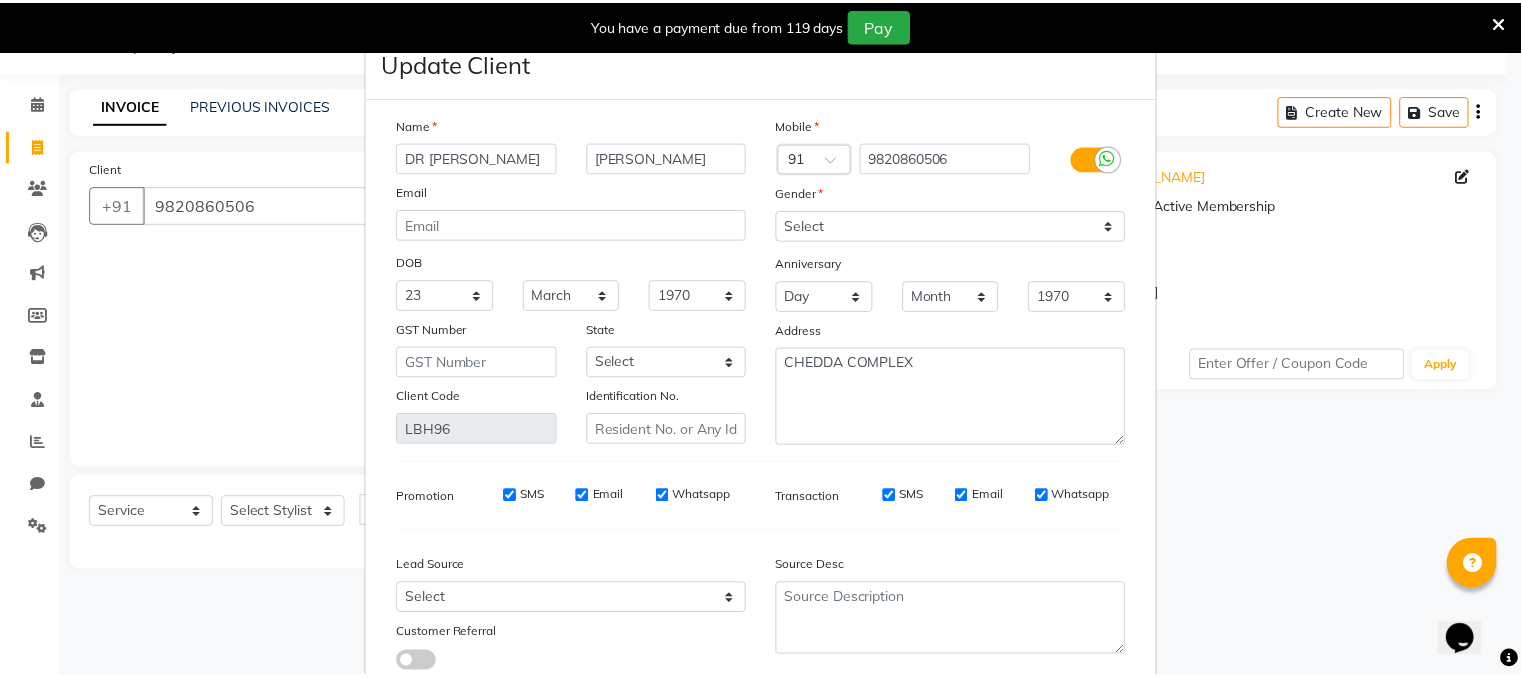 scroll, scrollTop: 144, scrollLeft: 0, axis: vertical 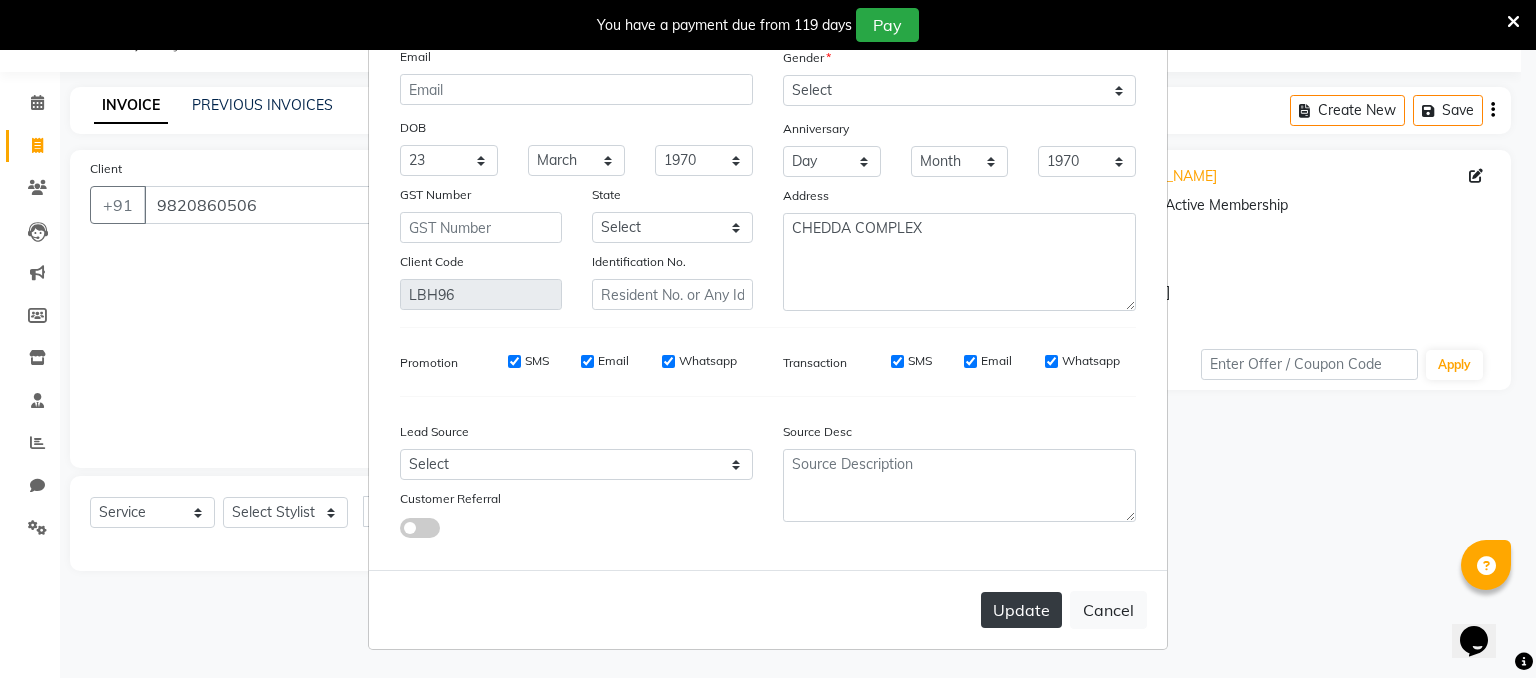click on "Update" at bounding box center [1021, 610] 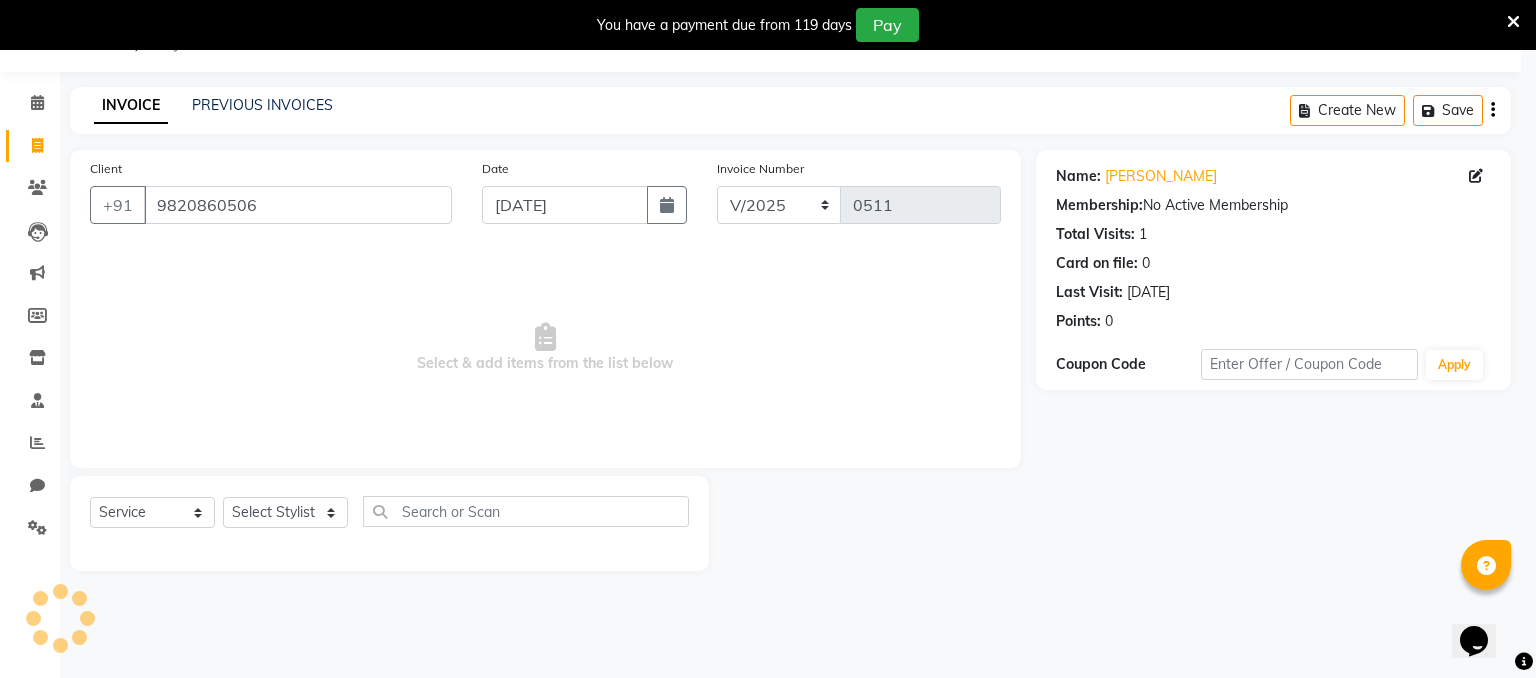 type 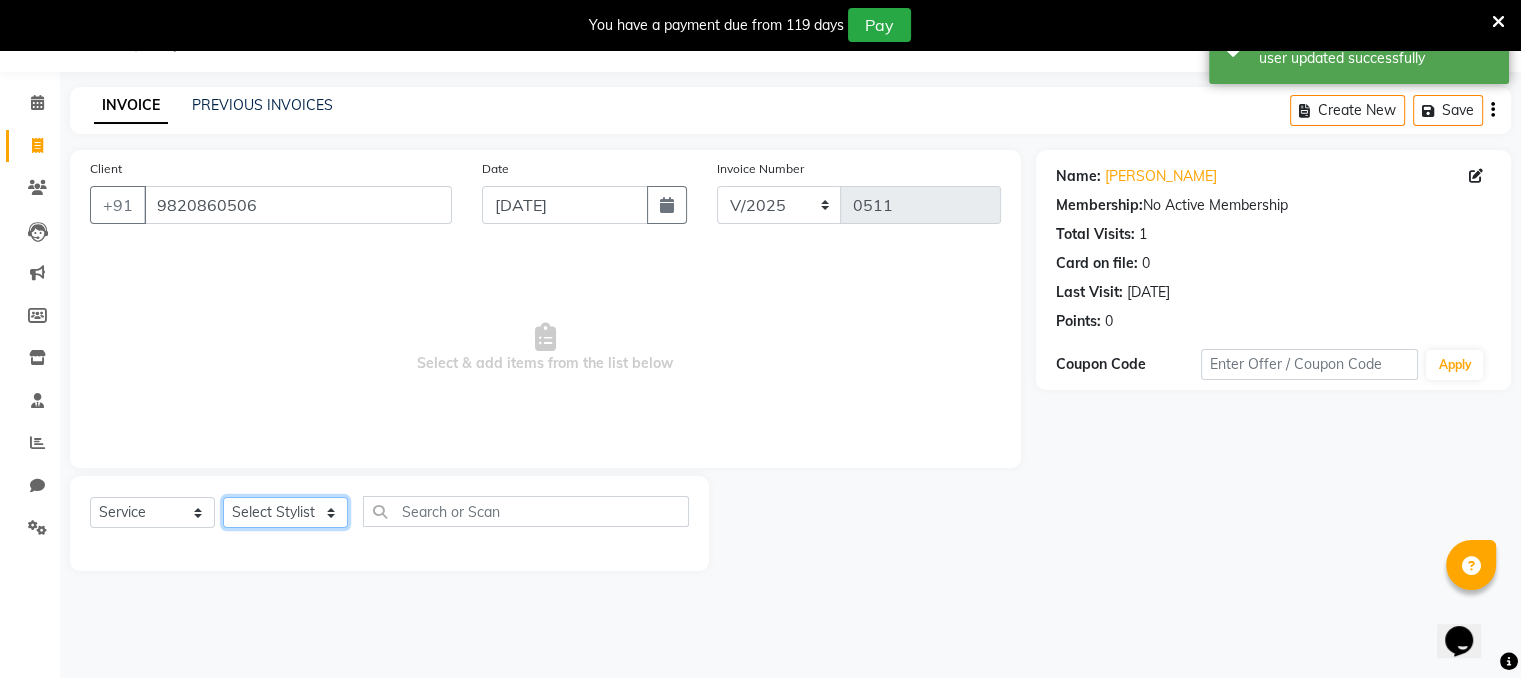 click on "Select Stylist Devi DIS Mamta Pinki [PERSON_NAME] Shweta Uma" 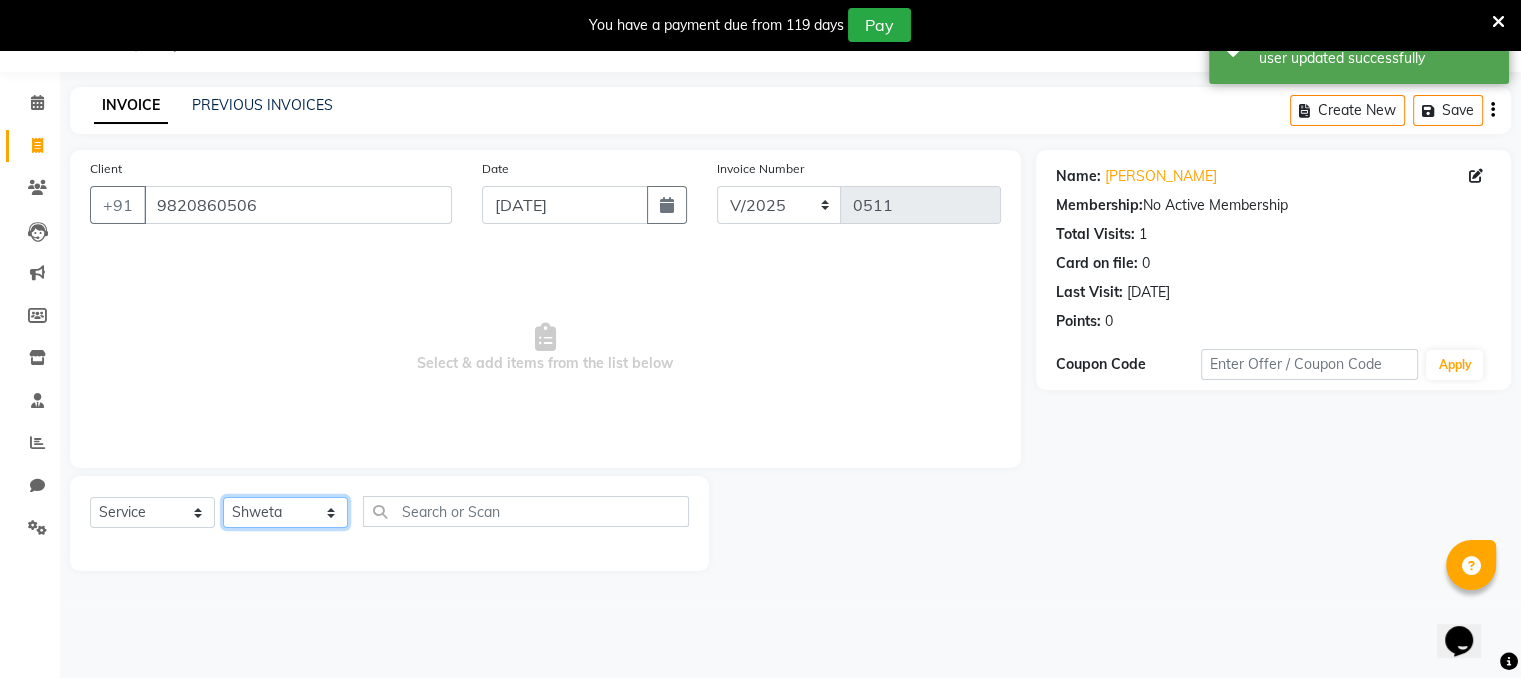 click on "Select Stylist Devi DIS Mamta Pinki [PERSON_NAME] Shweta Uma" 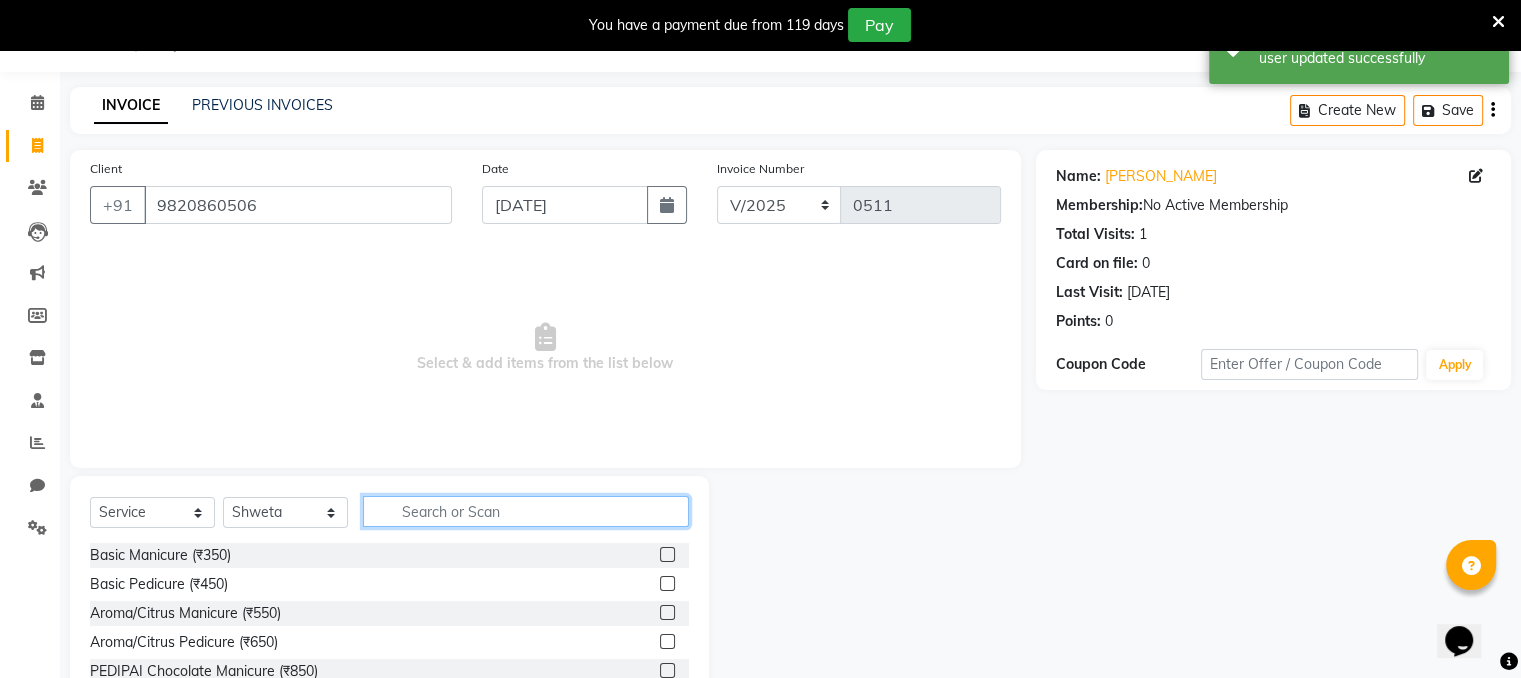 click 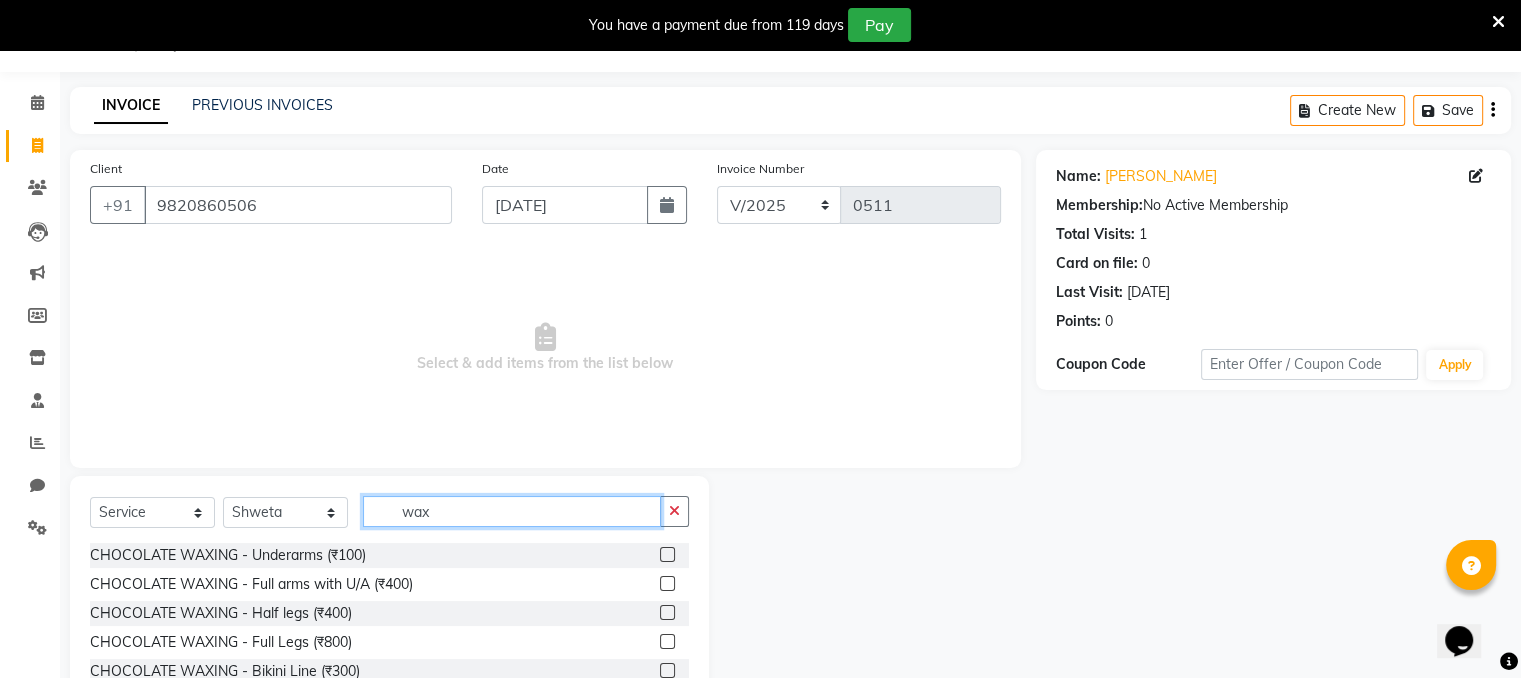 scroll, scrollTop: 174, scrollLeft: 0, axis: vertical 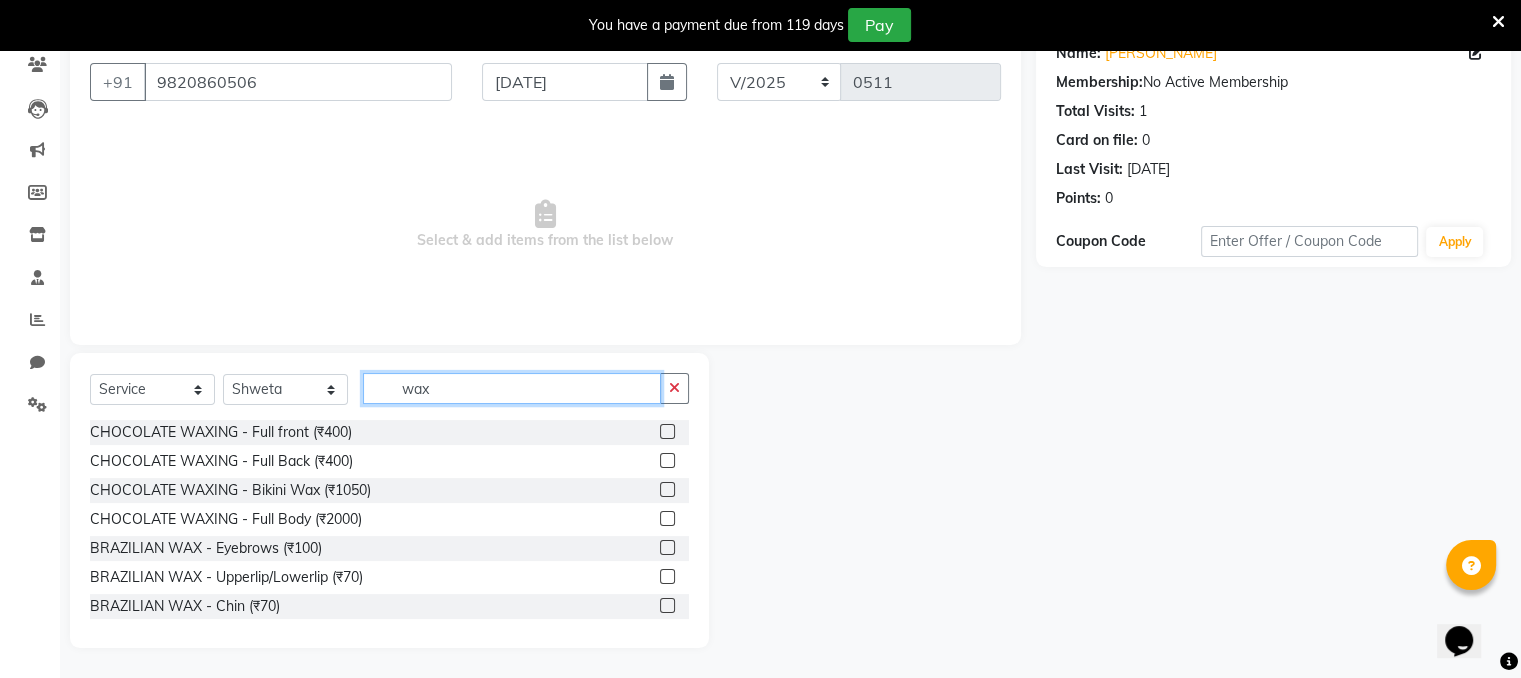 type on "wax" 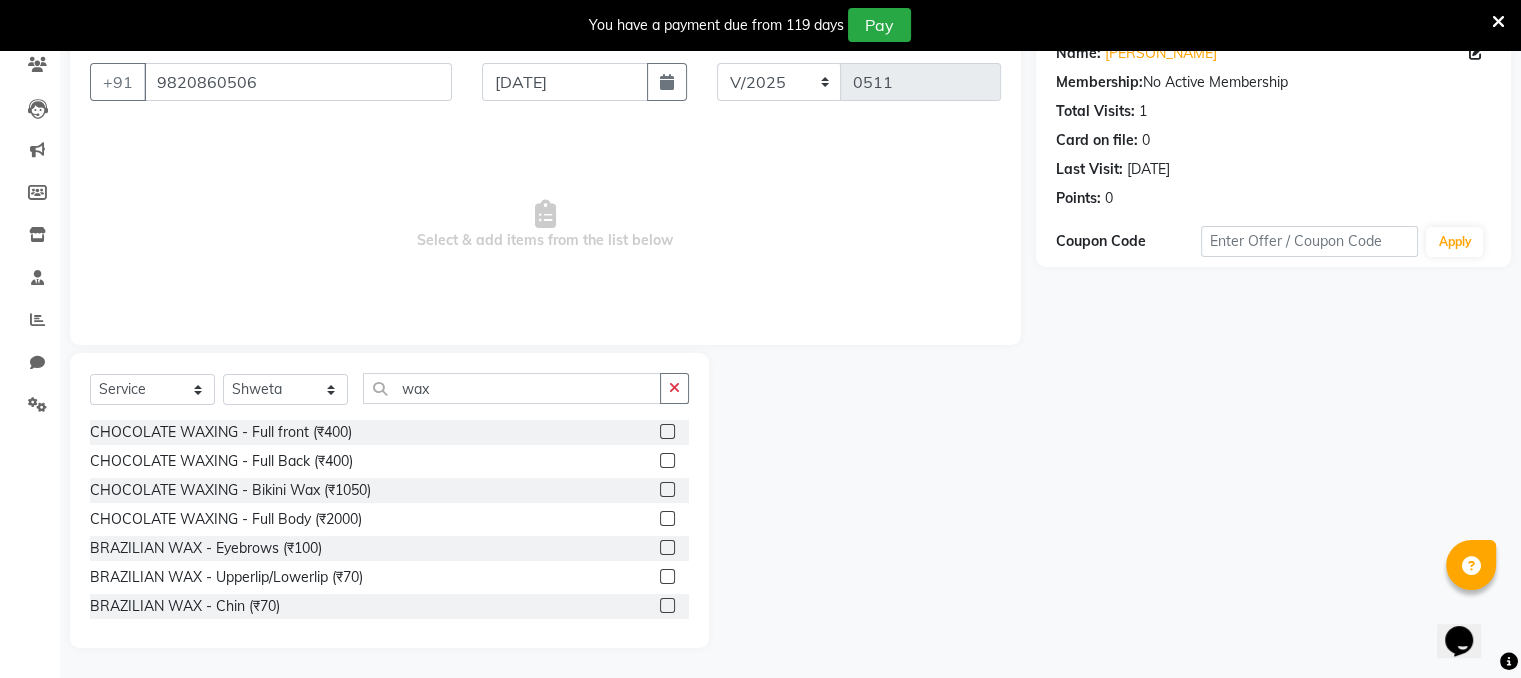 click on "Name: [PERSON_NAME] Membership:  No Active Membership  Total Visits:  1 Card on file:  0 Last Visit:   [DATE] Points:   0  Coupon Code Apply" 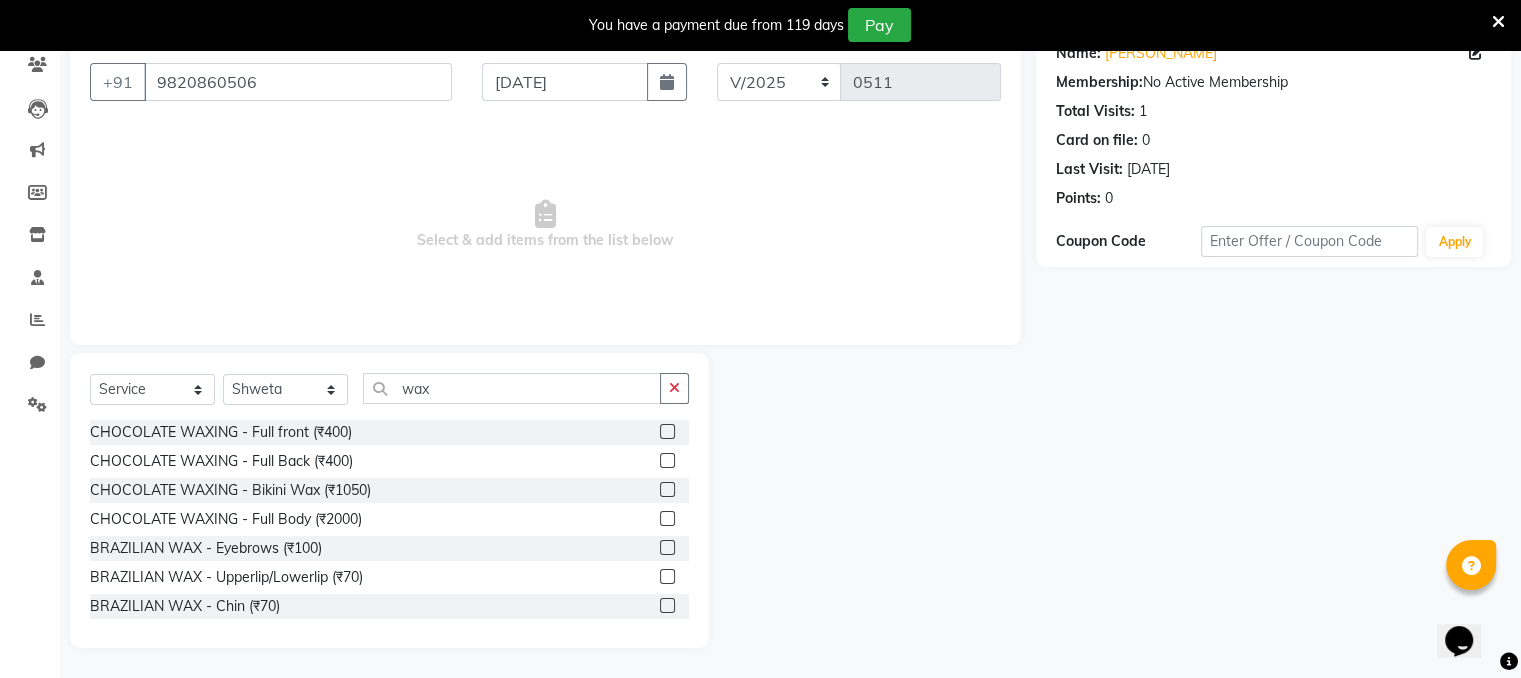 click 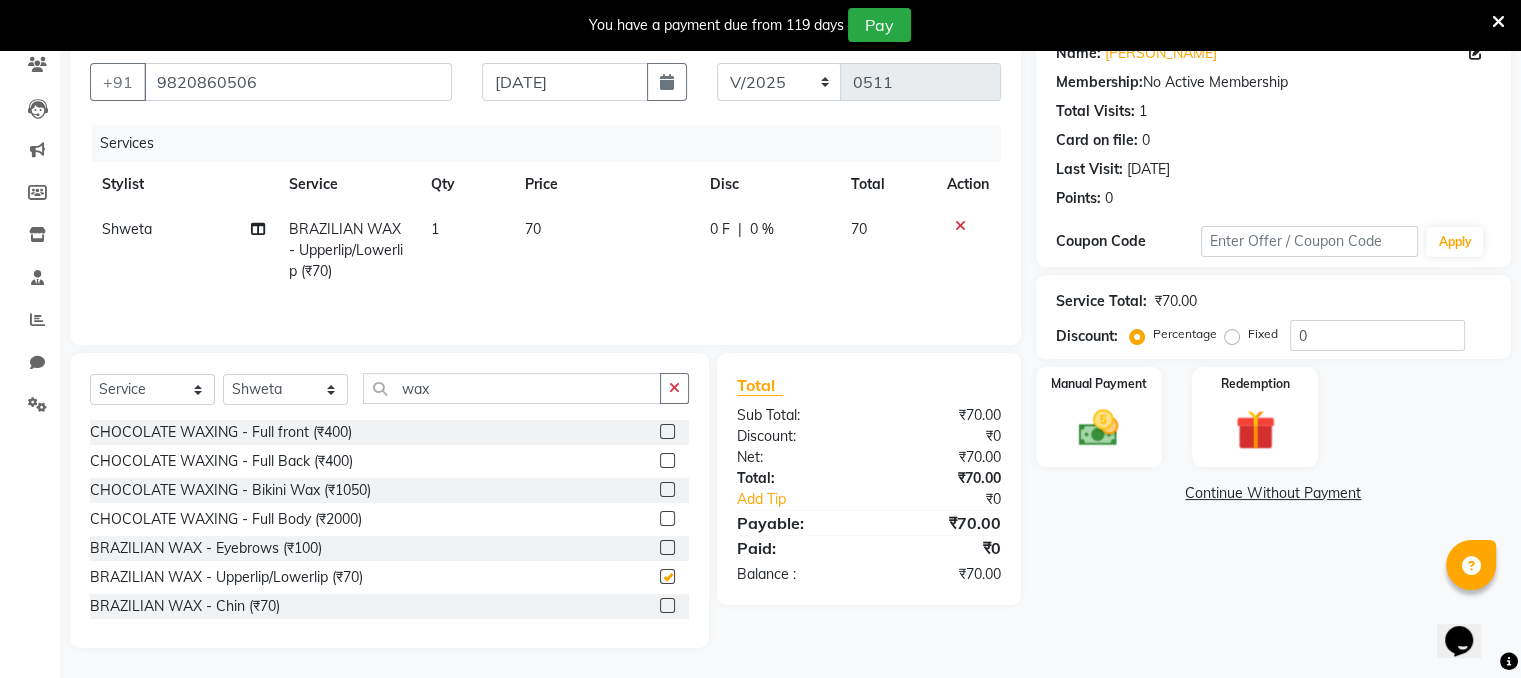checkbox on "false" 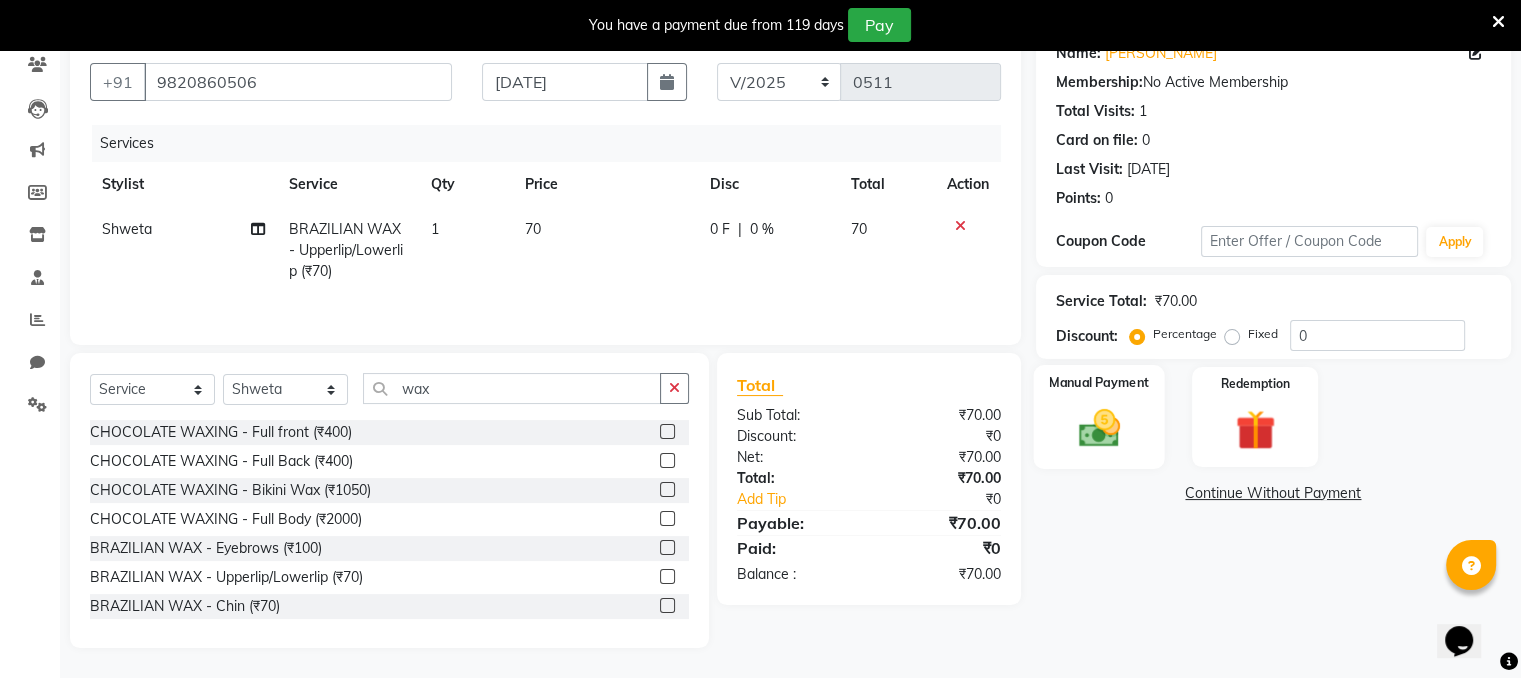 click 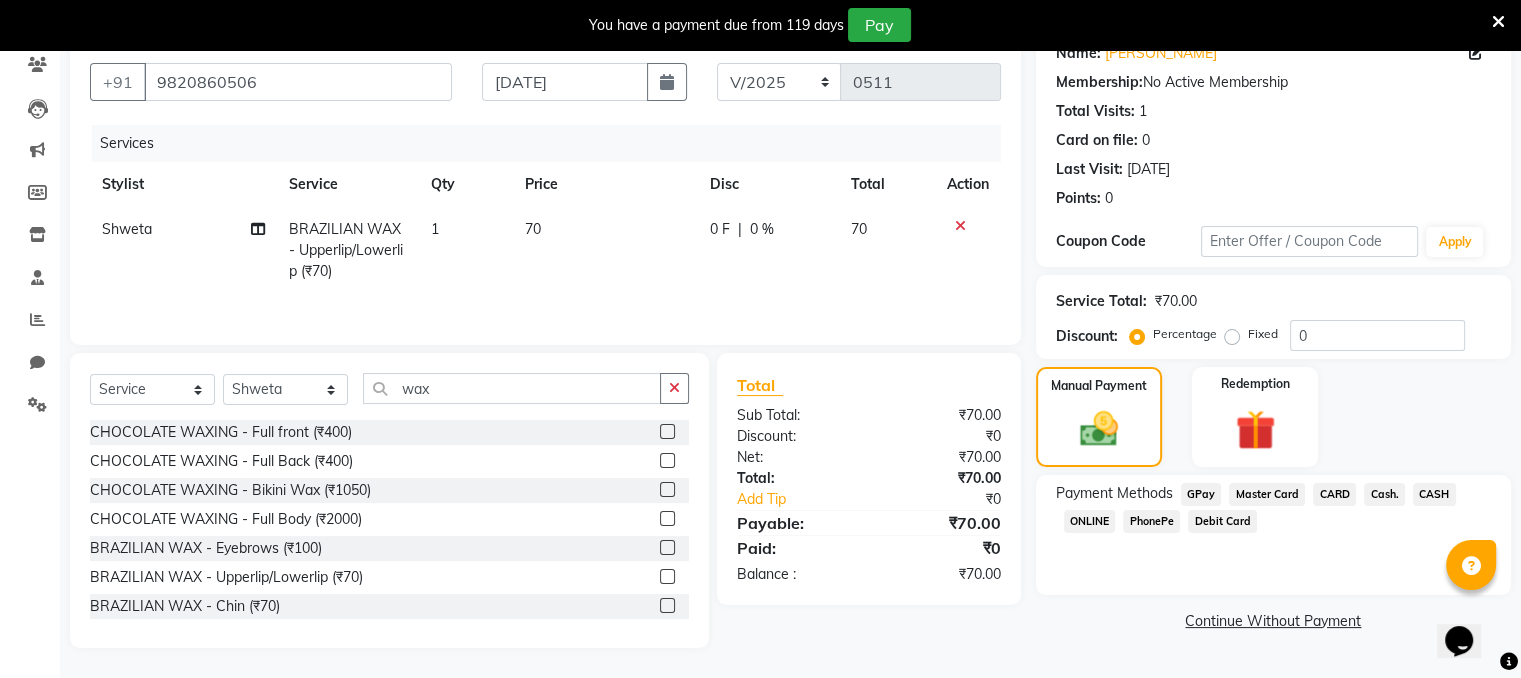 click on "Cash." 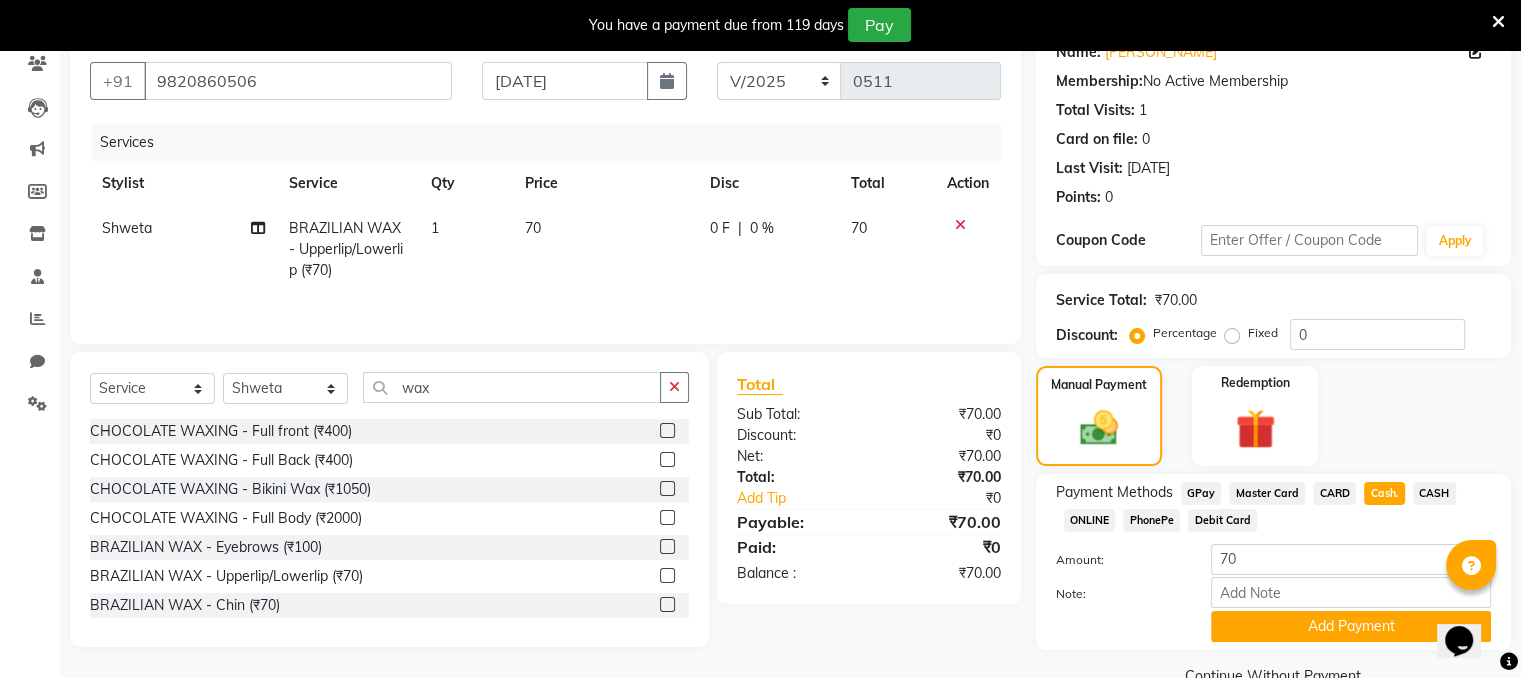 scroll, scrollTop: 219, scrollLeft: 0, axis: vertical 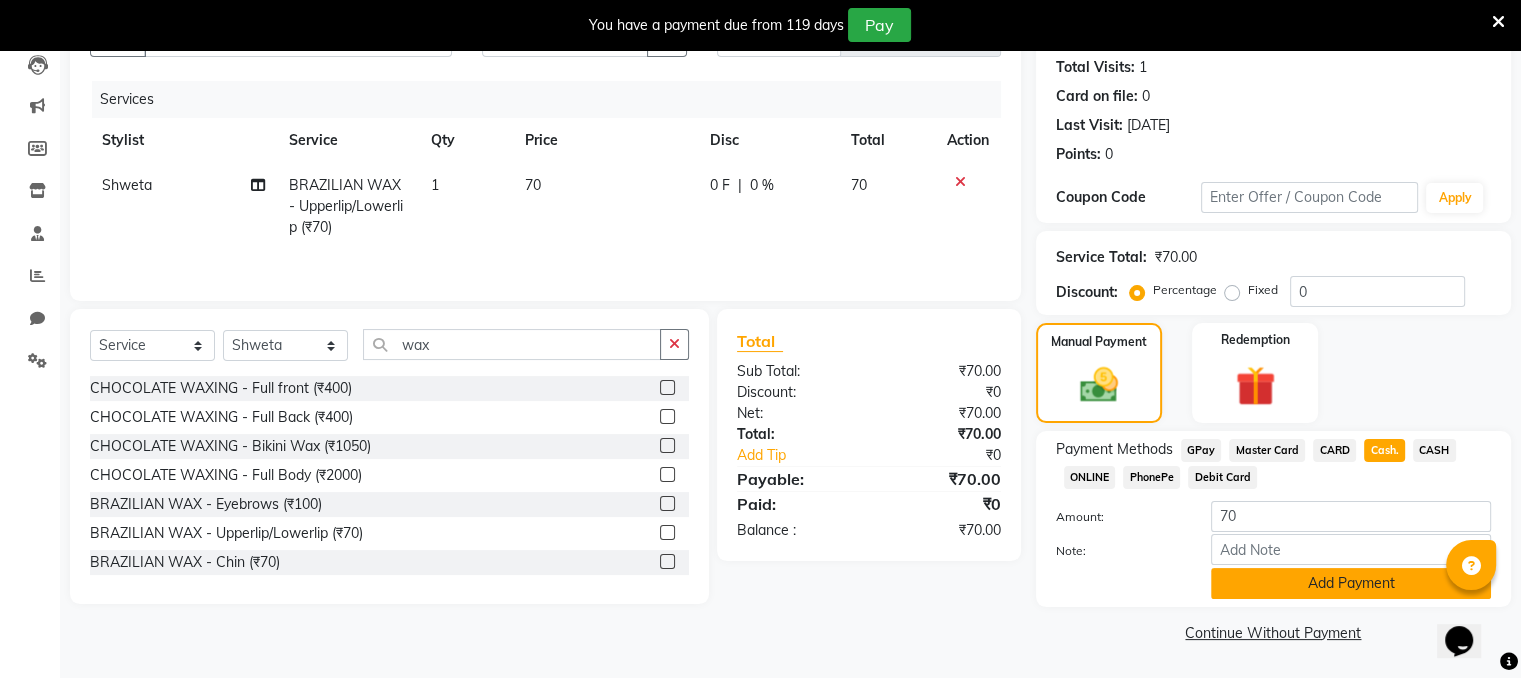 click on "Add Payment" 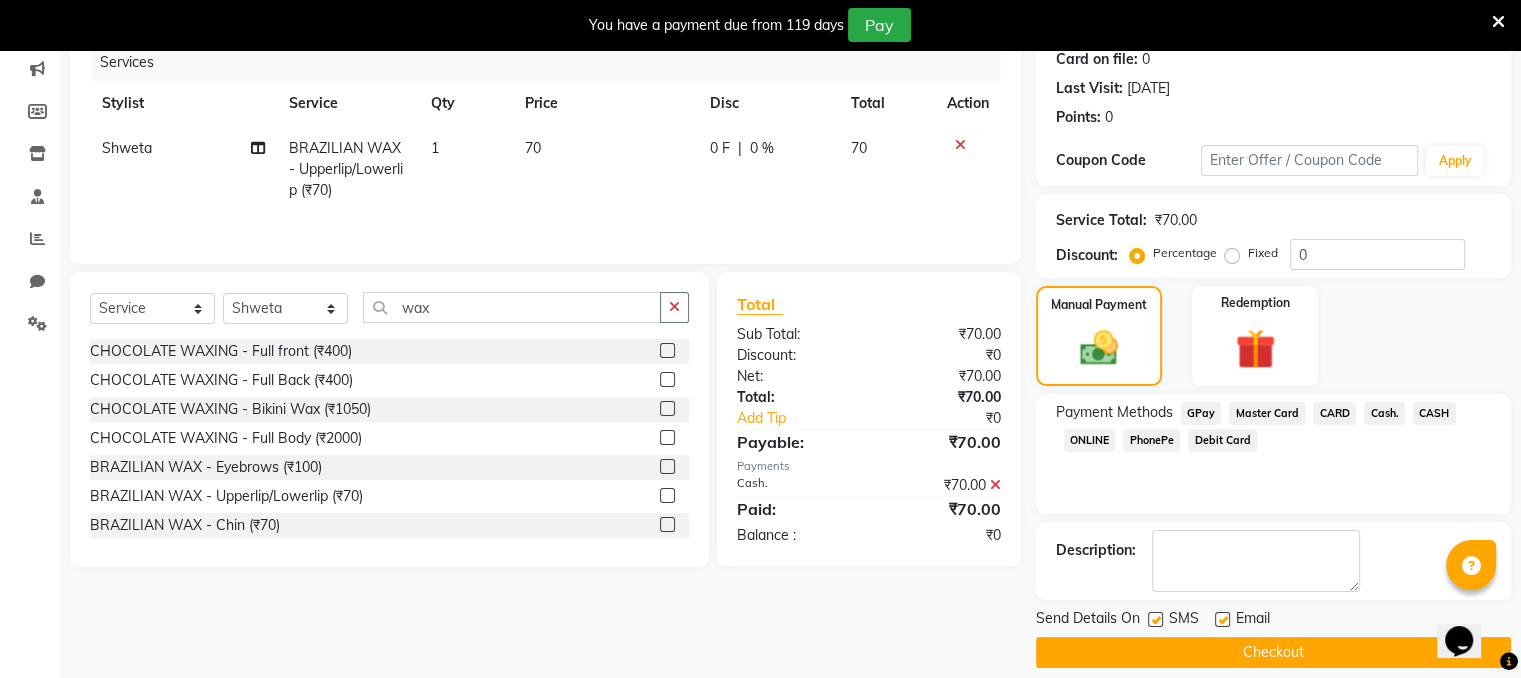 scroll, scrollTop: 272, scrollLeft: 0, axis: vertical 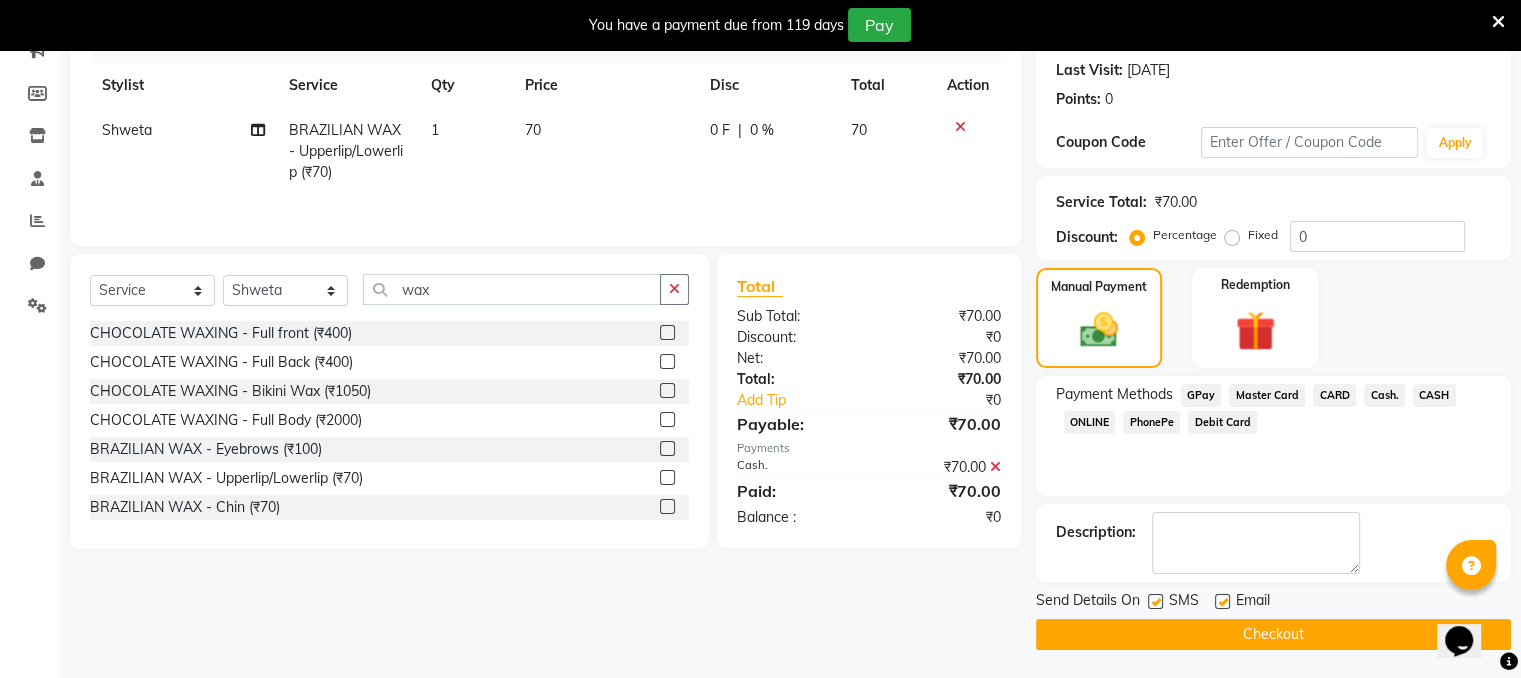 click 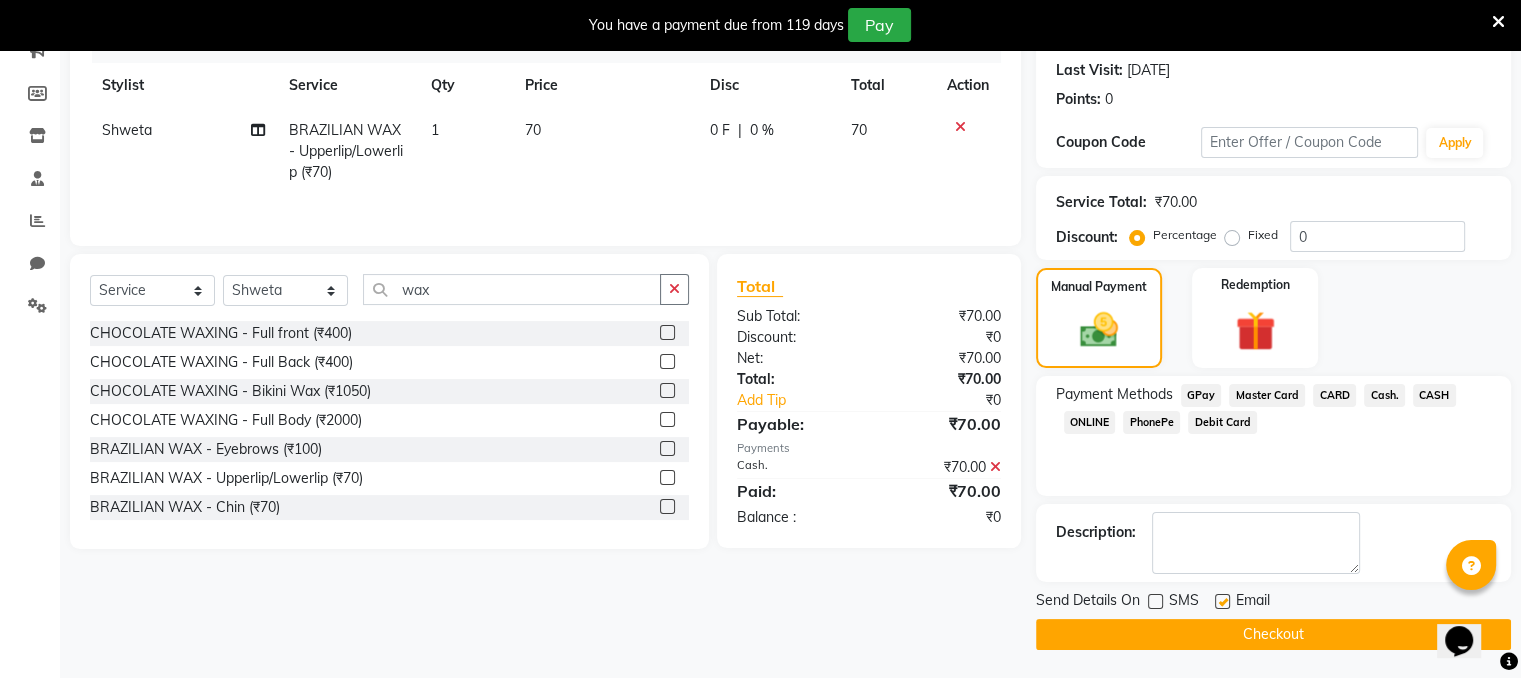 click 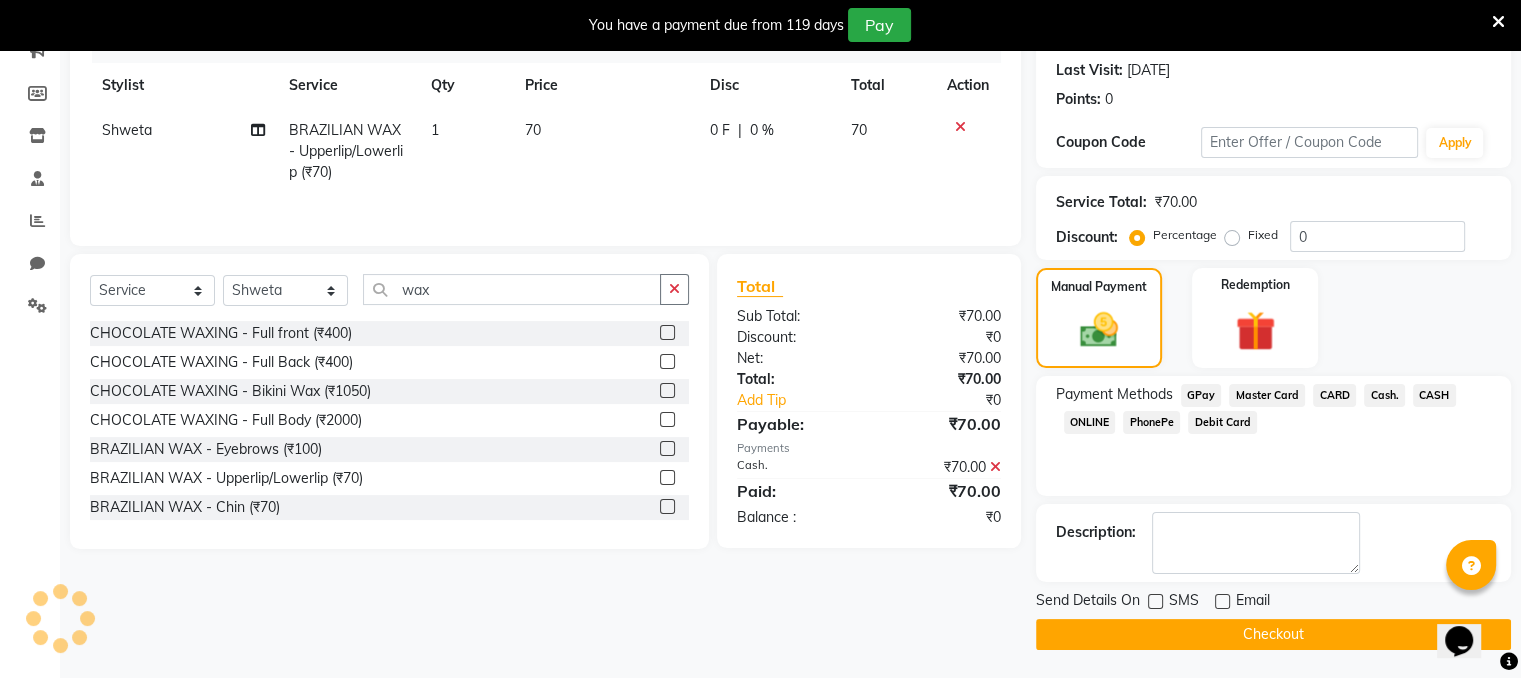 click on "Checkout" 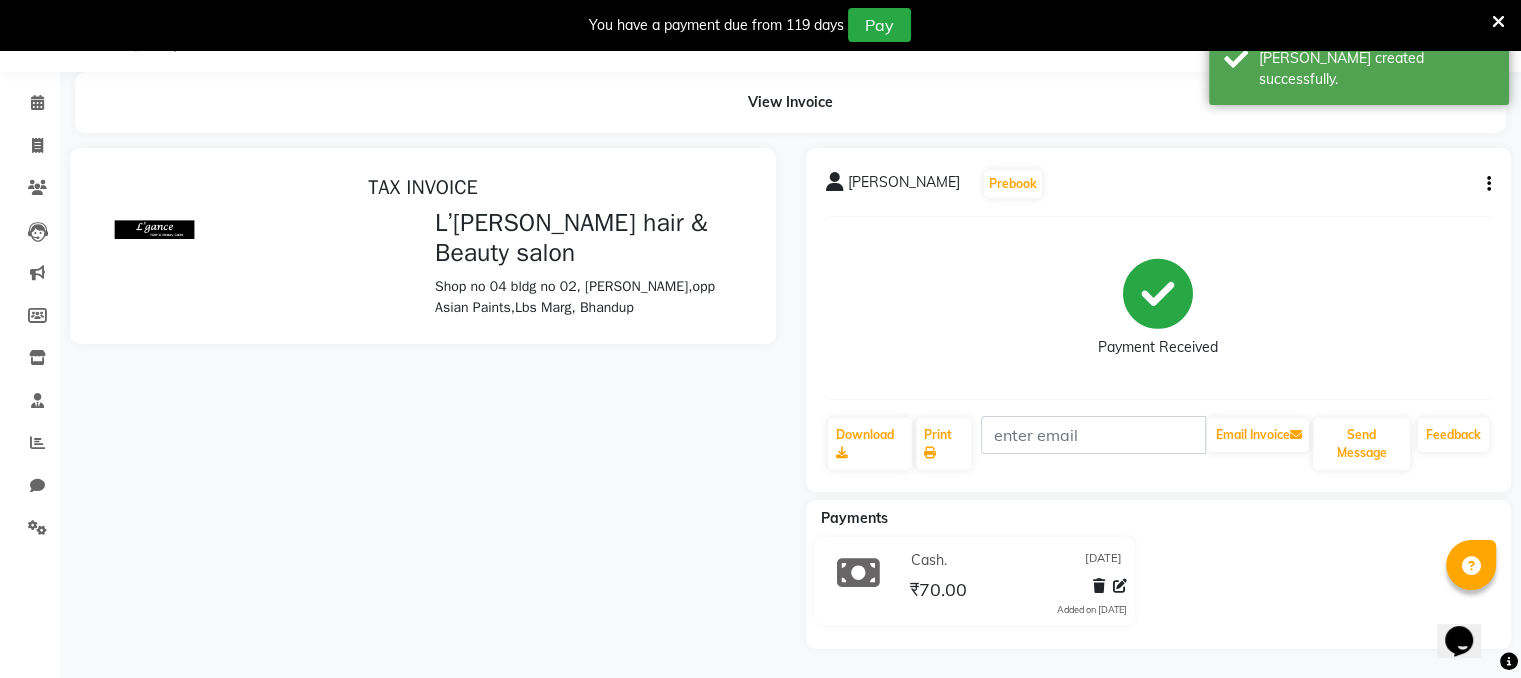 scroll, scrollTop: 109, scrollLeft: 0, axis: vertical 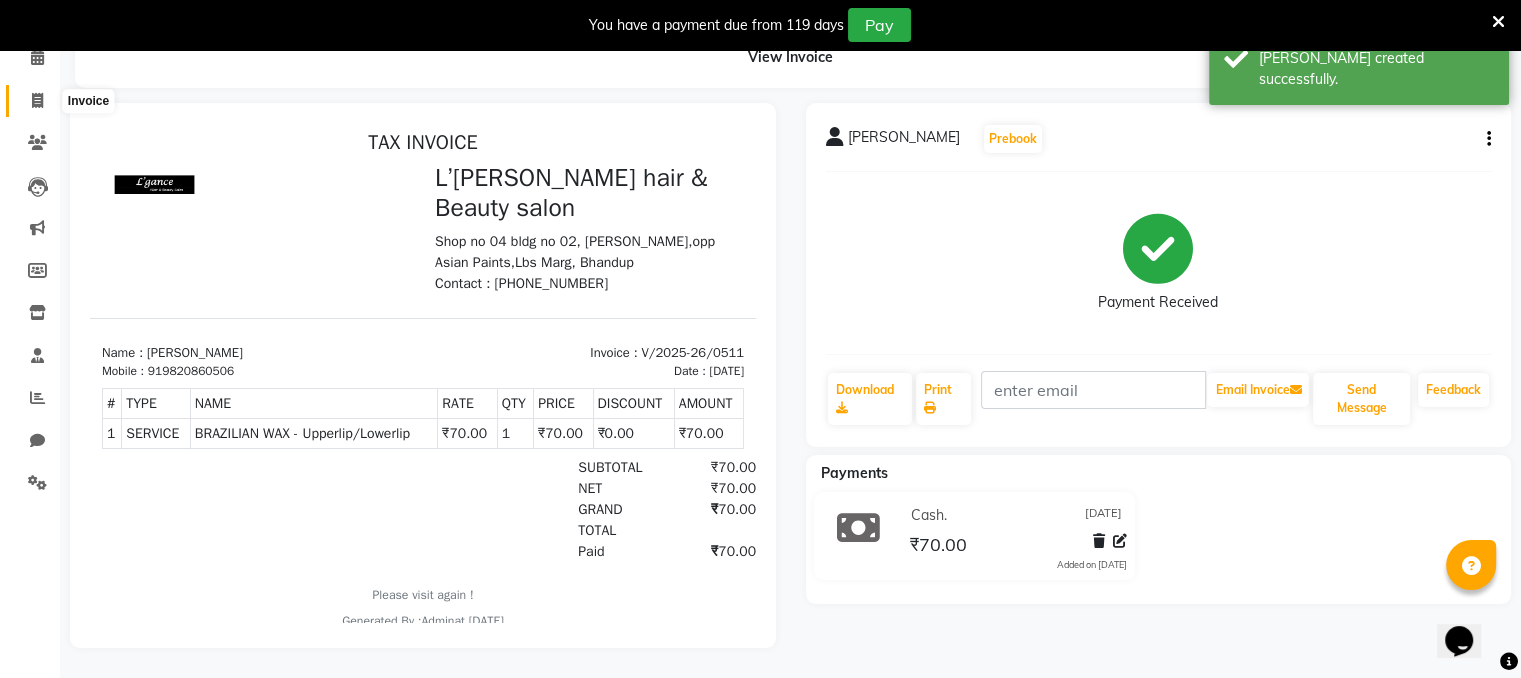 click 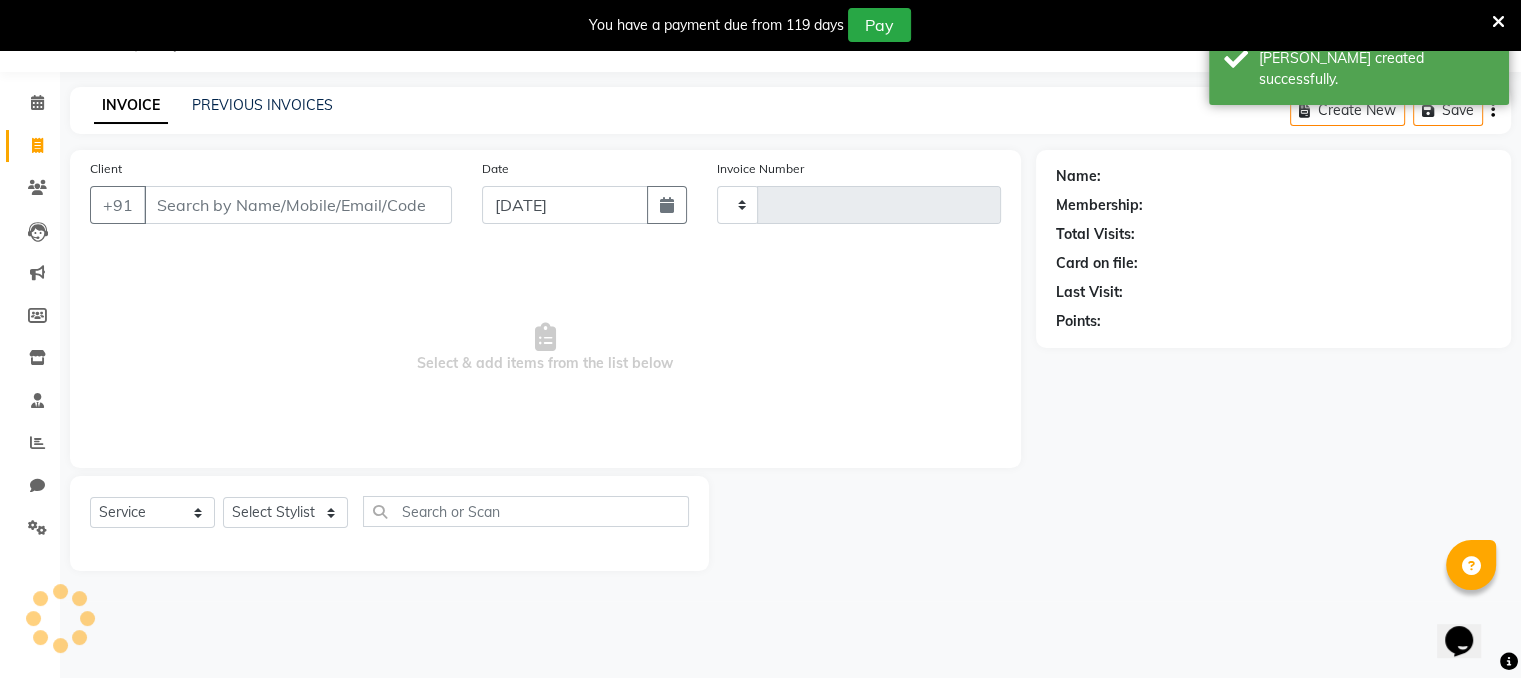 scroll, scrollTop: 50, scrollLeft: 0, axis: vertical 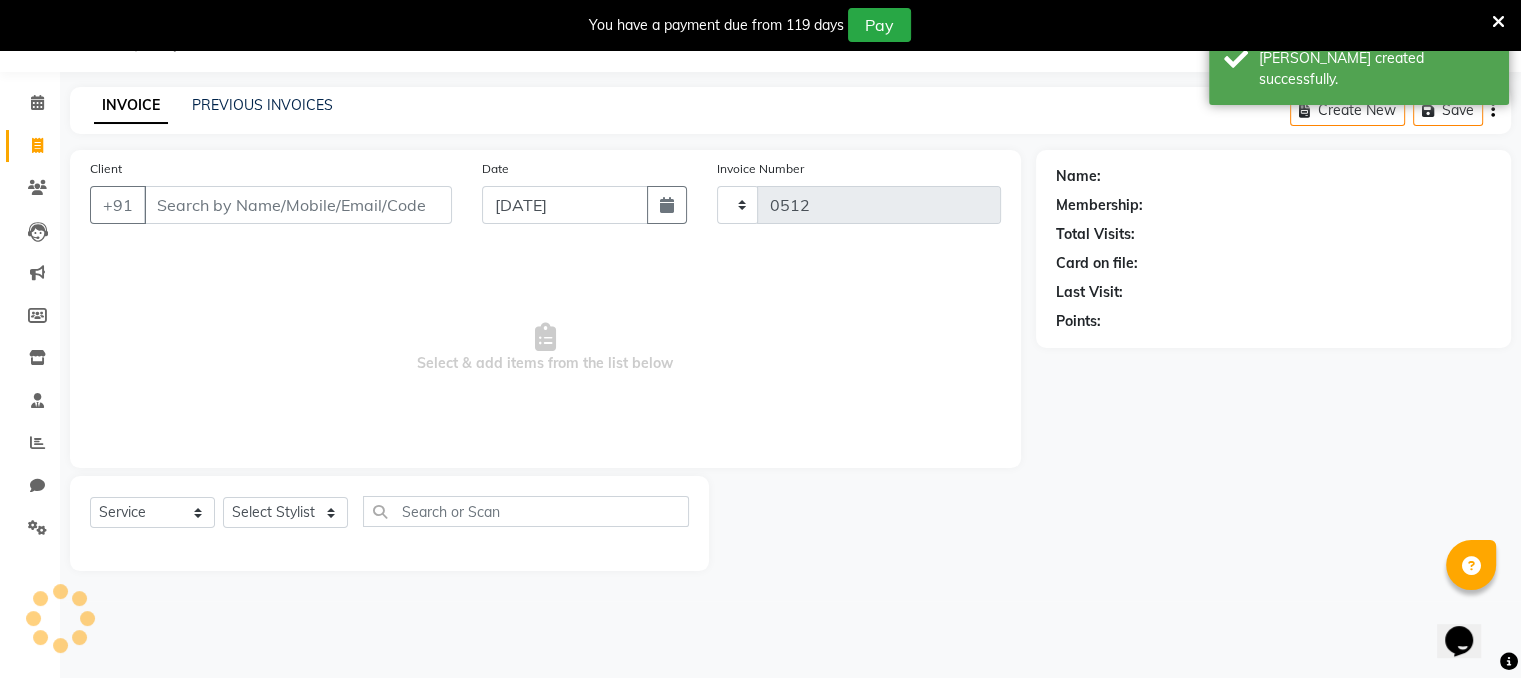 select on "7828" 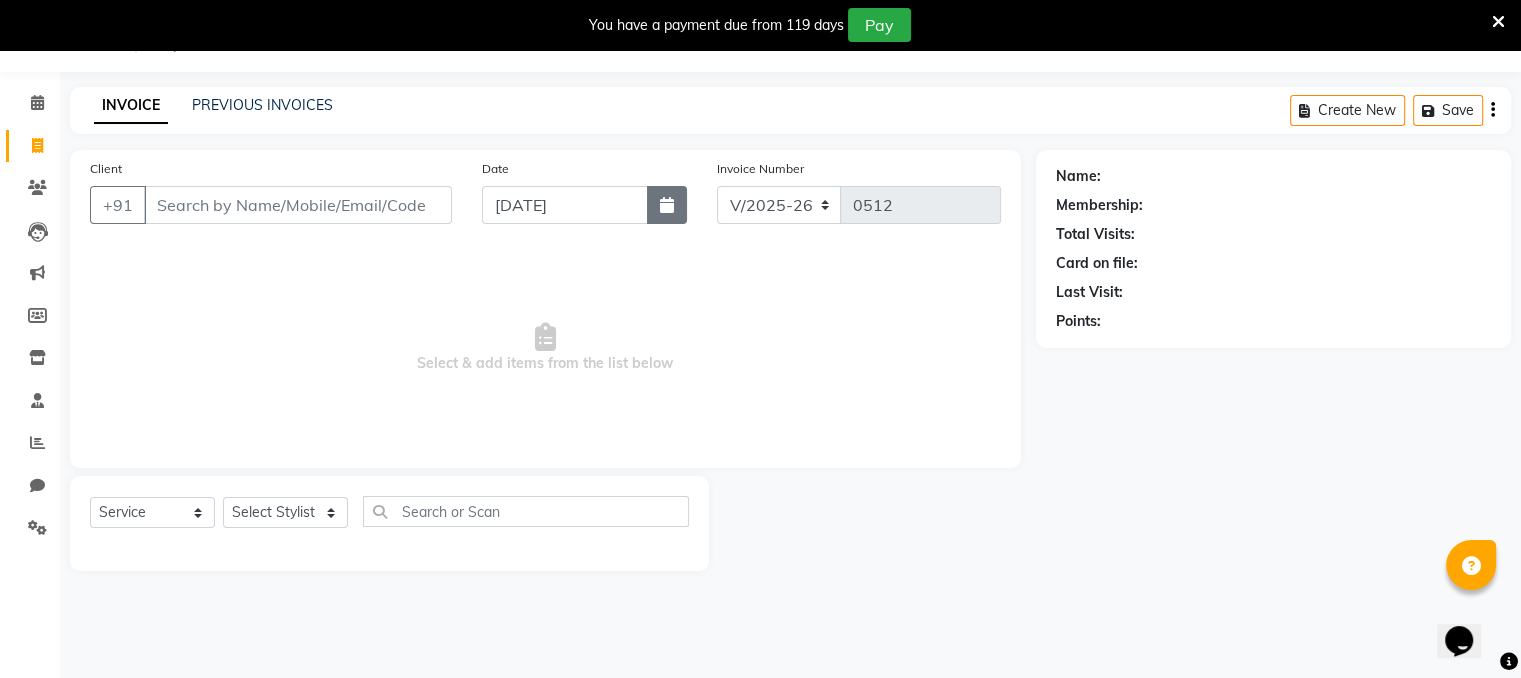 click 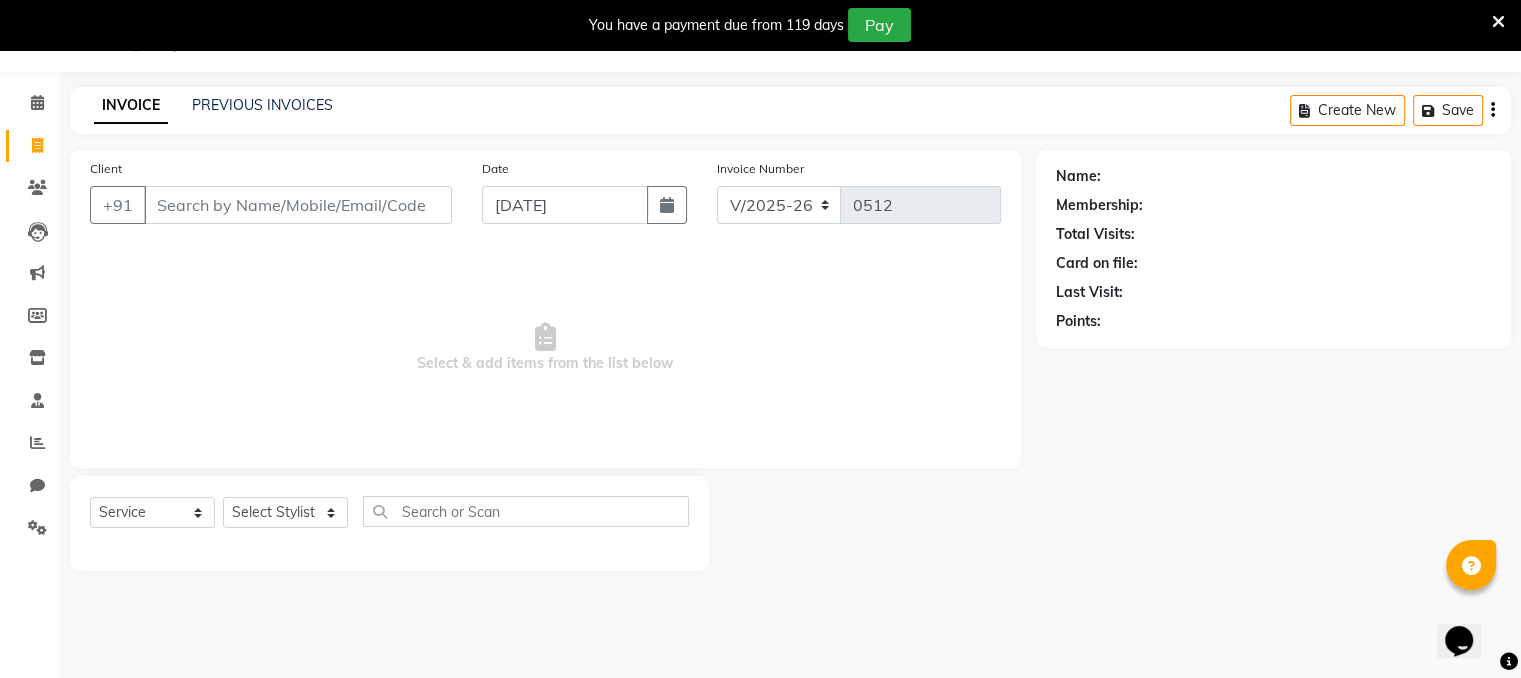 select on "7" 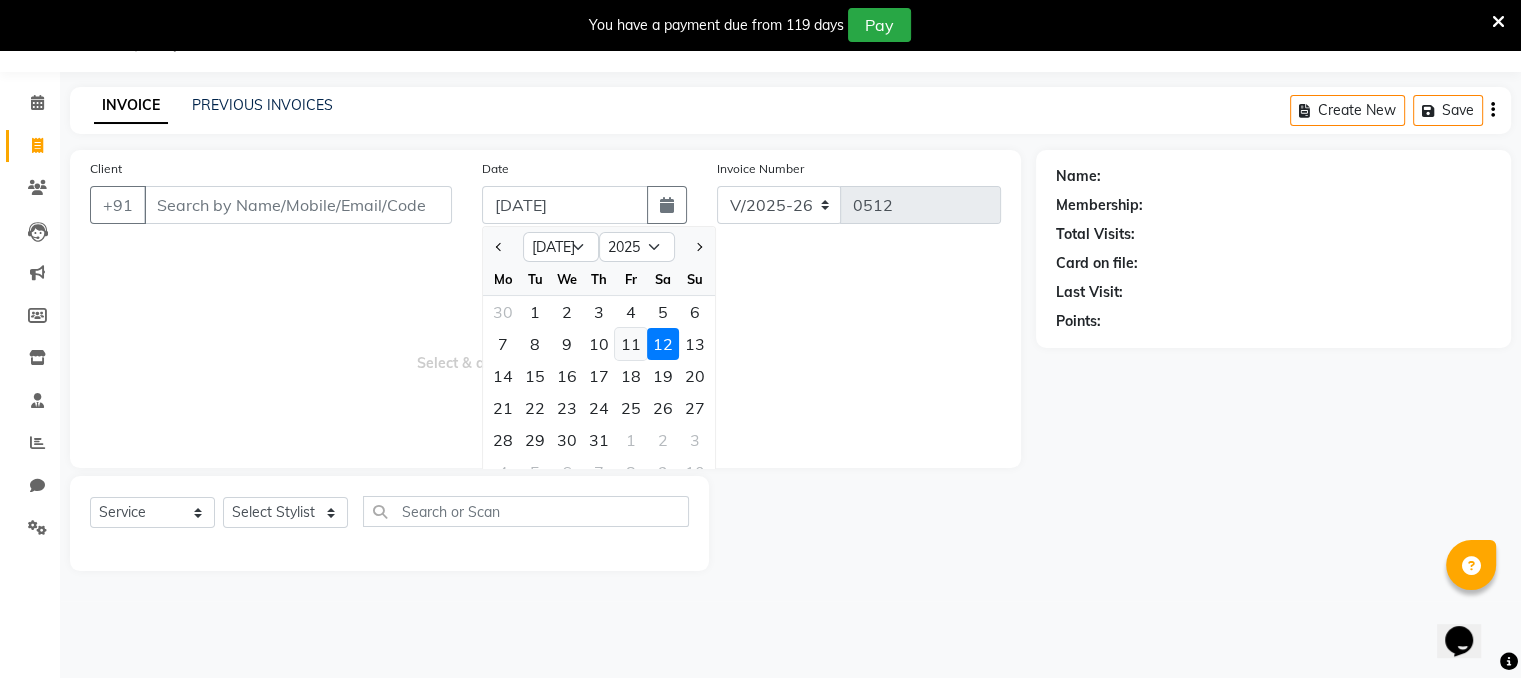 click on "11" 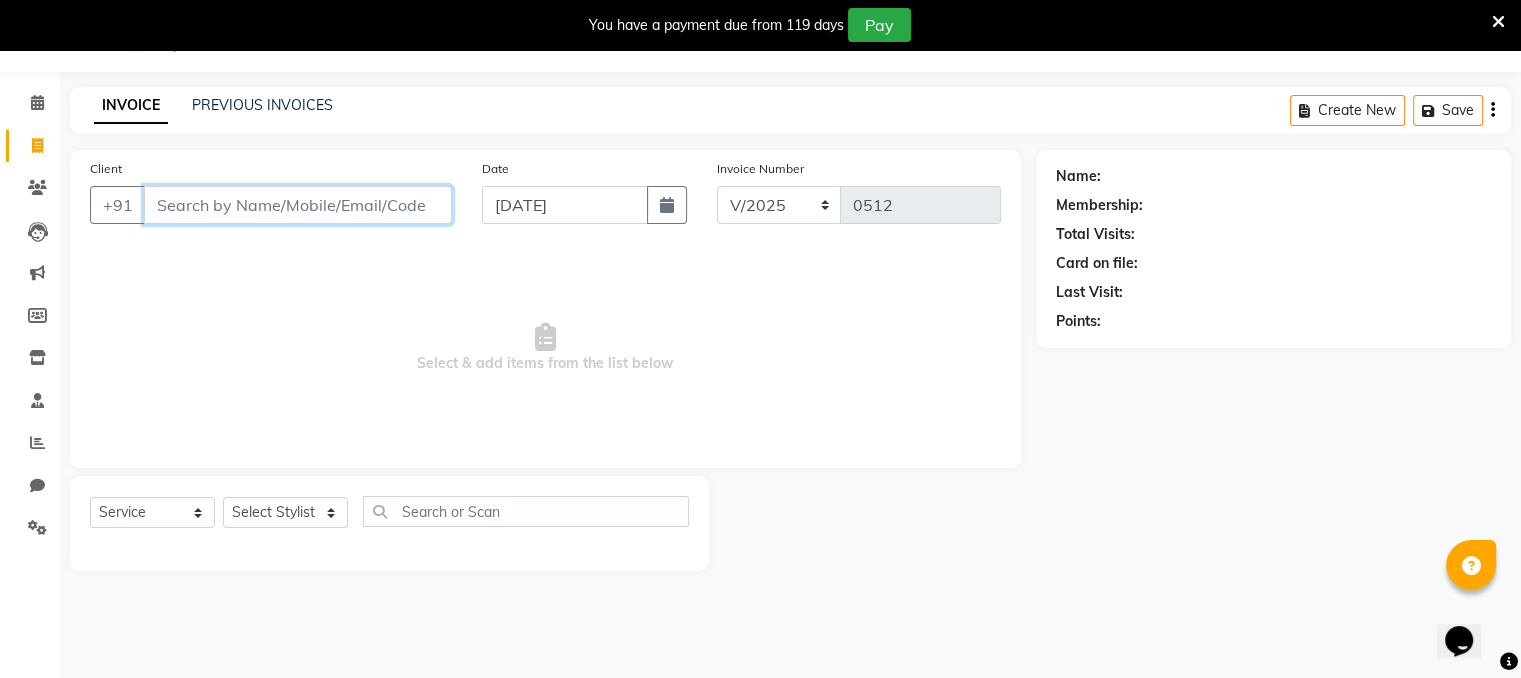 click on "Client" at bounding box center (298, 205) 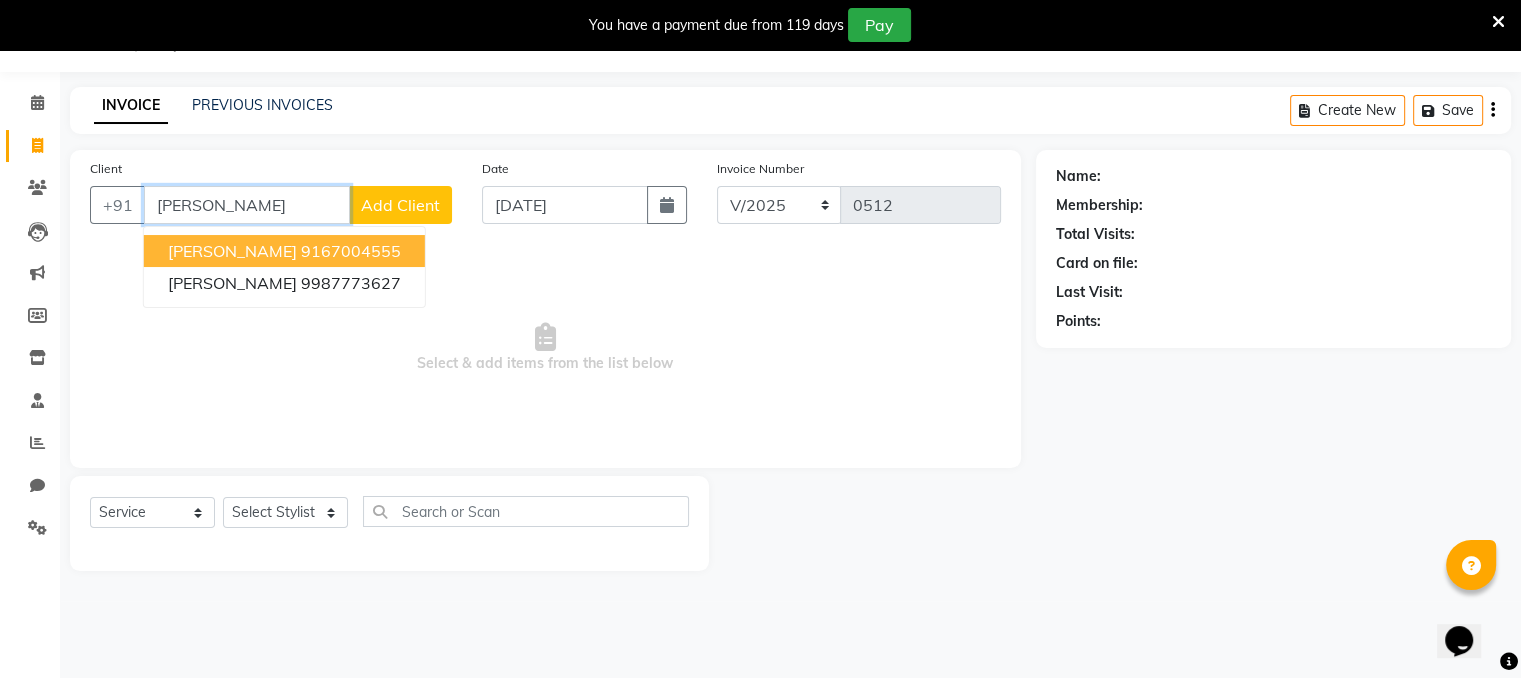 click on "[PERSON_NAME]" at bounding box center [232, 251] 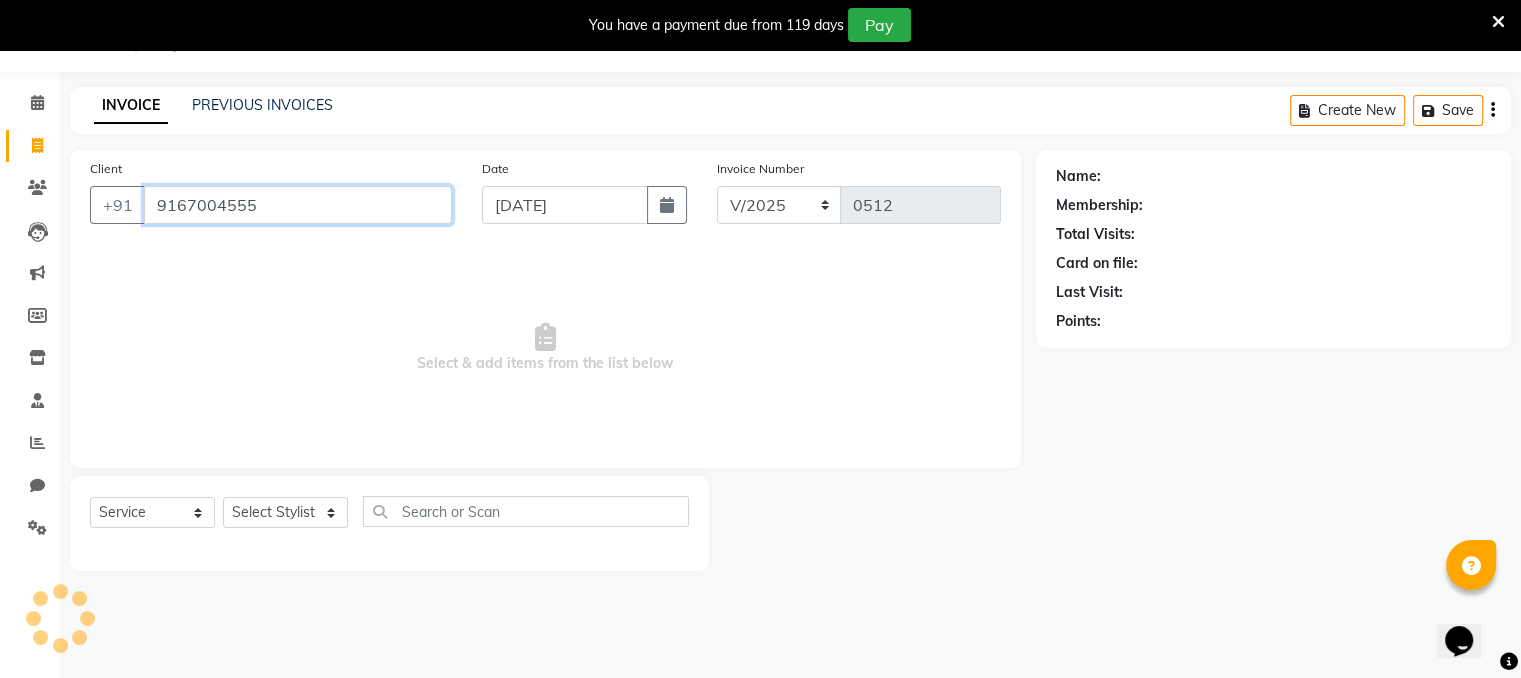 type on "9167004555" 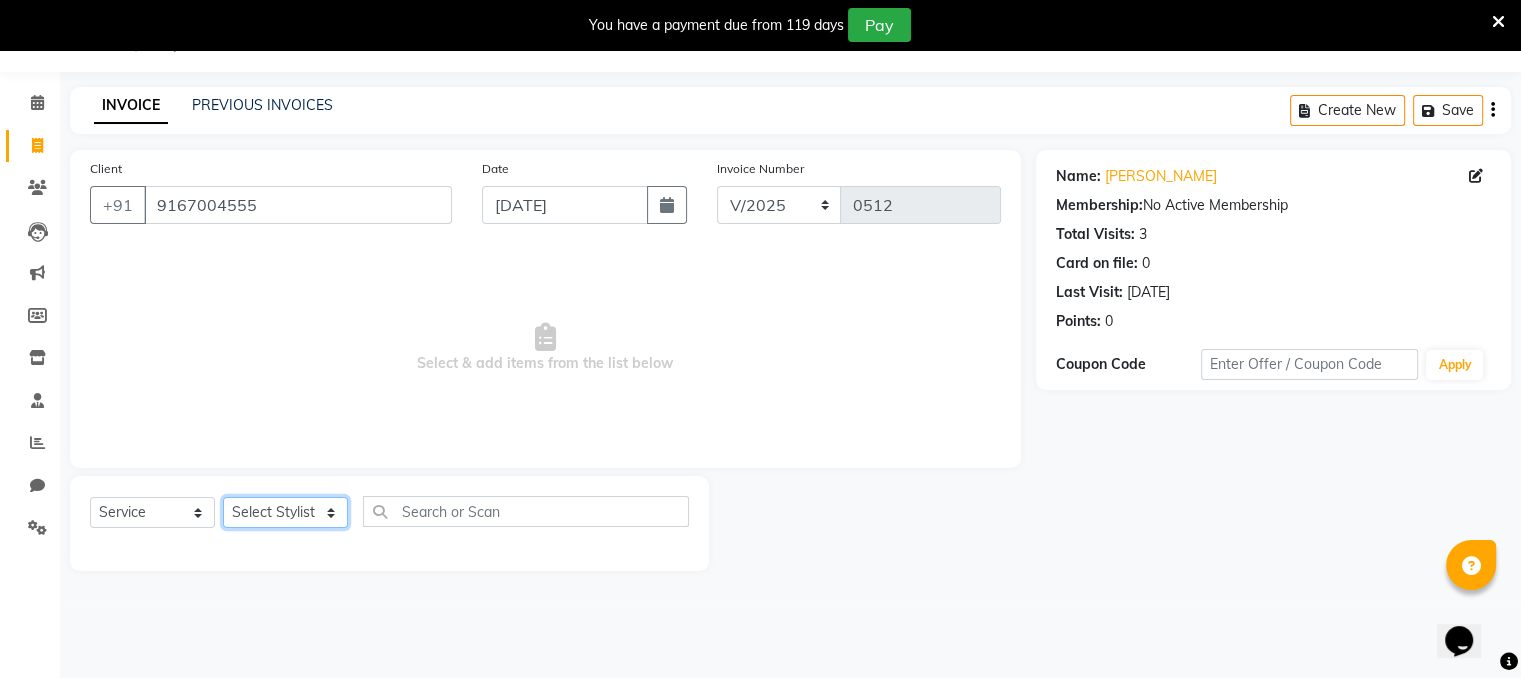 click on "Select Stylist Devi DIS Mamta Pinki [PERSON_NAME] Shweta Uma" 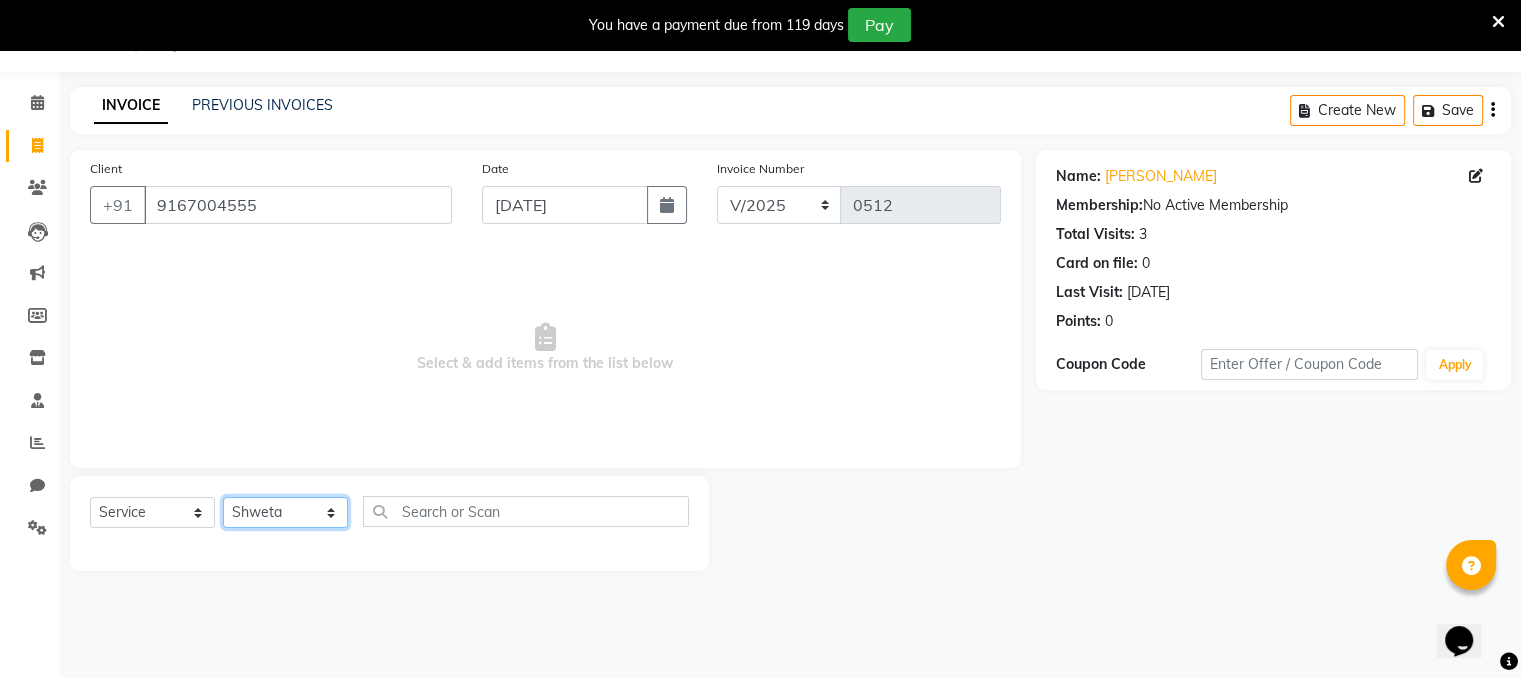 click on "Select Stylist Devi DIS Mamta Pinki [PERSON_NAME] Shweta Uma" 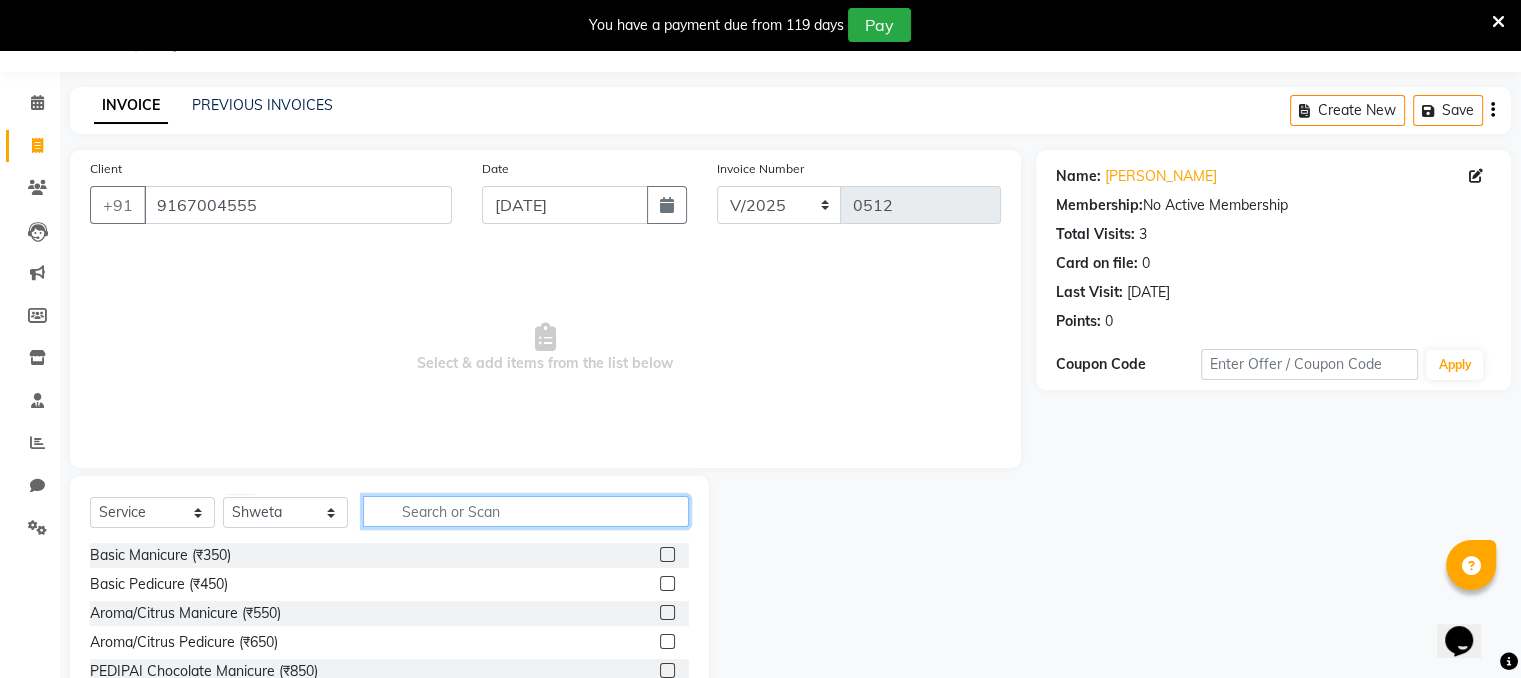 click 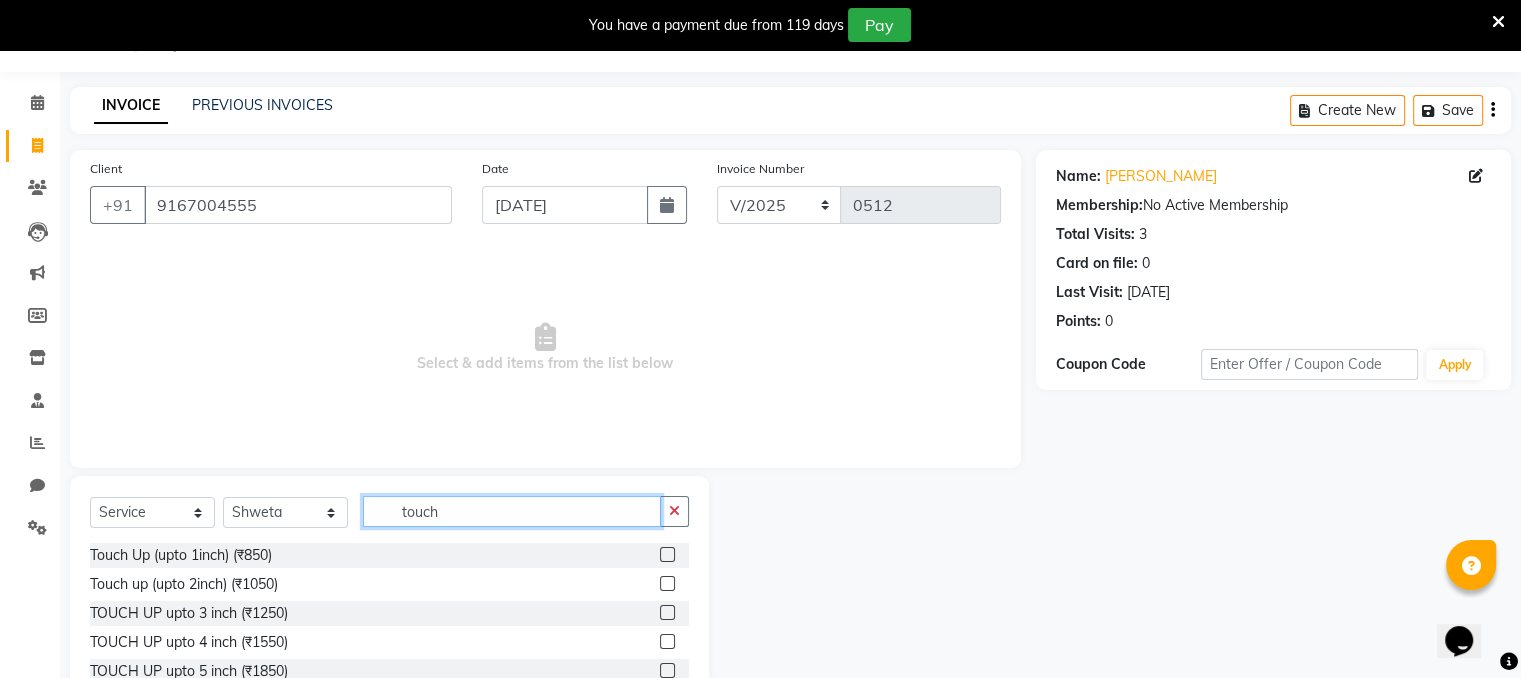 type on "touch" 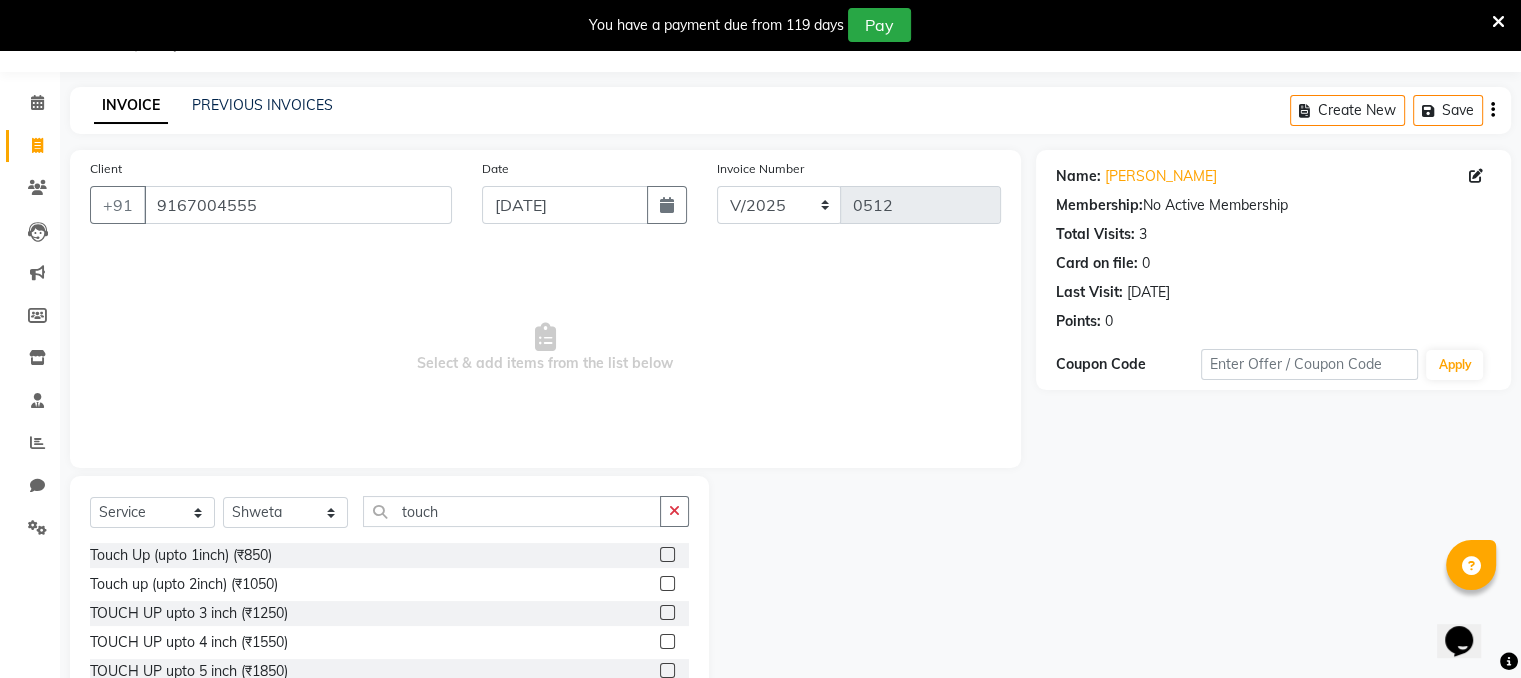 click 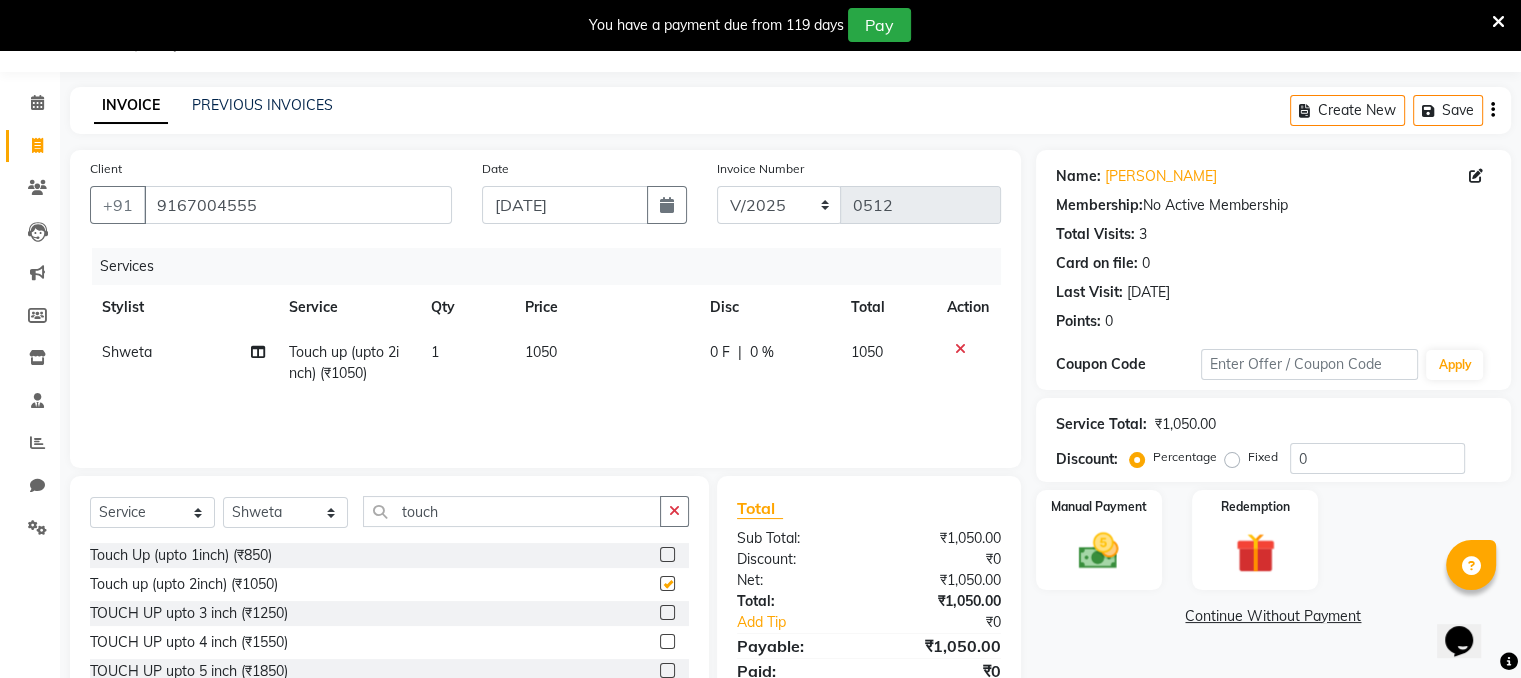 checkbox on "false" 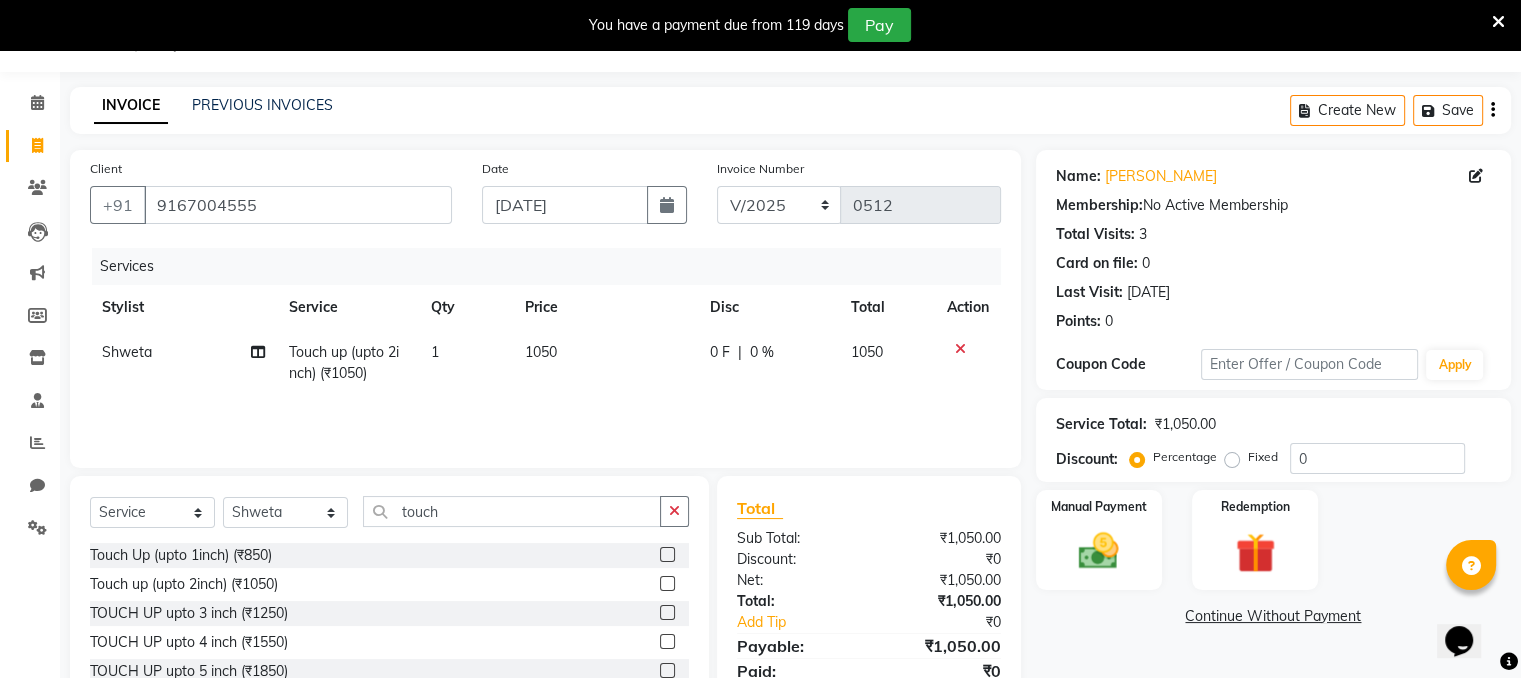click on "1050" 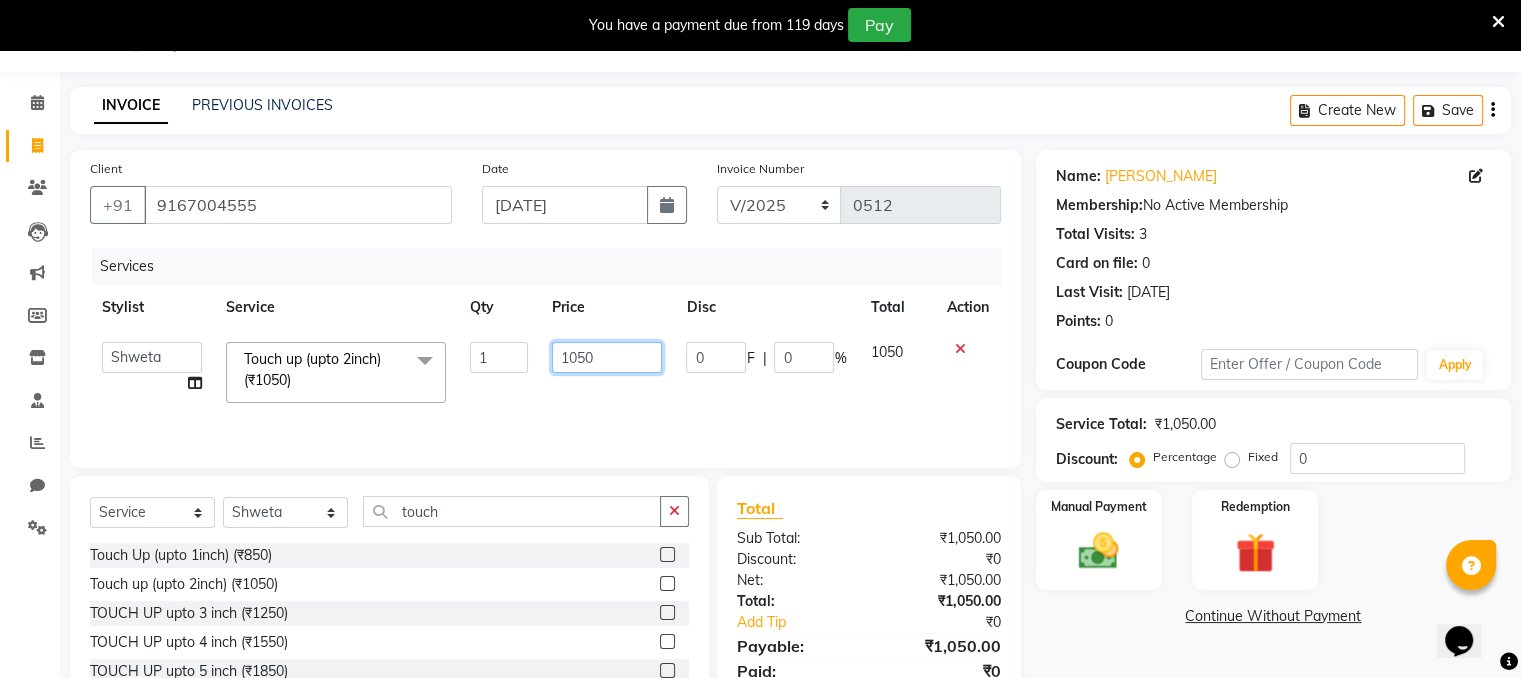 click on "1050" 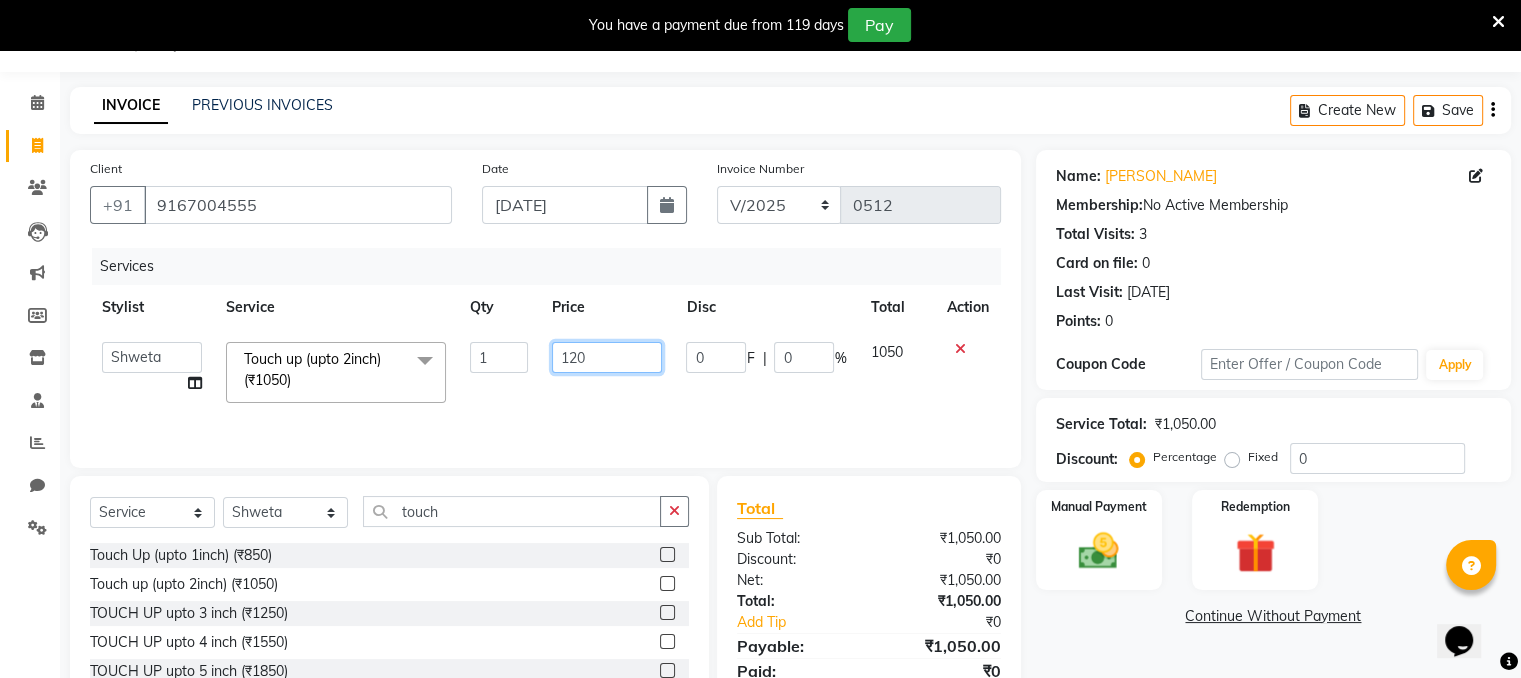 type on "1250" 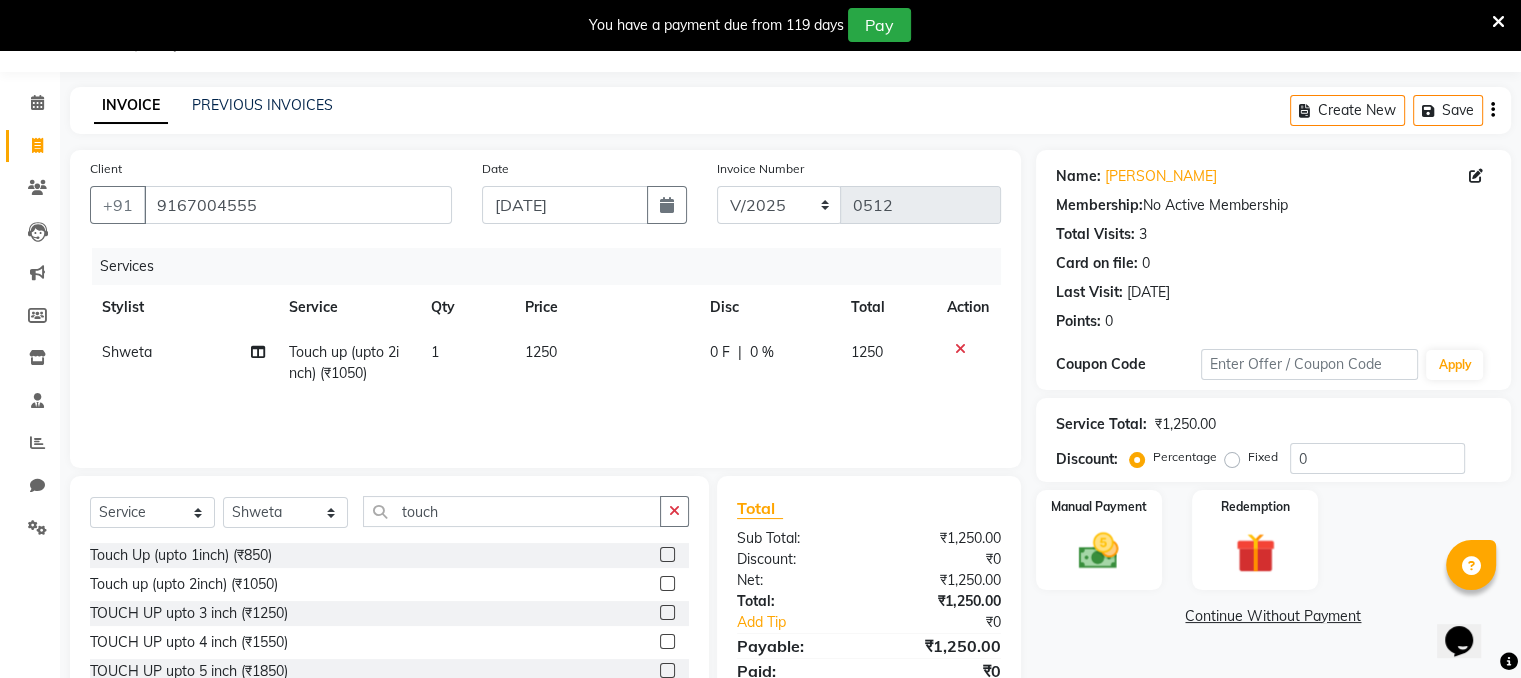 click on "Services Stylist Service Qty Price Disc Total Action Shweta Touch up (upto 2inch) (₹1050) 1 1250 0 F | 0 % 1250" 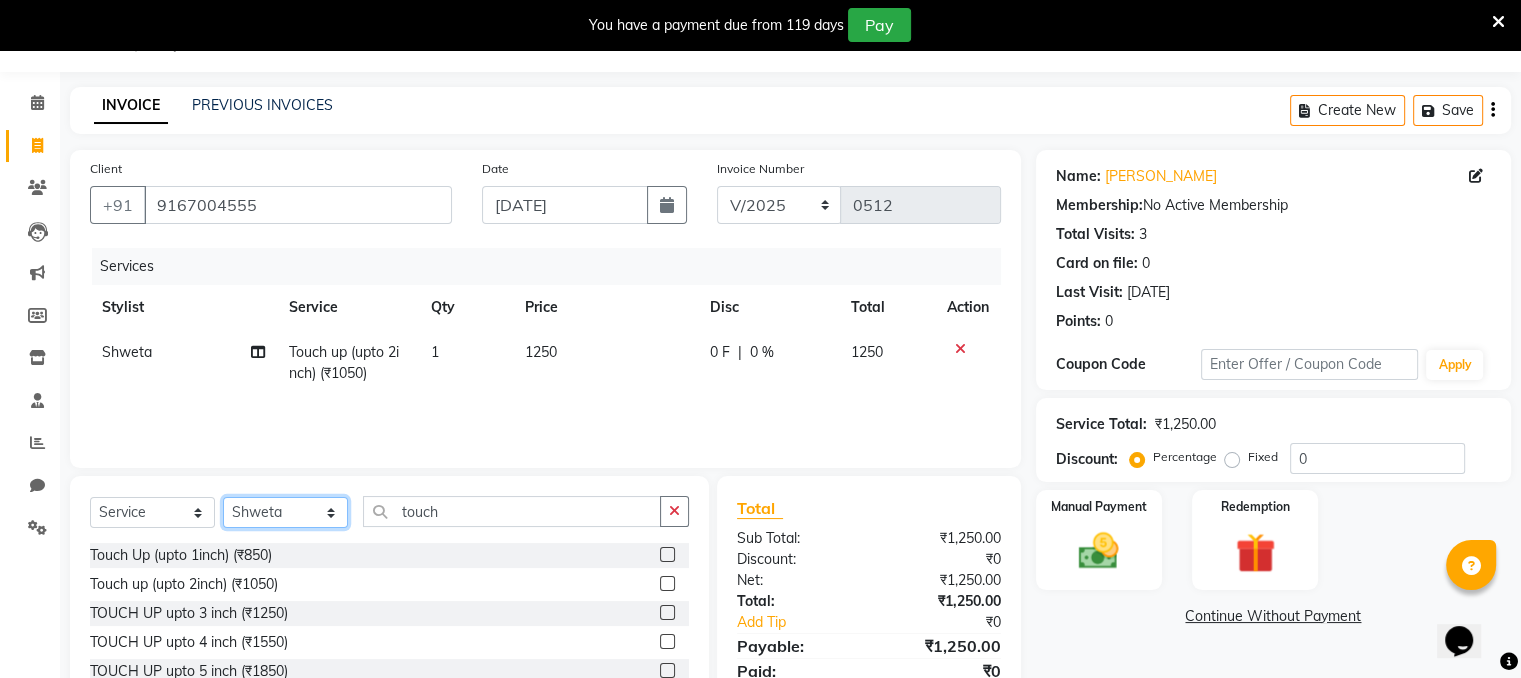 click on "Select Stylist Devi DIS Mamta Pinki [PERSON_NAME] Shweta Uma" 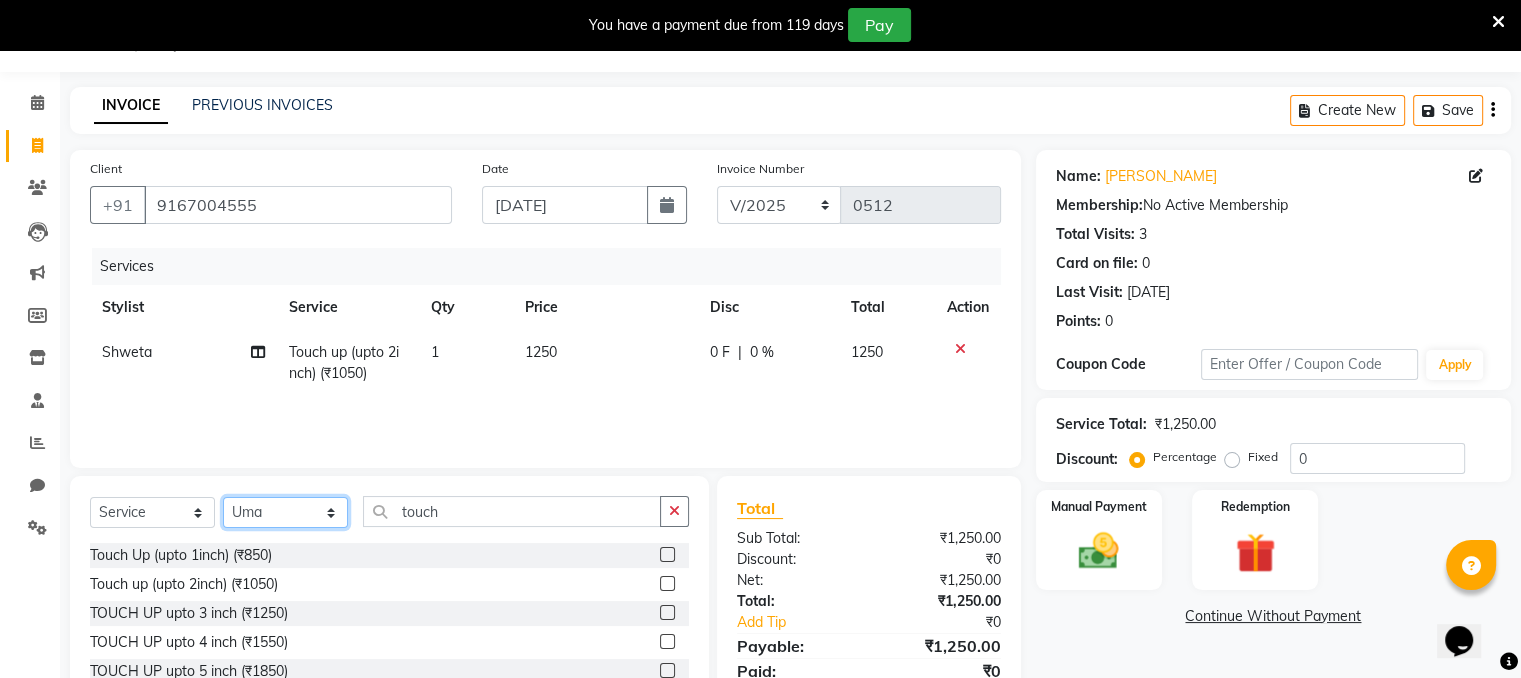 click on "Select Stylist Devi DIS Mamta Pinki [PERSON_NAME] Shweta Uma" 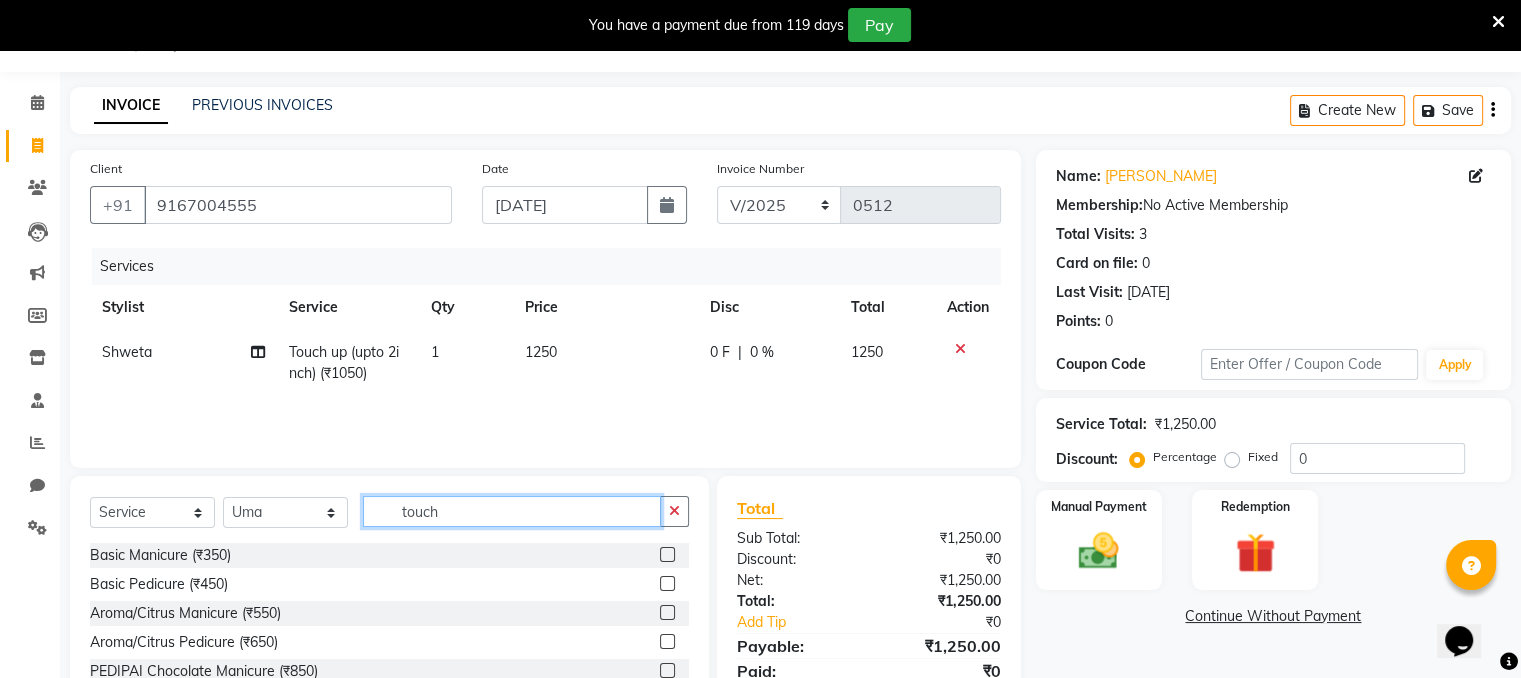 click on "touch" 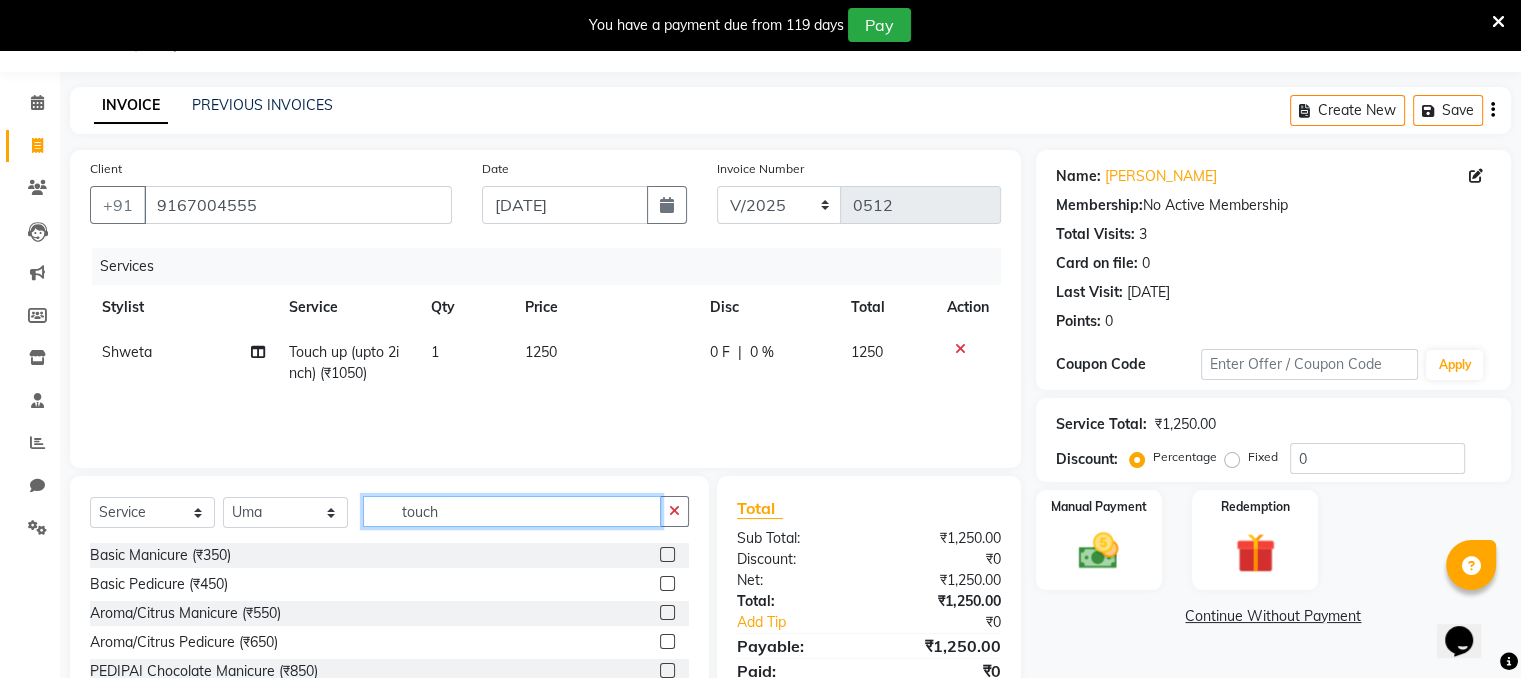 click on "touch" 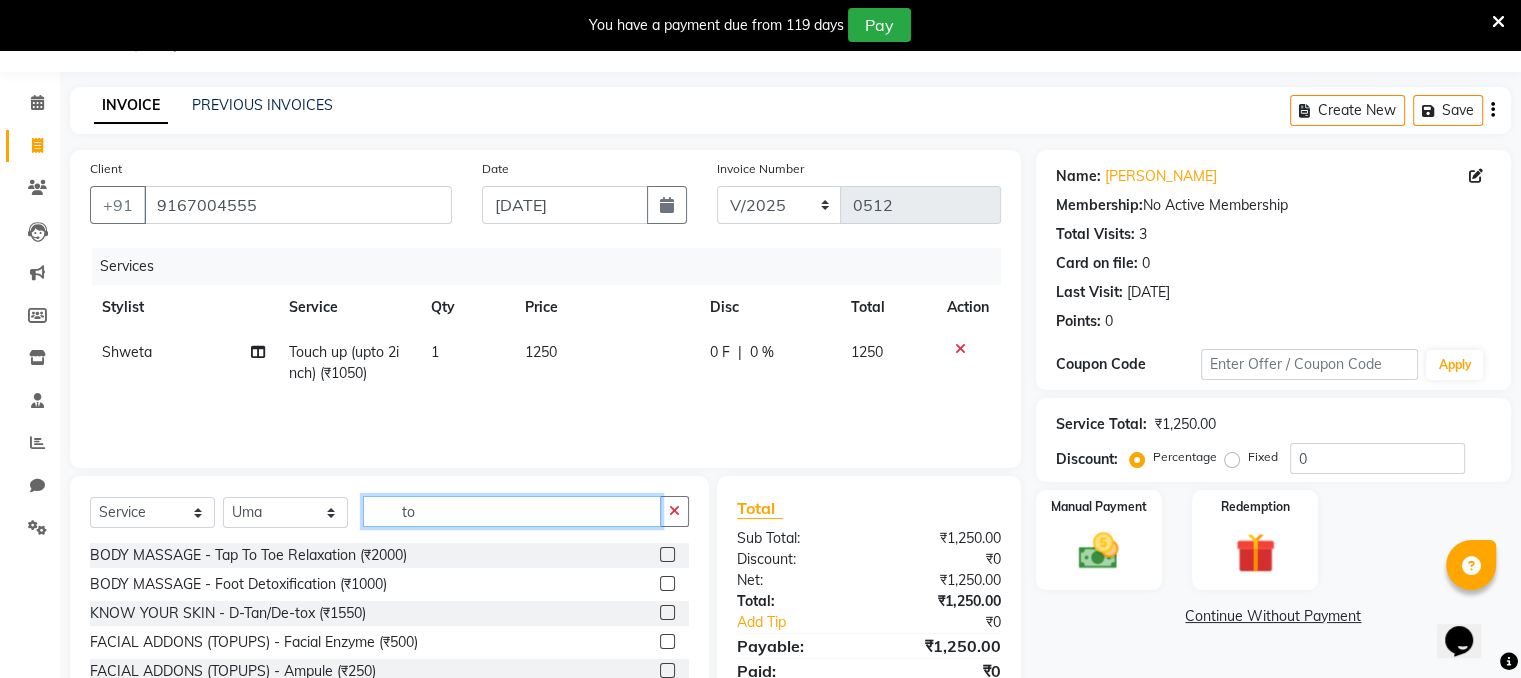 type on "t" 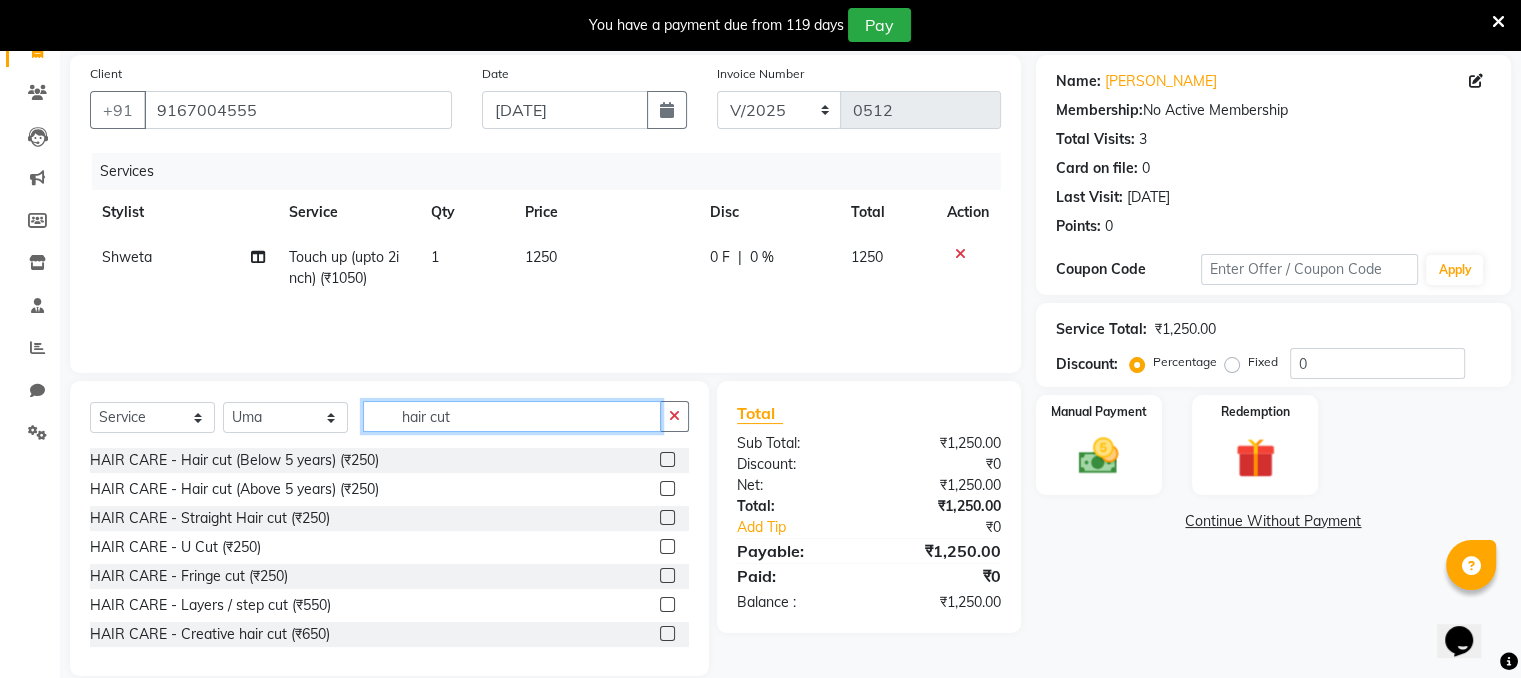 scroll, scrollTop: 174, scrollLeft: 0, axis: vertical 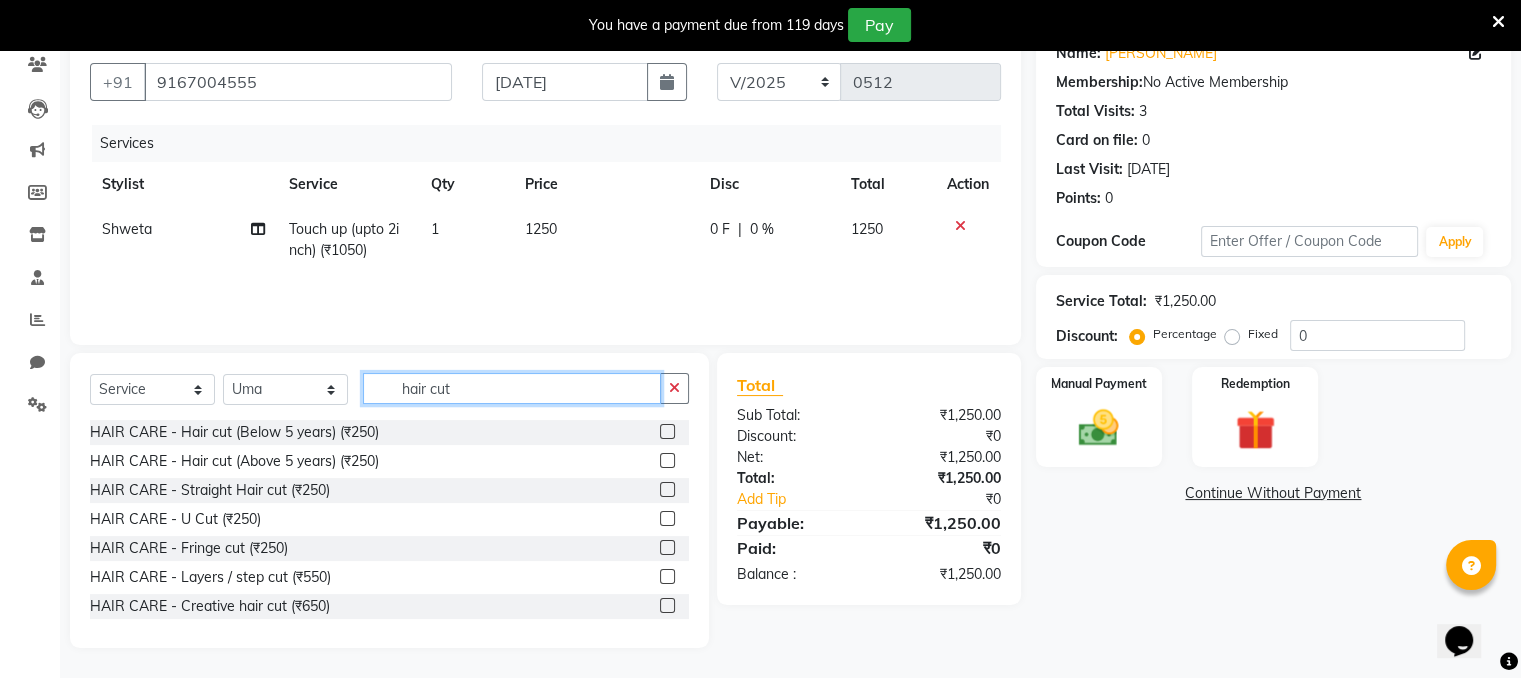 type on "hair cut" 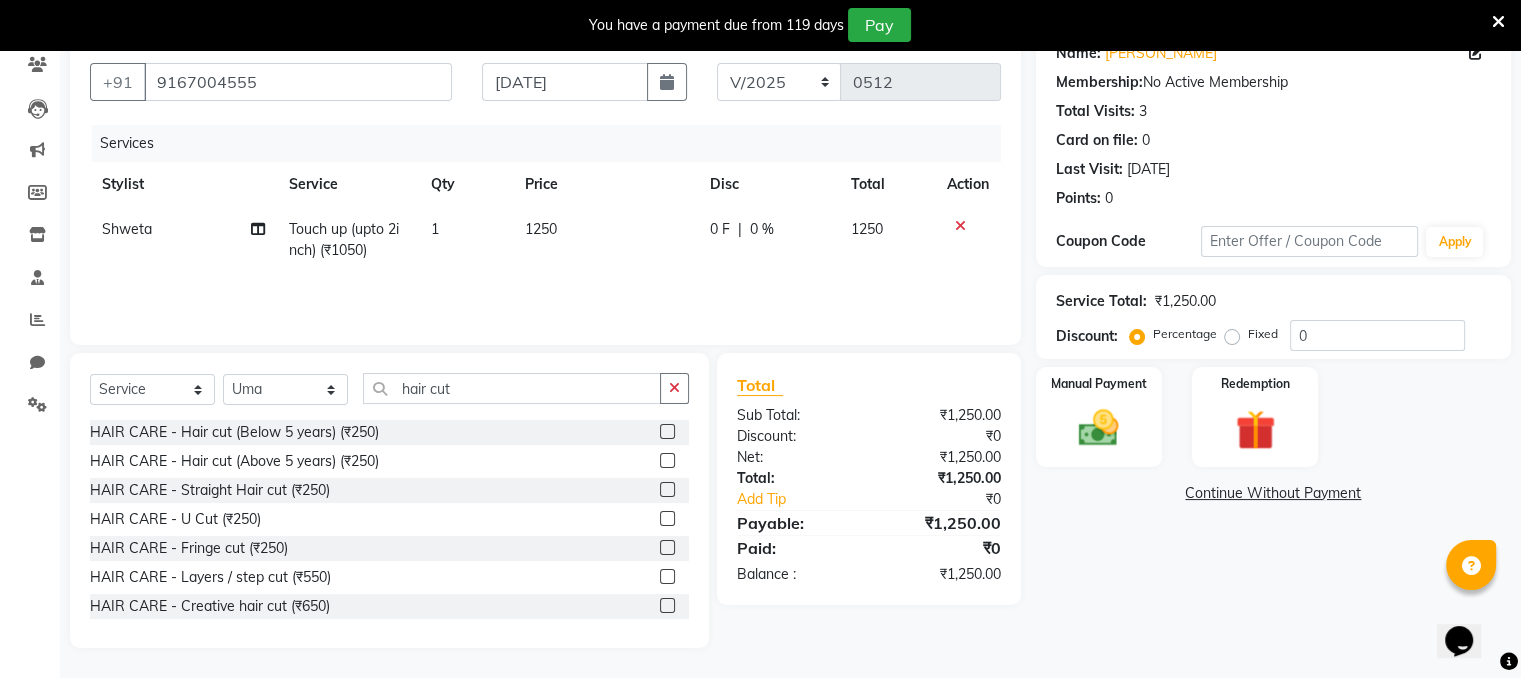 click 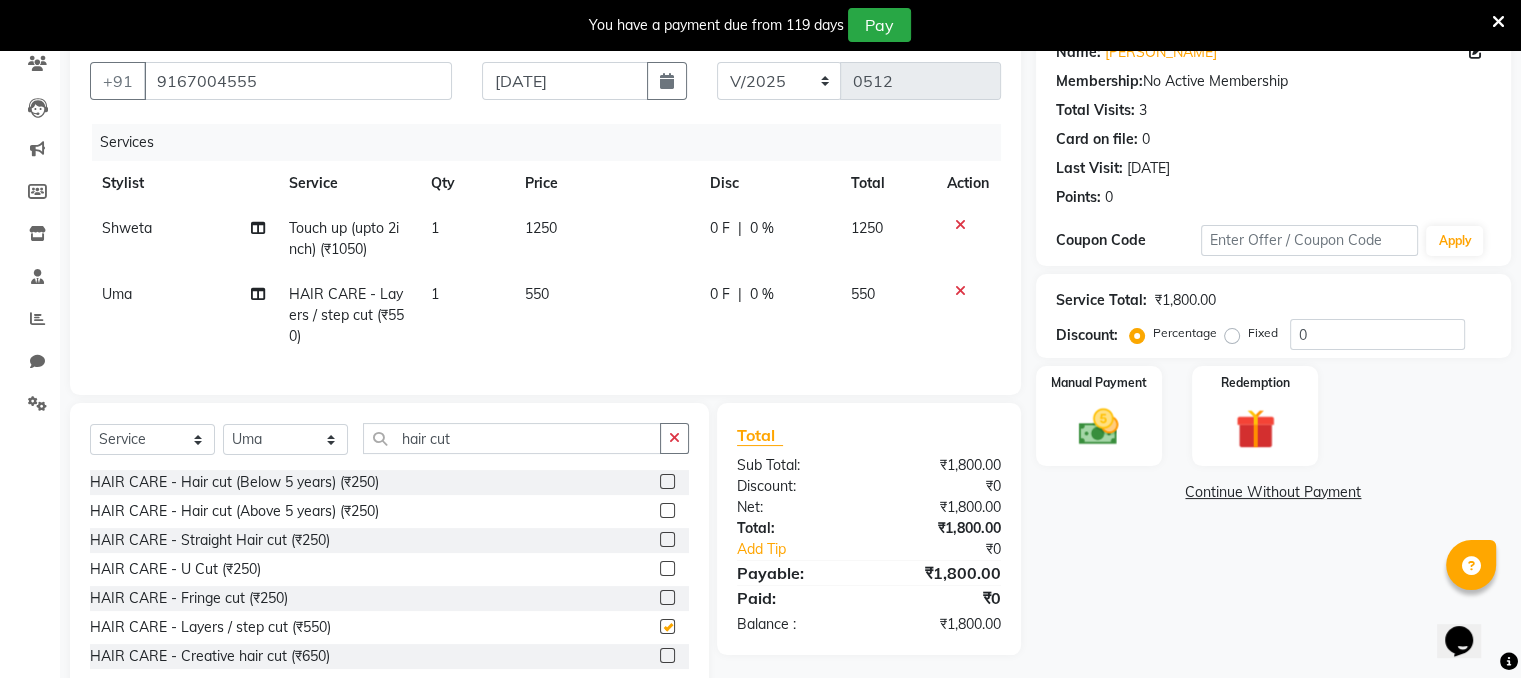 checkbox on "false" 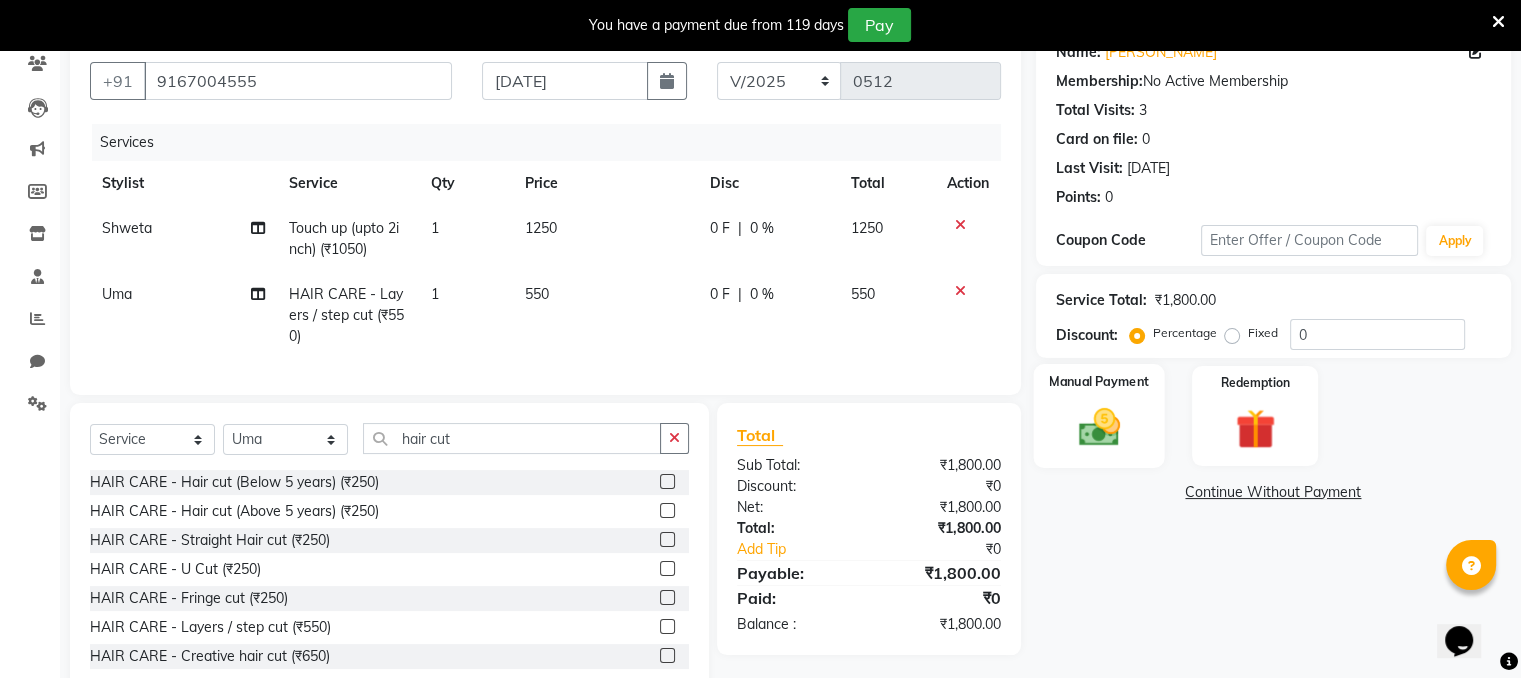 click 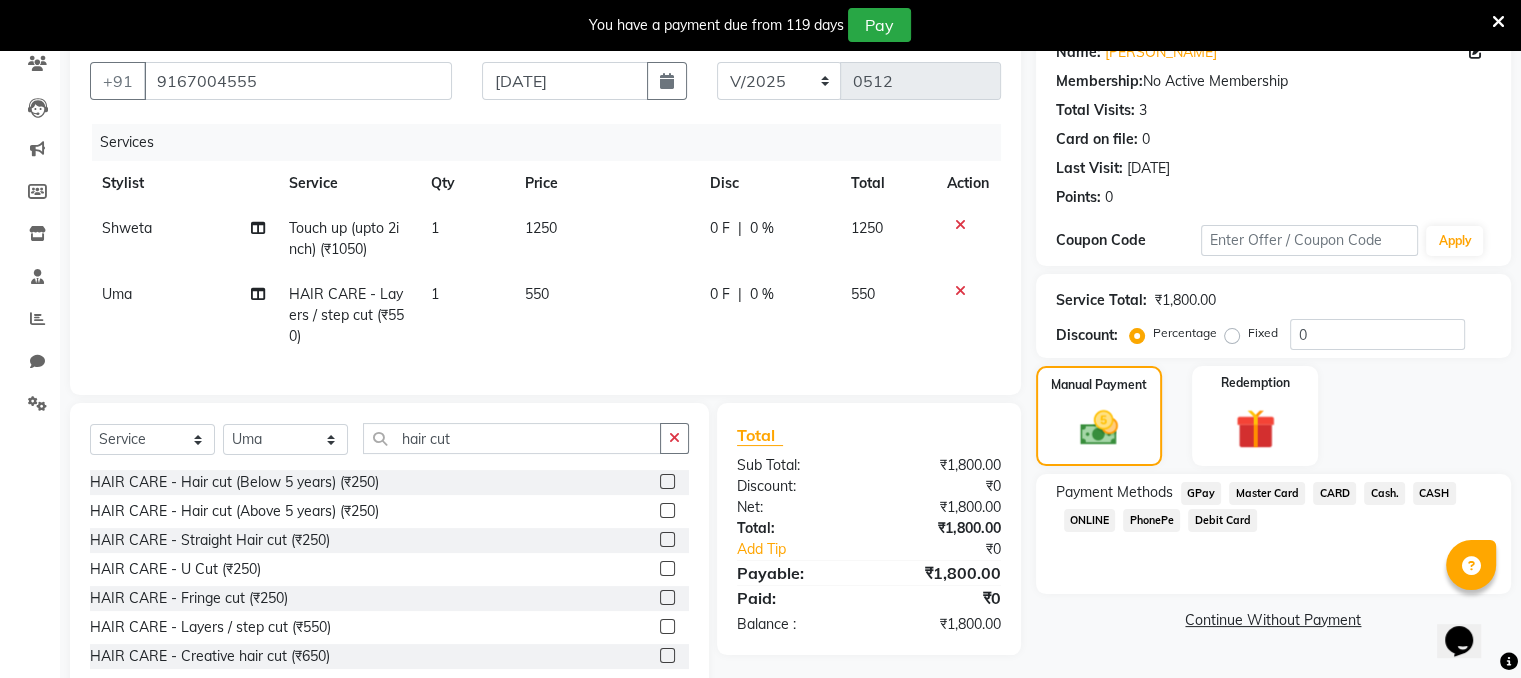 click on "PhonePe" 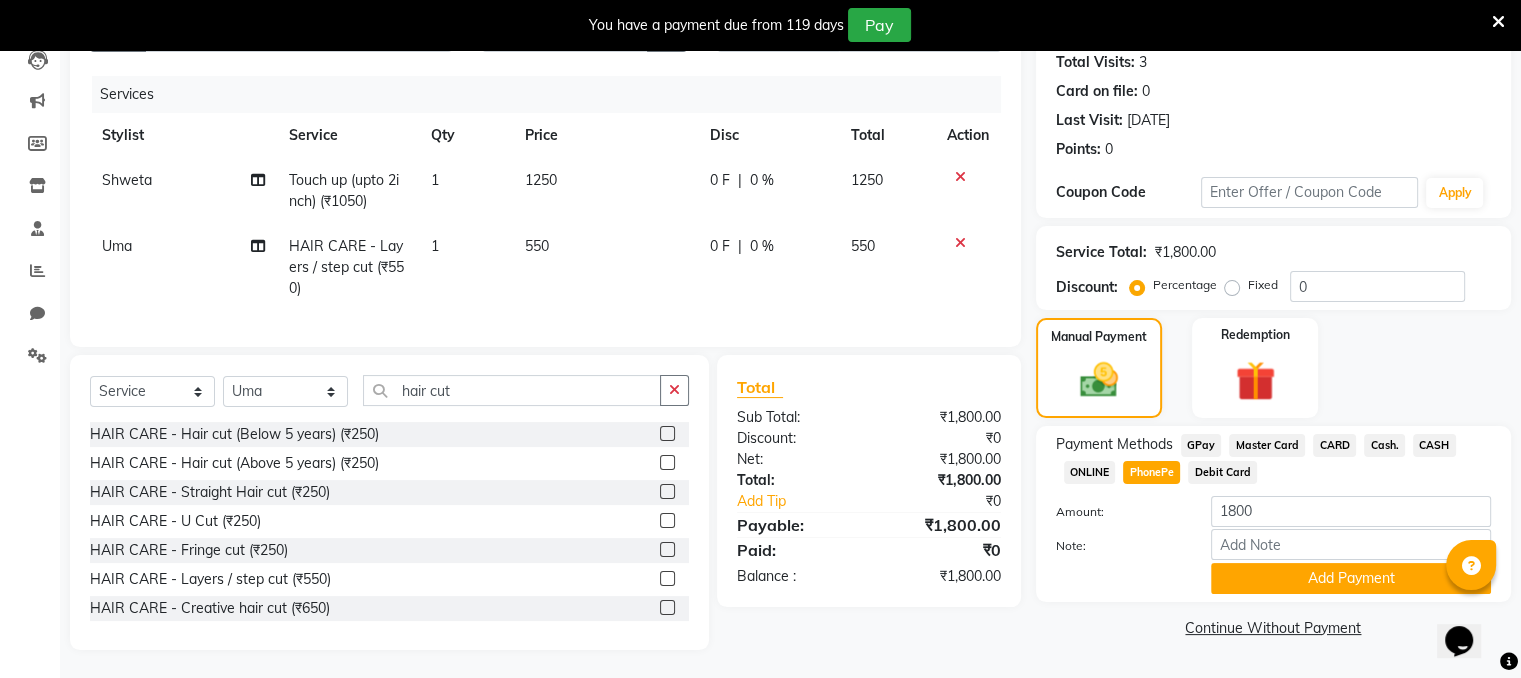 scroll, scrollTop: 240, scrollLeft: 0, axis: vertical 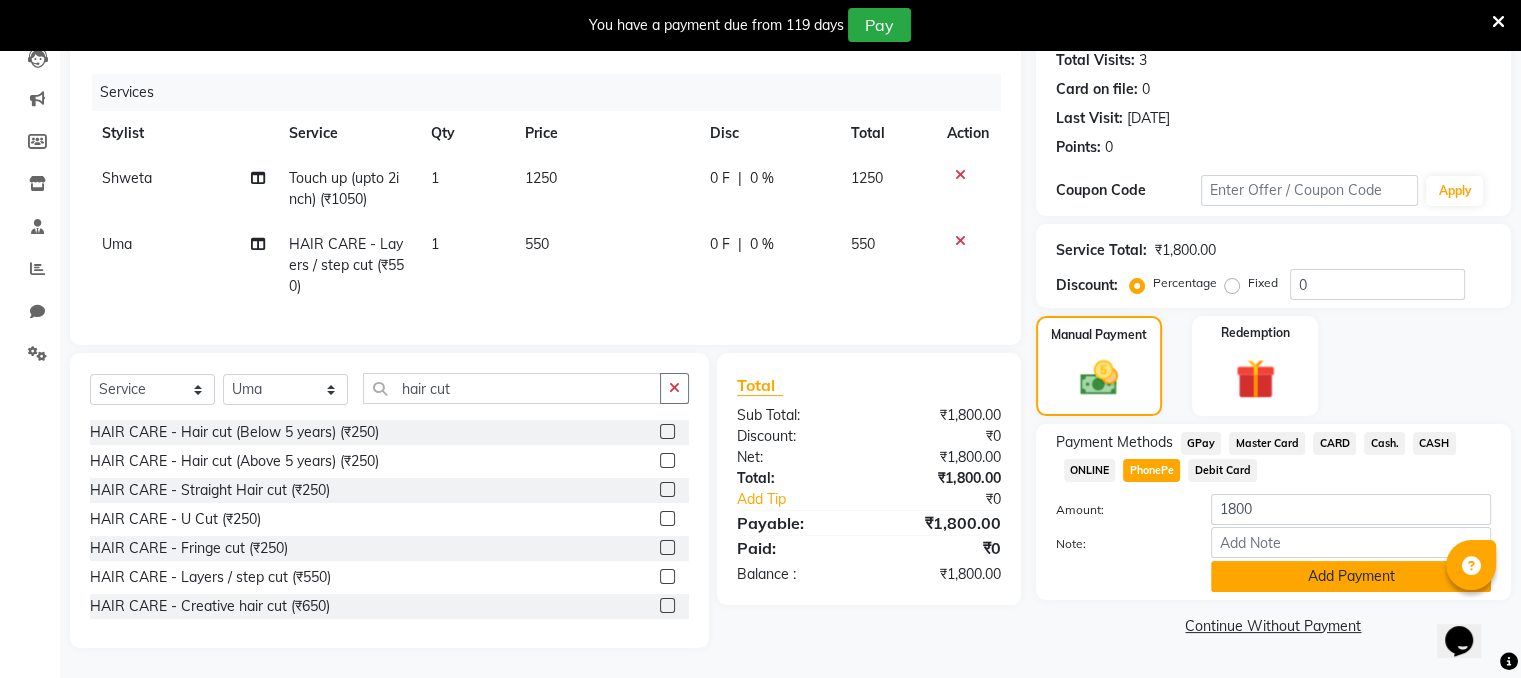 click on "Add Payment" 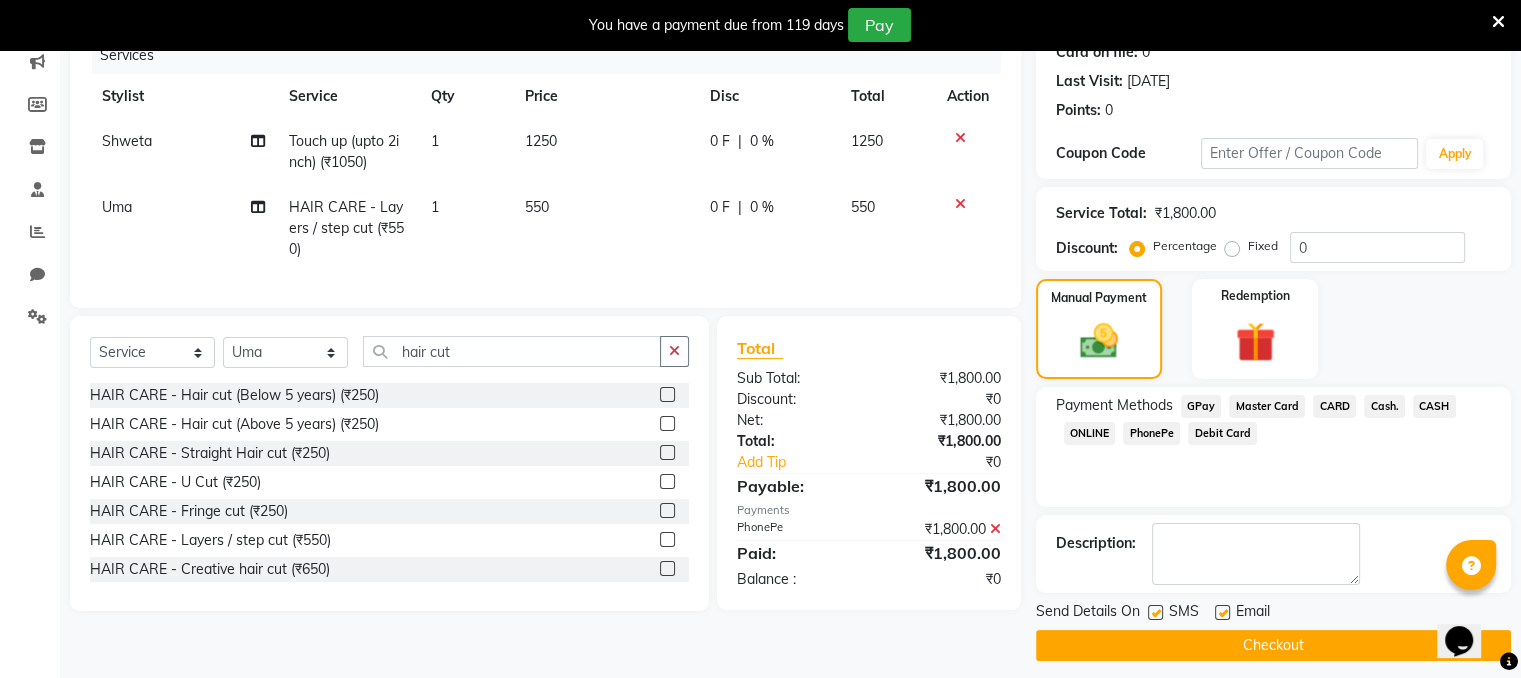 scroll, scrollTop: 272, scrollLeft: 0, axis: vertical 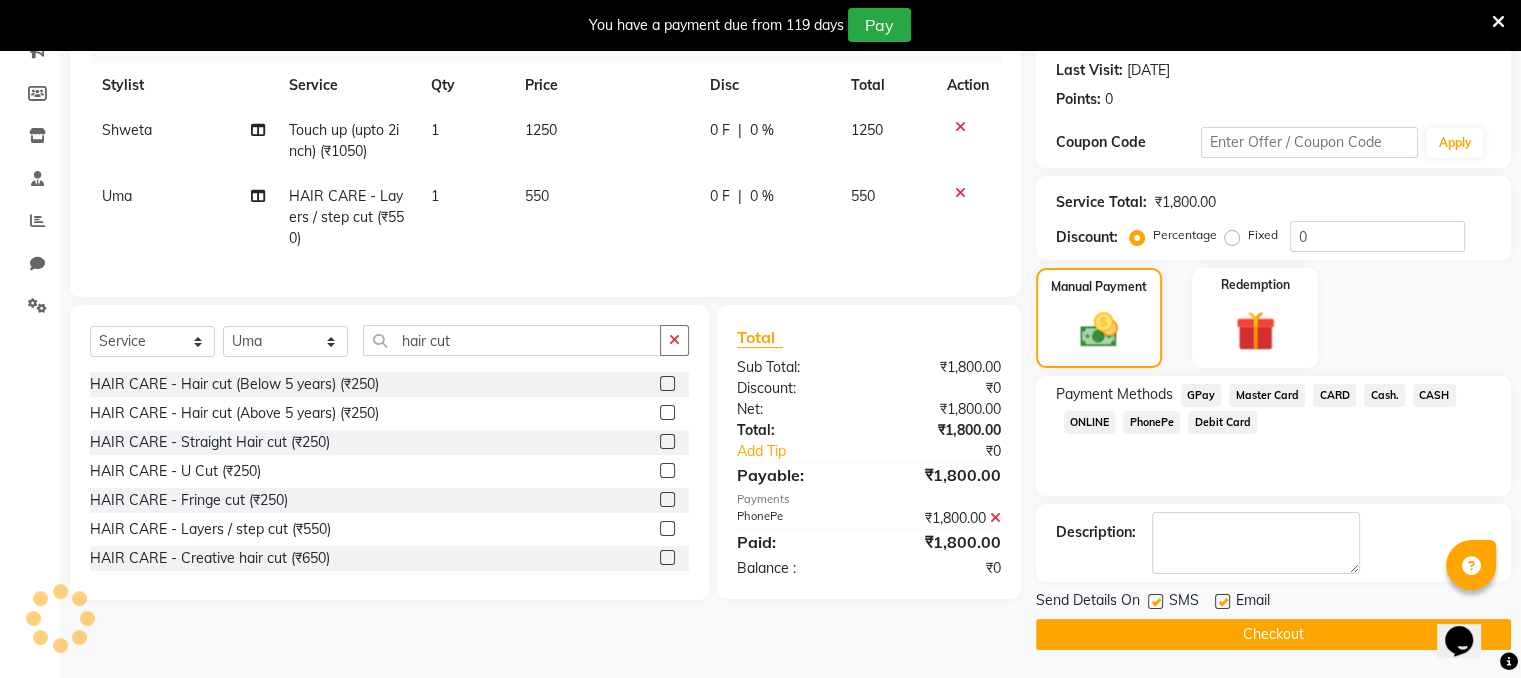 click 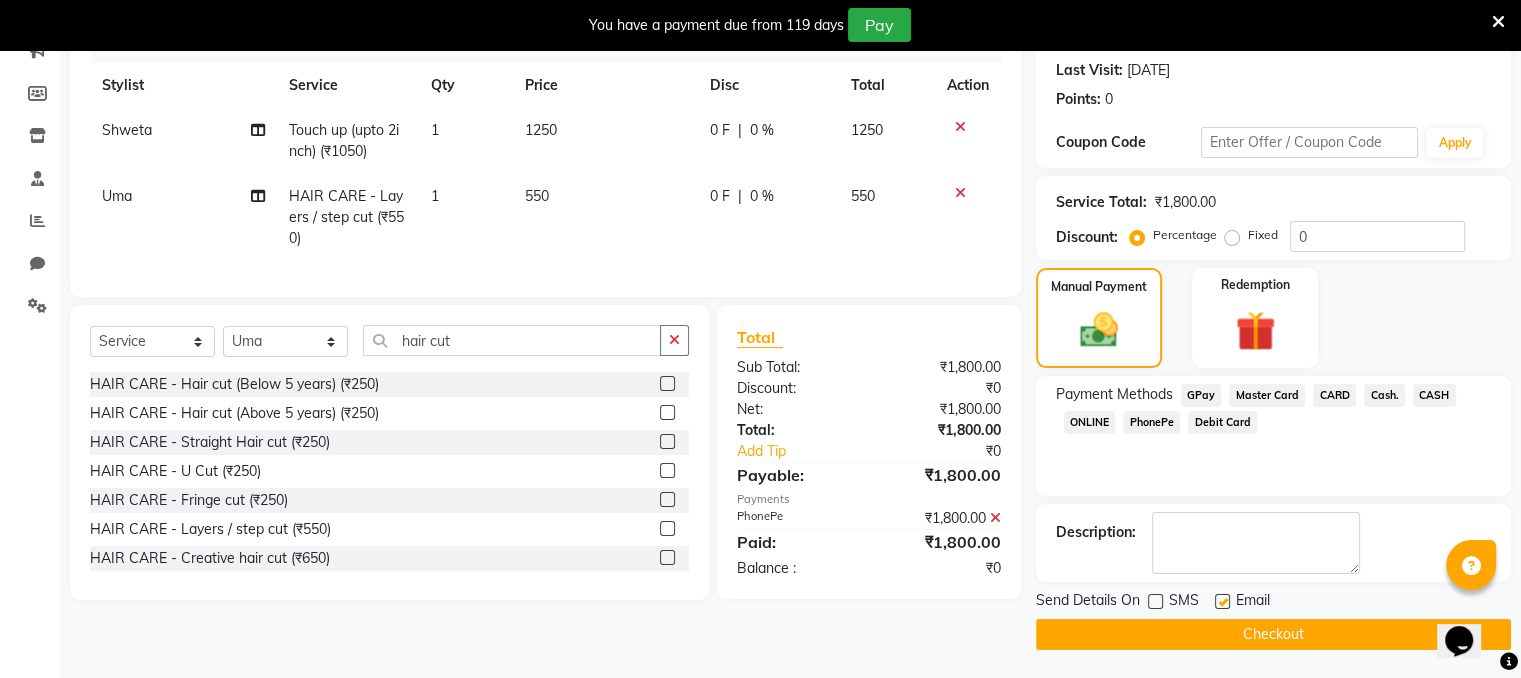 click 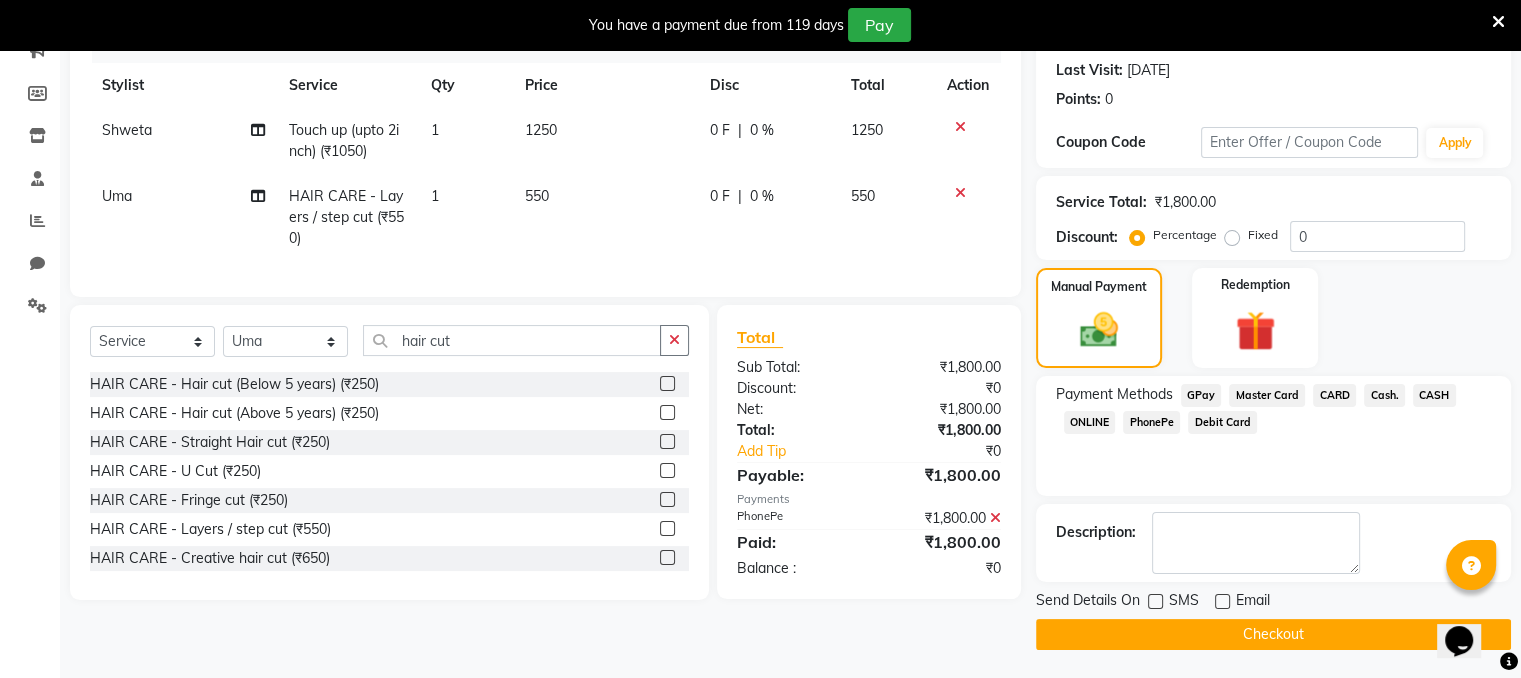 click on "Checkout" 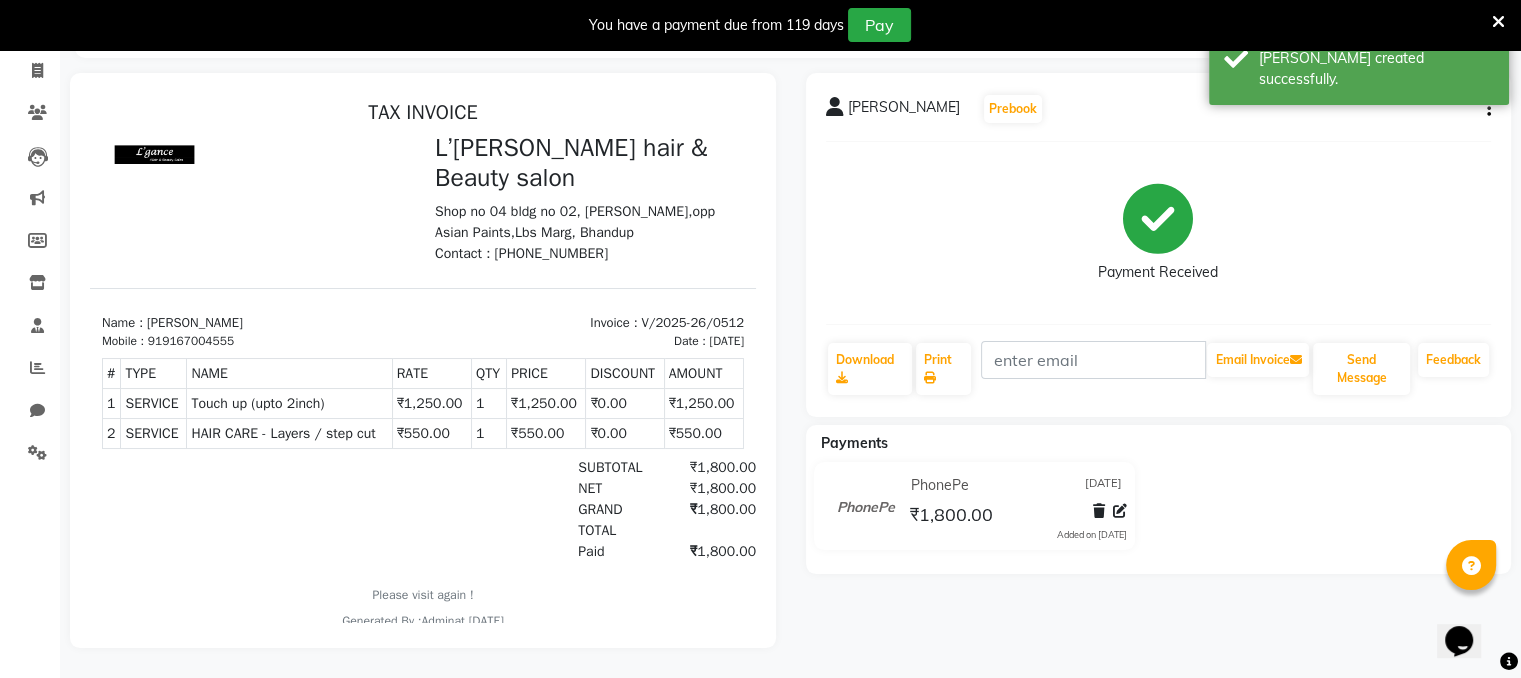 scroll, scrollTop: 0, scrollLeft: 0, axis: both 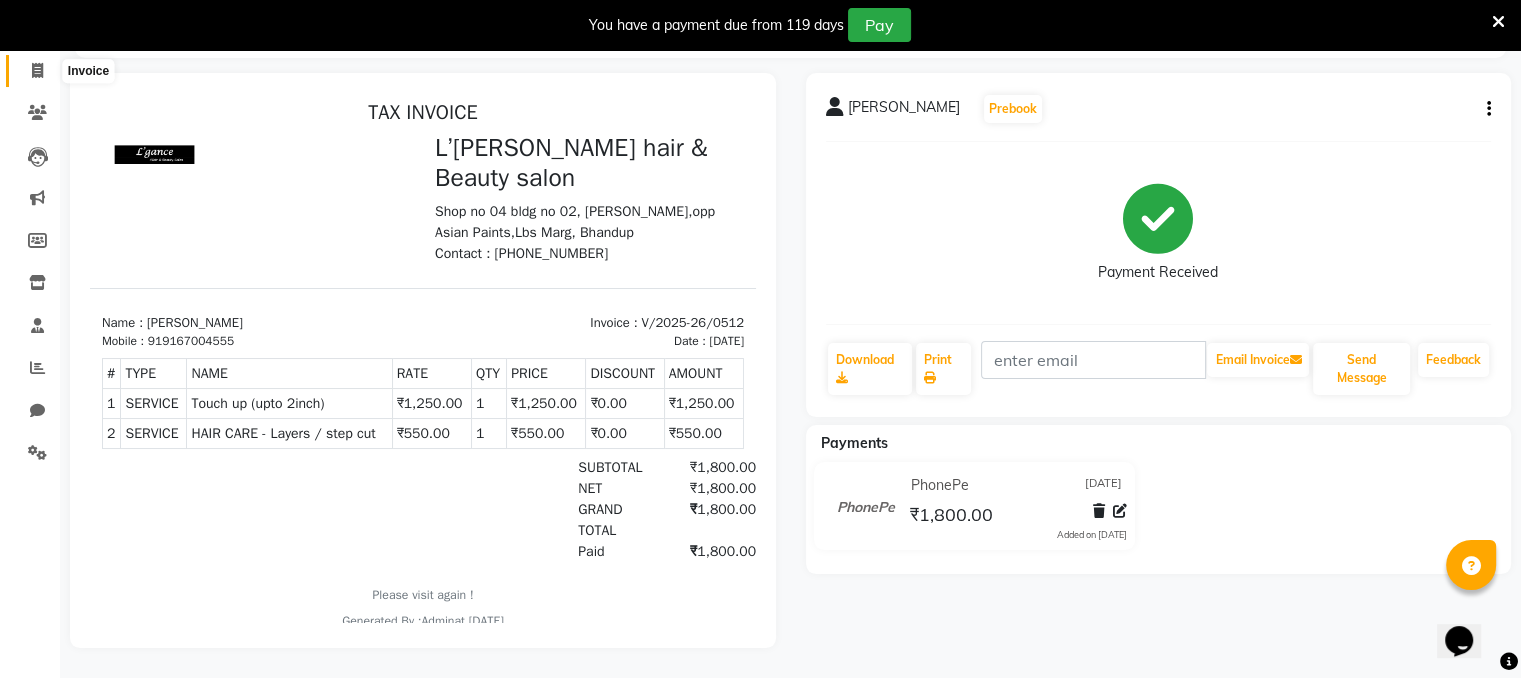 click 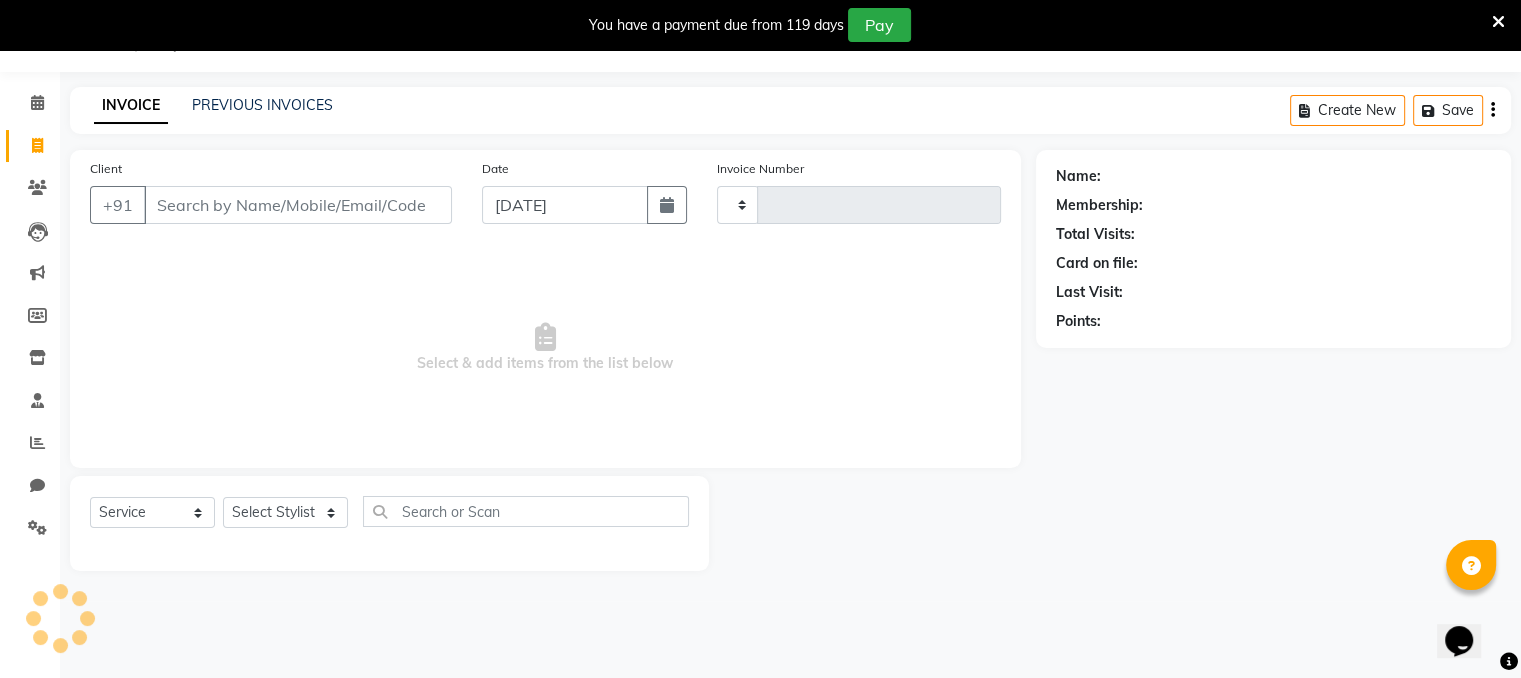 type on "0513" 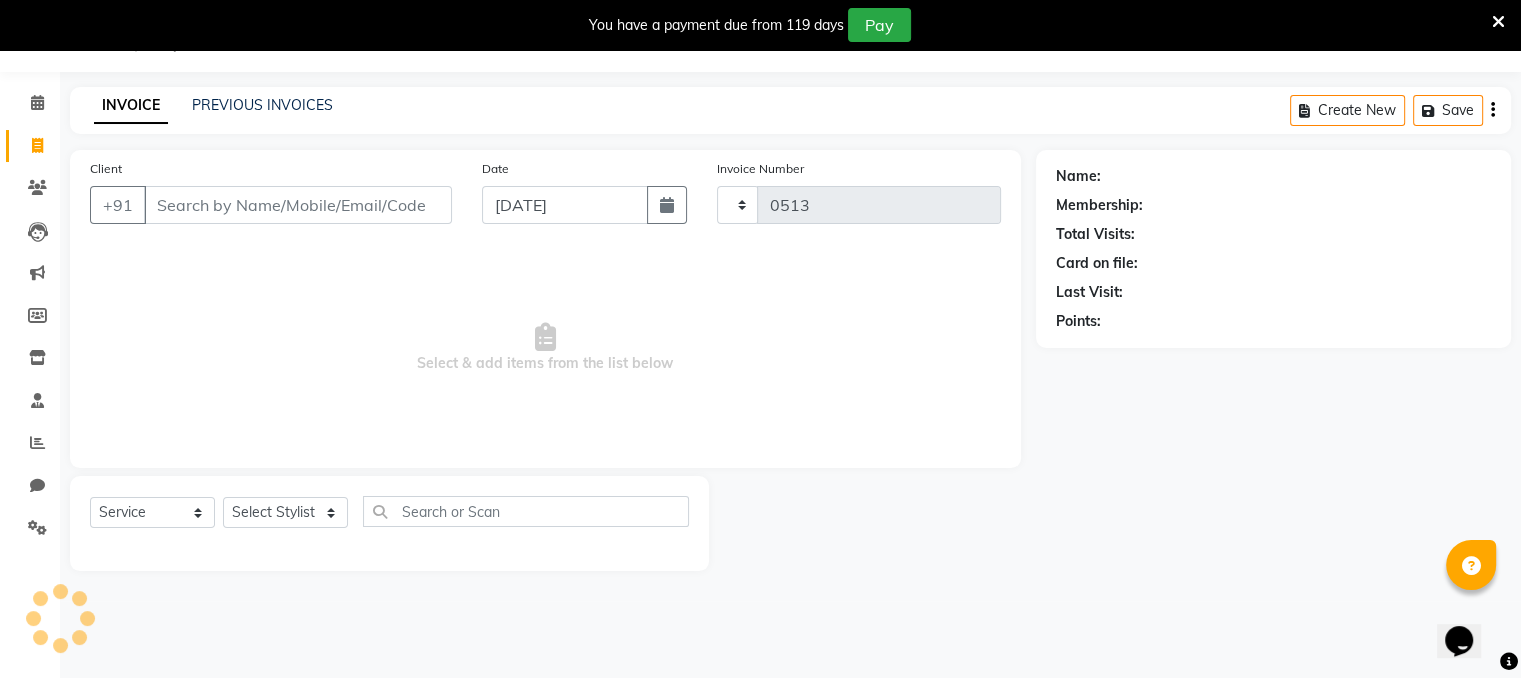 scroll, scrollTop: 50, scrollLeft: 0, axis: vertical 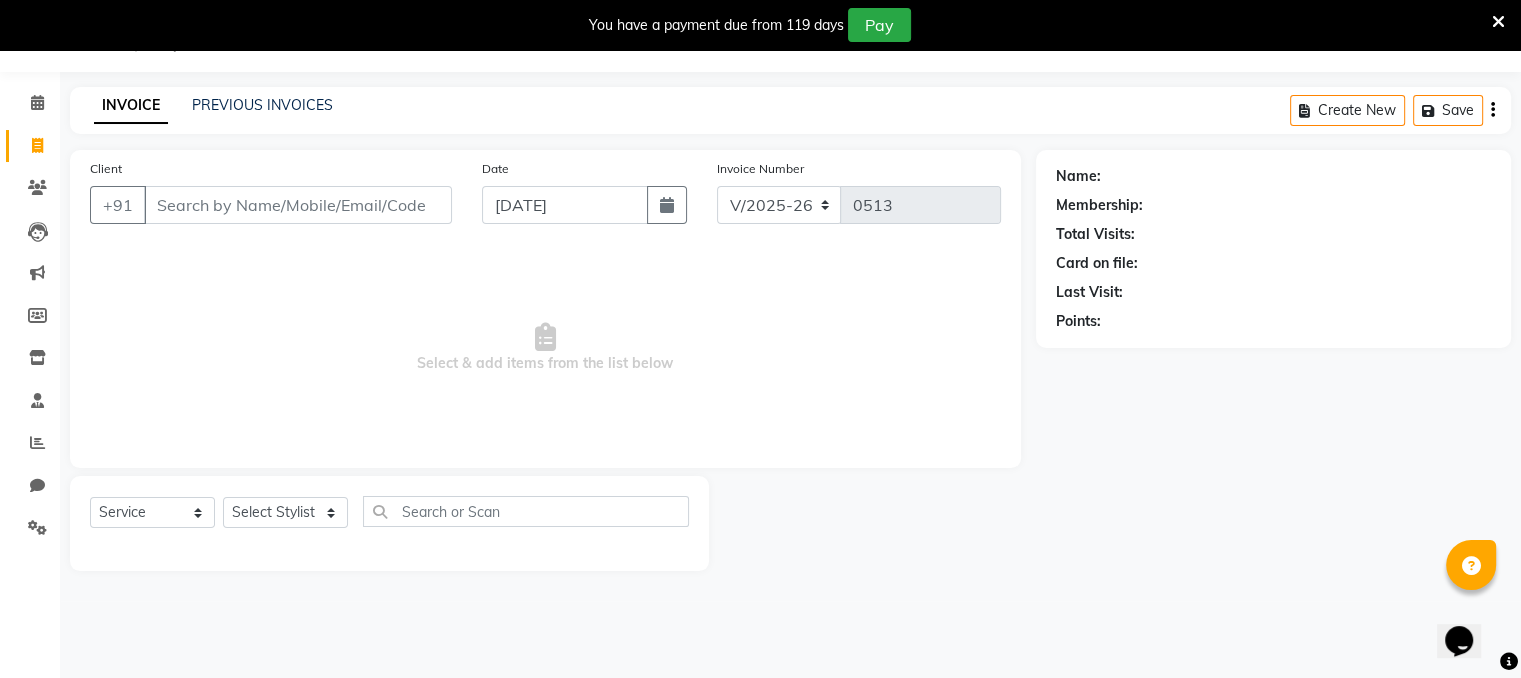 click on "Client" at bounding box center [298, 205] 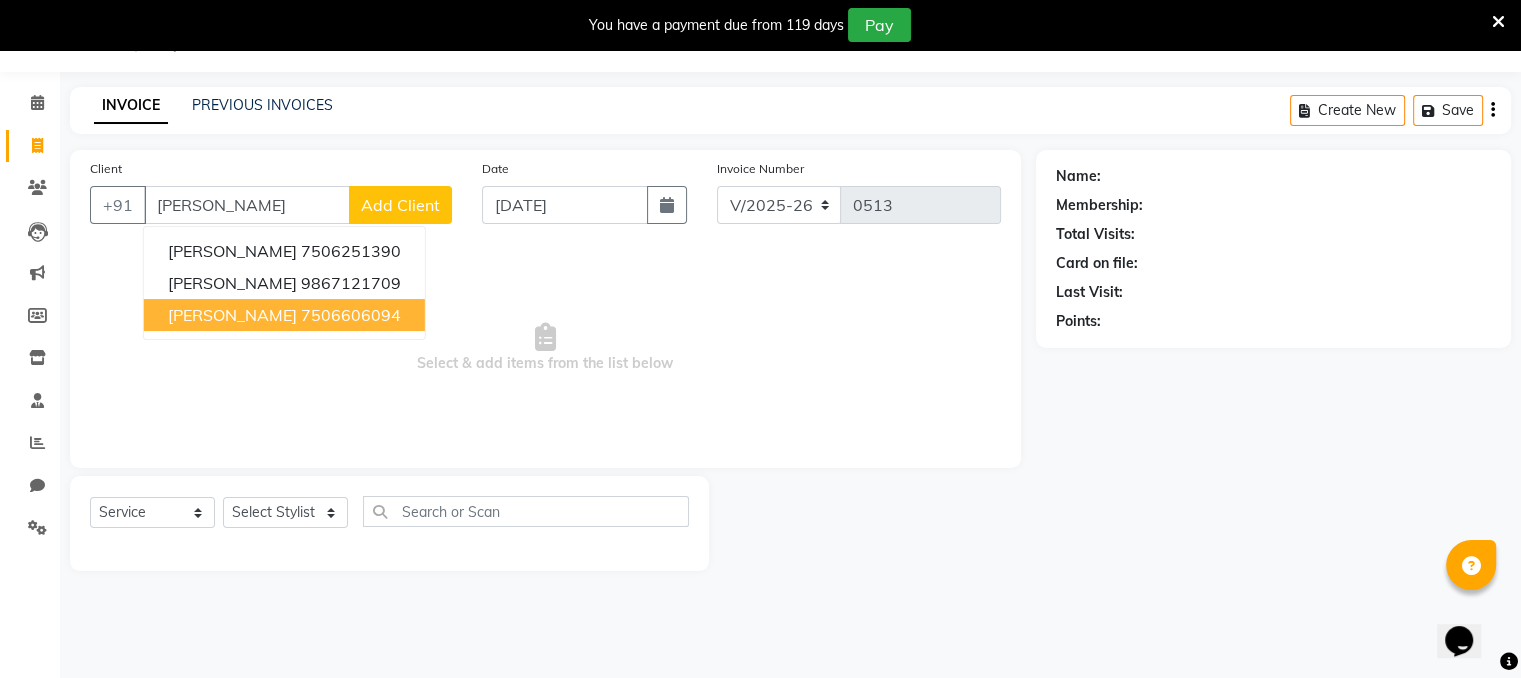 click on "[PERSON_NAME]" at bounding box center (232, 315) 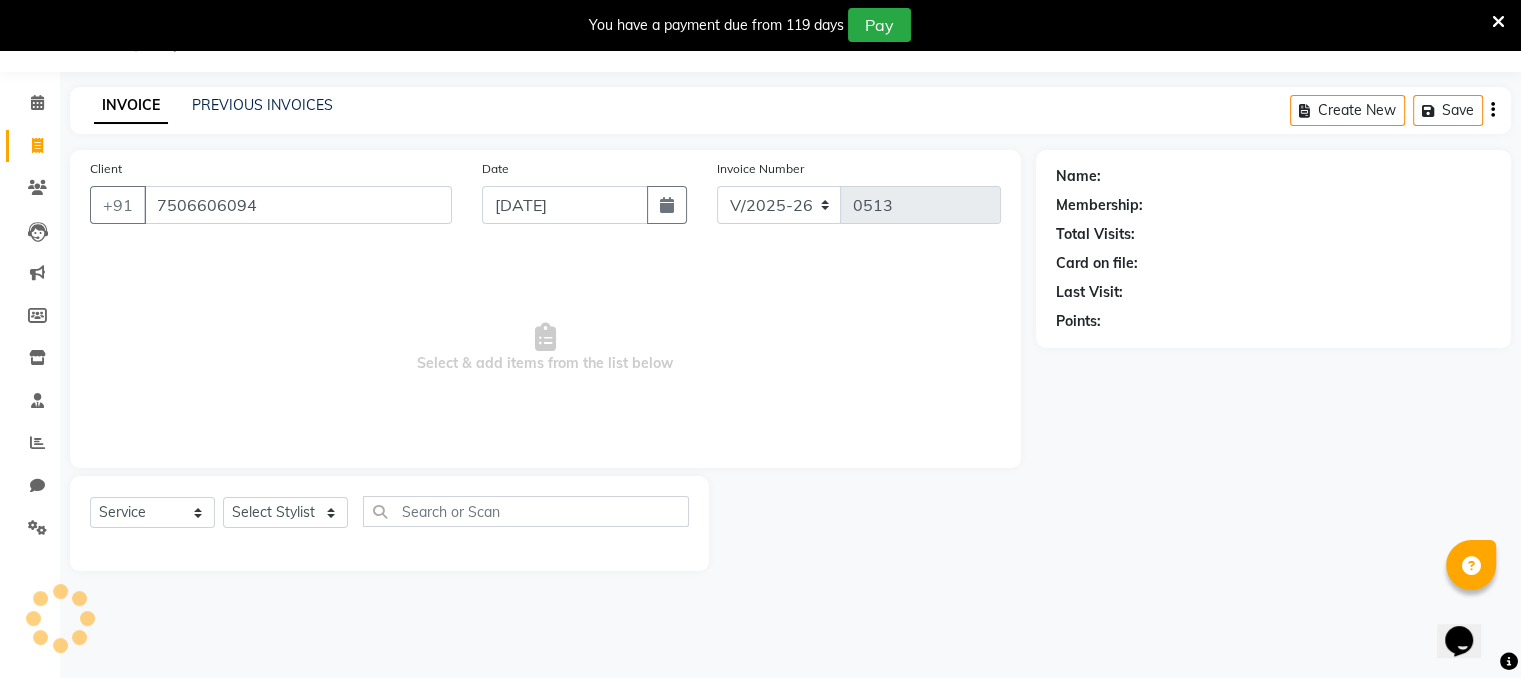 type on "7506606094" 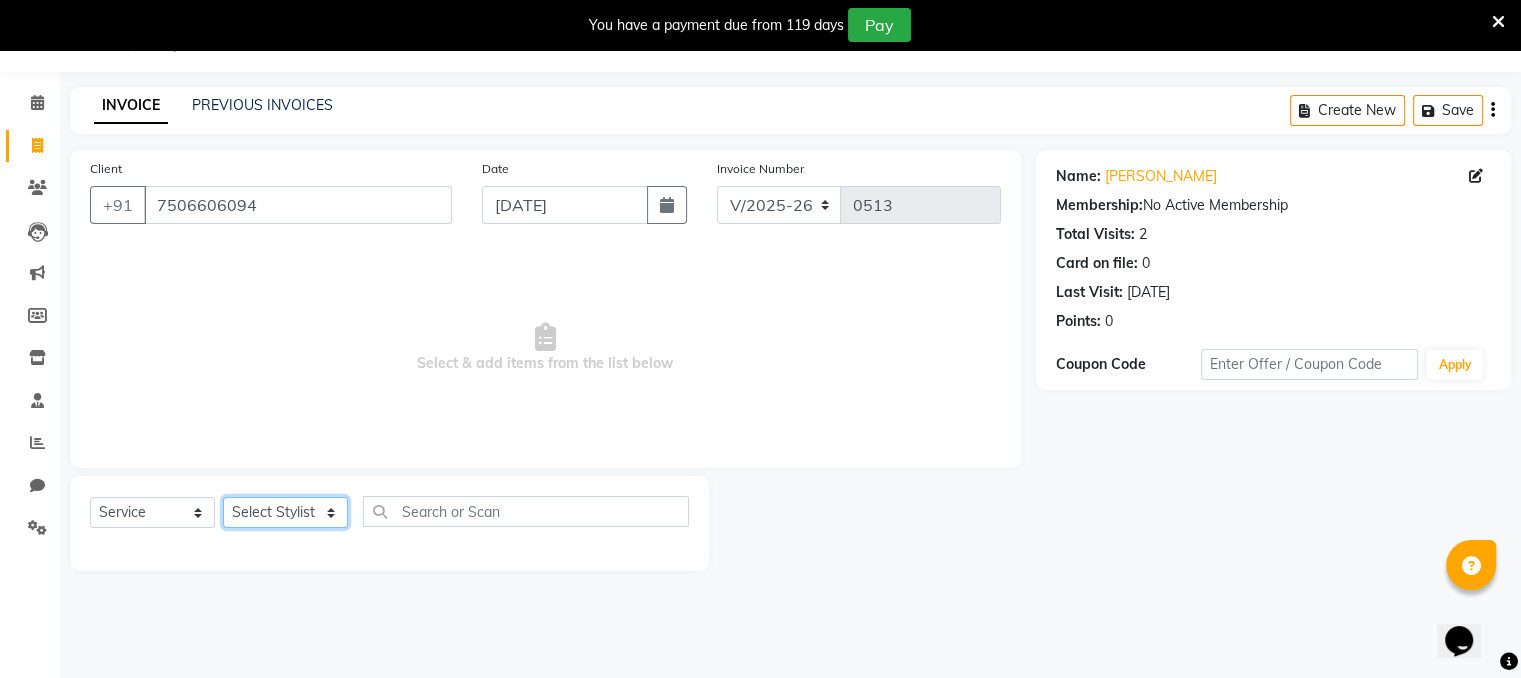 click on "Select Stylist Devi DIS Mamta Pinki [PERSON_NAME] Shweta Uma" 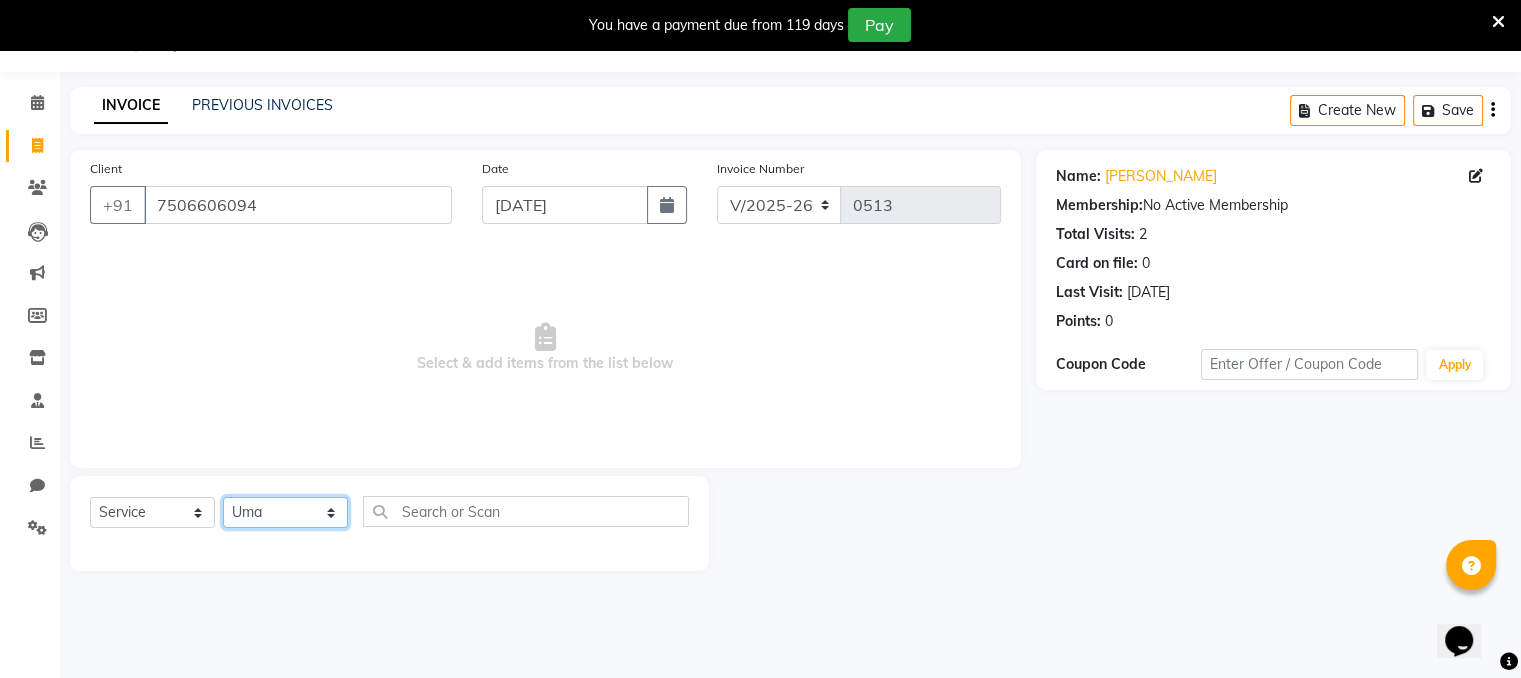 click on "Select Stylist Devi DIS Mamta Pinki [PERSON_NAME] Shweta Uma" 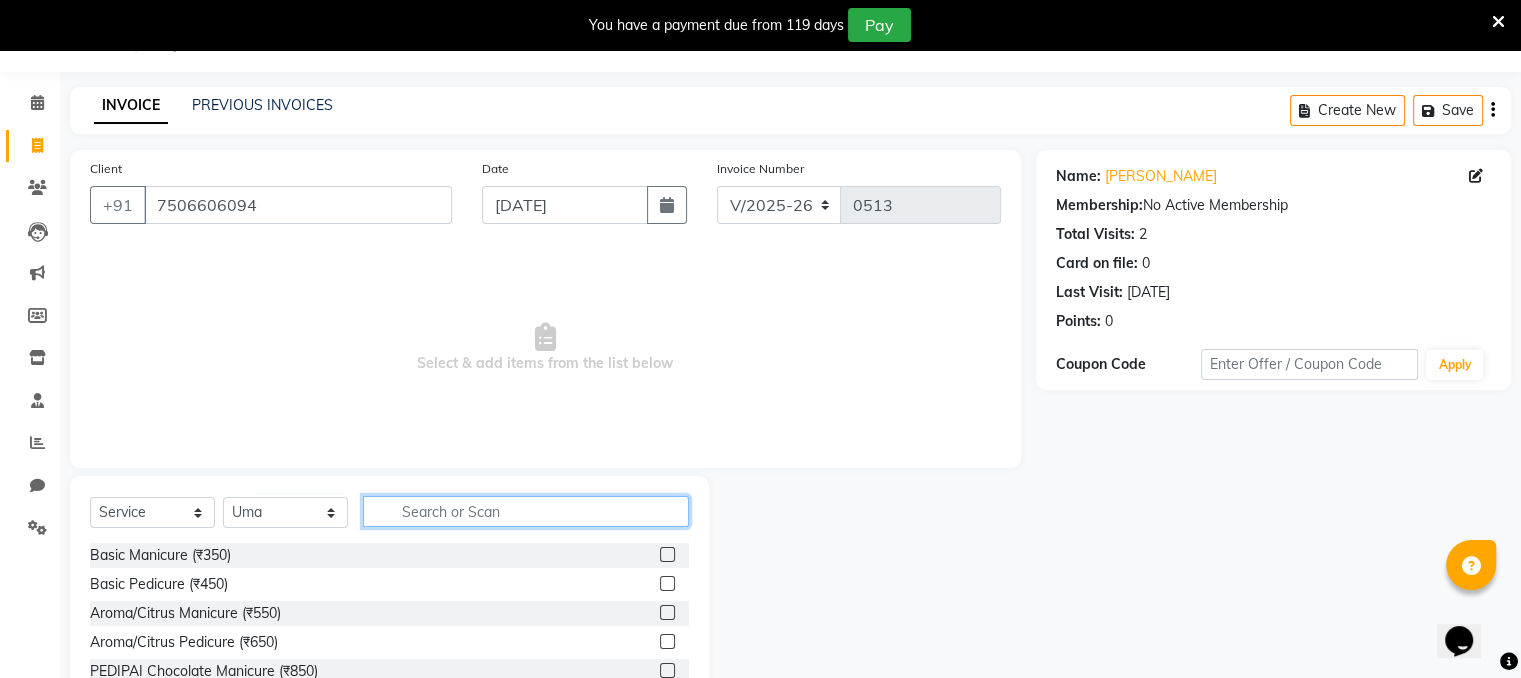 click 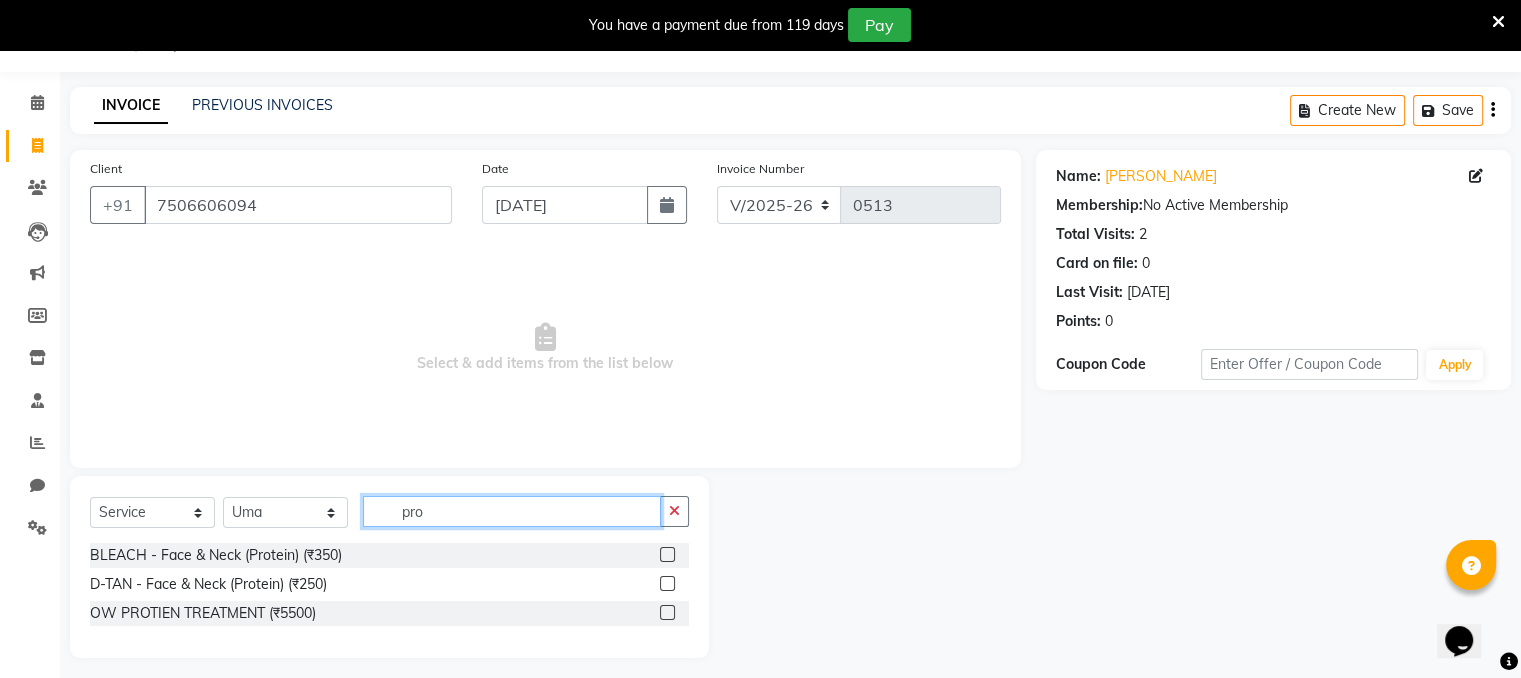 type on "pro" 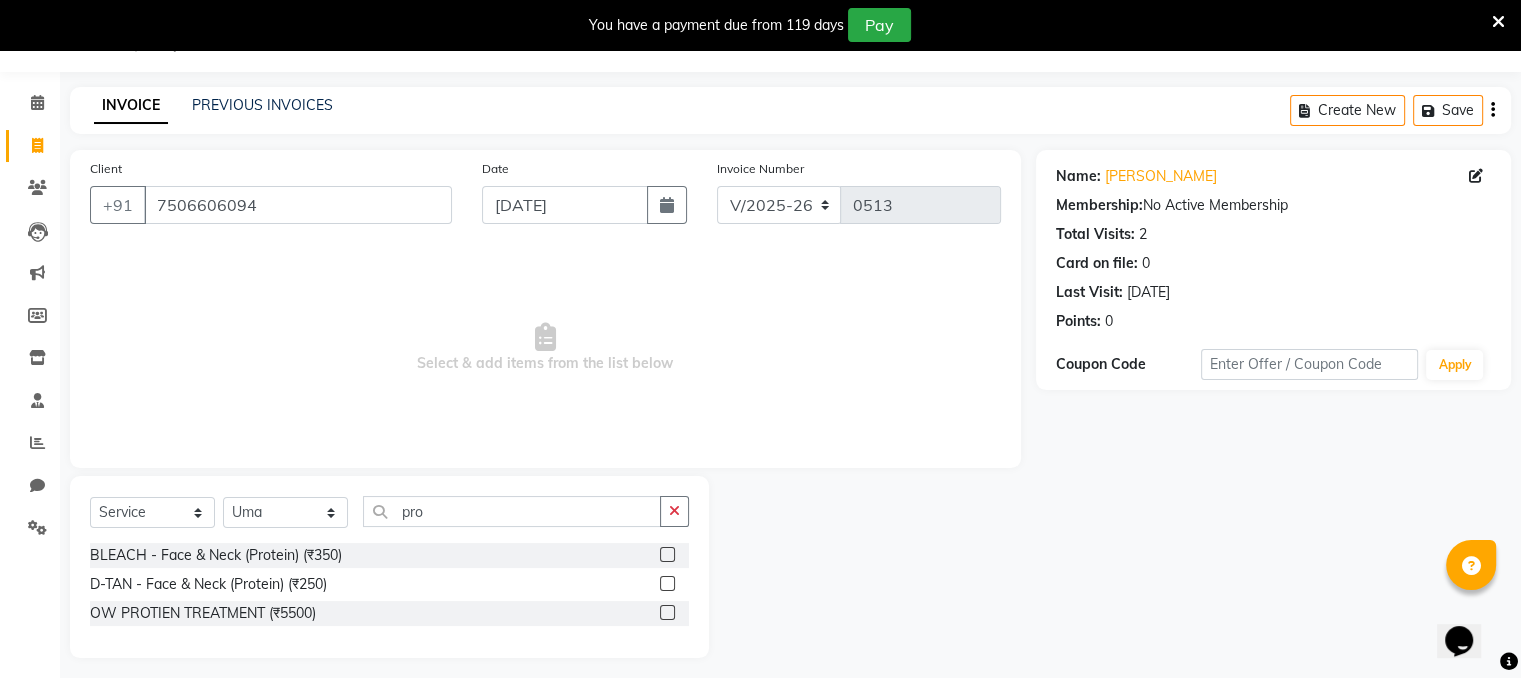 click 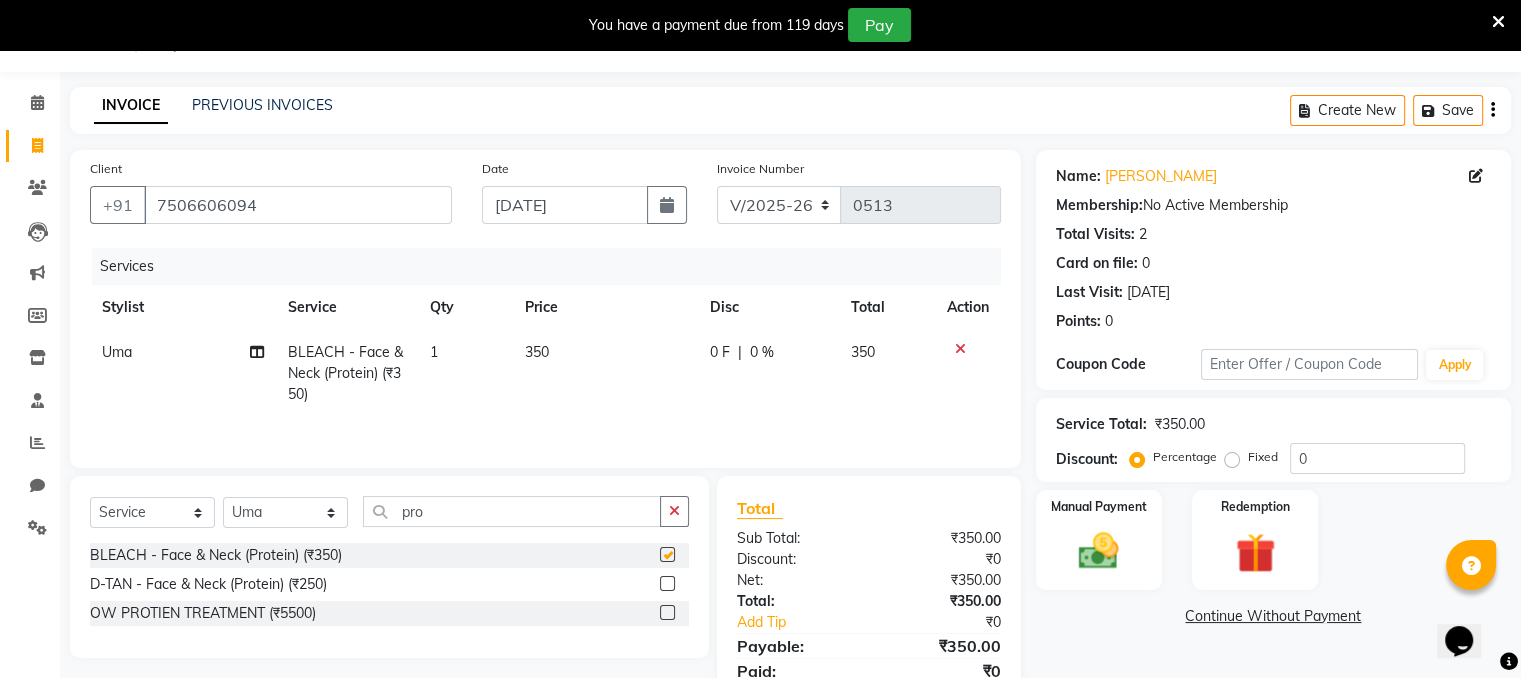 checkbox on "false" 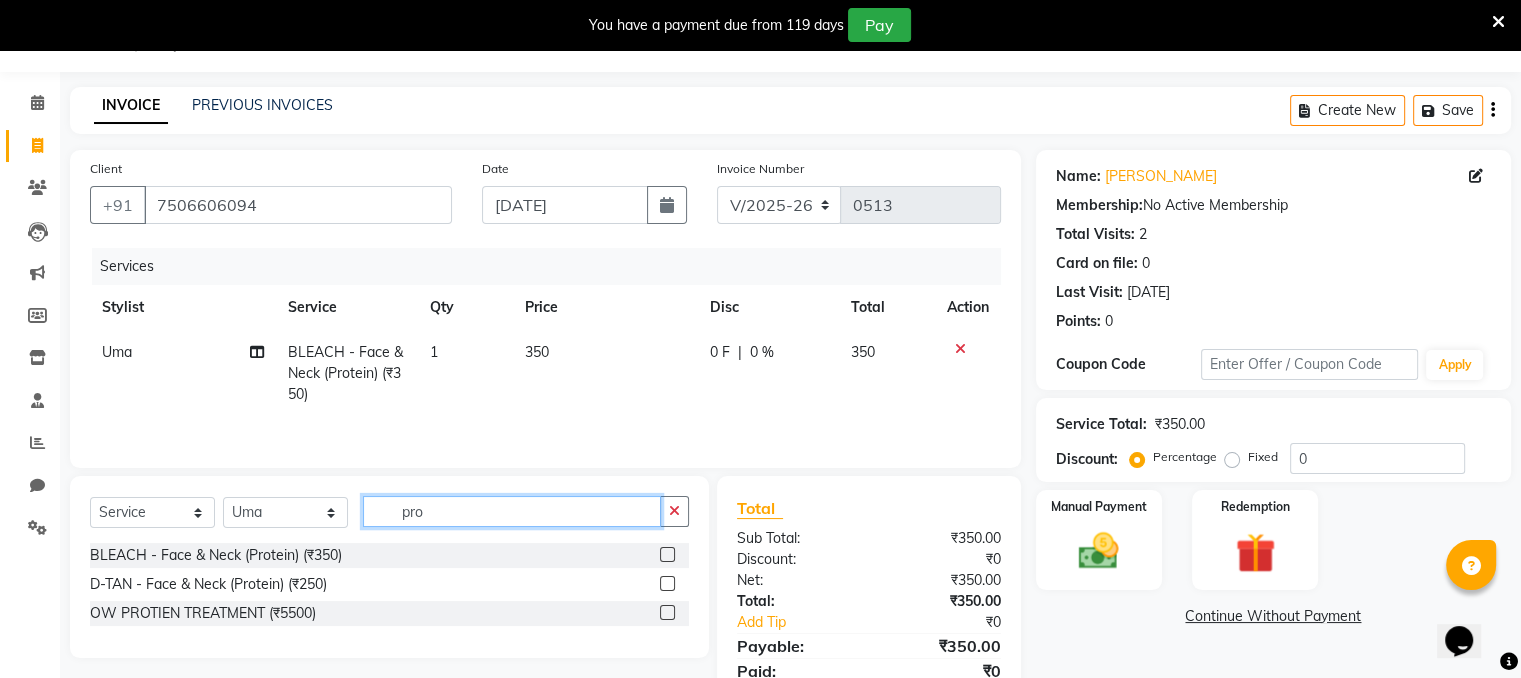 click on "pro" 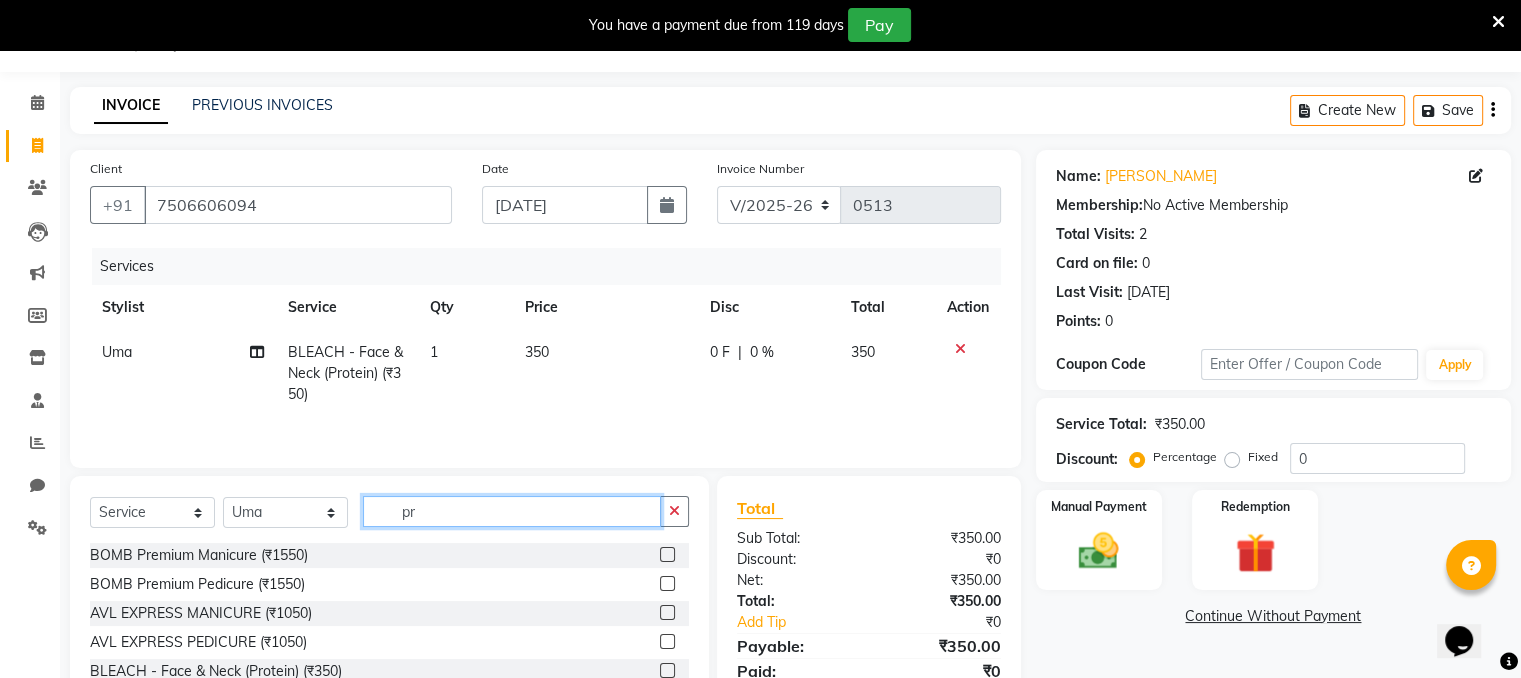 type on "p" 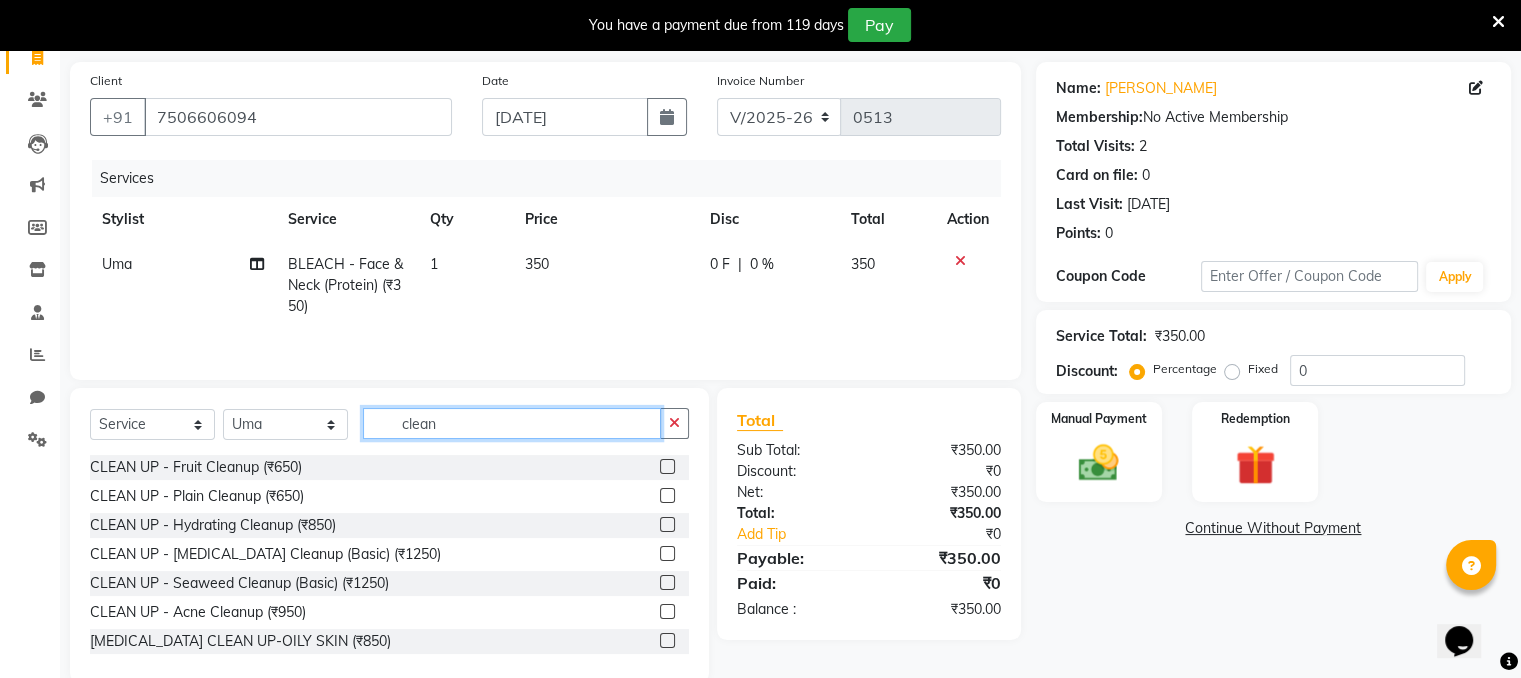 scroll, scrollTop: 174, scrollLeft: 0, axis: vertical 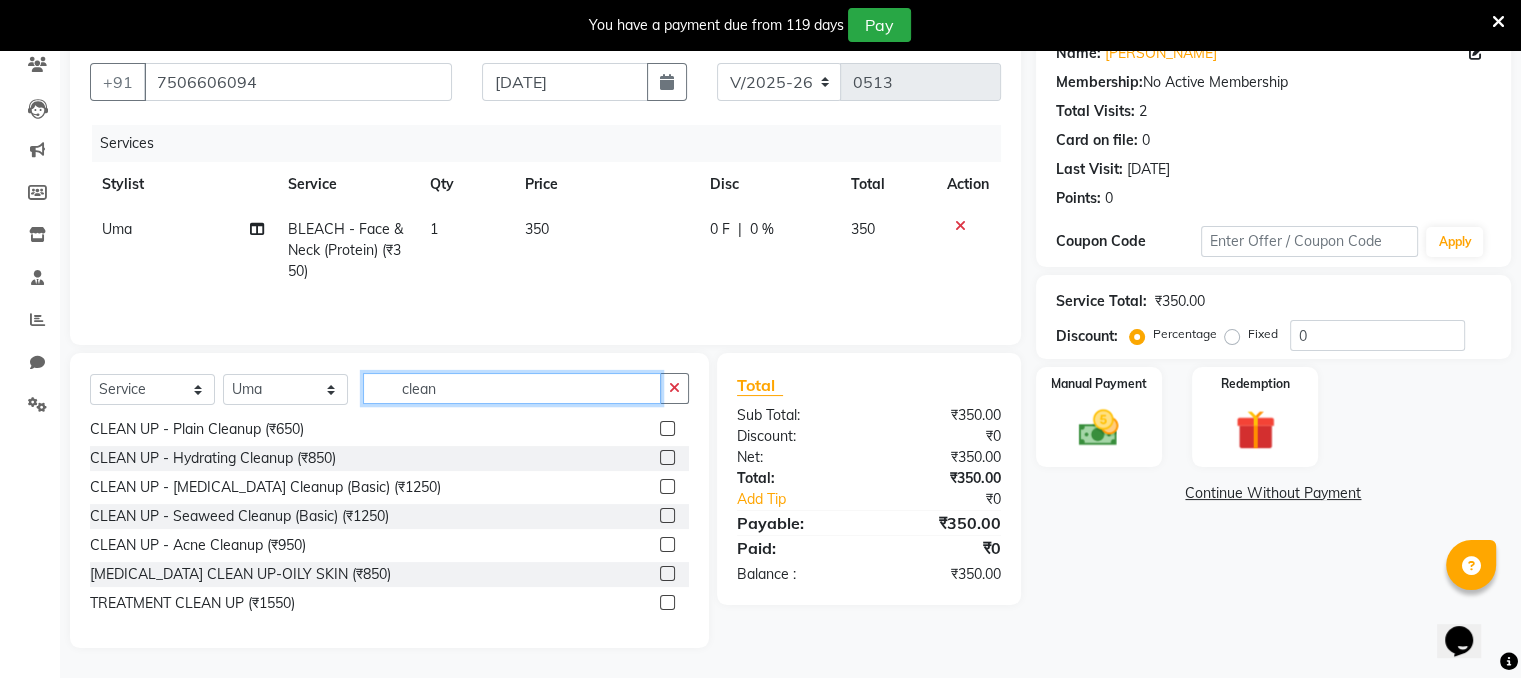 type on "clean" 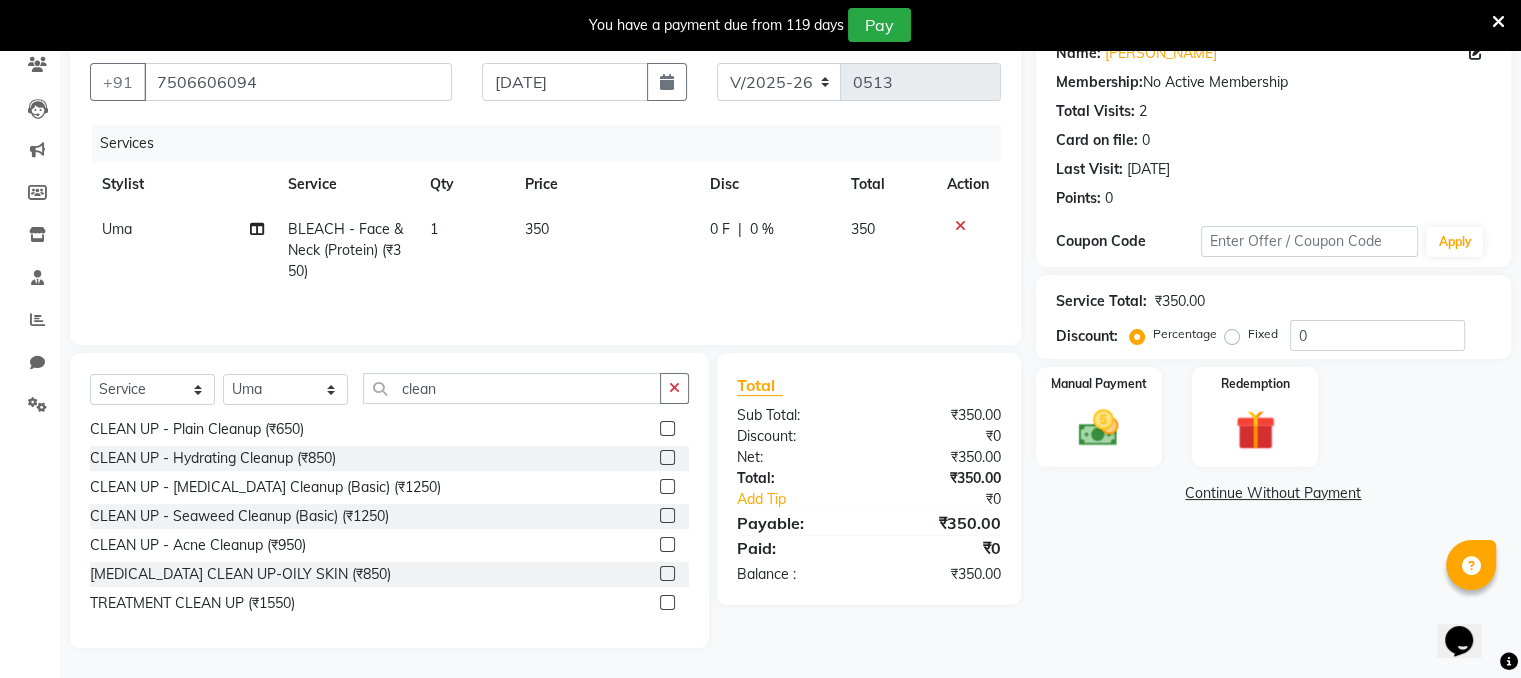 click 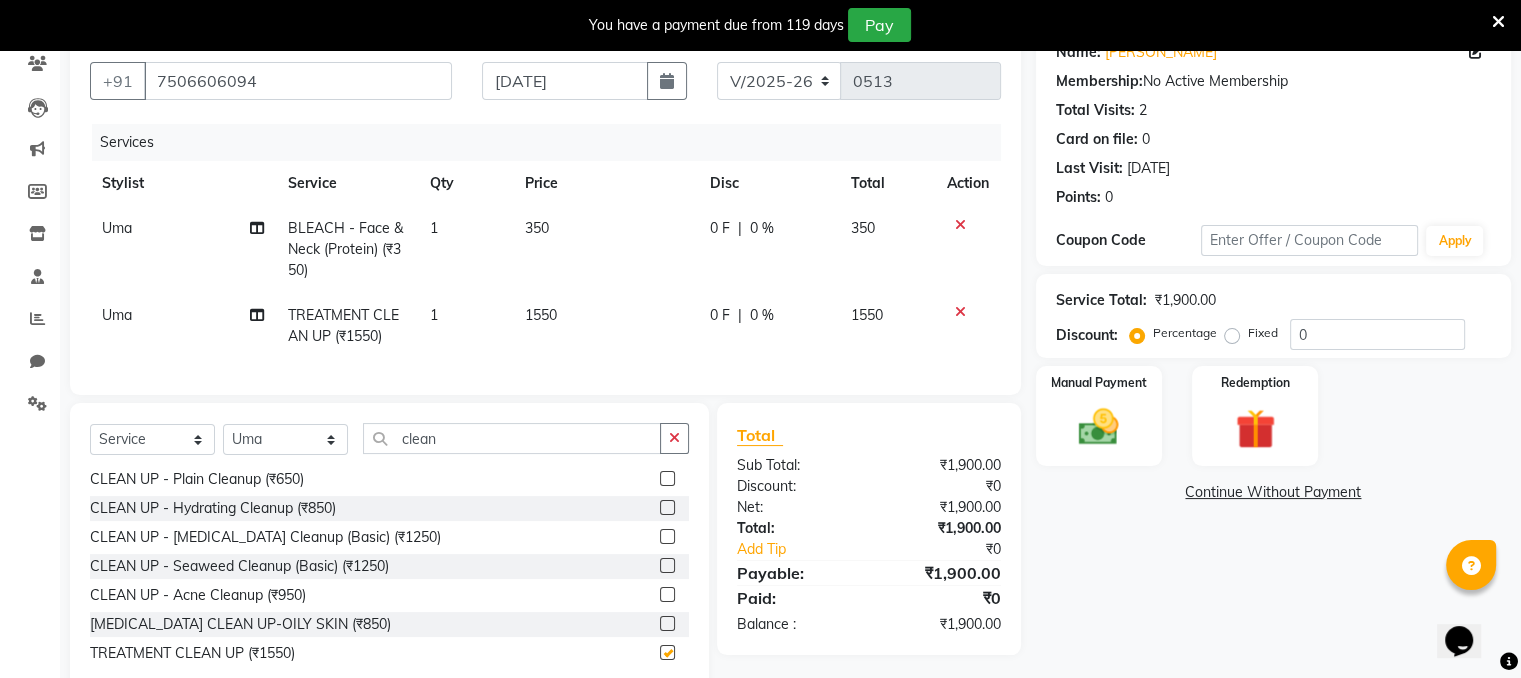 checkbox on "false" 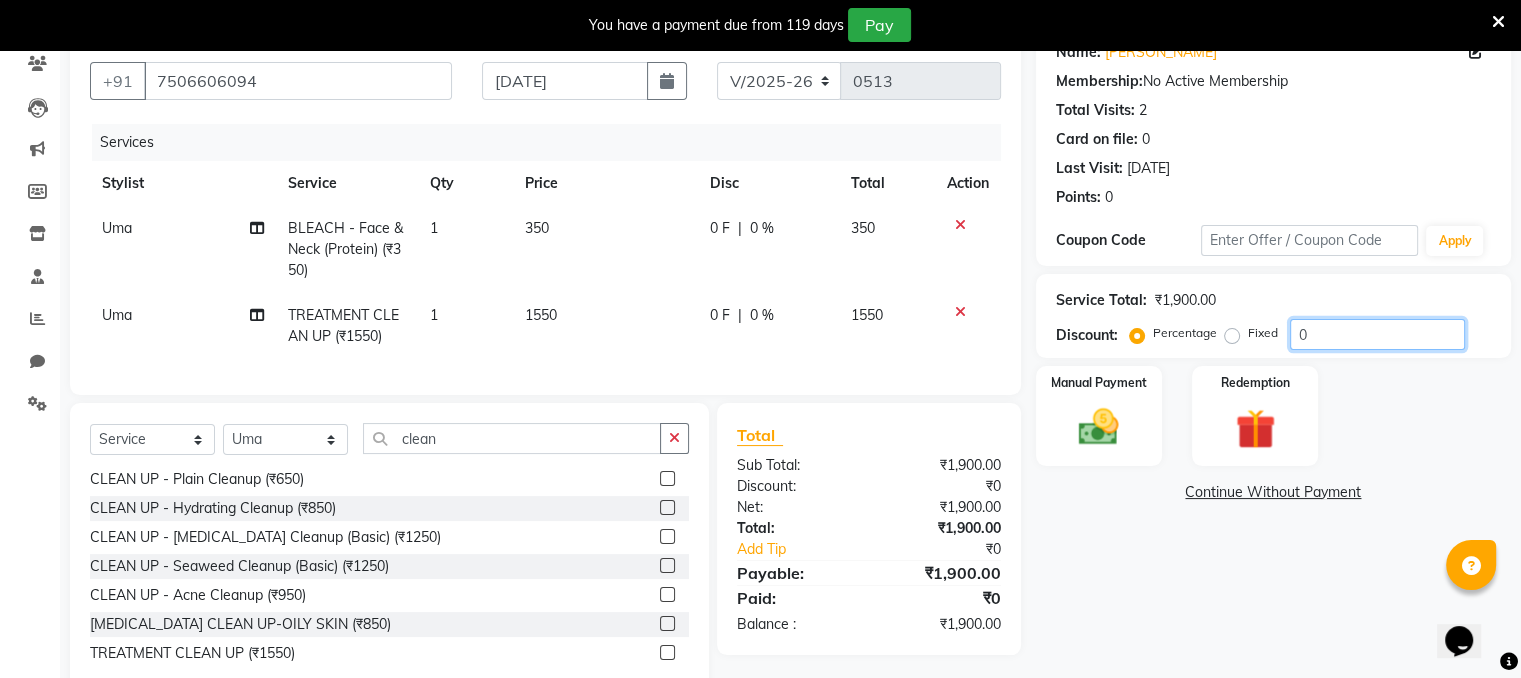 click on "0" 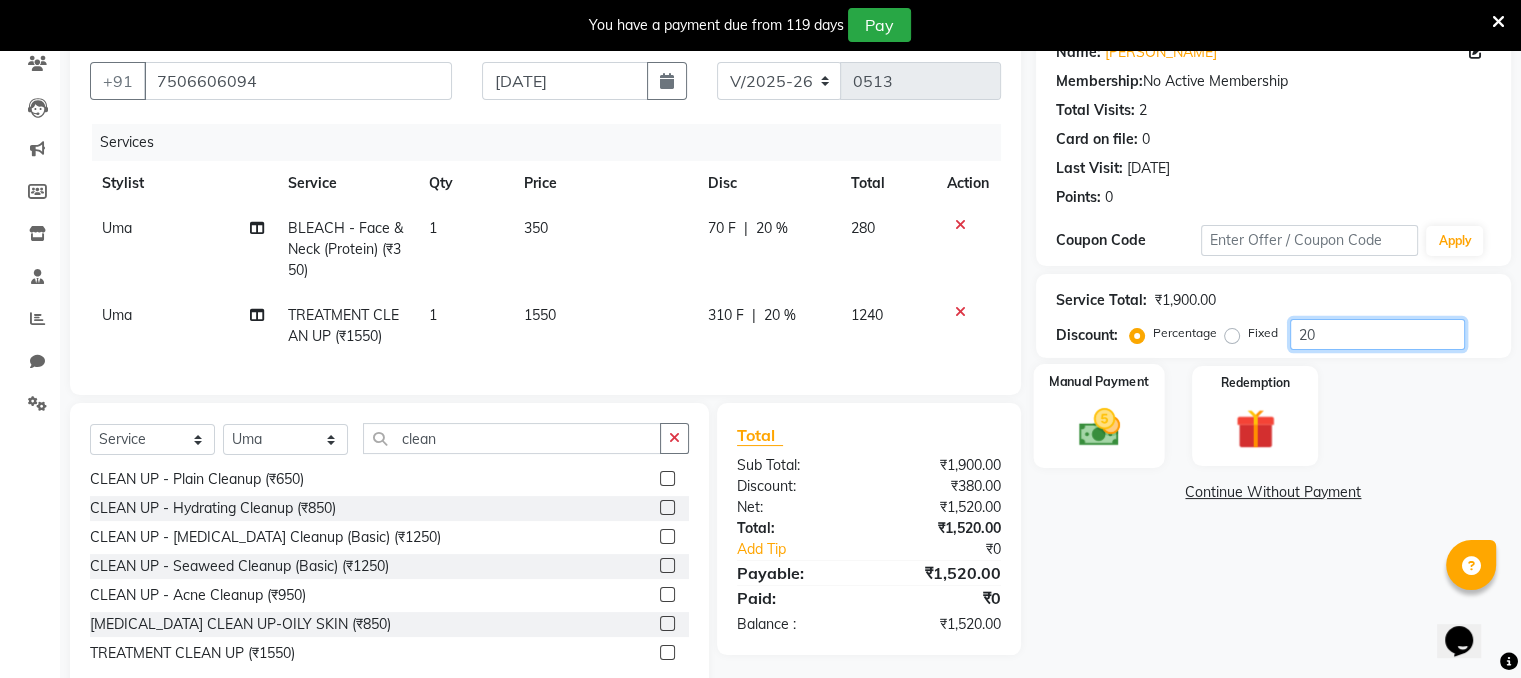 type on "20" 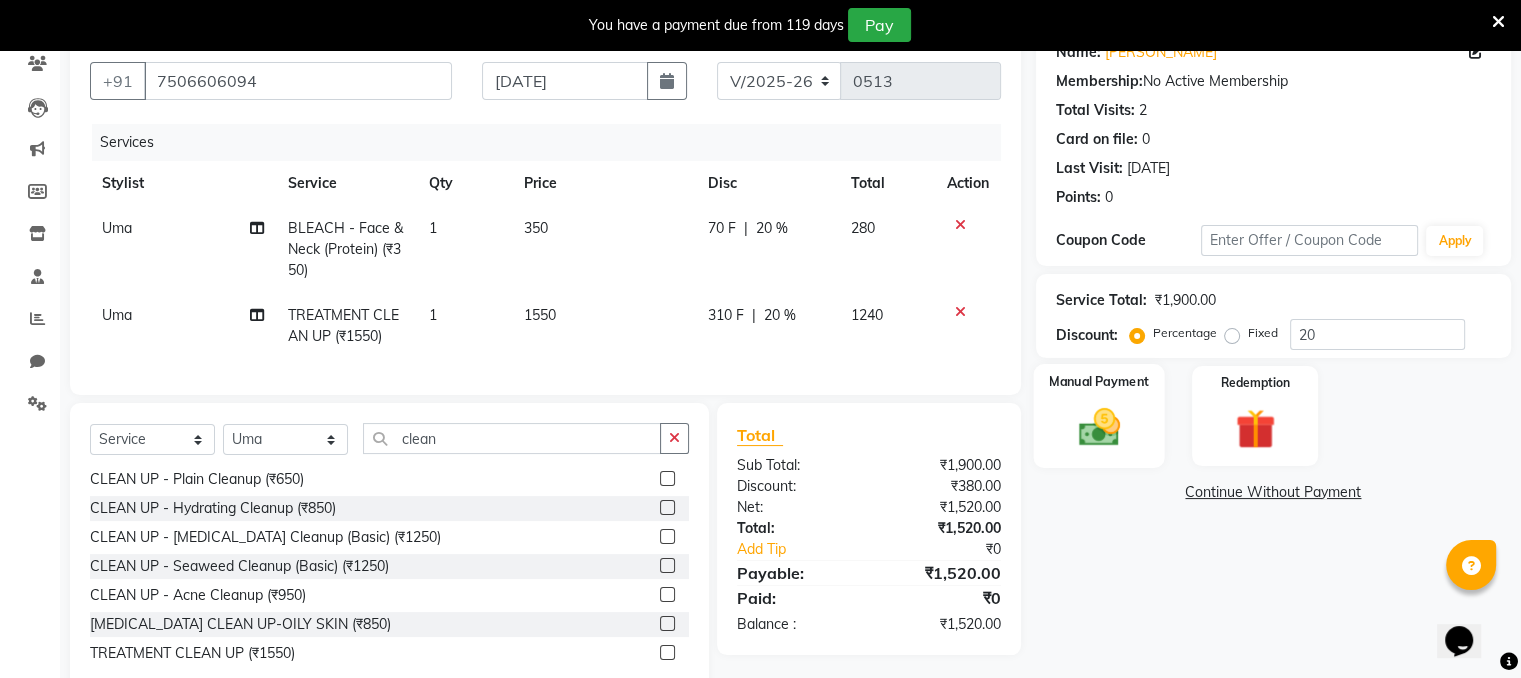 click 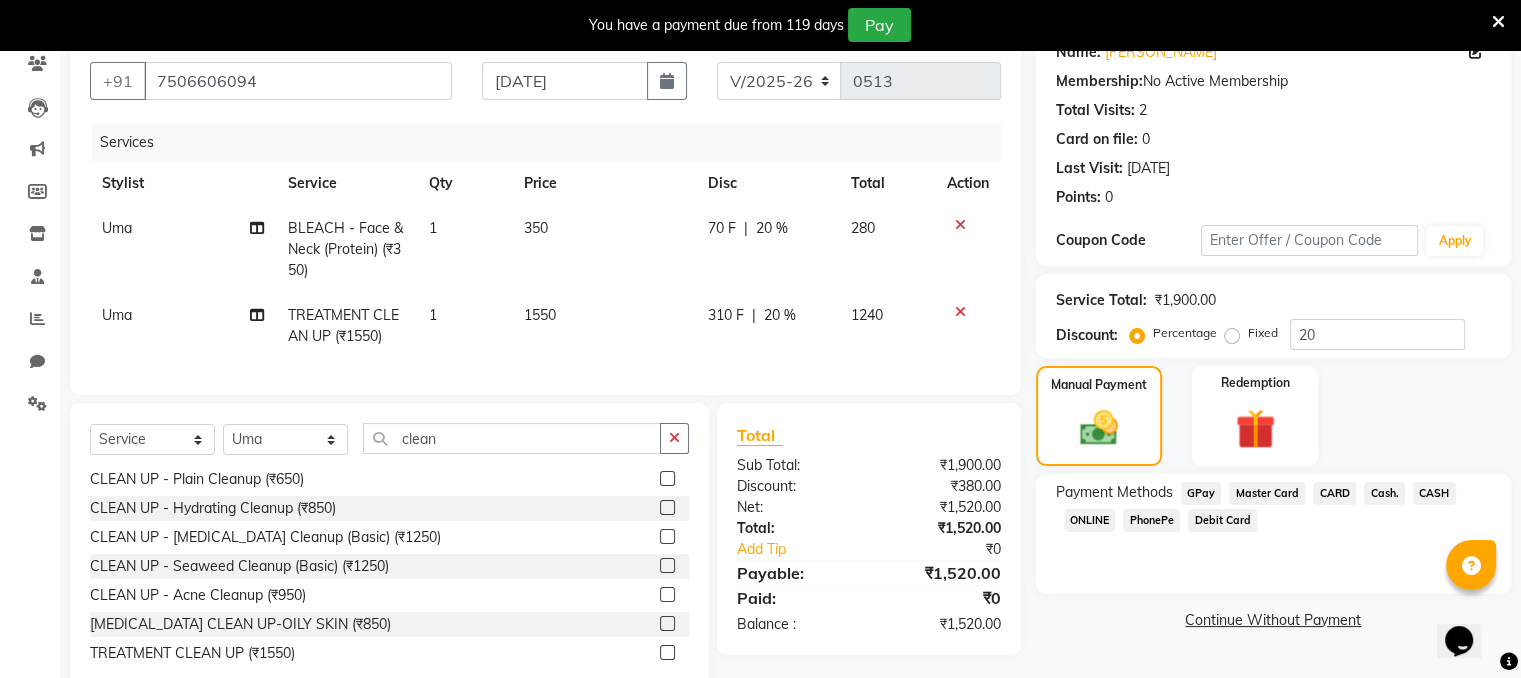 click on "Cash." 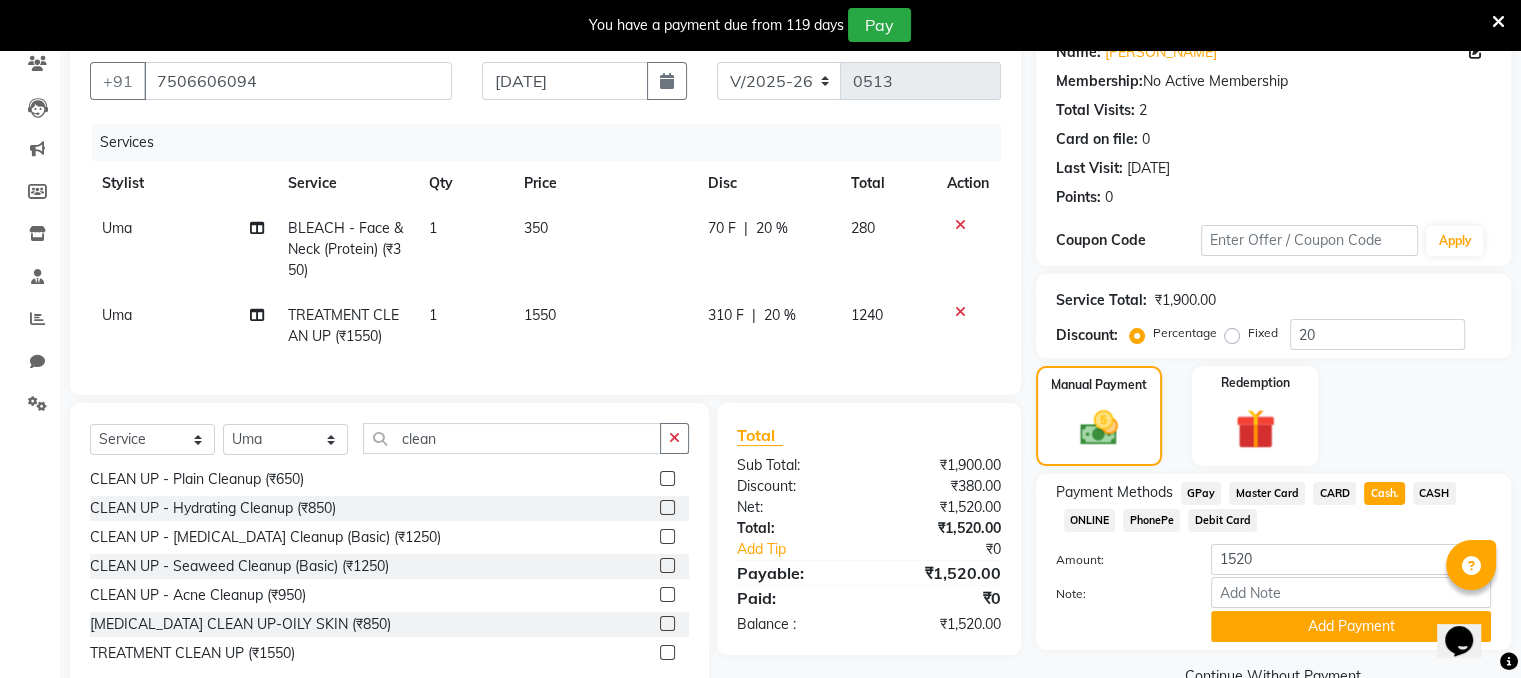 scroll, scrollTop: 240, scrollLeft: 0, axis: vertical 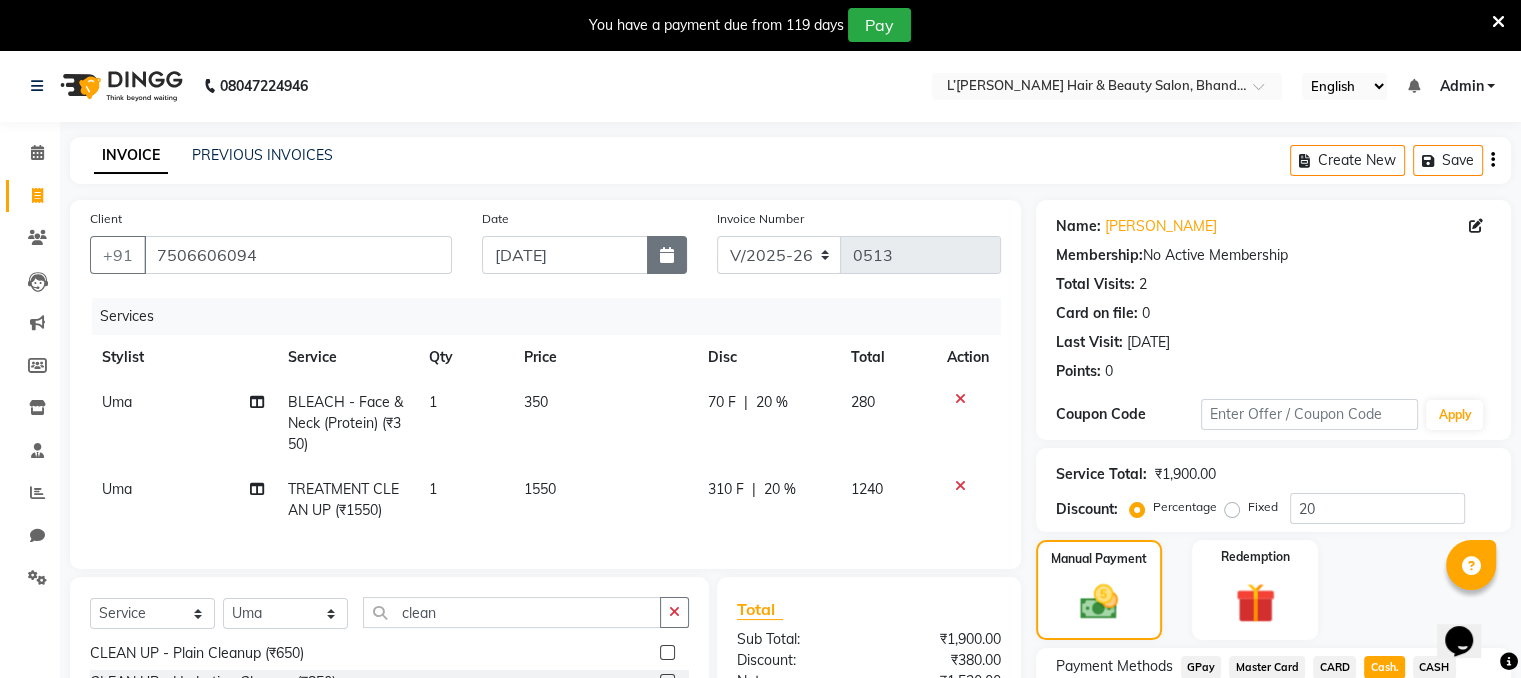 click 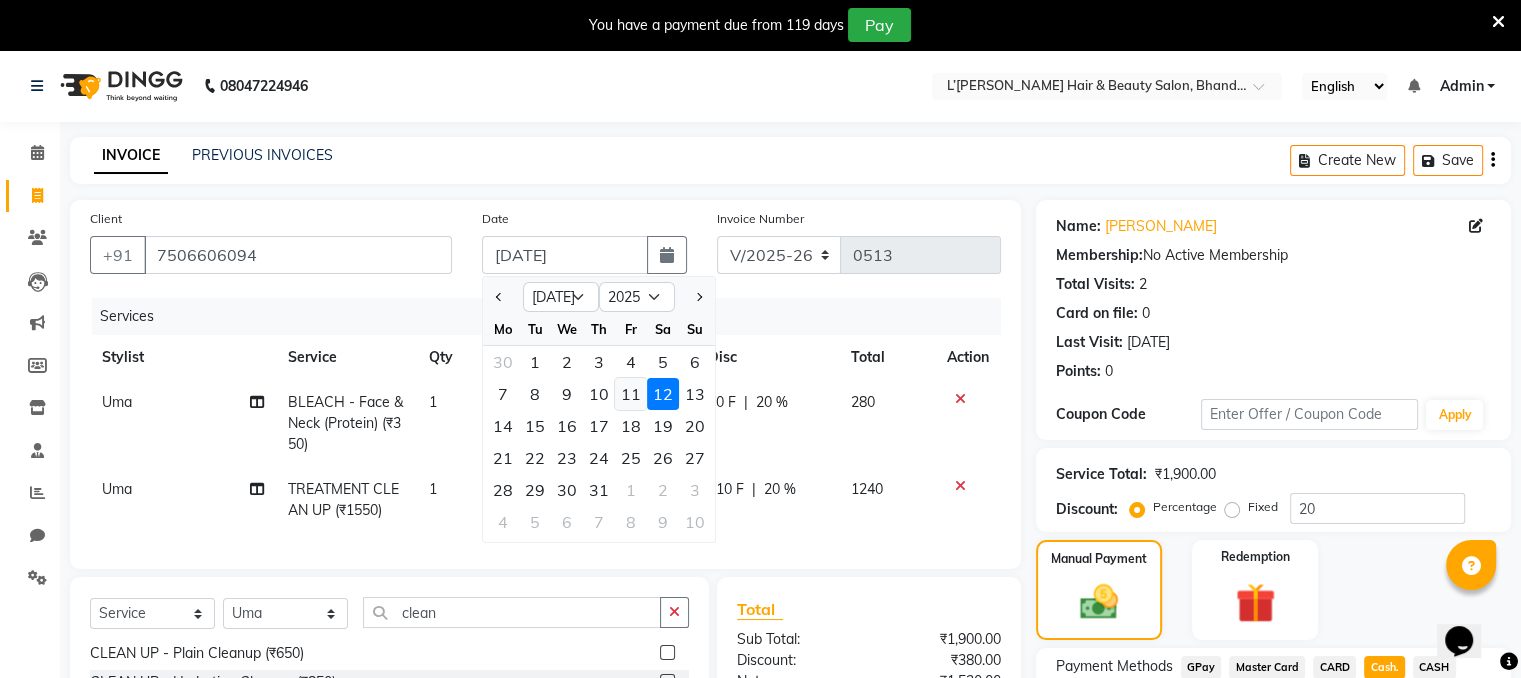 click on "11" 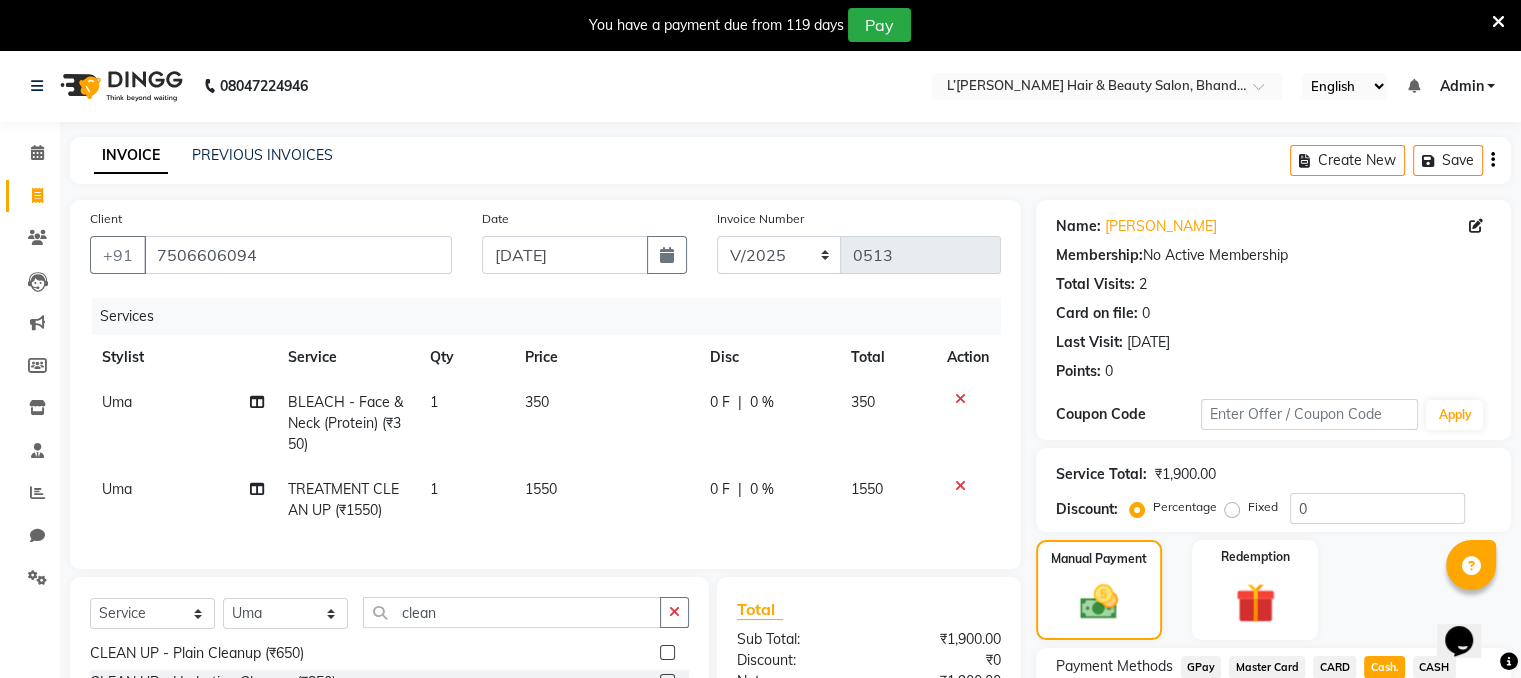 scroll, scrollTop: 240, scrollLeft: 0, axis: vertical 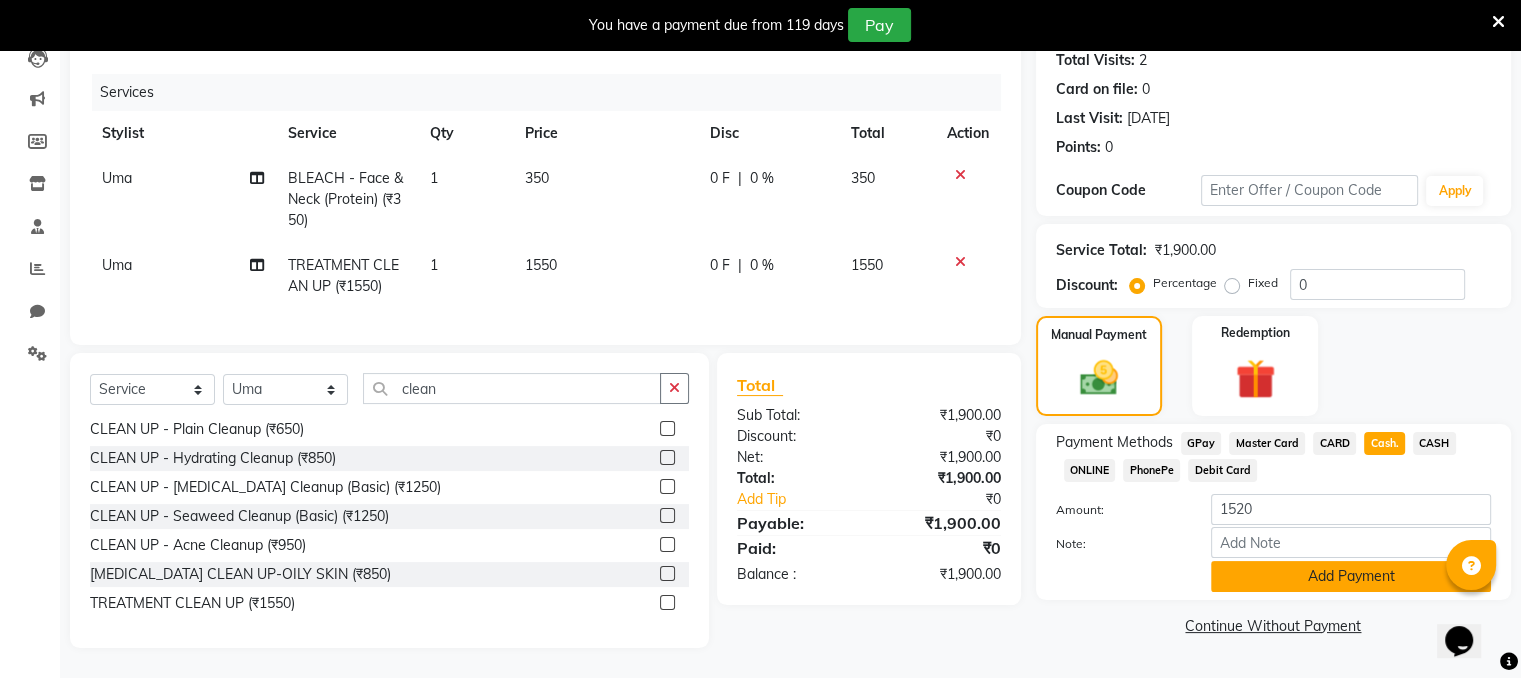 click on "Add Payment" 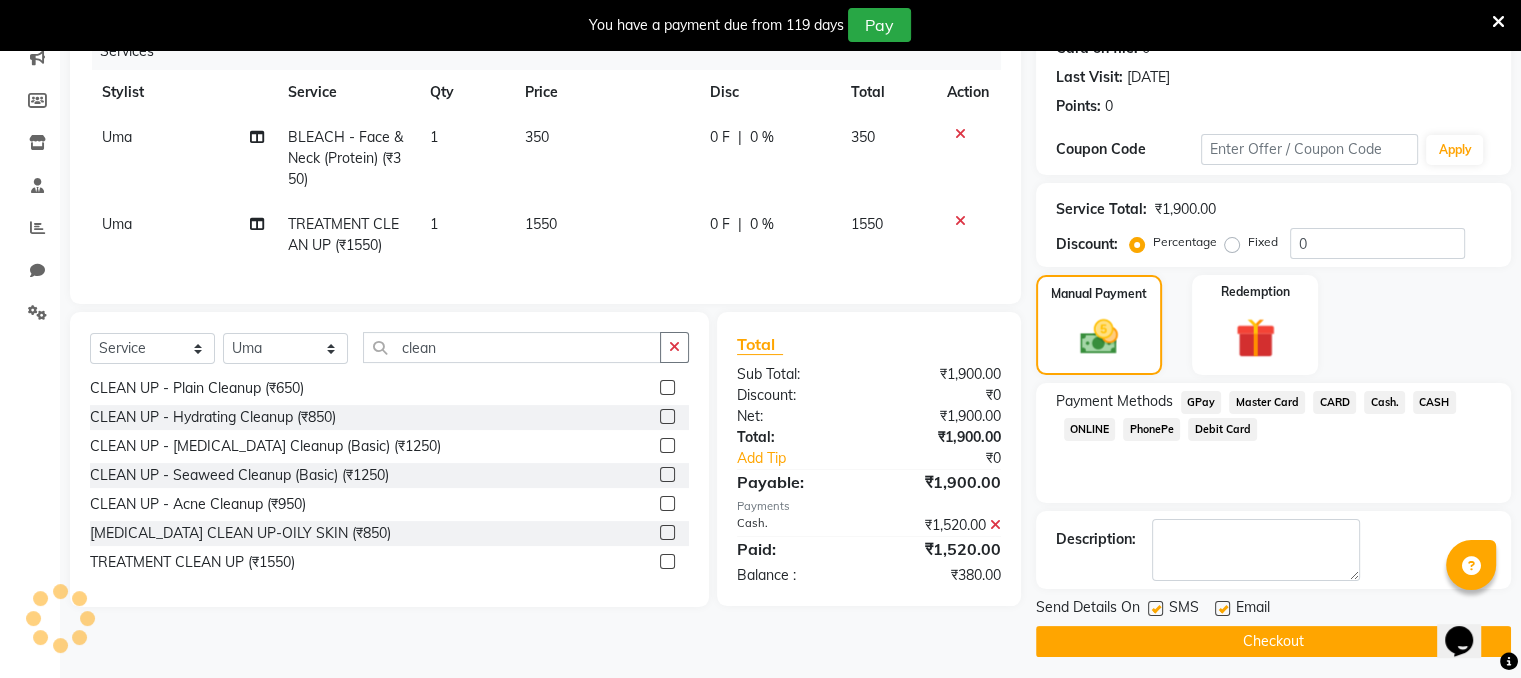 scroll, scrollTop: 272, scrollLeft: 0, axis: vertical 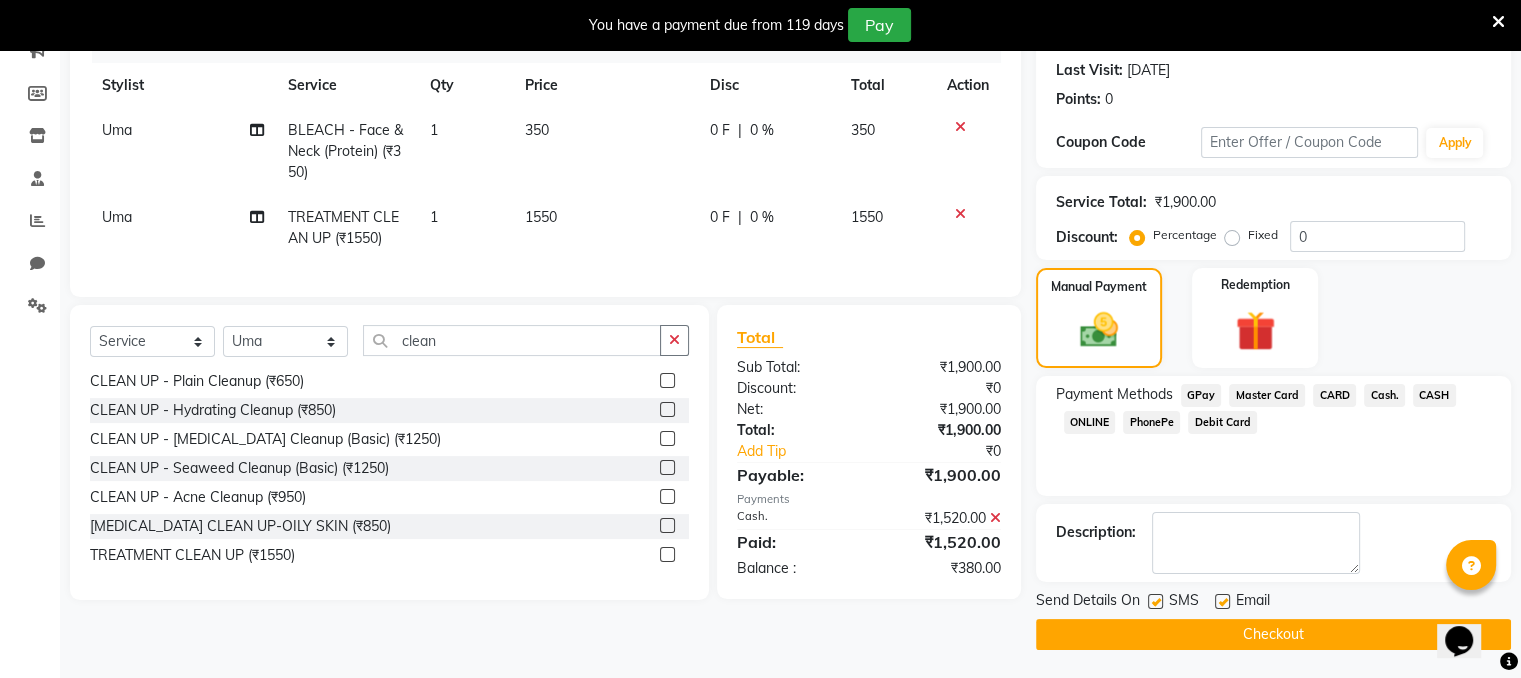 click 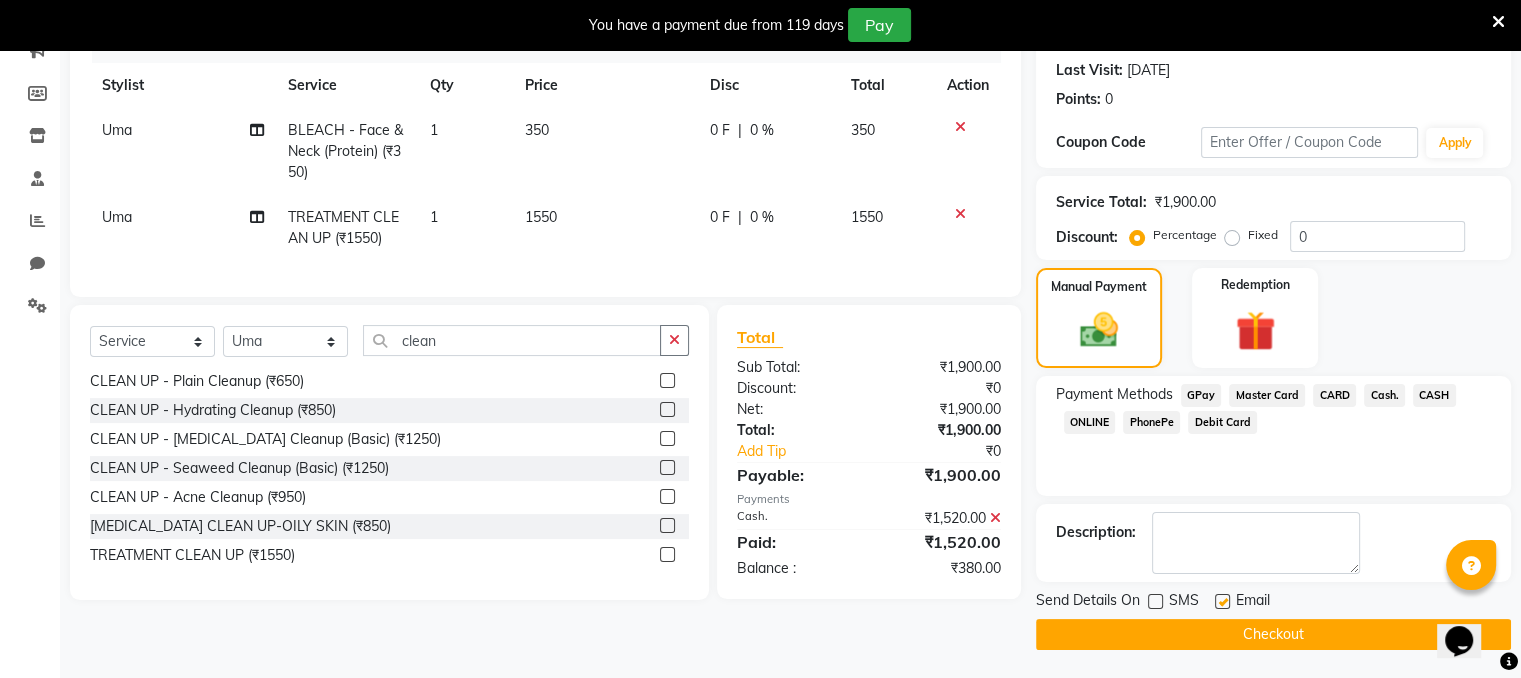 click 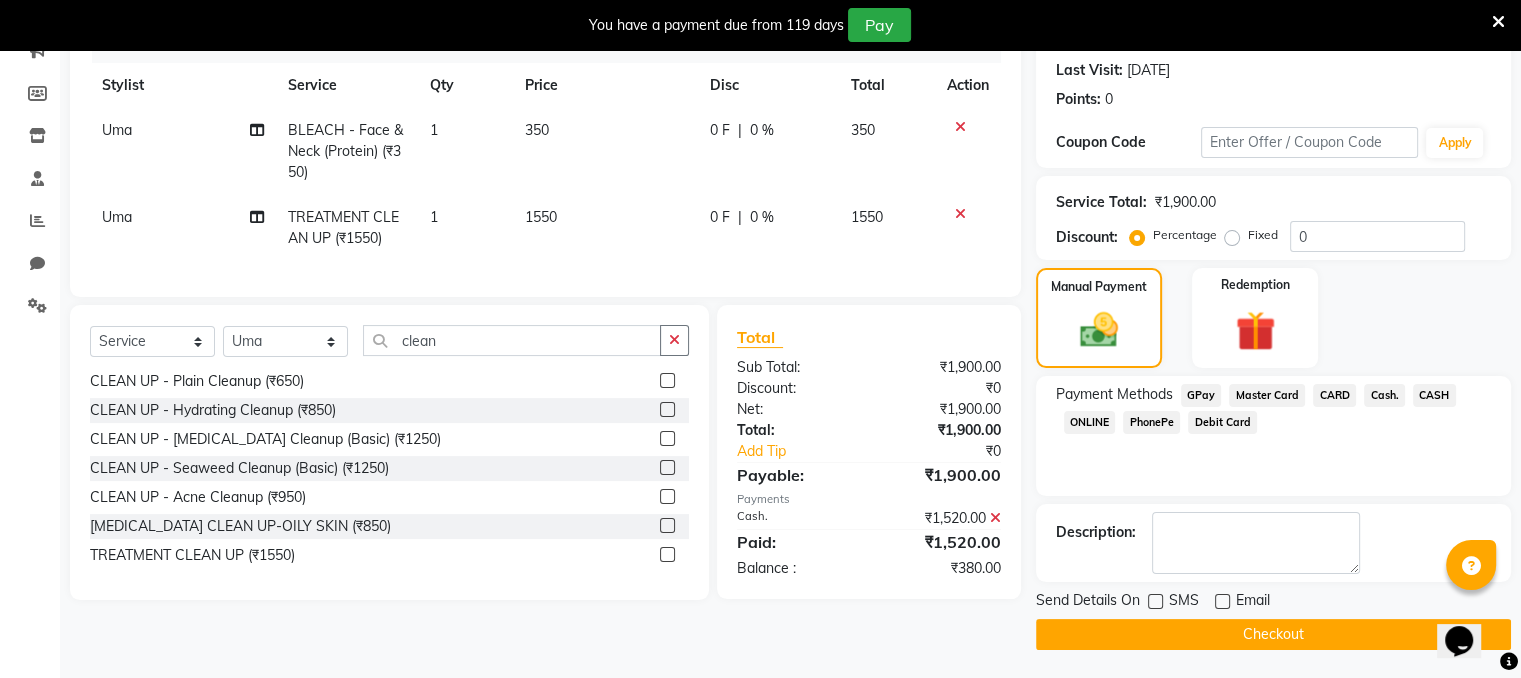 click on "Checkout" 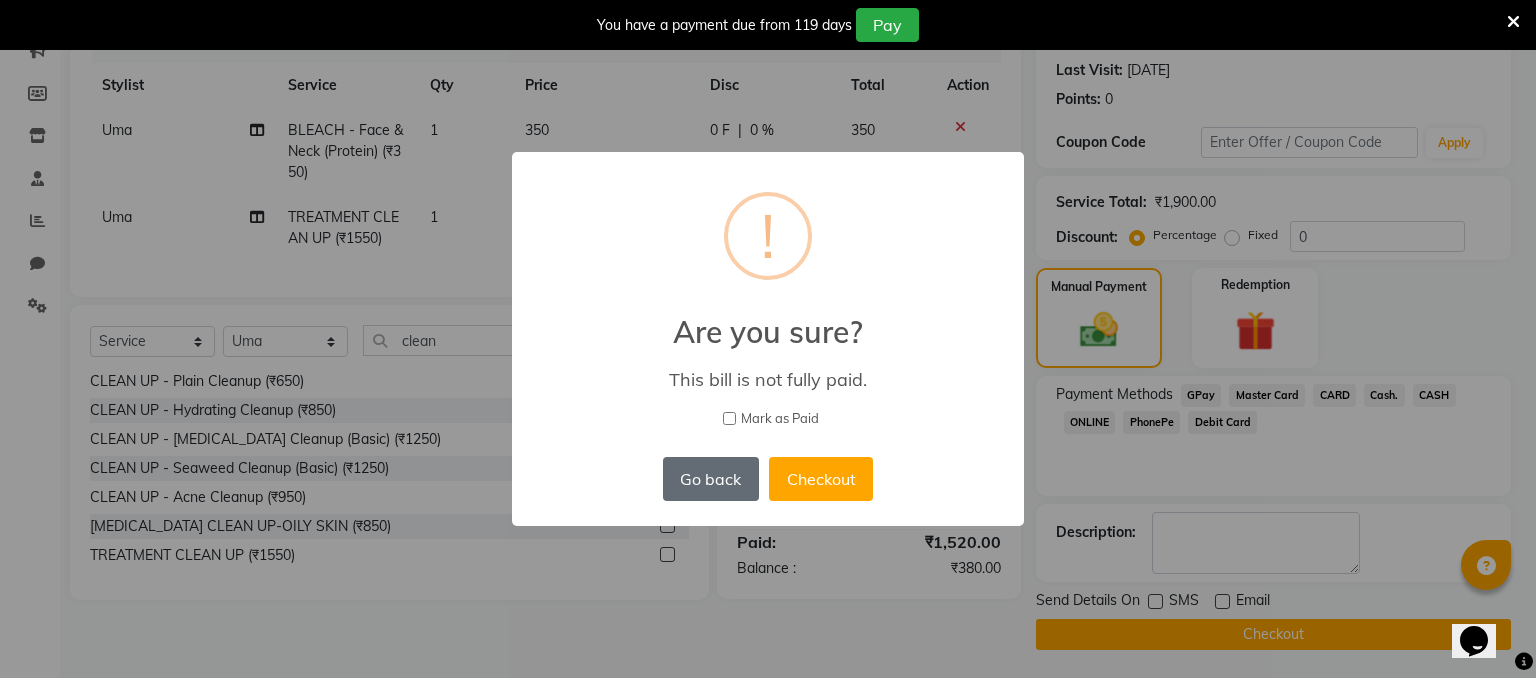 click on "Go back" at bounding box center [711, 479] 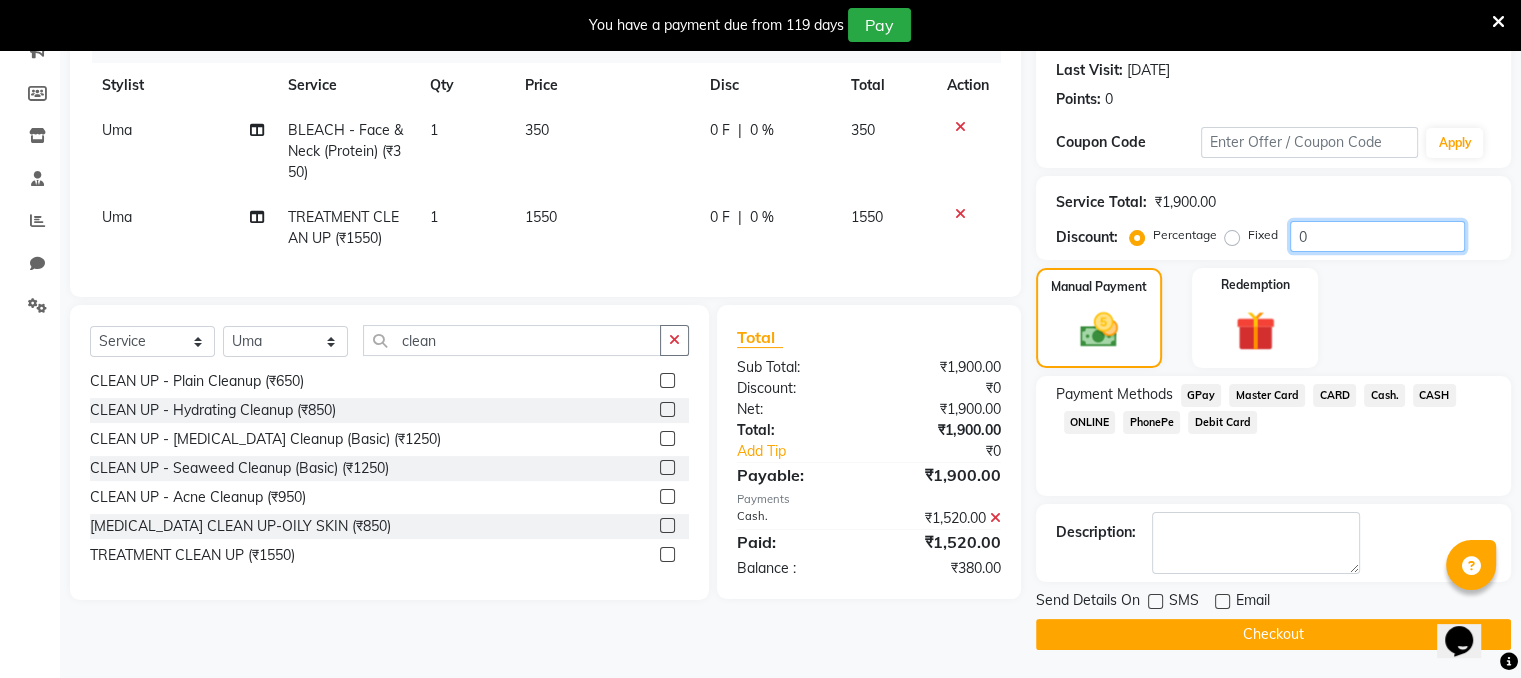 click on "0" 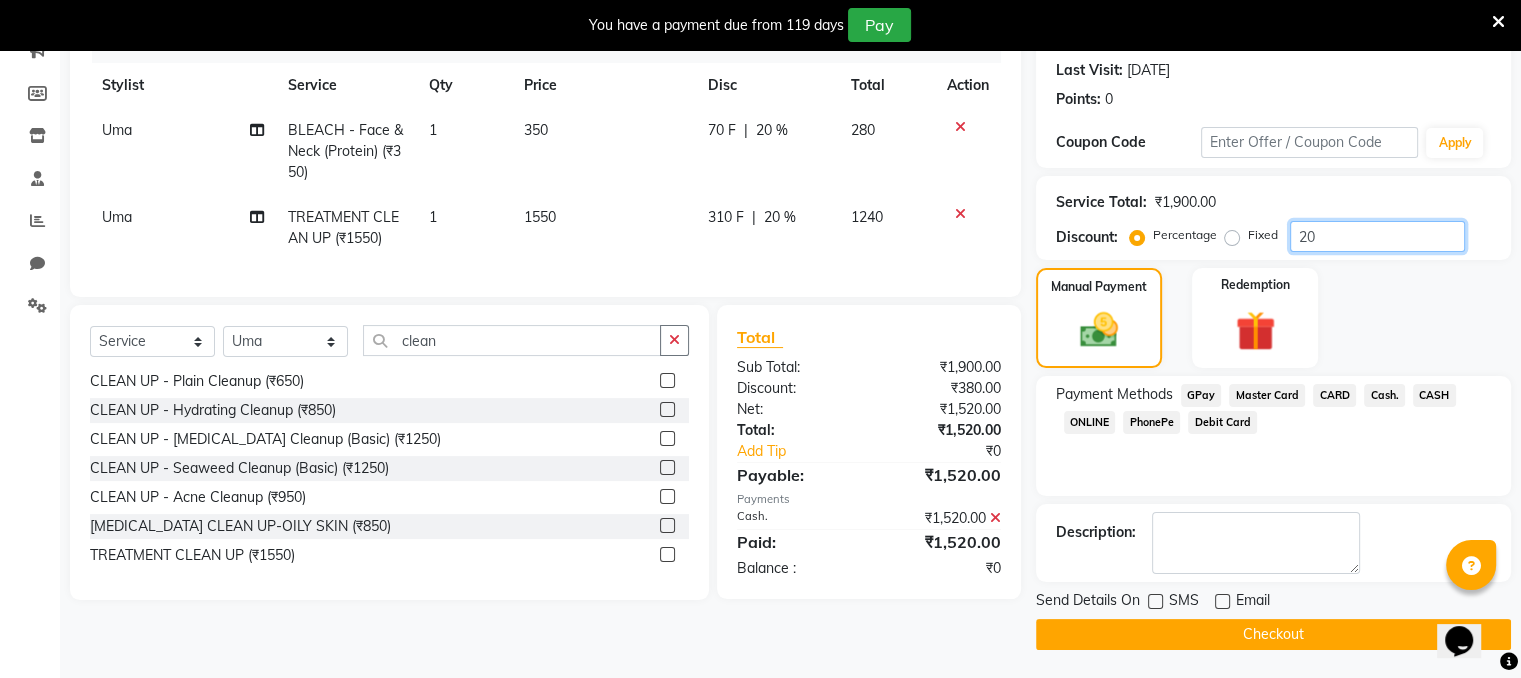 type on "20" 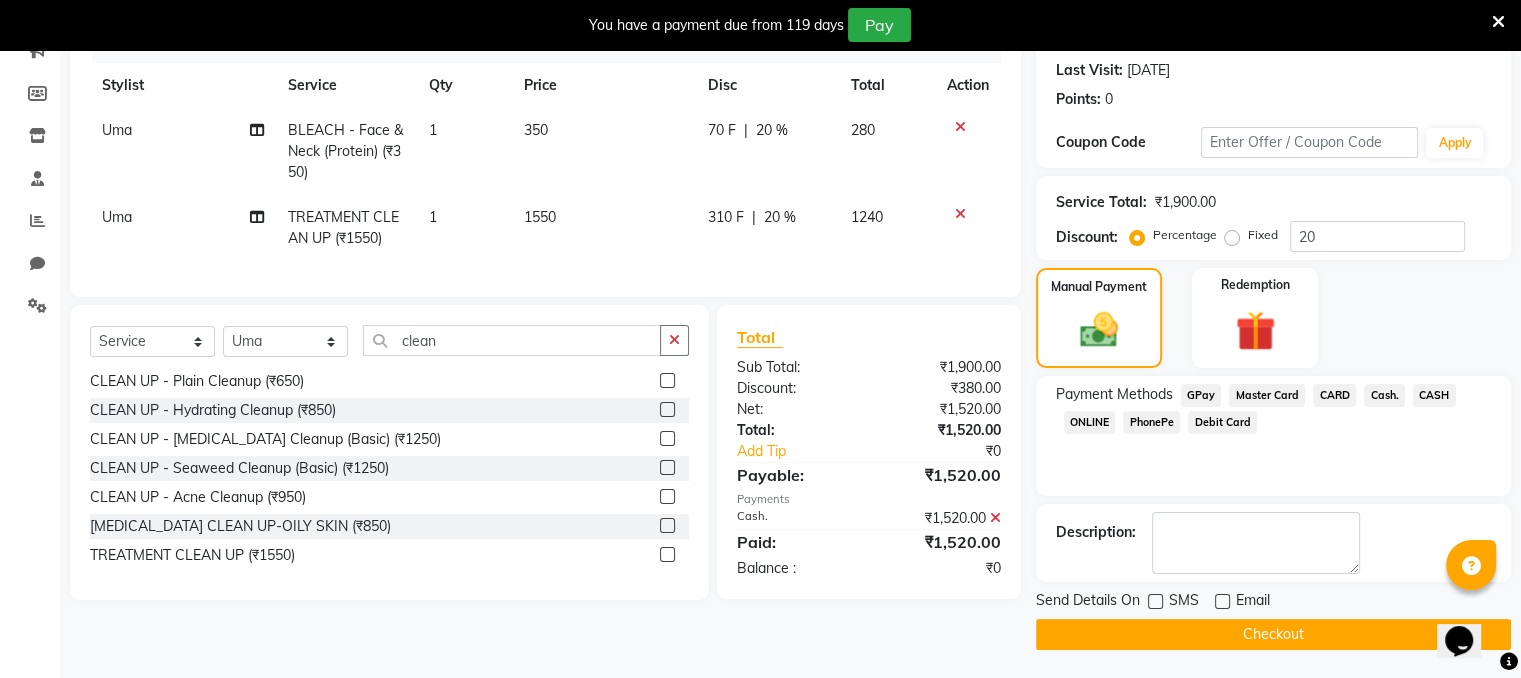 click on "Cash." 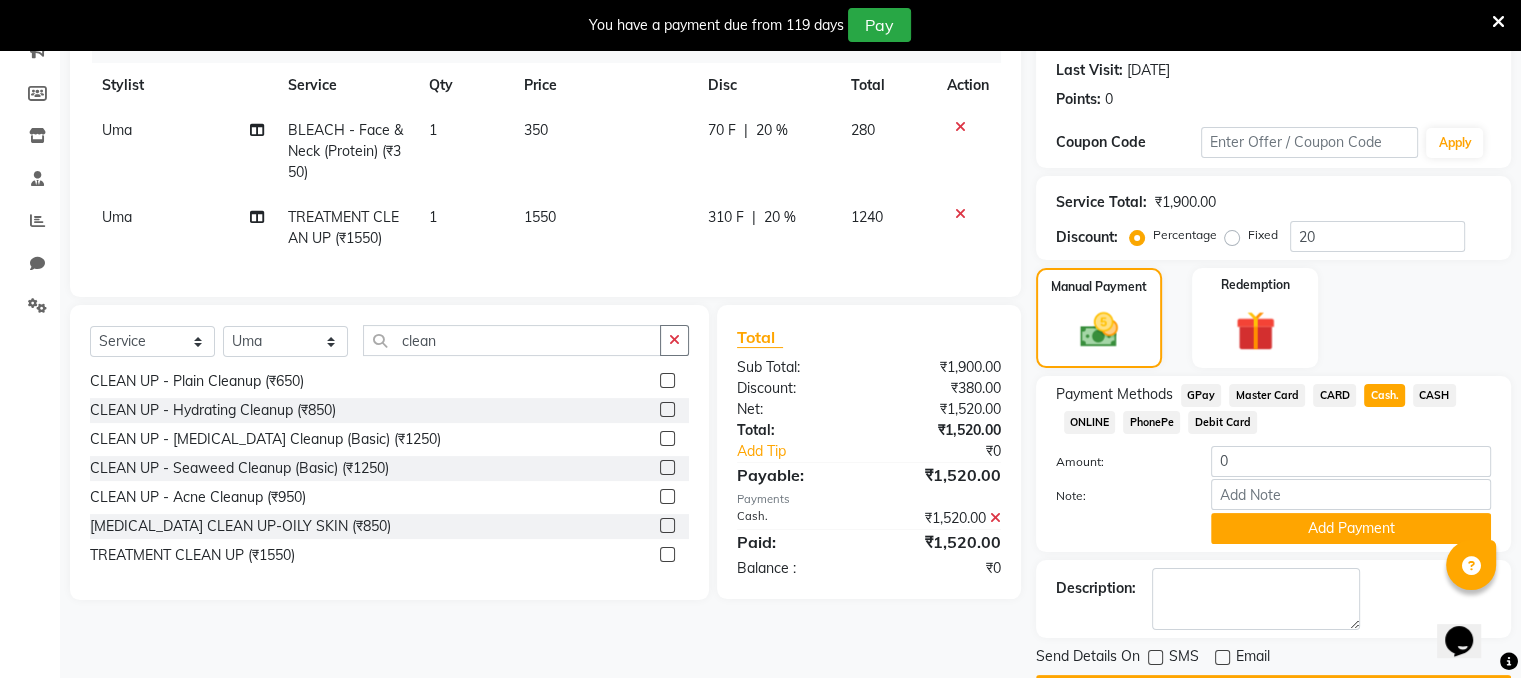 scroll, scrollTop: 312, scrollLeft: 0, axis: vertical 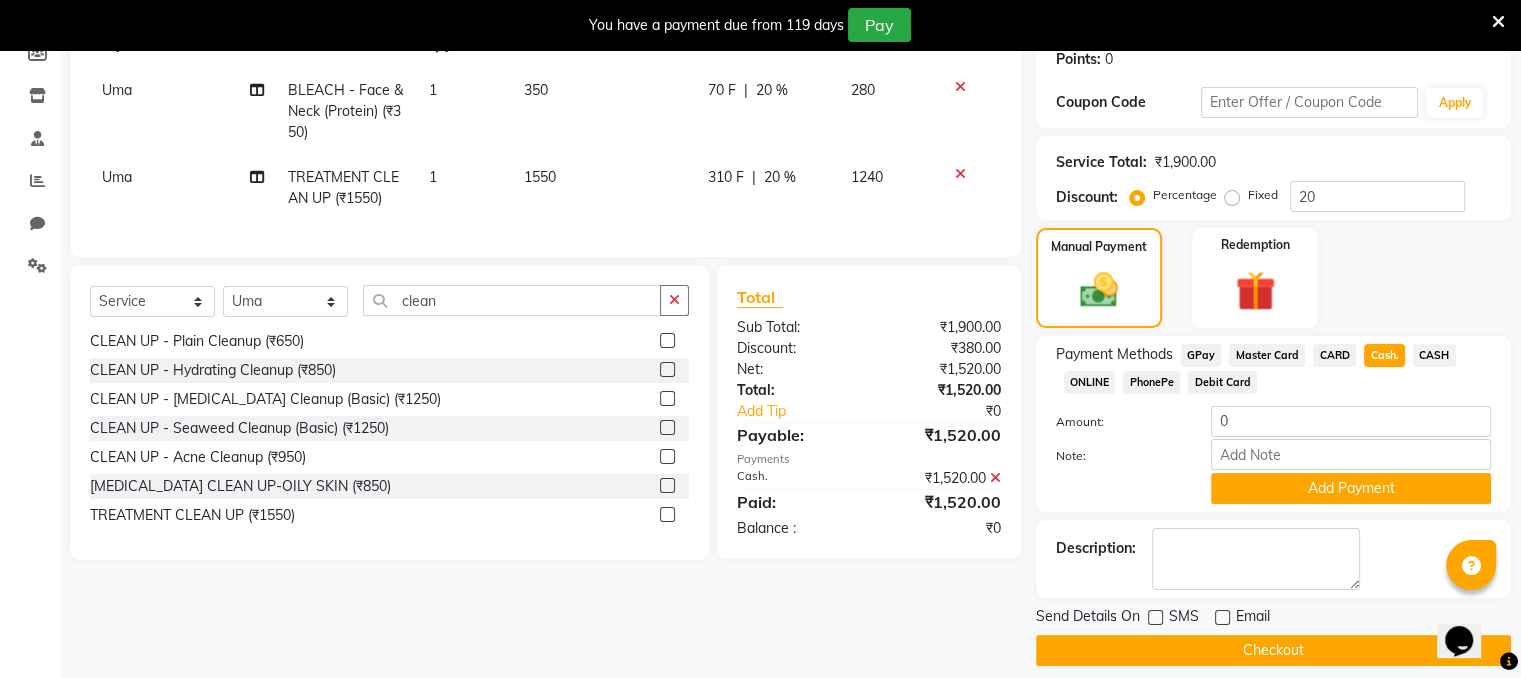 click on "Checkout" 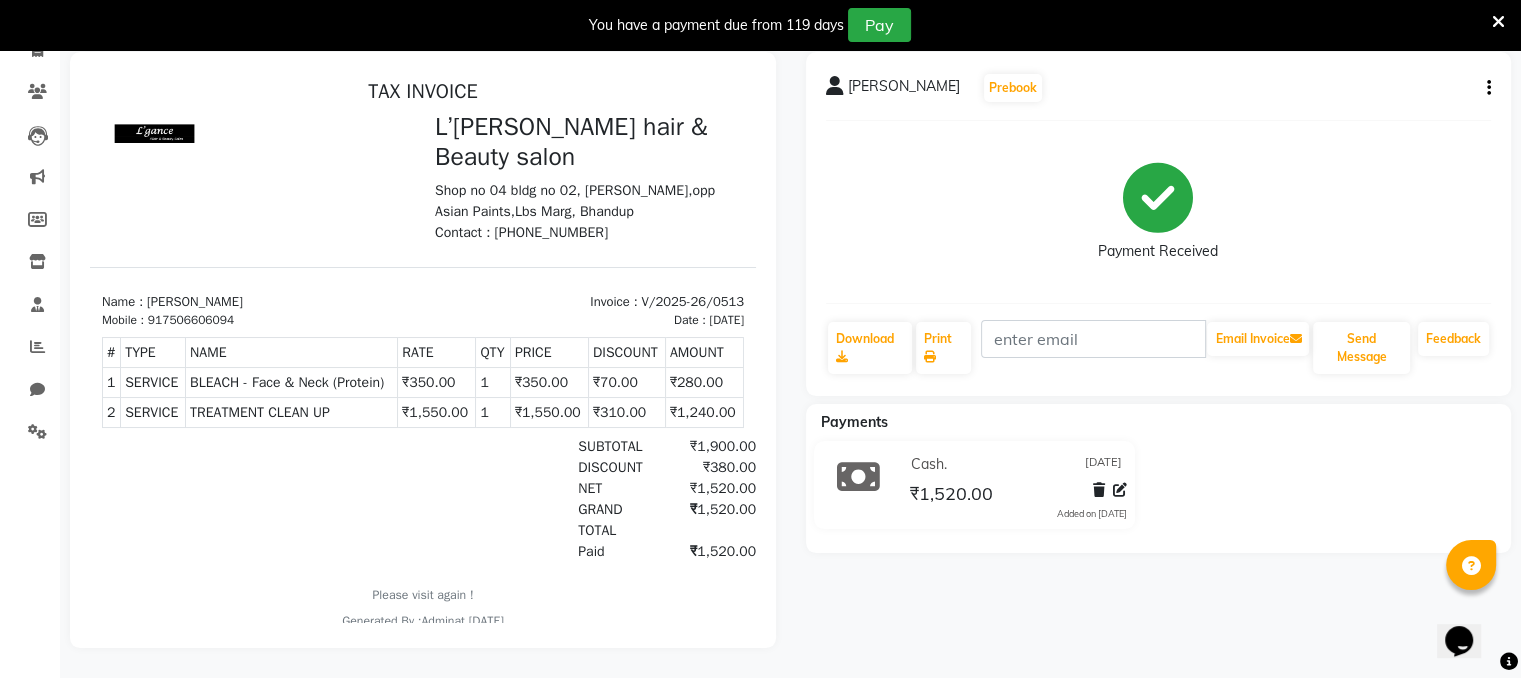 scroll, scrollTop: 0, scrollLeft: 0, axis: both 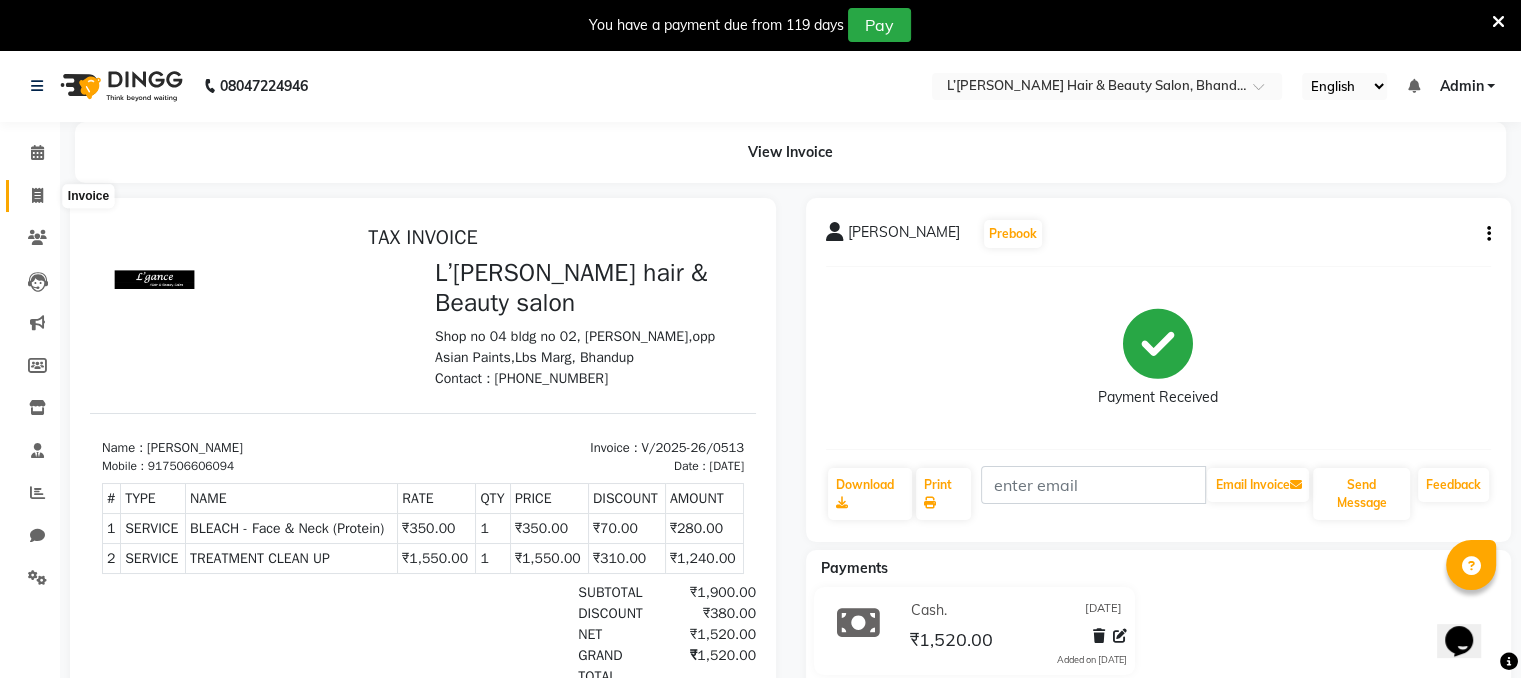 click 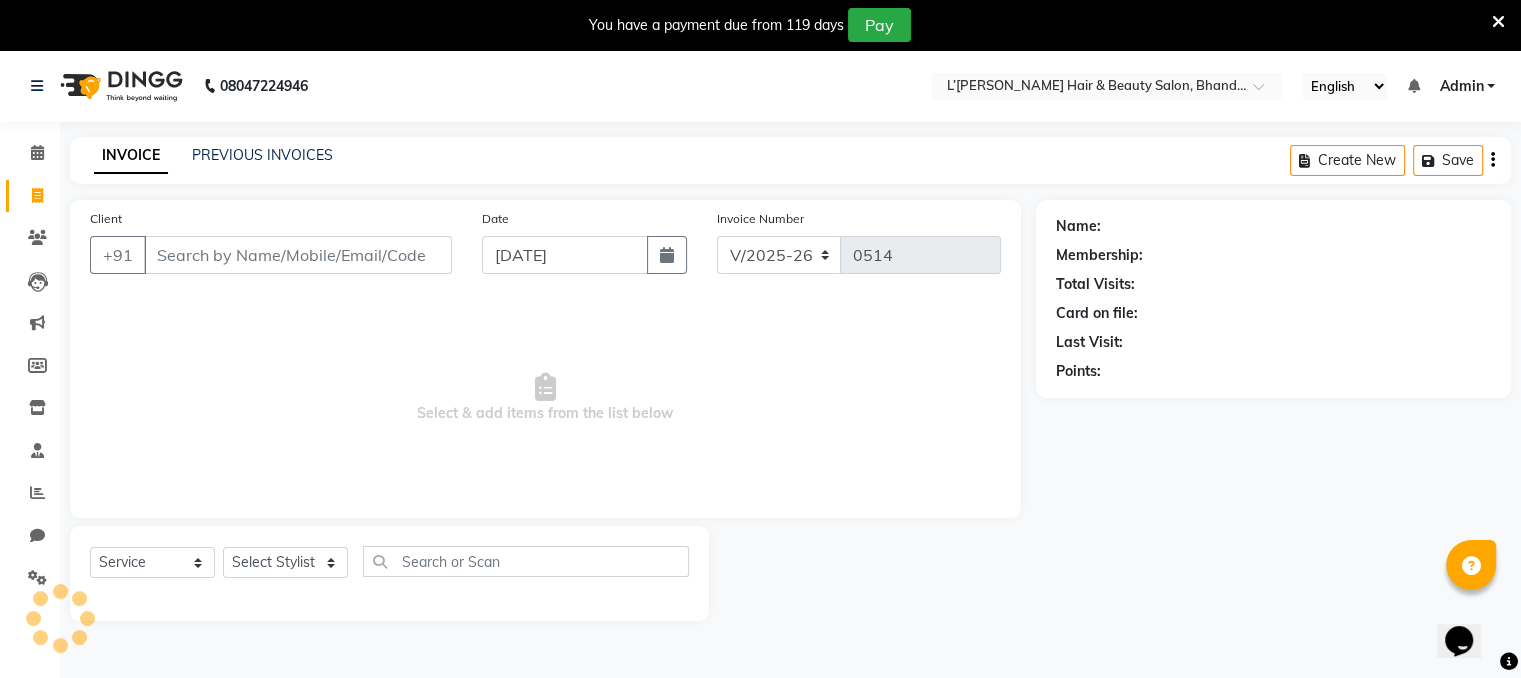 scroll, scrollTop: 50, scrollLeft: 0, axis: vertical 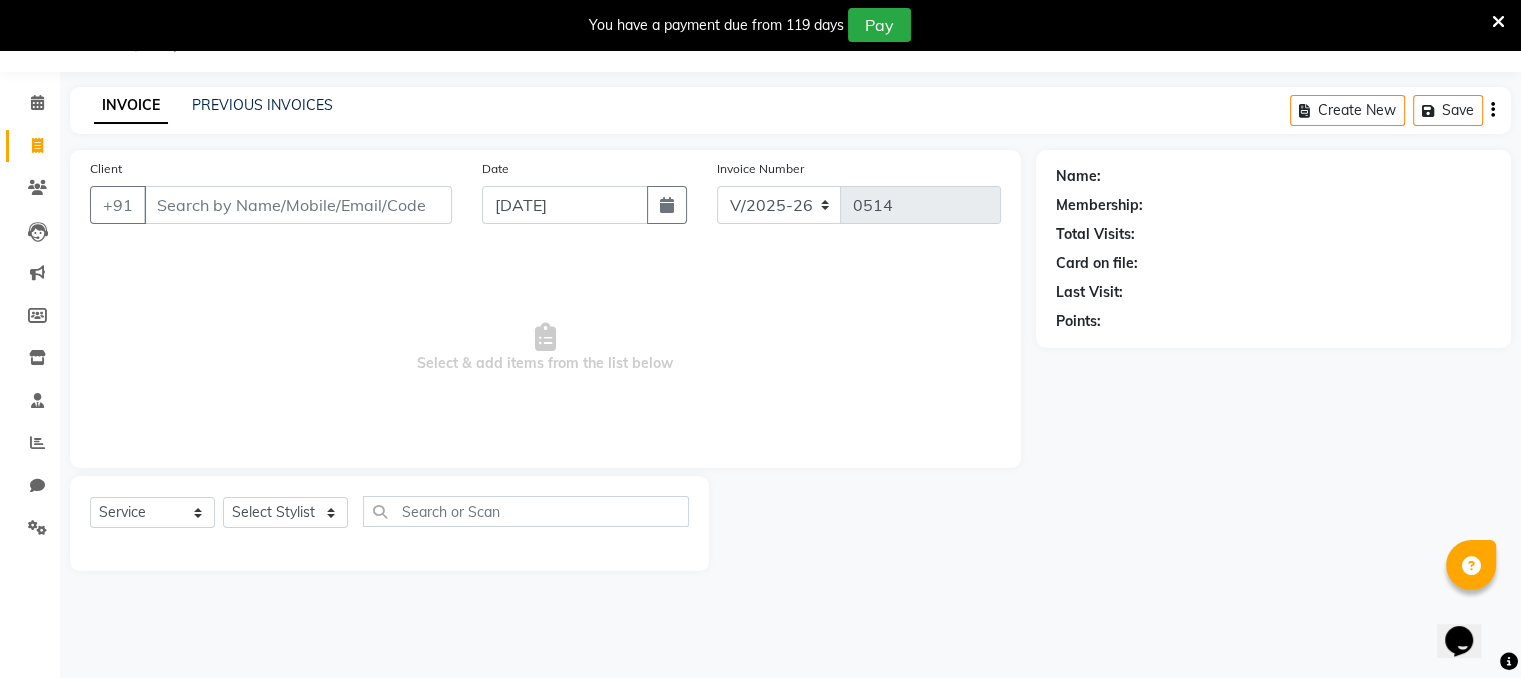 click on "Client" at bounding box center [298, 205] 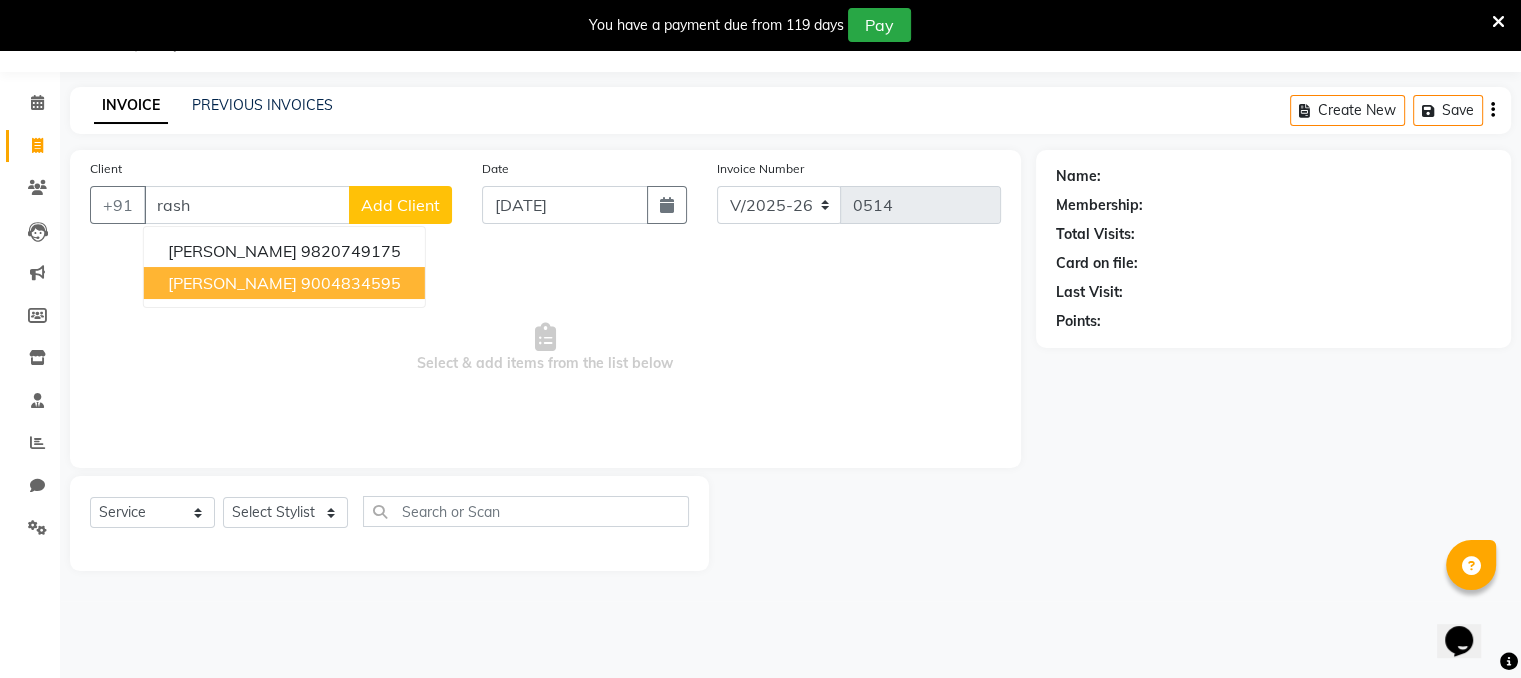 click on "[PERSON_NAME]" at bounding box center (232, 283) 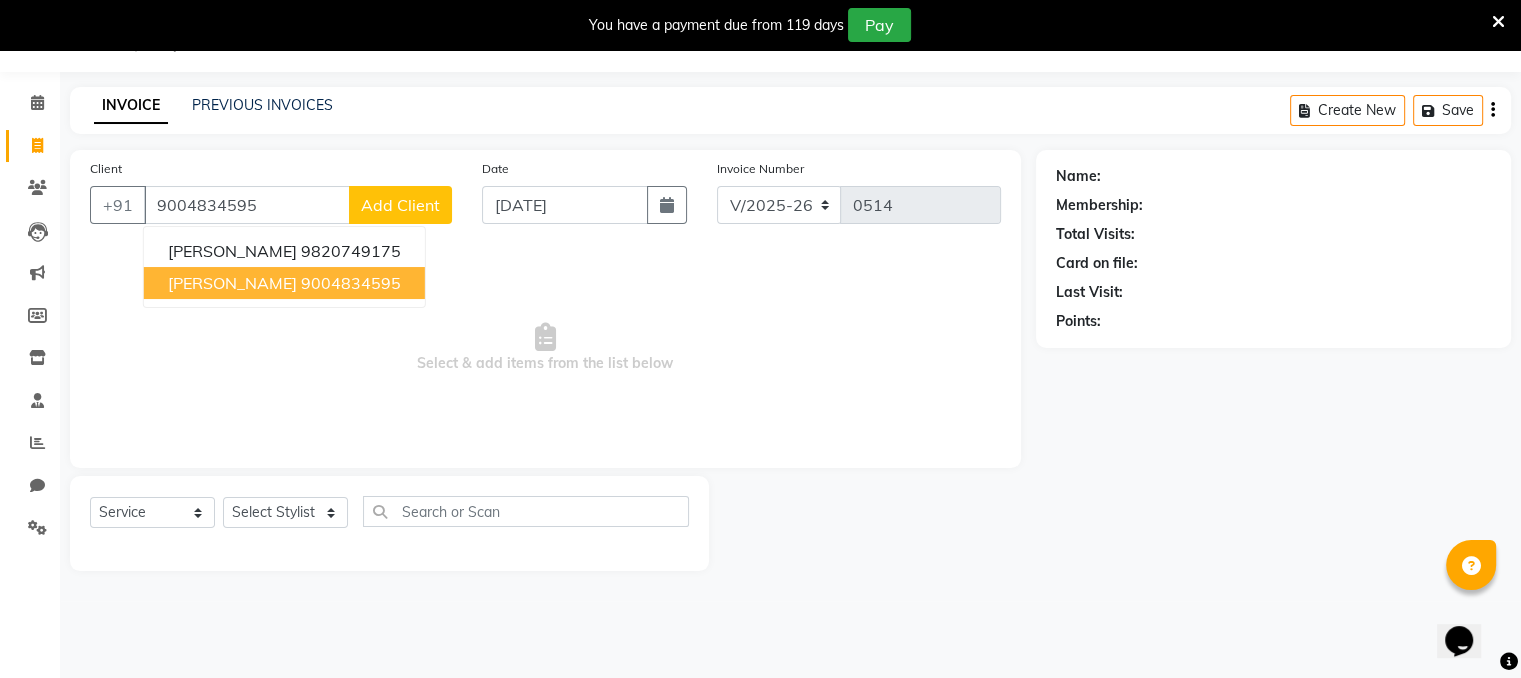 type on "9004834595" 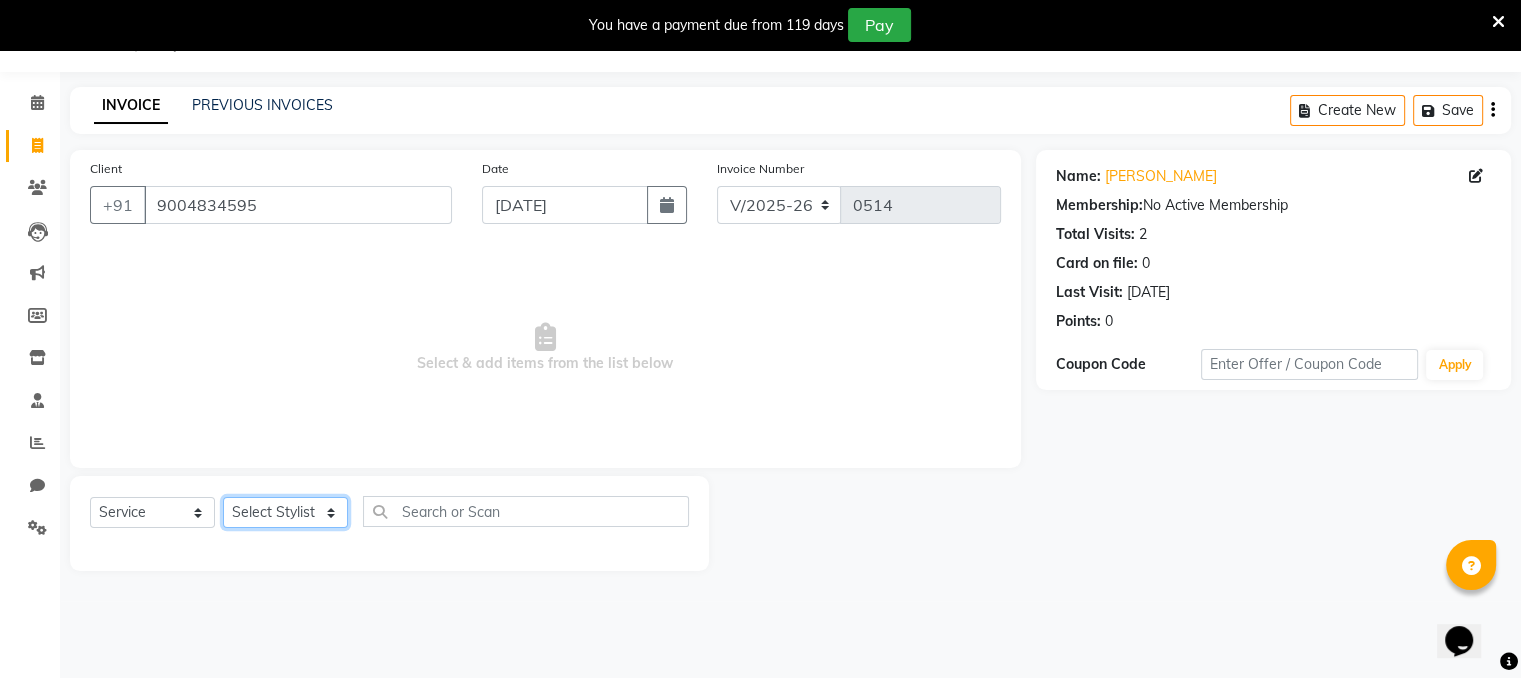 click on "Select Stylist Devi DIS Mamta Pinki [PERSON_NAME] Shweta Uma" 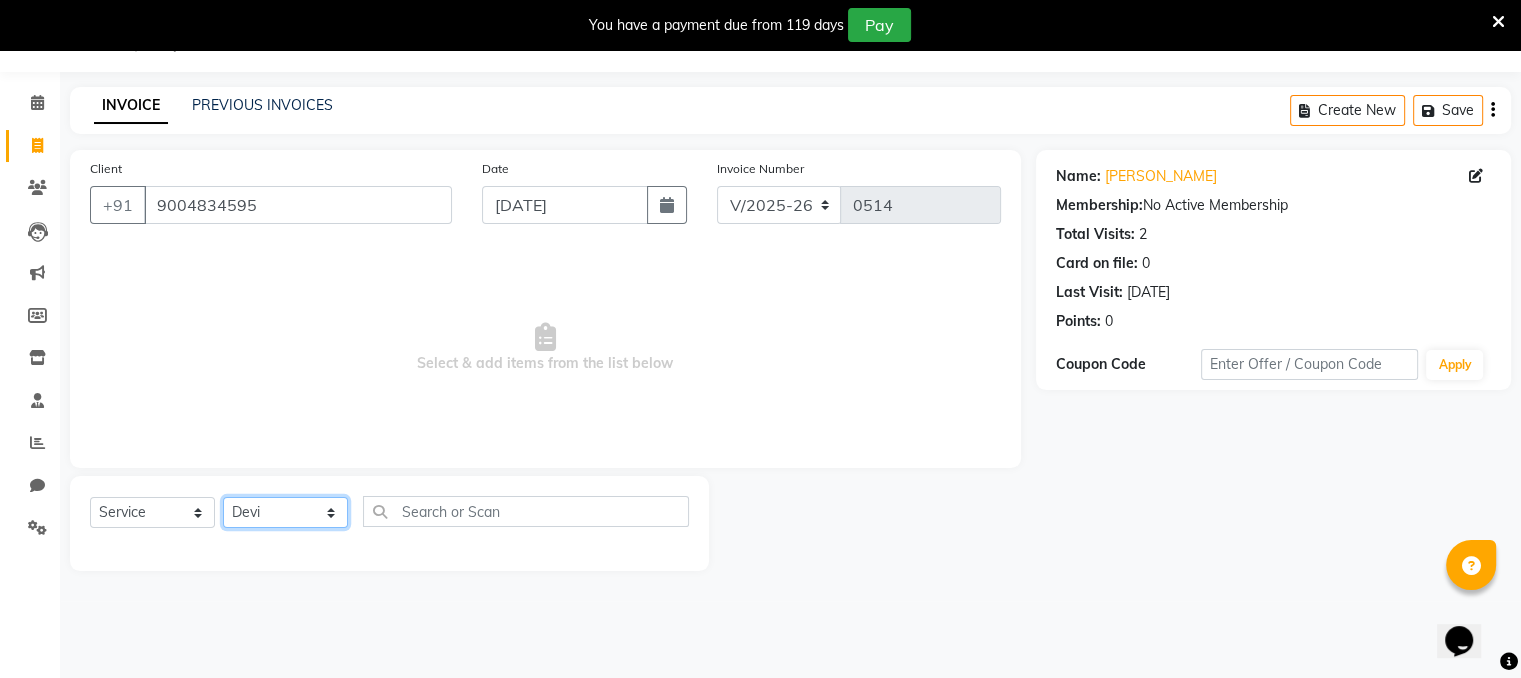 click on "Select Stylist Devi DIS Mamta Pinki [PERSON_NAME] Shweta Uma" 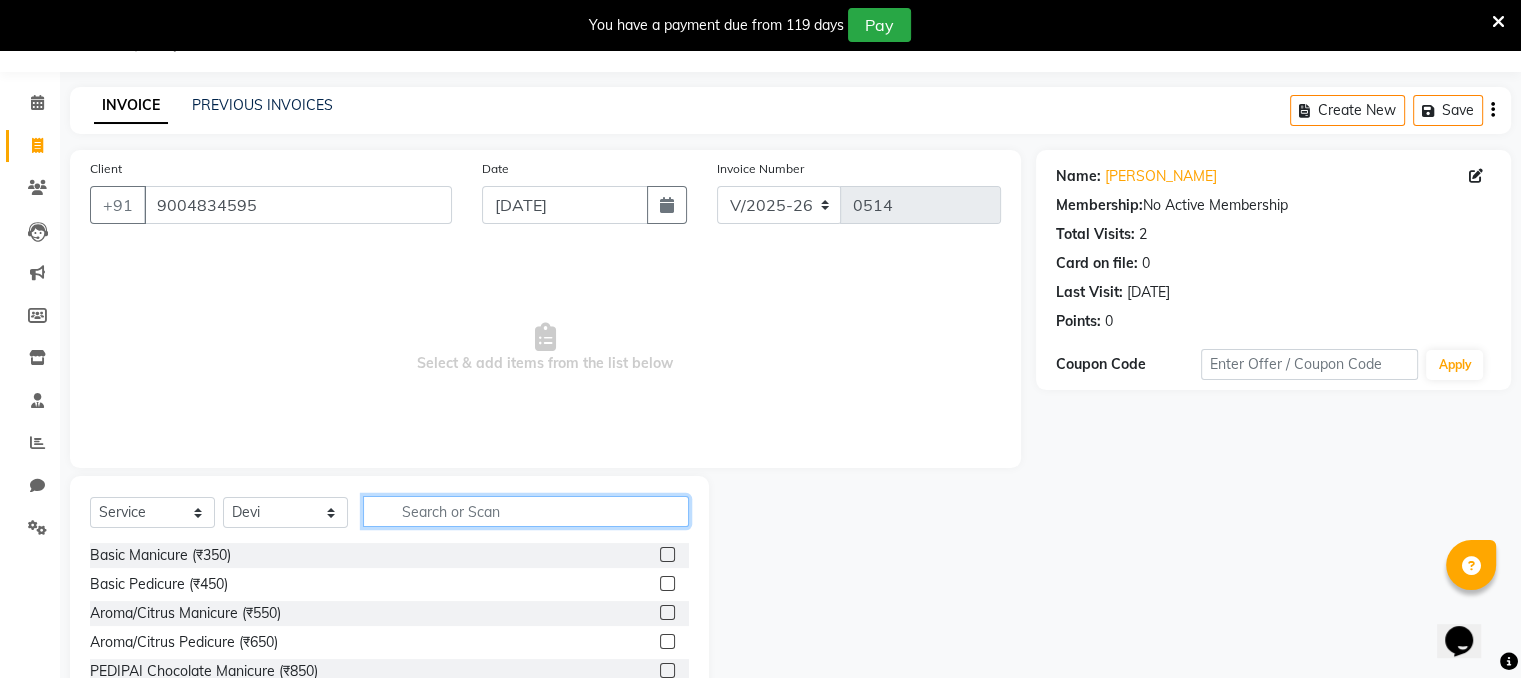 click 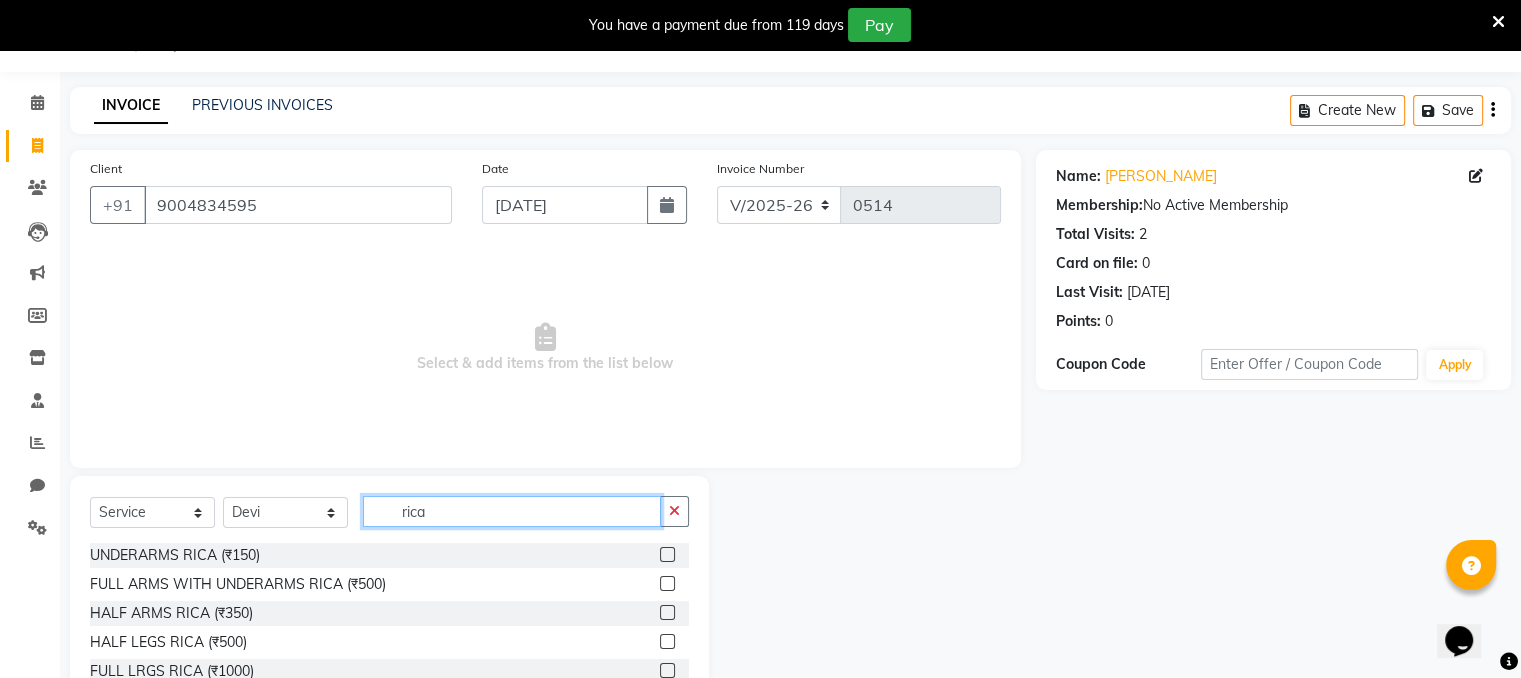 type on "rica" 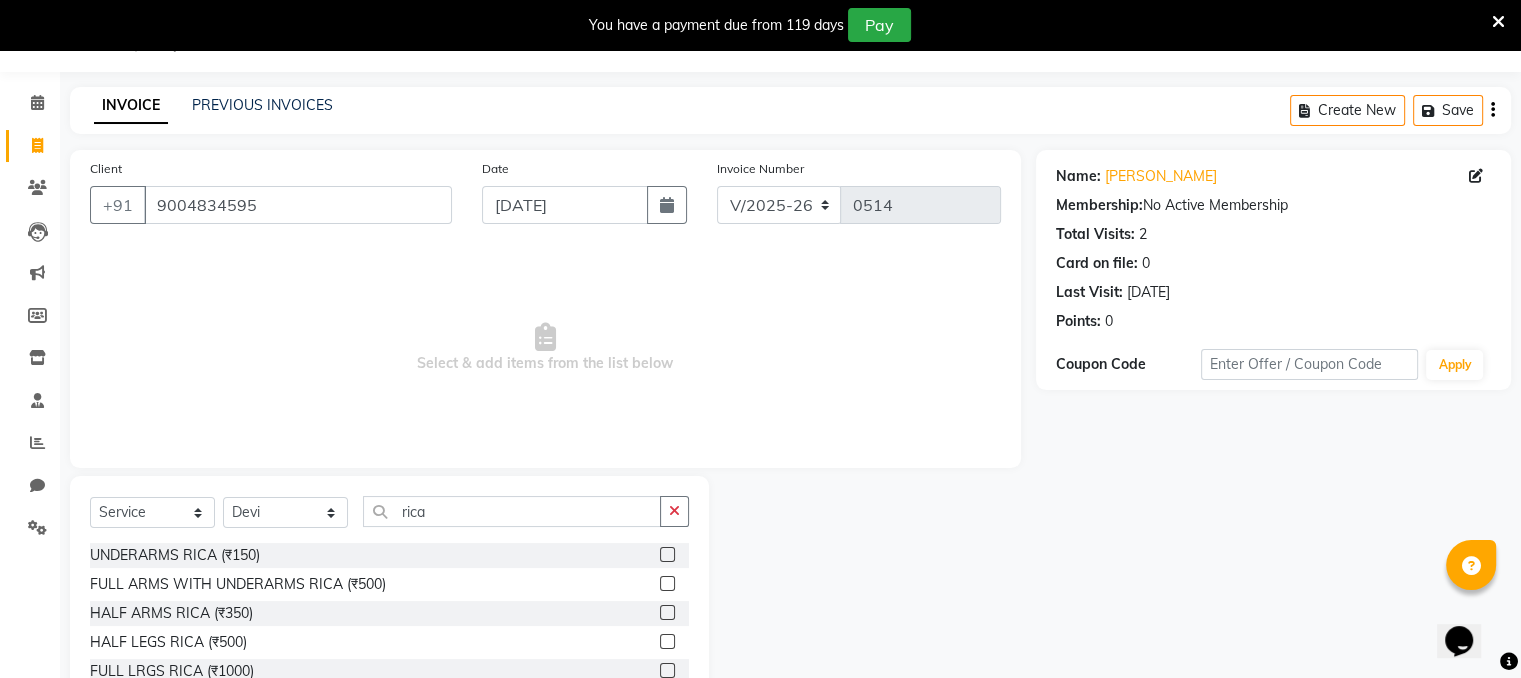 click 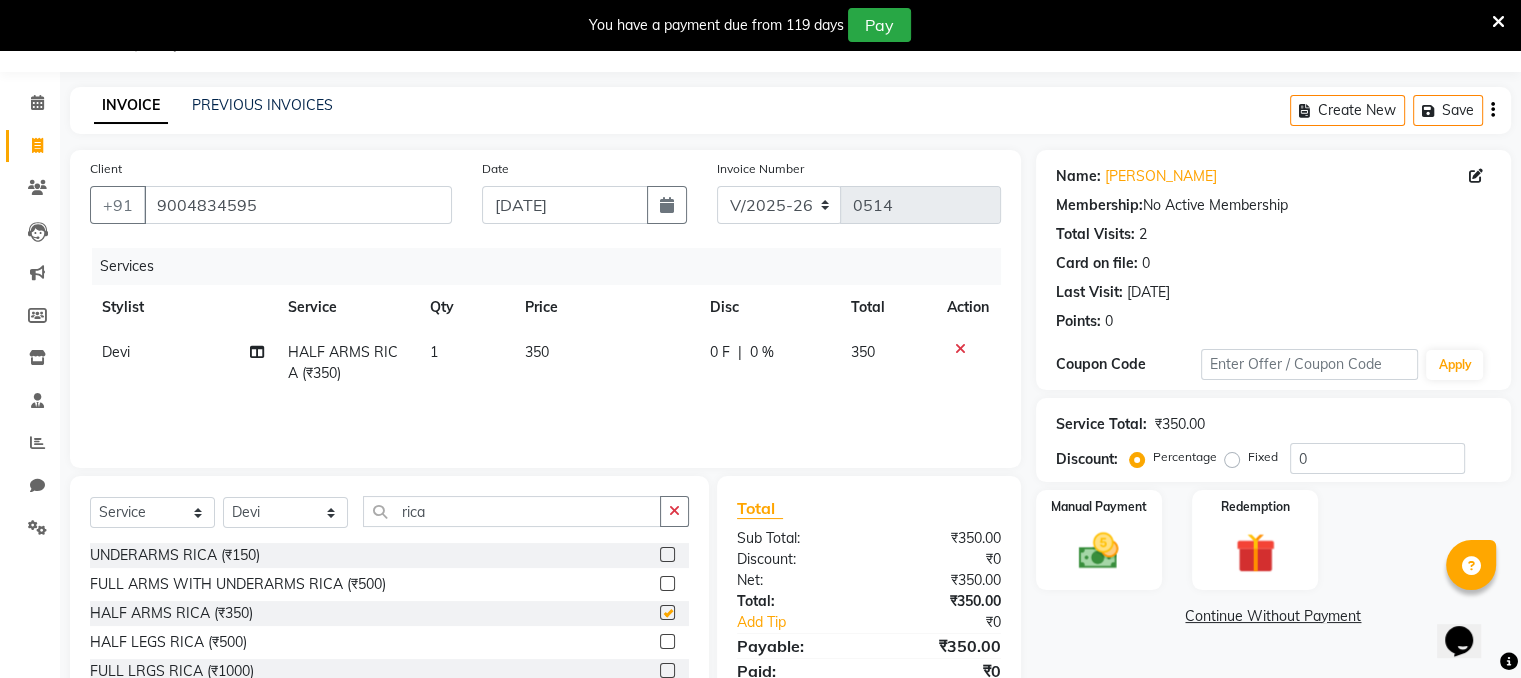 checkbox on "false" 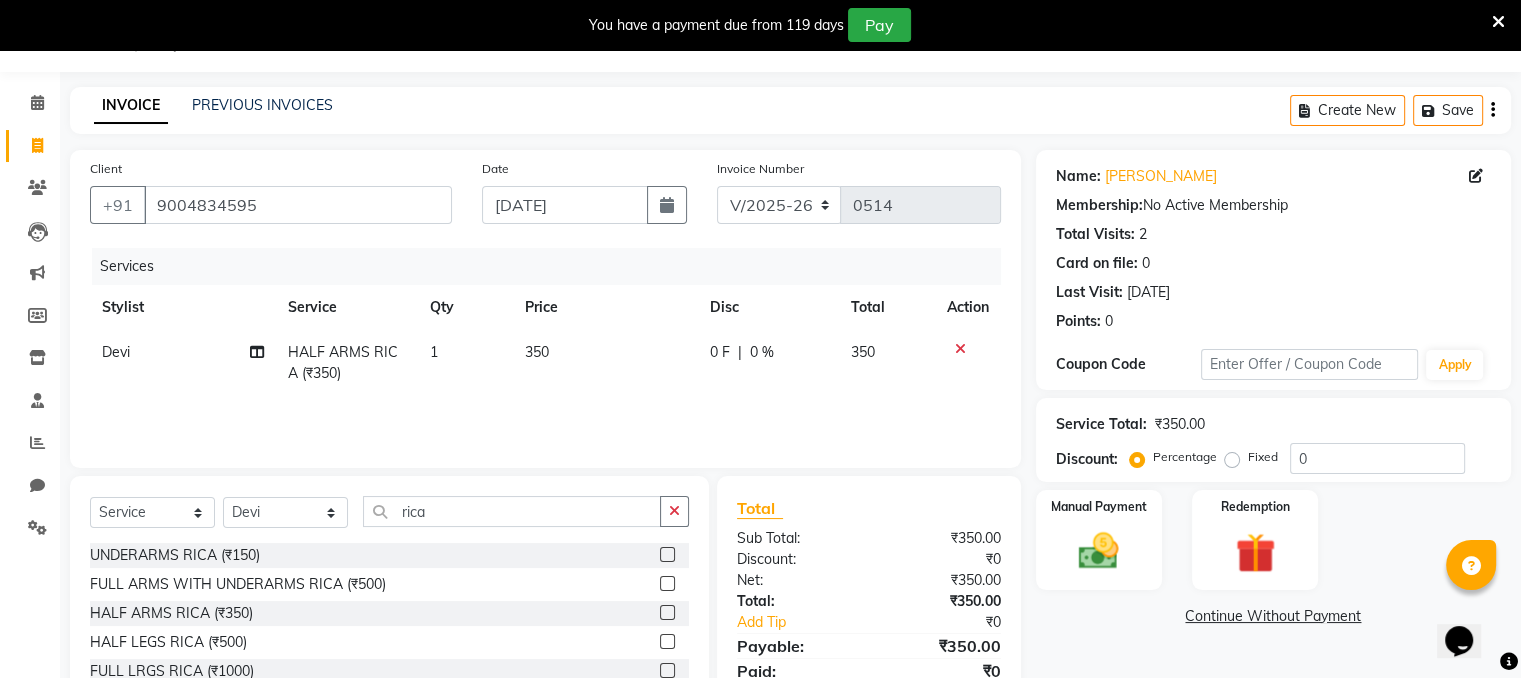 click 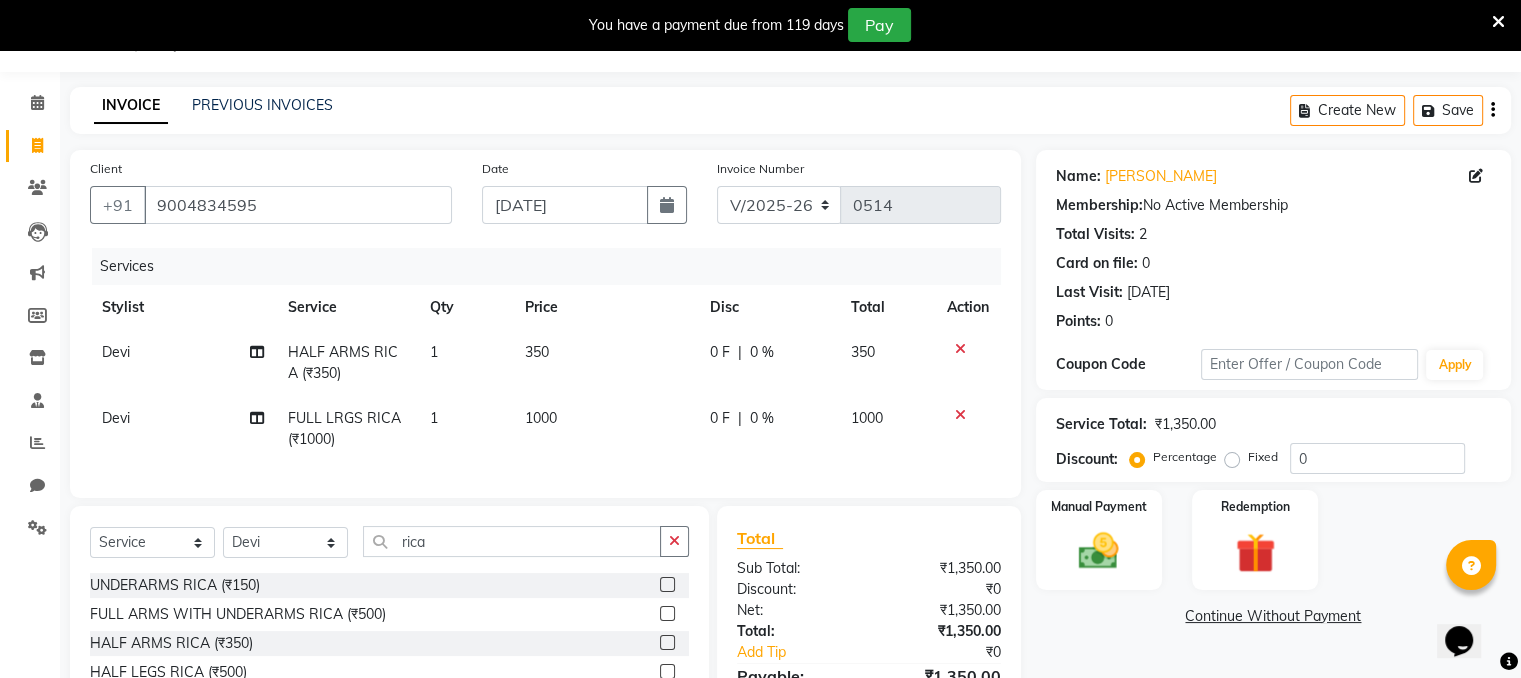 checkbox on "false" 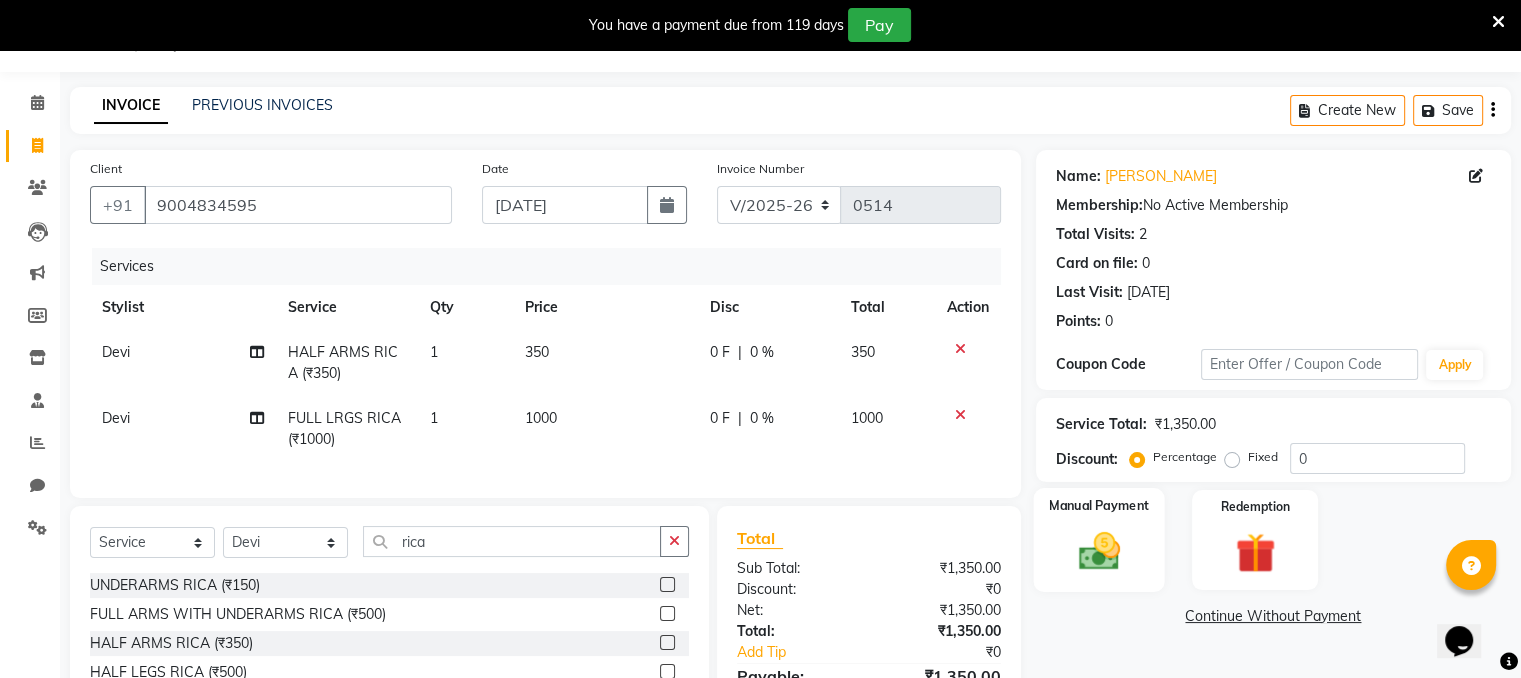 click 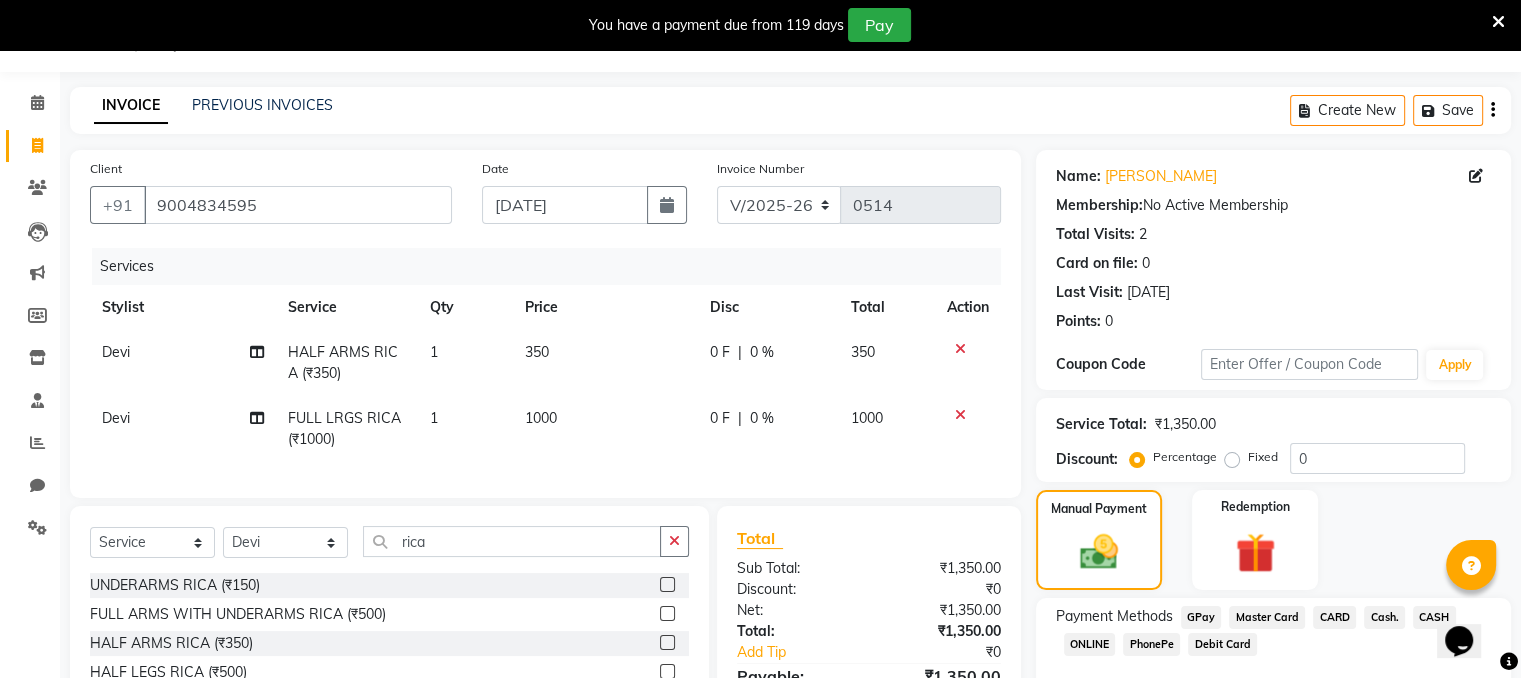 scroll, scrollTop: 219, scrollLeft: 0, axis: vertical 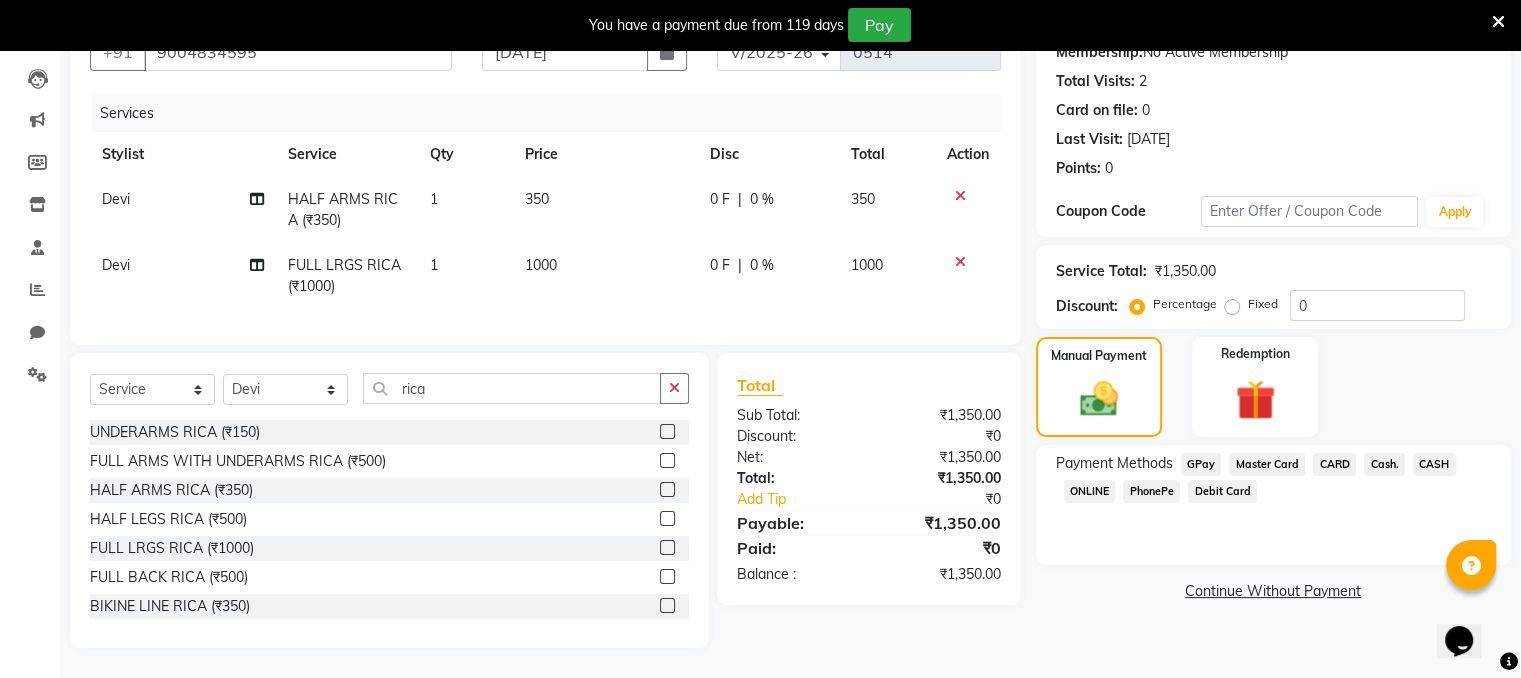 click on "Cash." 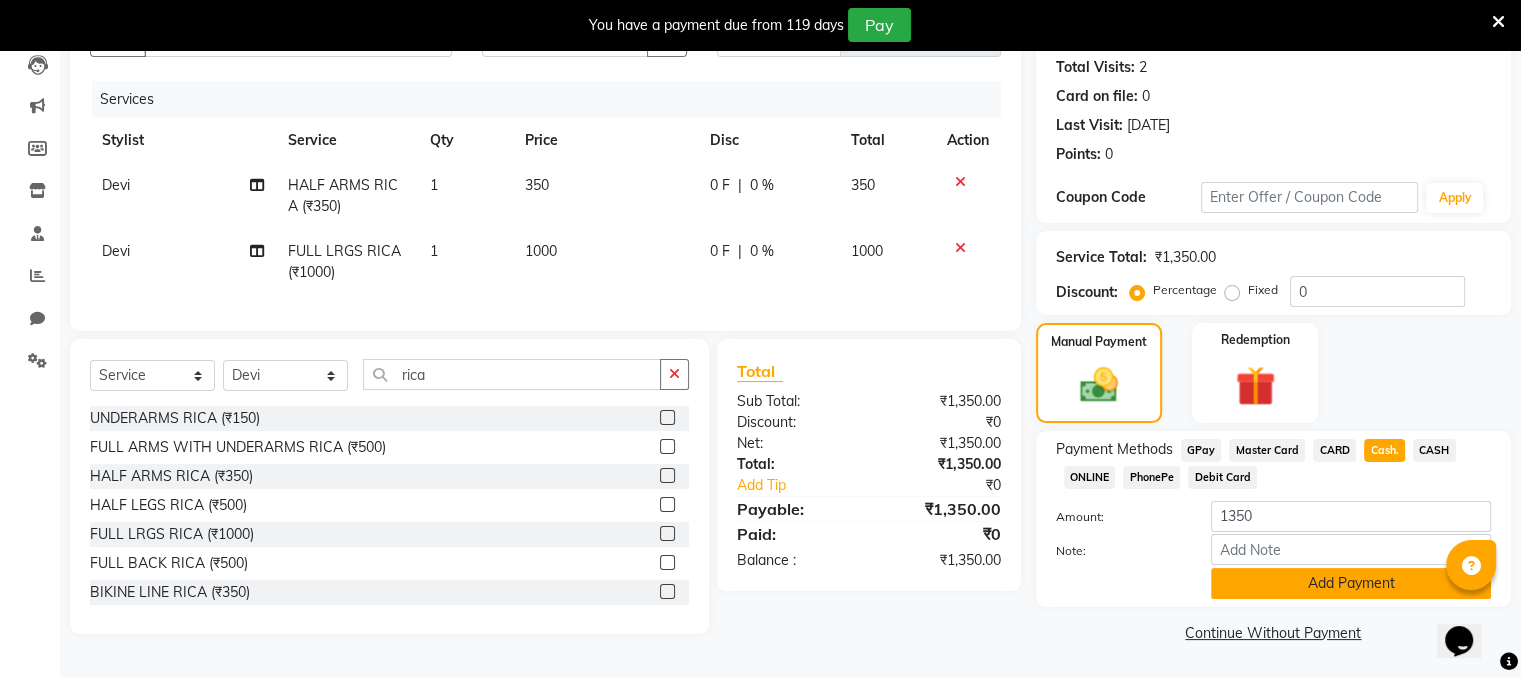 click on "Add Payment" 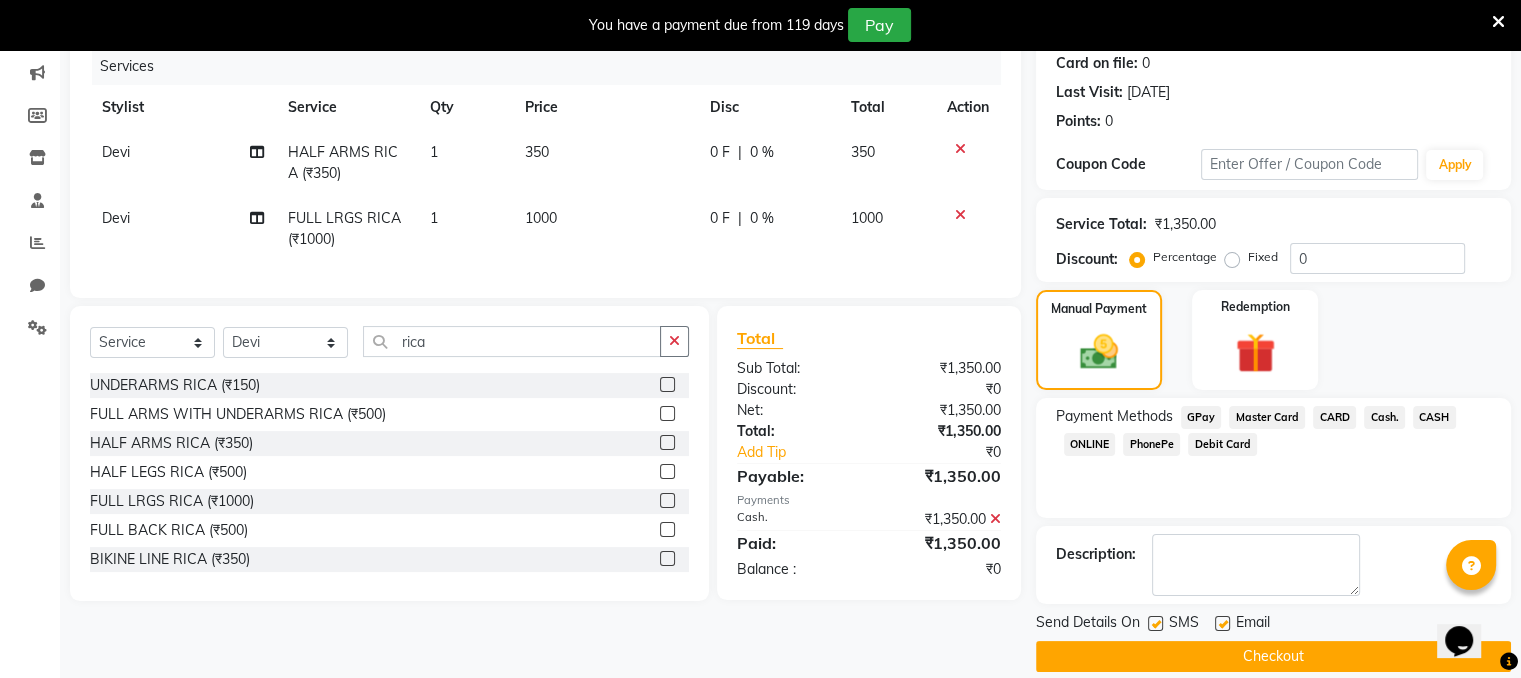 scroll, scrollTop: 259, scrollLeft: 0, axis: vertical 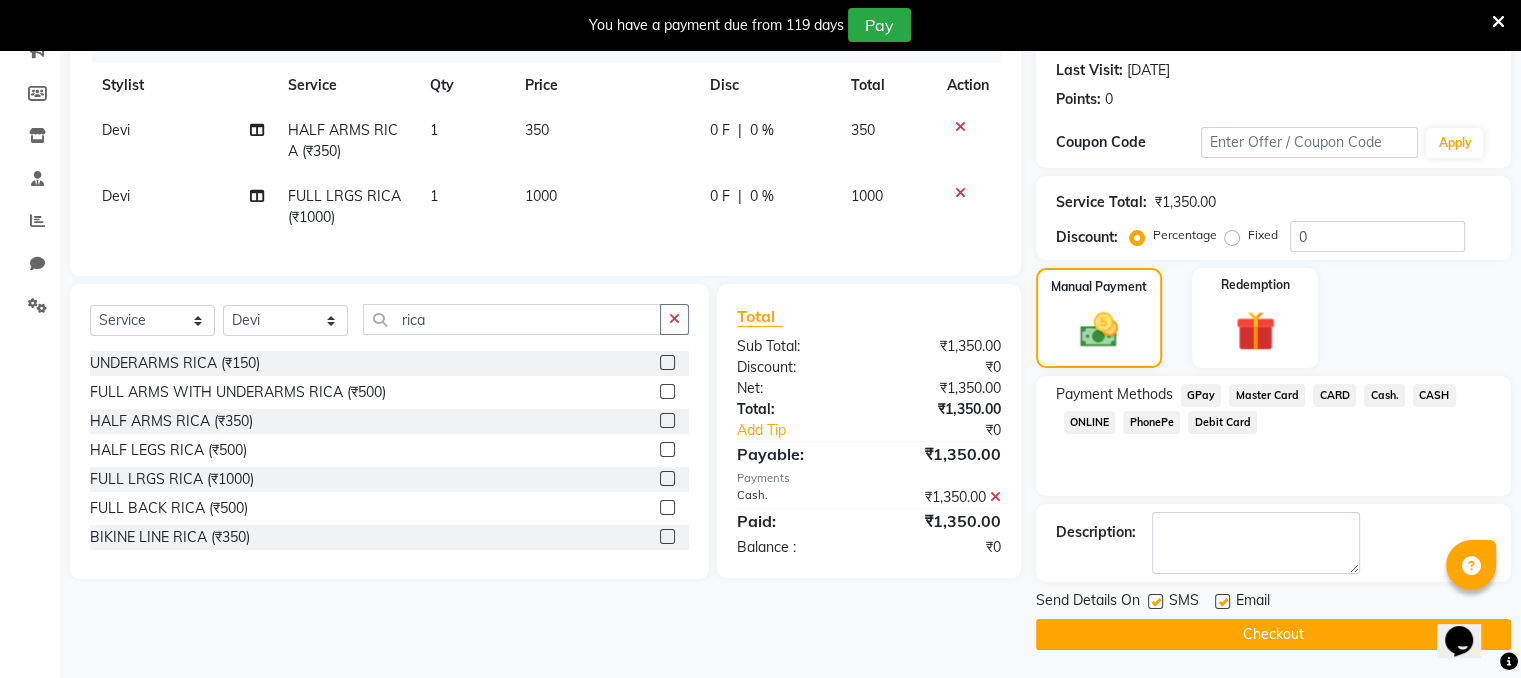 click 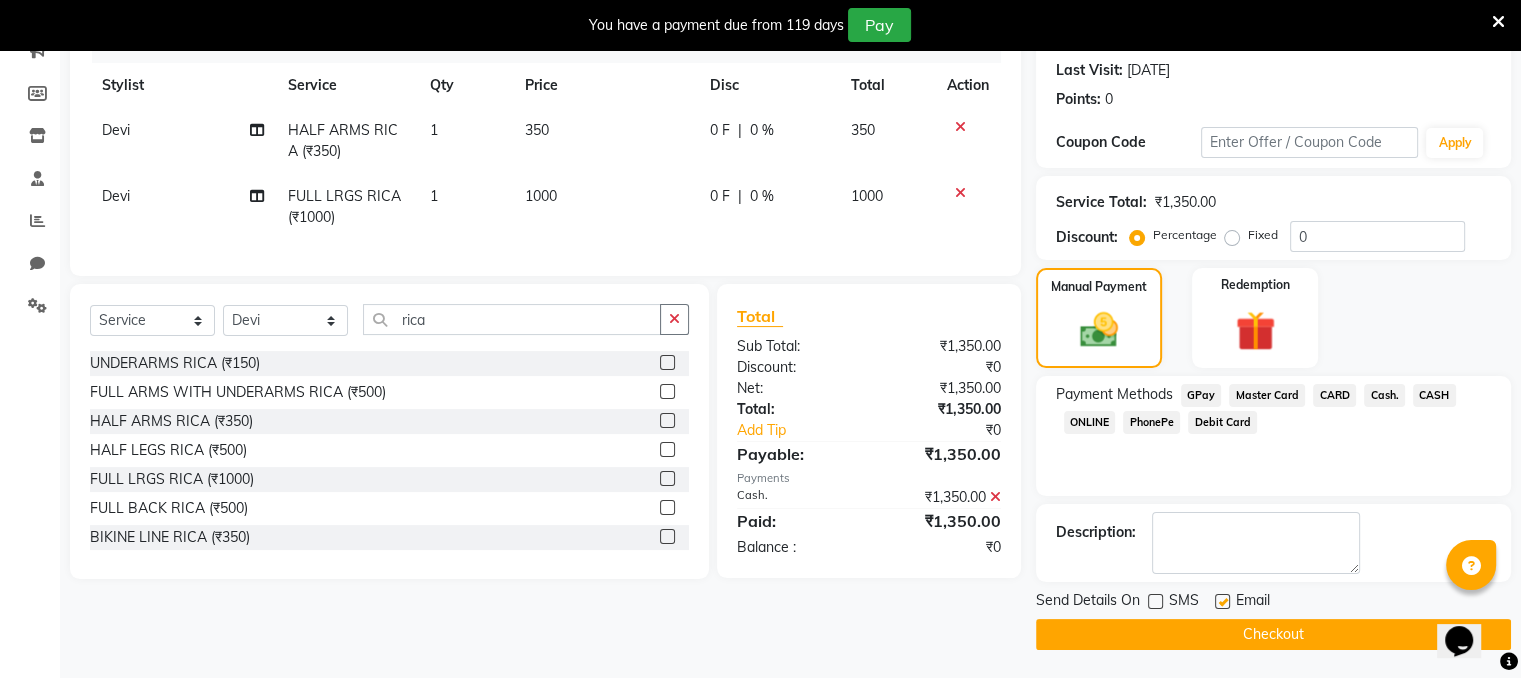 click 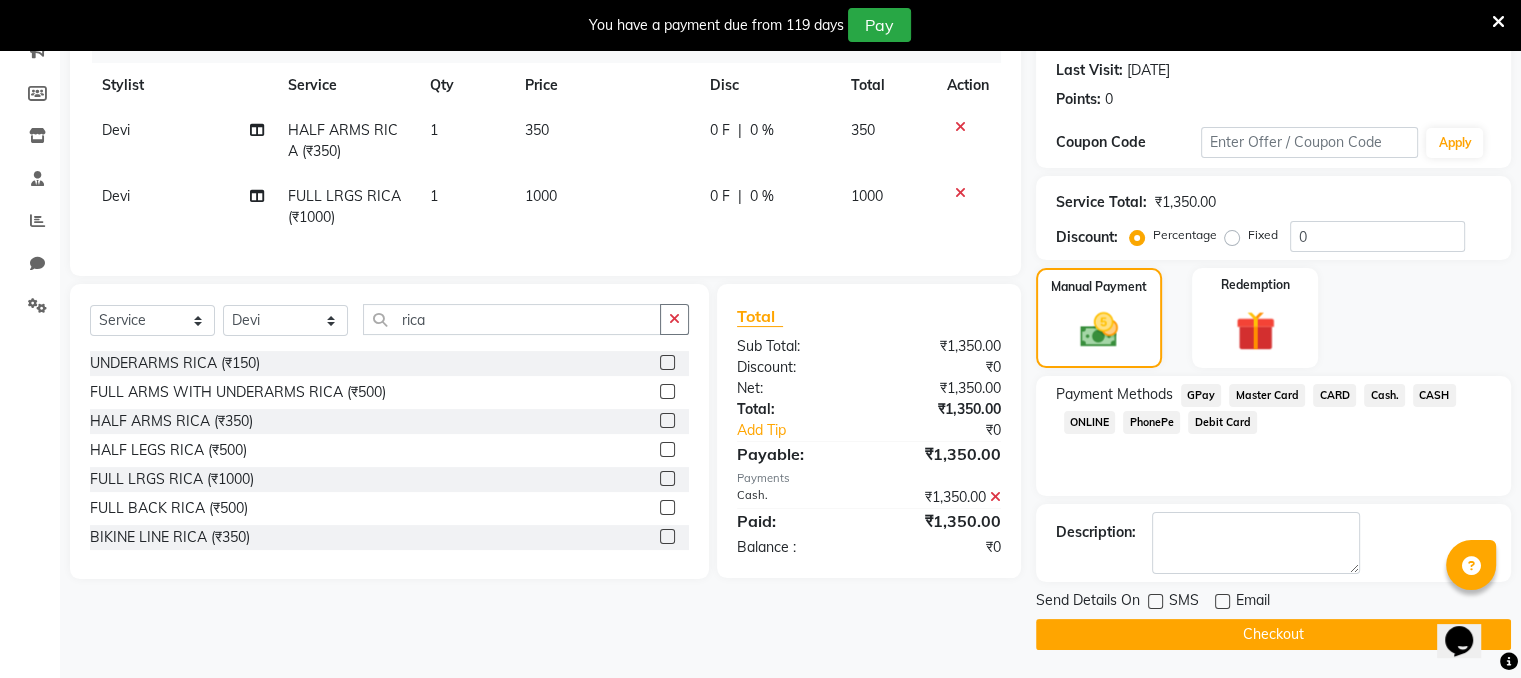 scroll, scrollTop: 0, scrollLeft: 0, axis: both 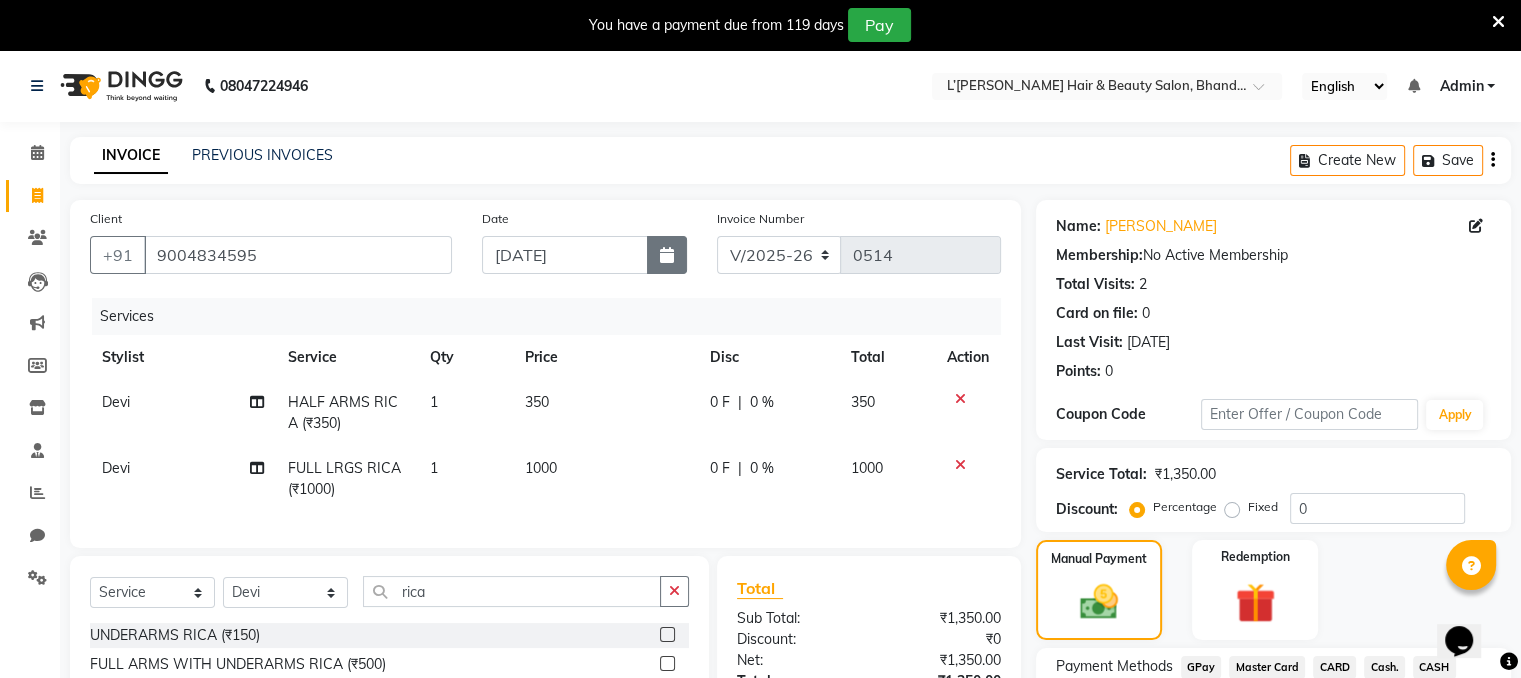 click 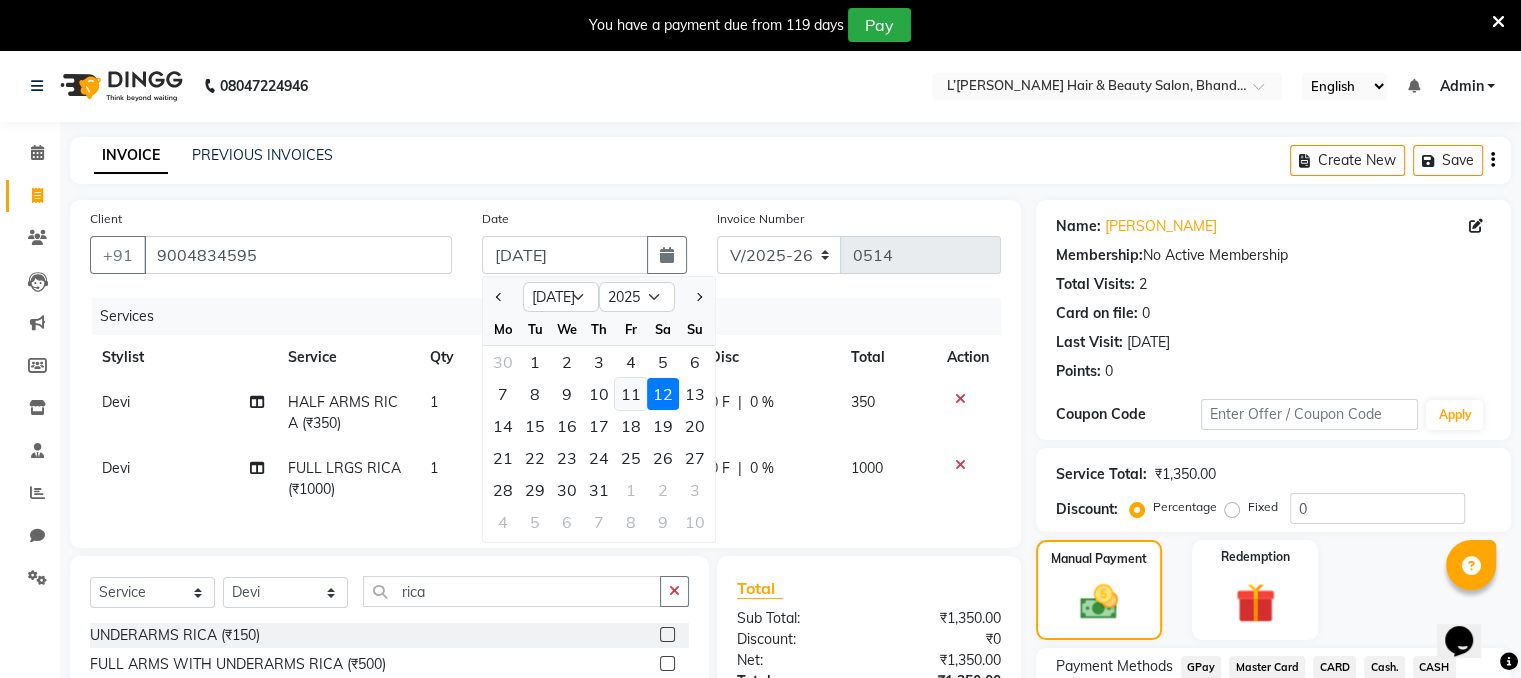 click on "11" 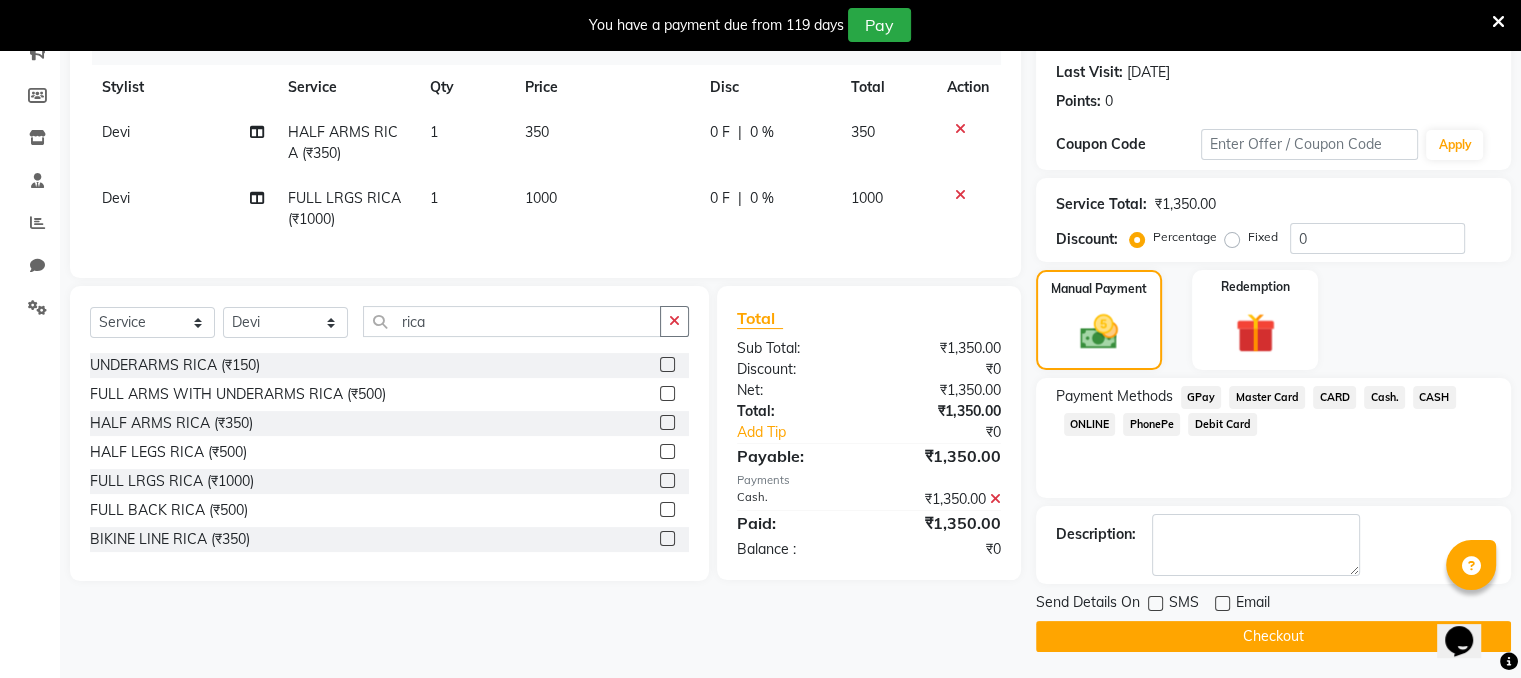 scroll, scrollTop: 272, scrollLeft: 0, axis: vertical 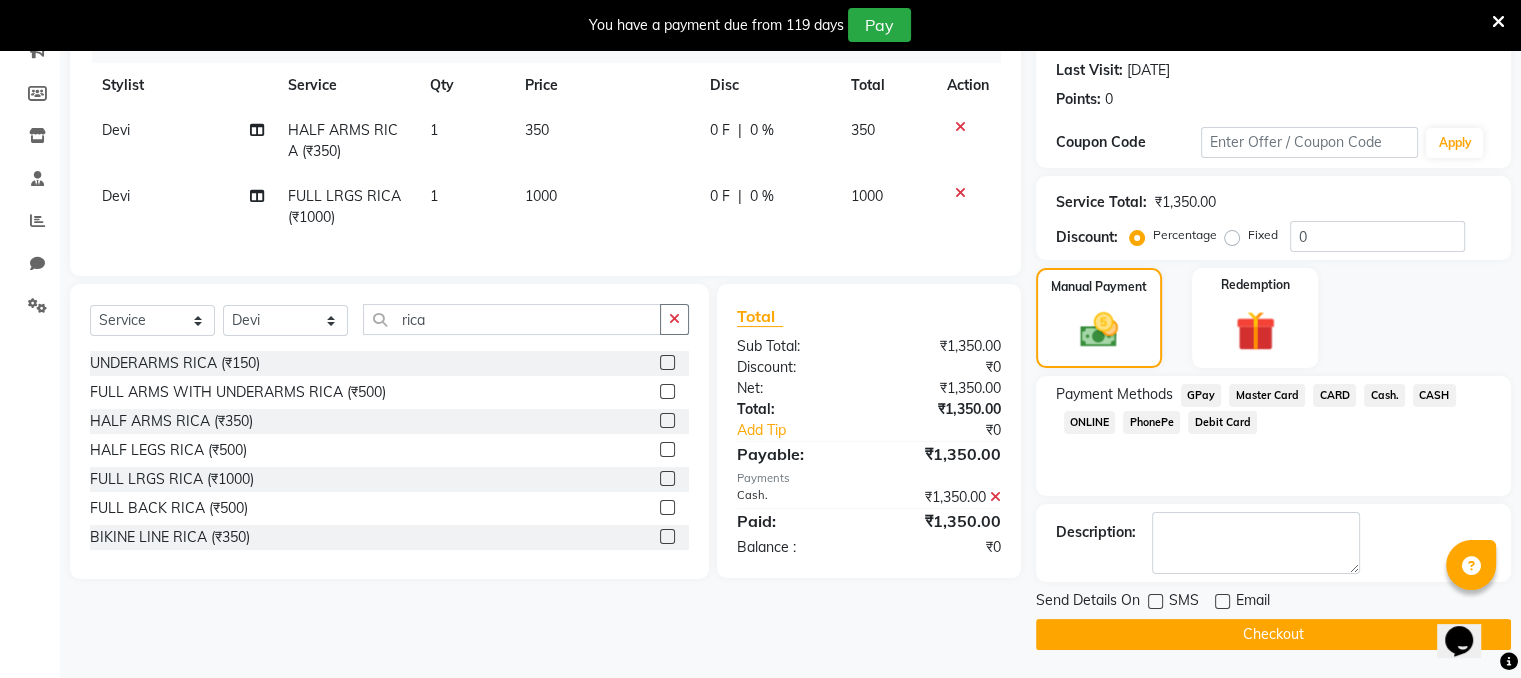 click on "Checkout" 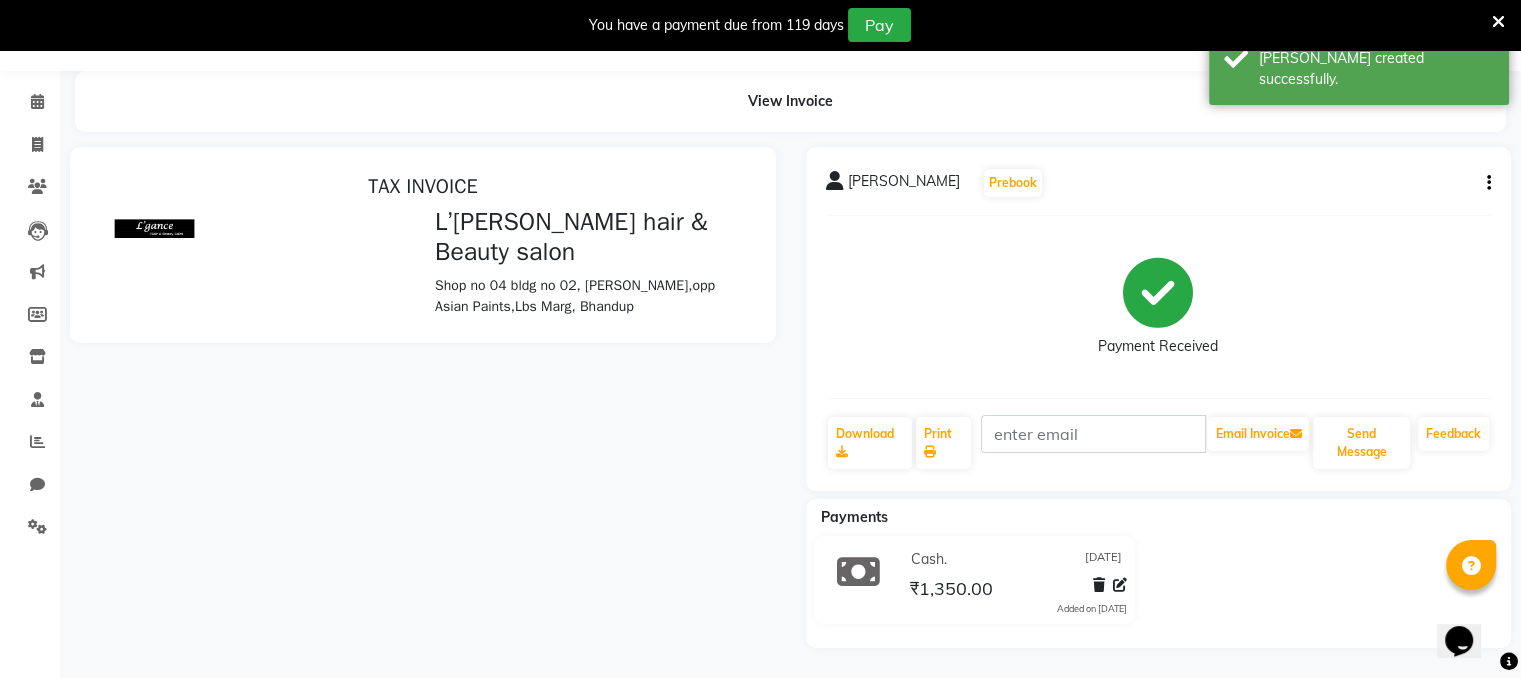 scroll, scrollTop: 0, scrollLeft: 0, axis: both 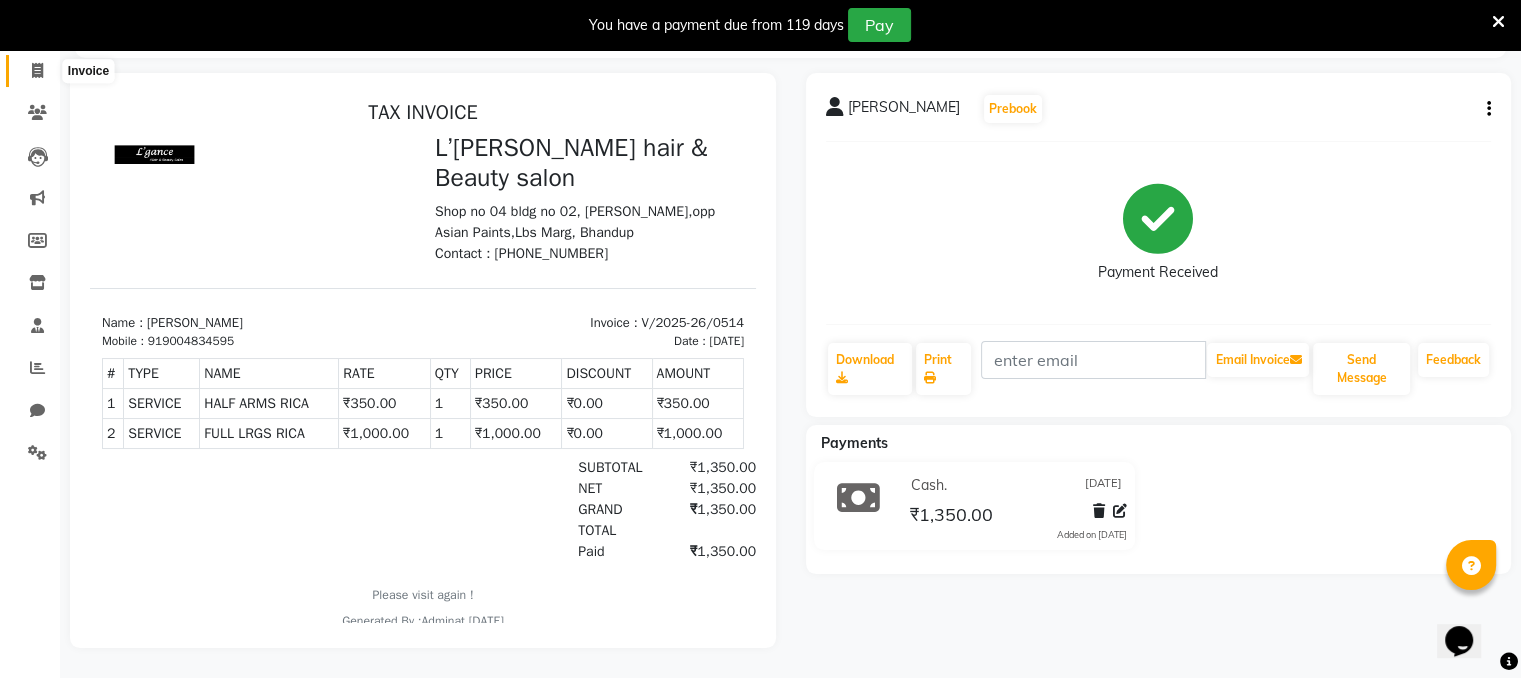click 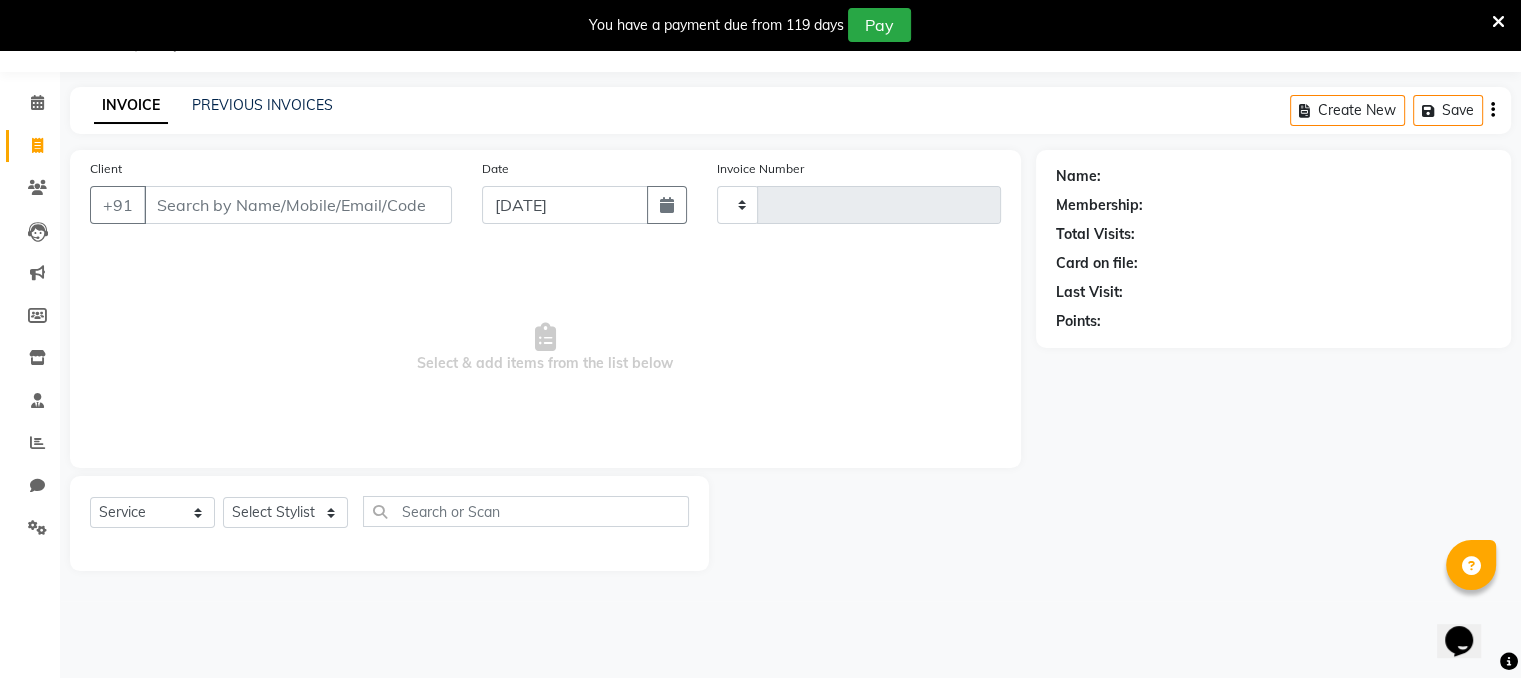 scroll, scrollTop: 50, scrollLeft: 0, axis: vertical 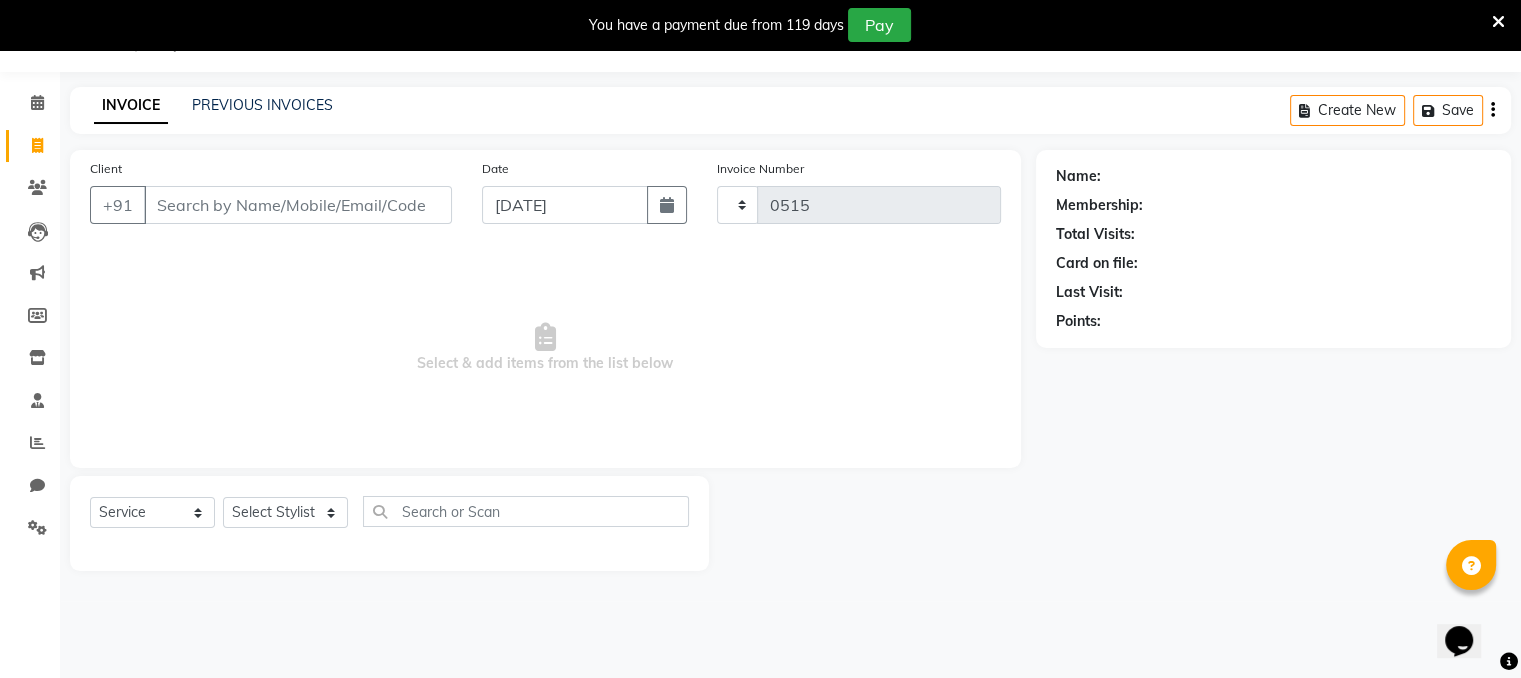 select on "7828" 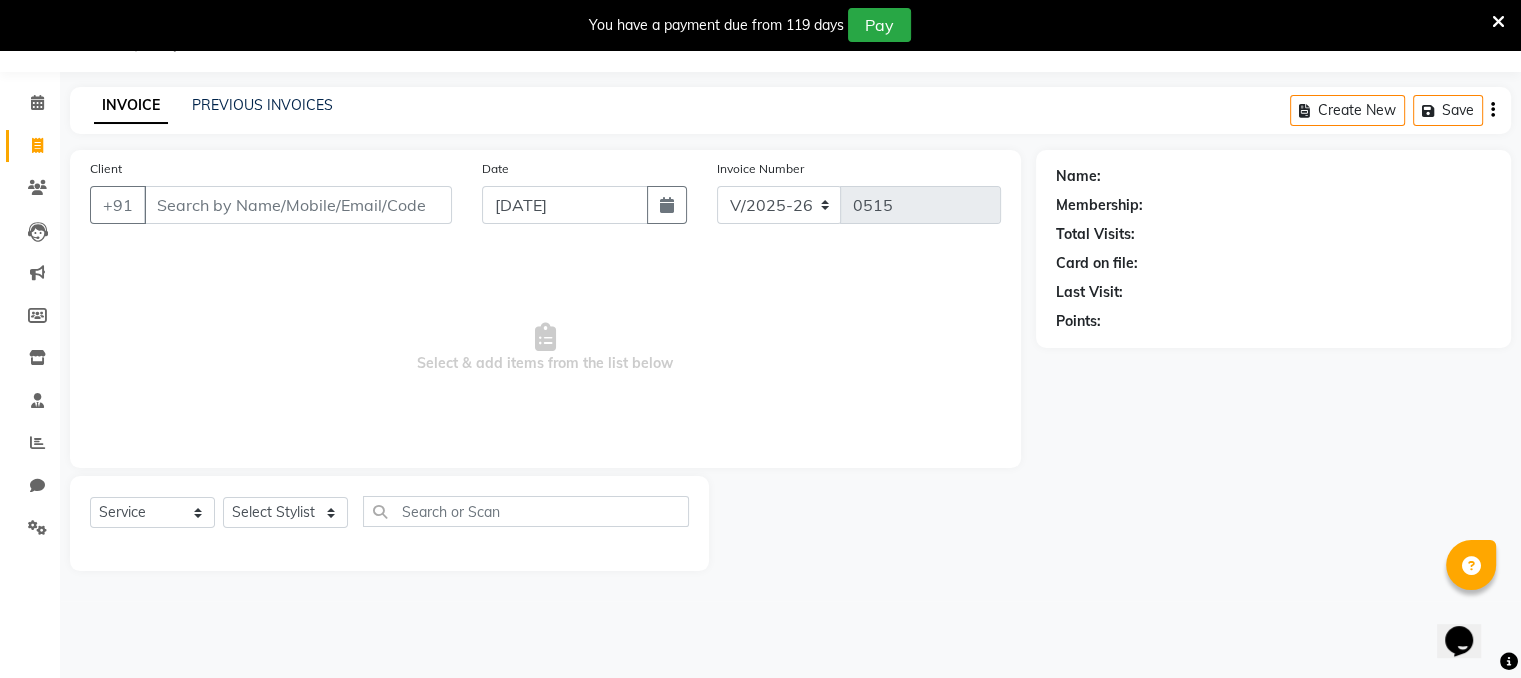 click on "Client" at bounding box center (298, 205) 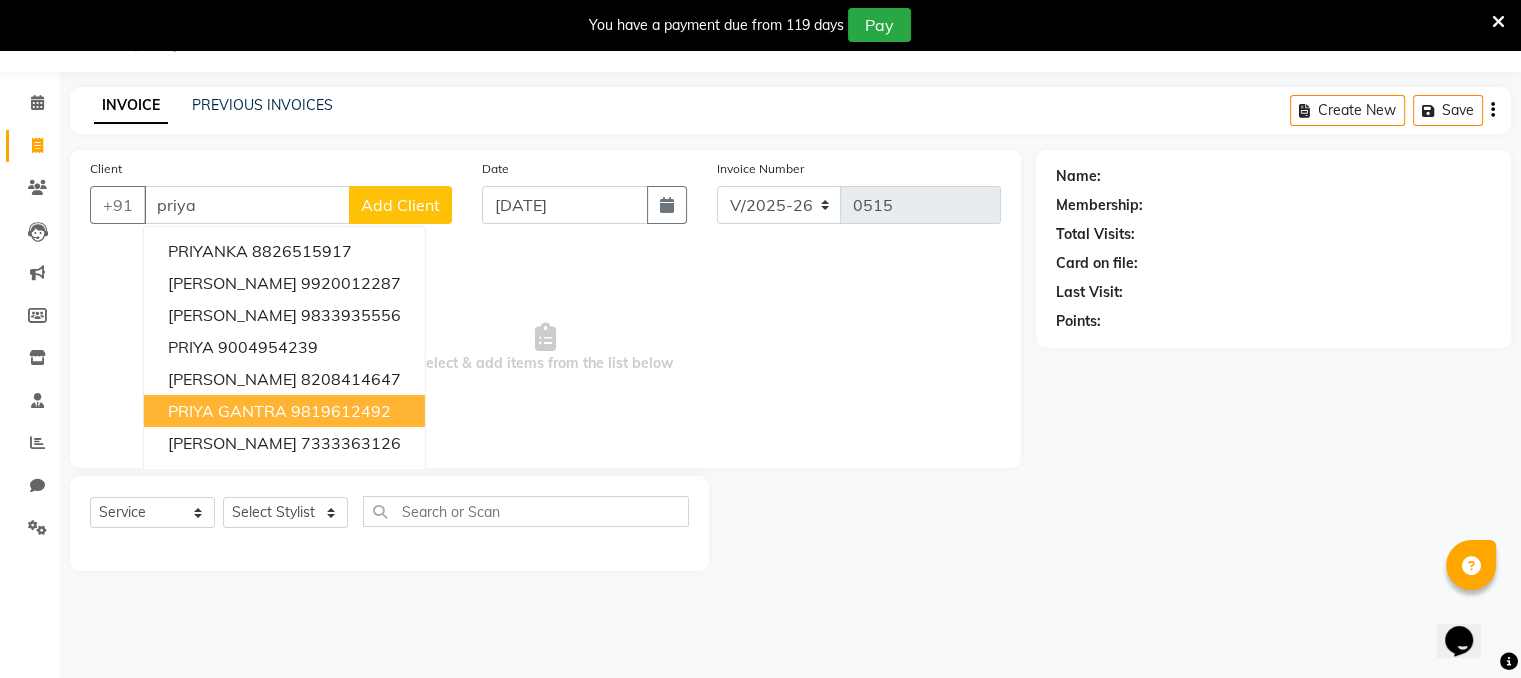 click on "PRIYA GANTRA" at bounding box center (227, 411) 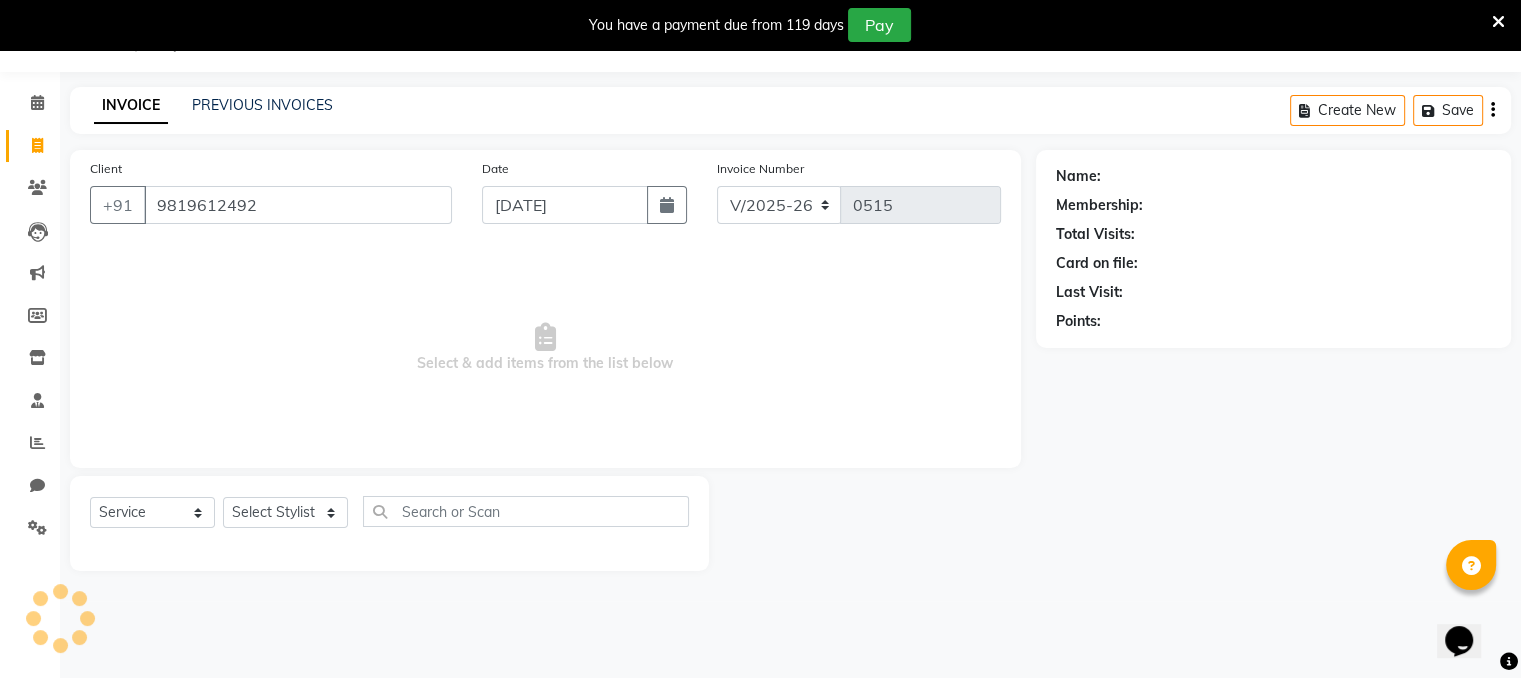 type on "9819612492" 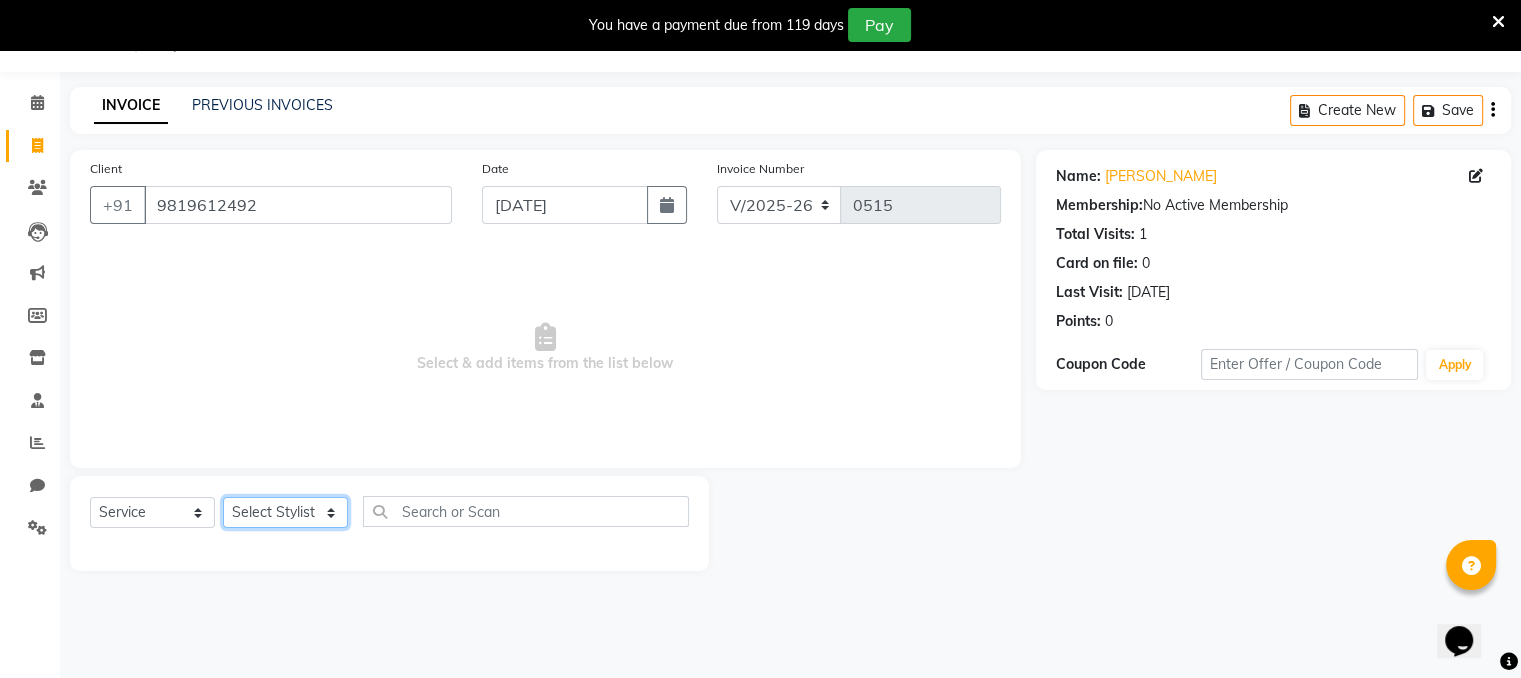 click on "Select Stylist Devi DIS Mamta Pinki [PERSON_NAME] Shweta Uma" 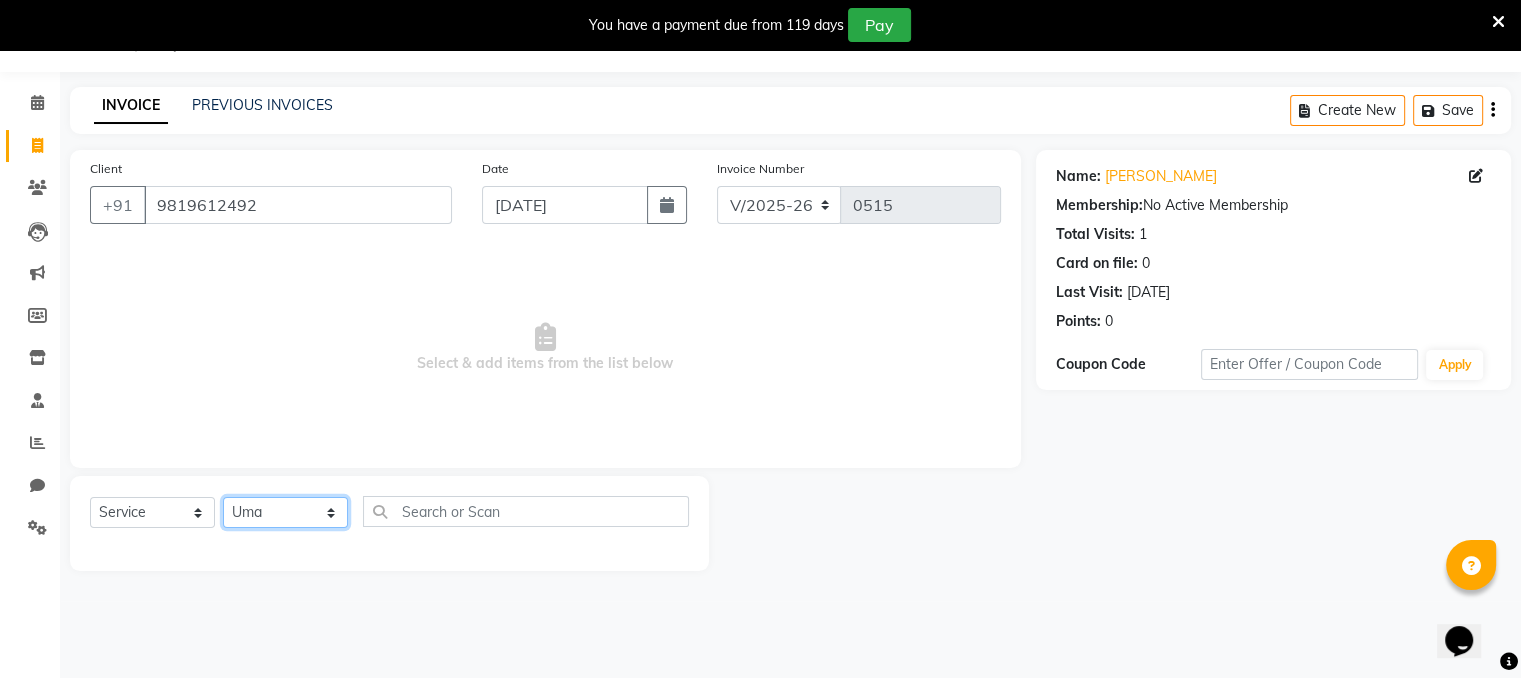click on "Select Stylist Devi DIS Mamta Pinki [PERSON_NAME] Shweta Uma" 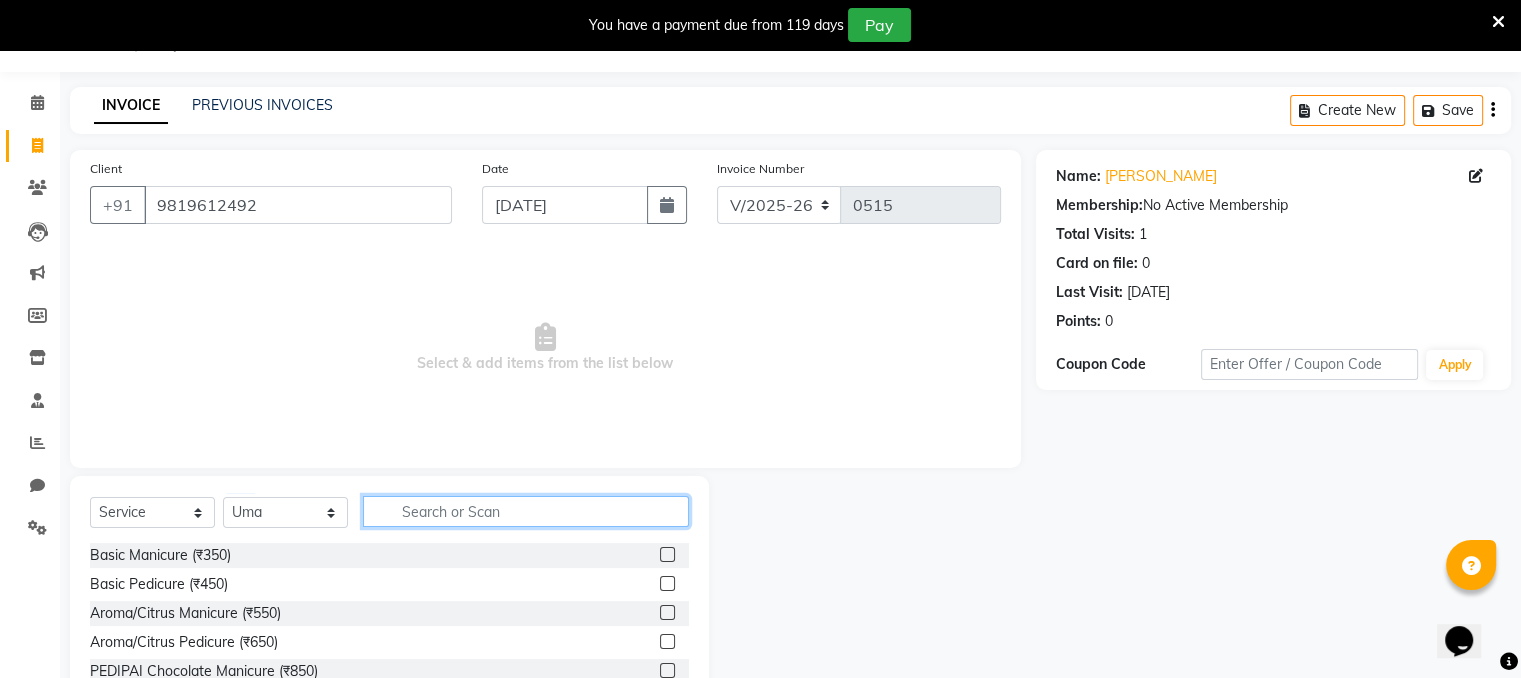 click 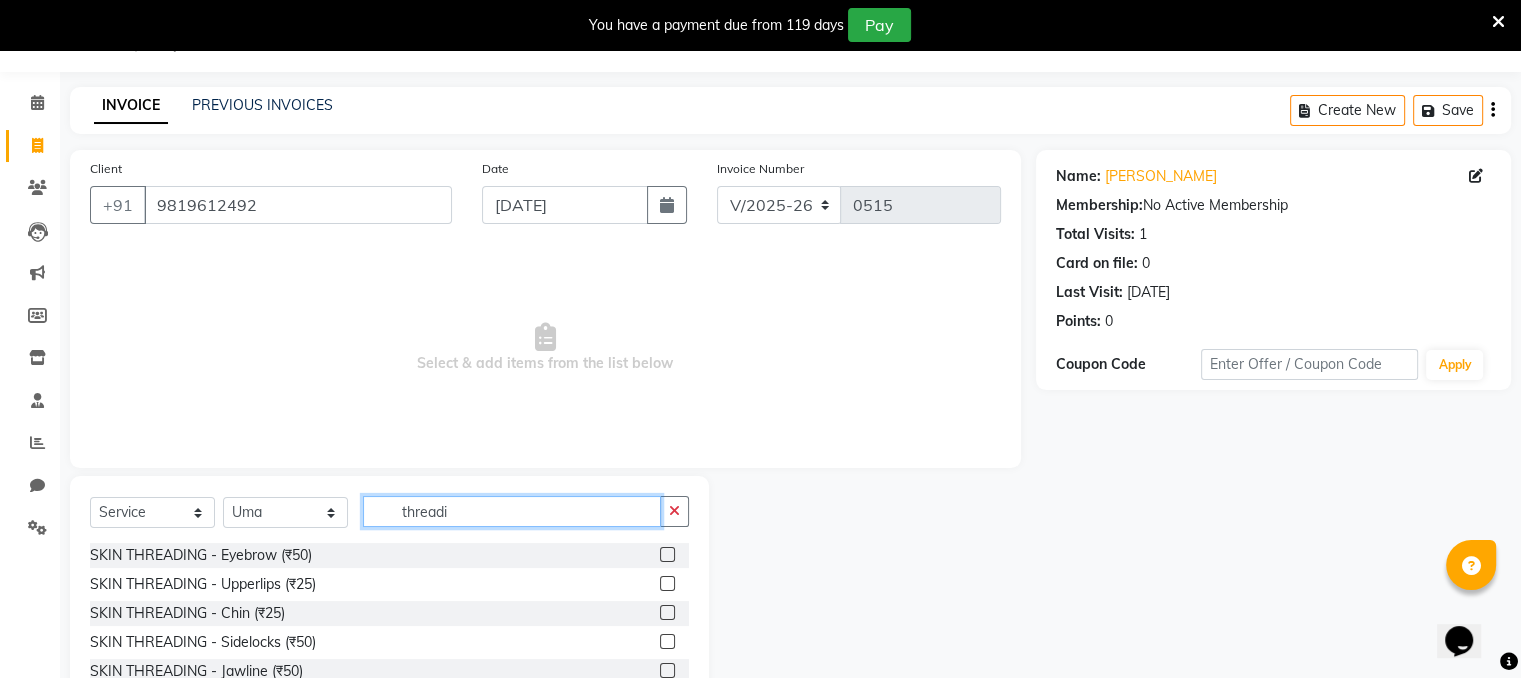 type on "threadi" 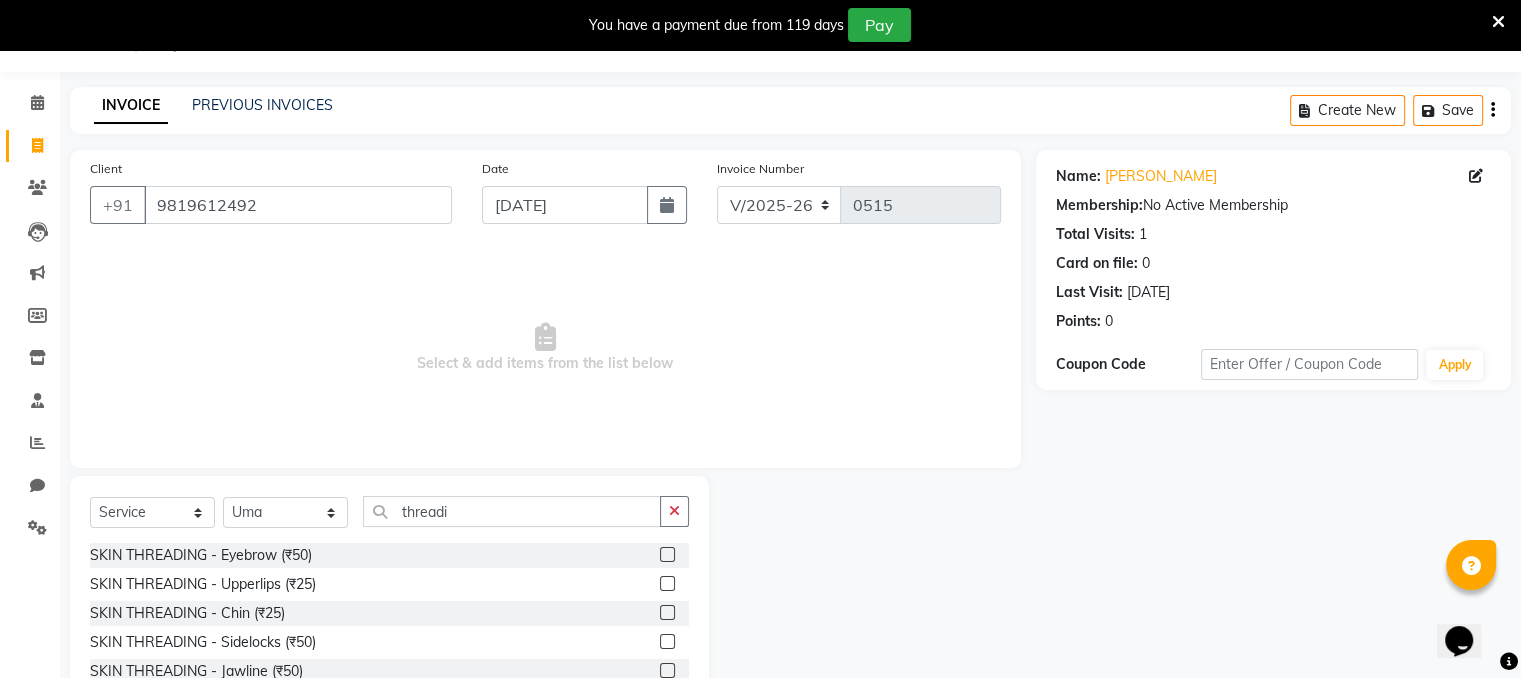 click 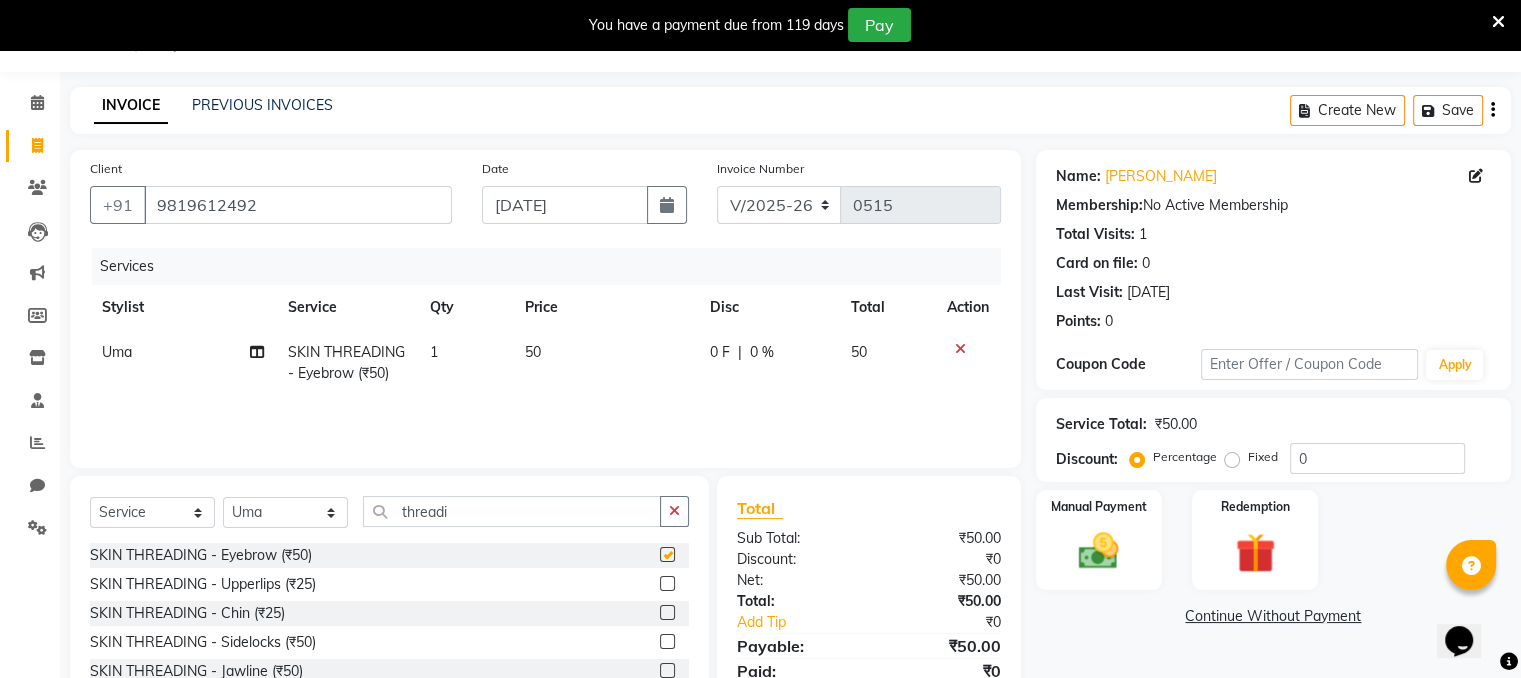 checkbox on "false" 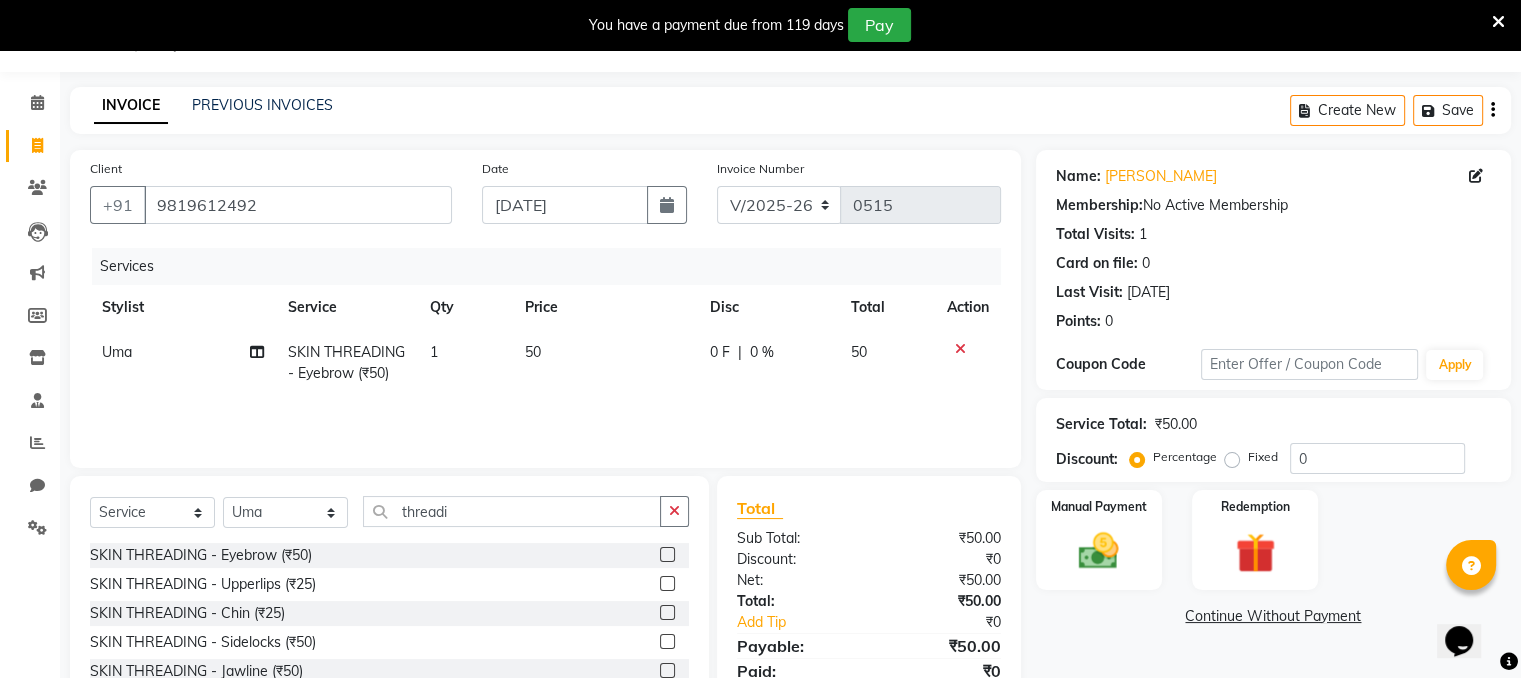 click 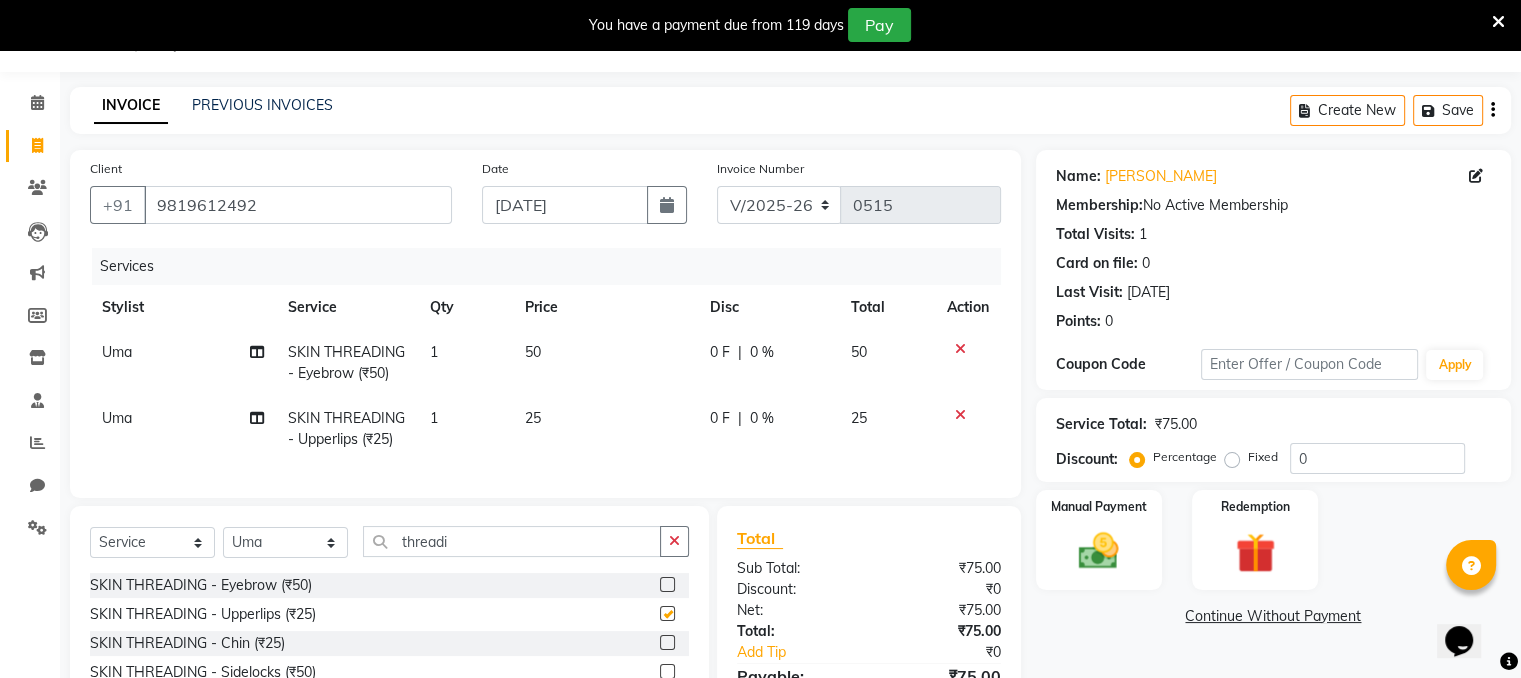 checkbox on "false" 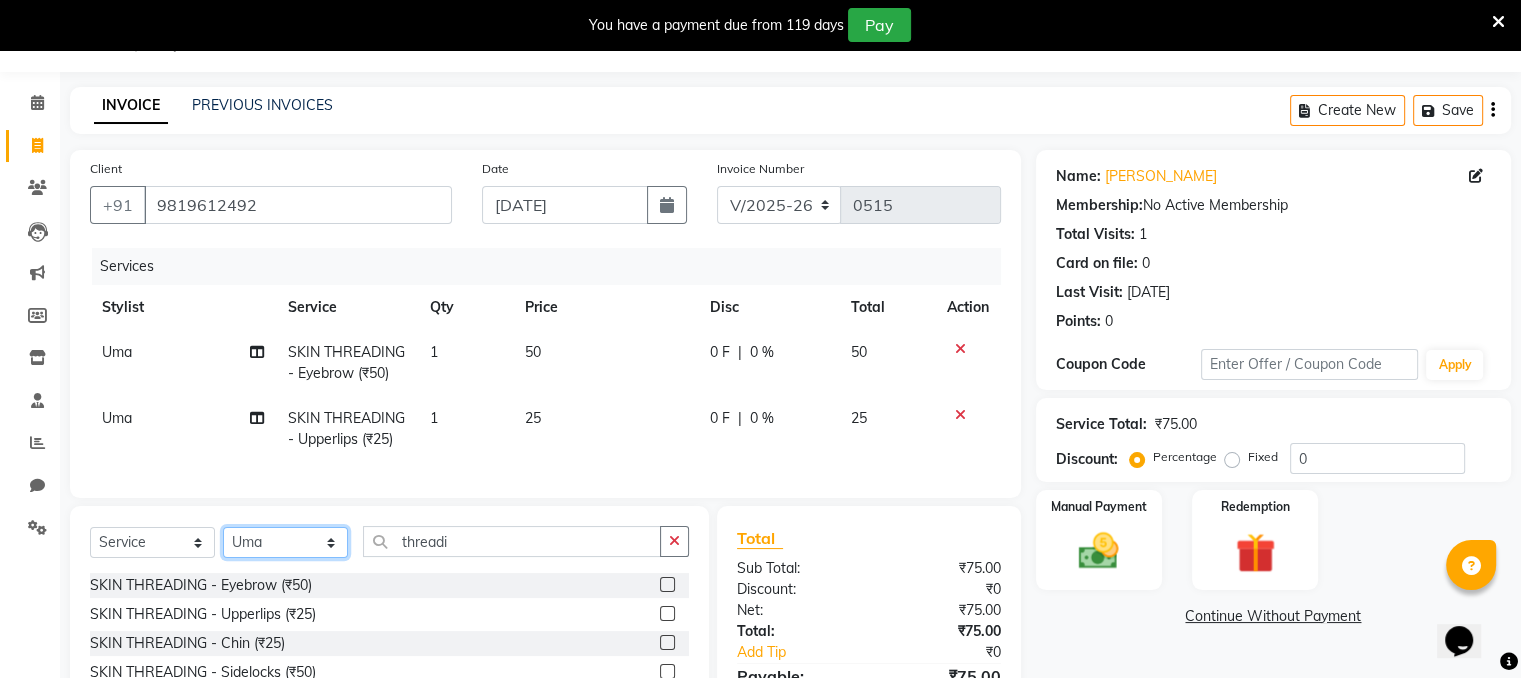 click on "Select Stylist Devi DIS Mamta Pinki [PERSON_NAME] Shweta Uma" 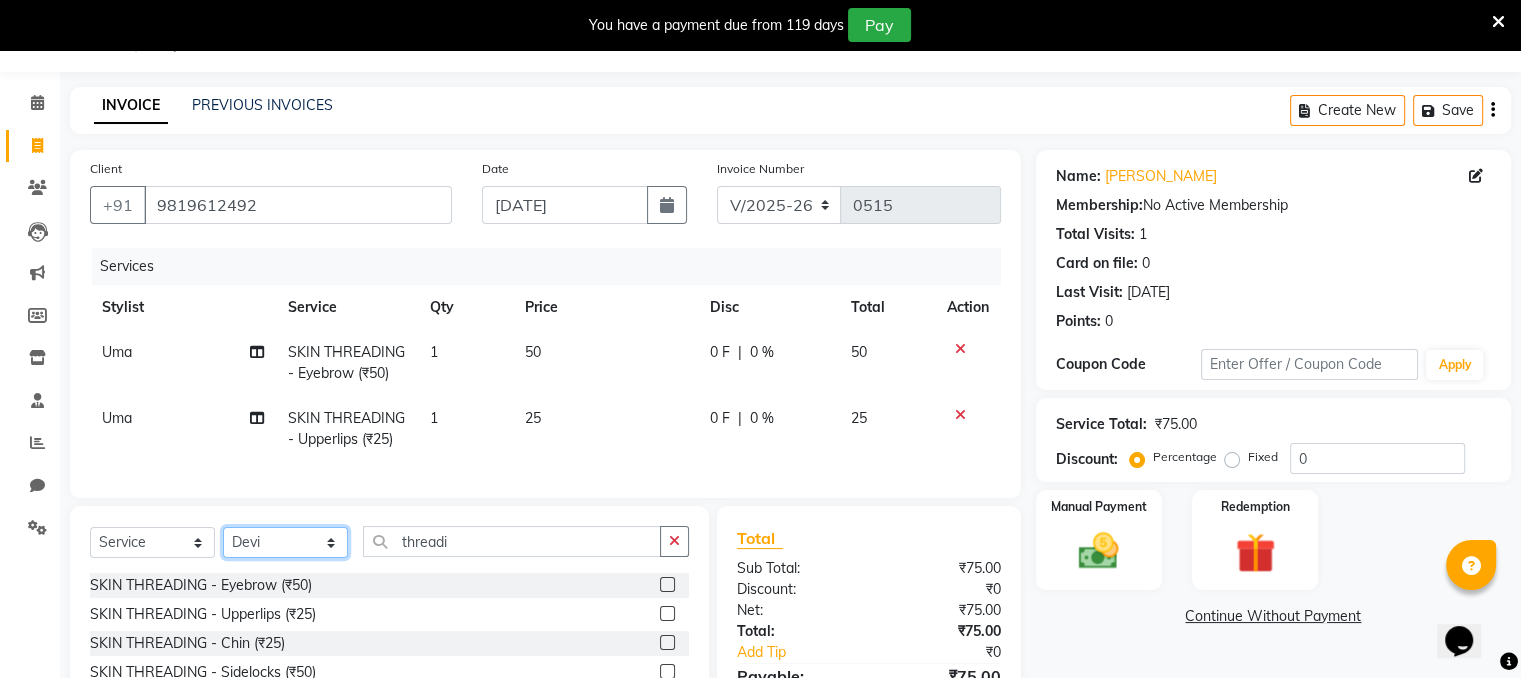 click on "Select Stylist Devi DIS Mamta Pinki [PERSON_NAME] Shweta Uma" 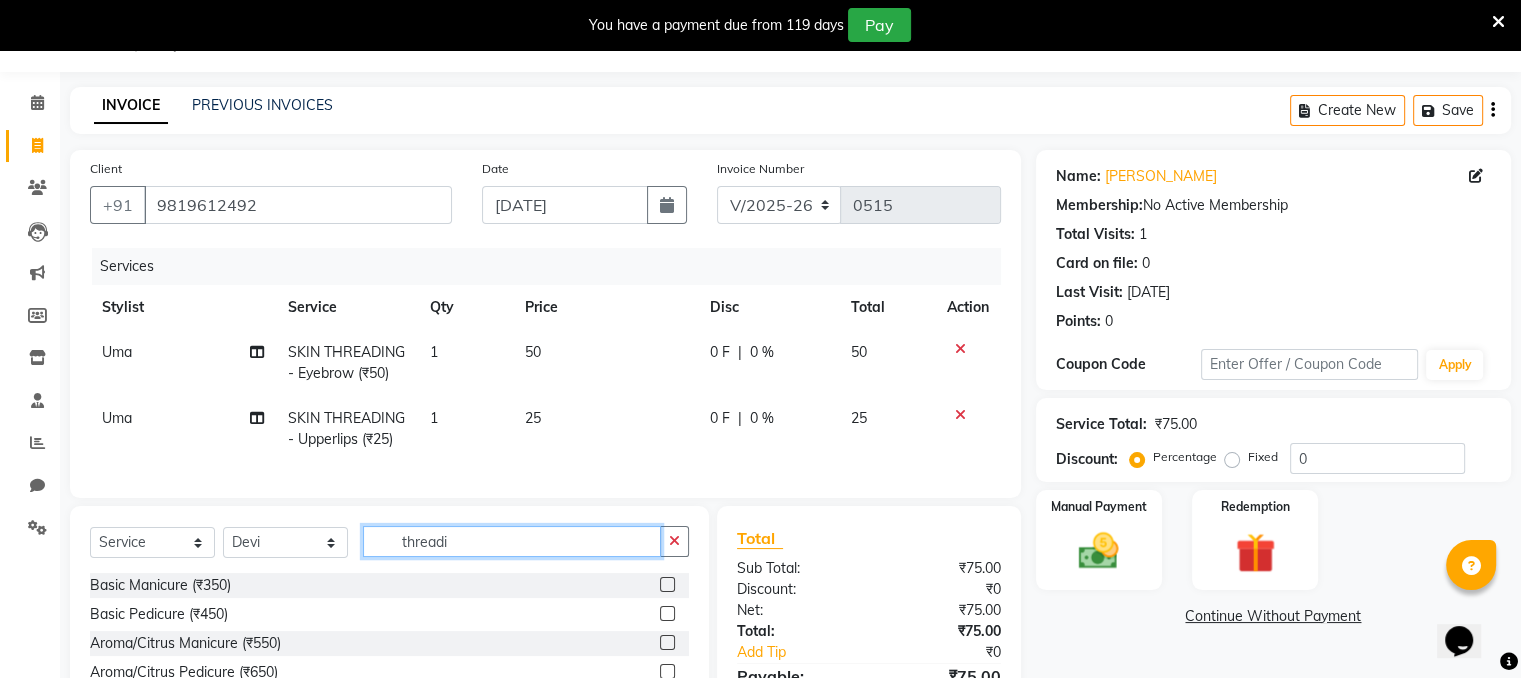 click on "threadi" 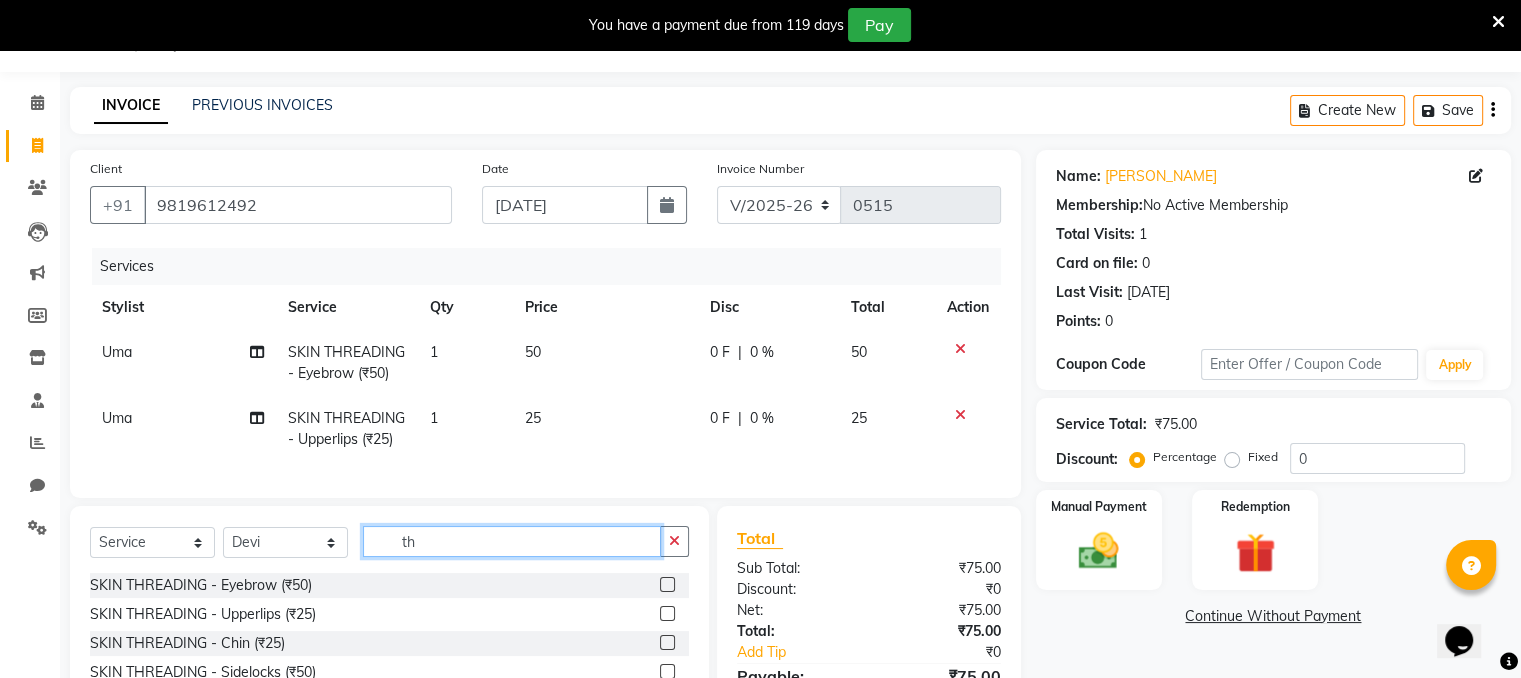 type on "t" 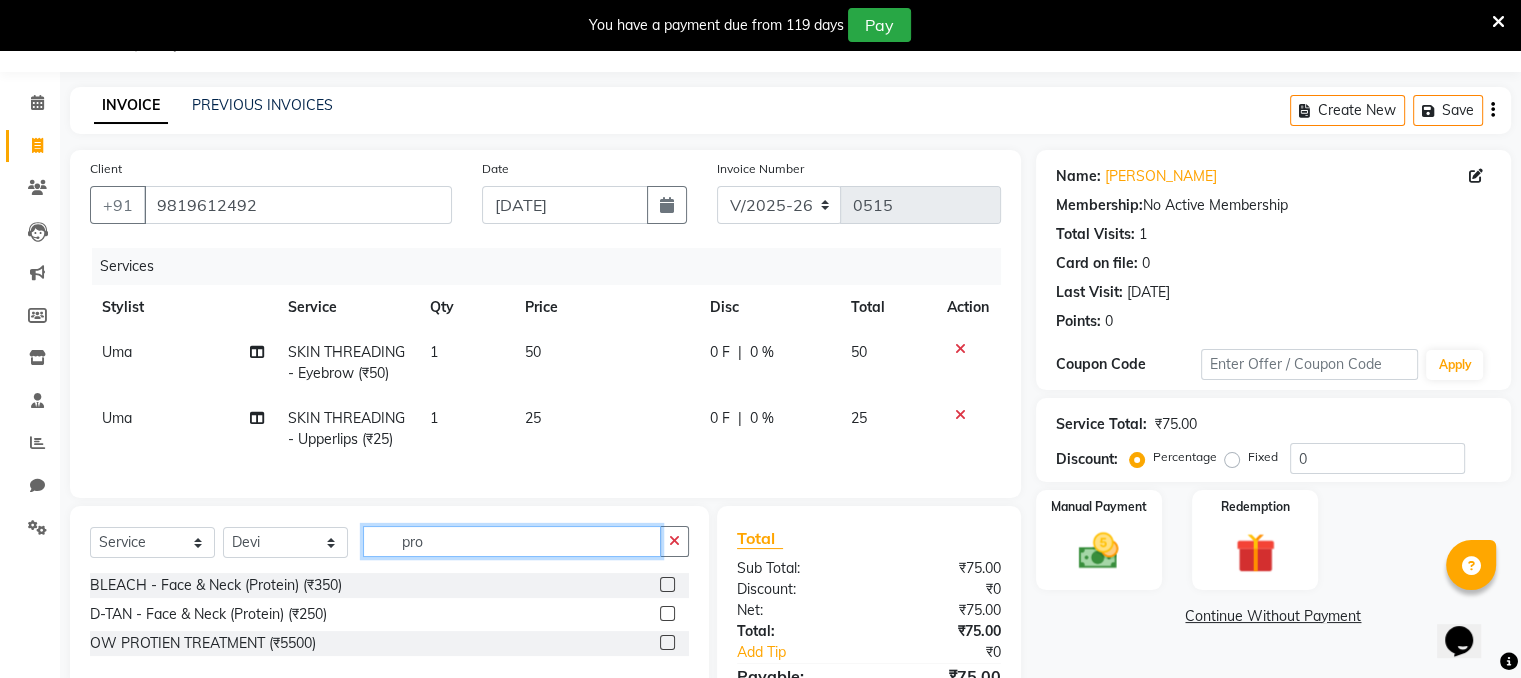type on "pro" 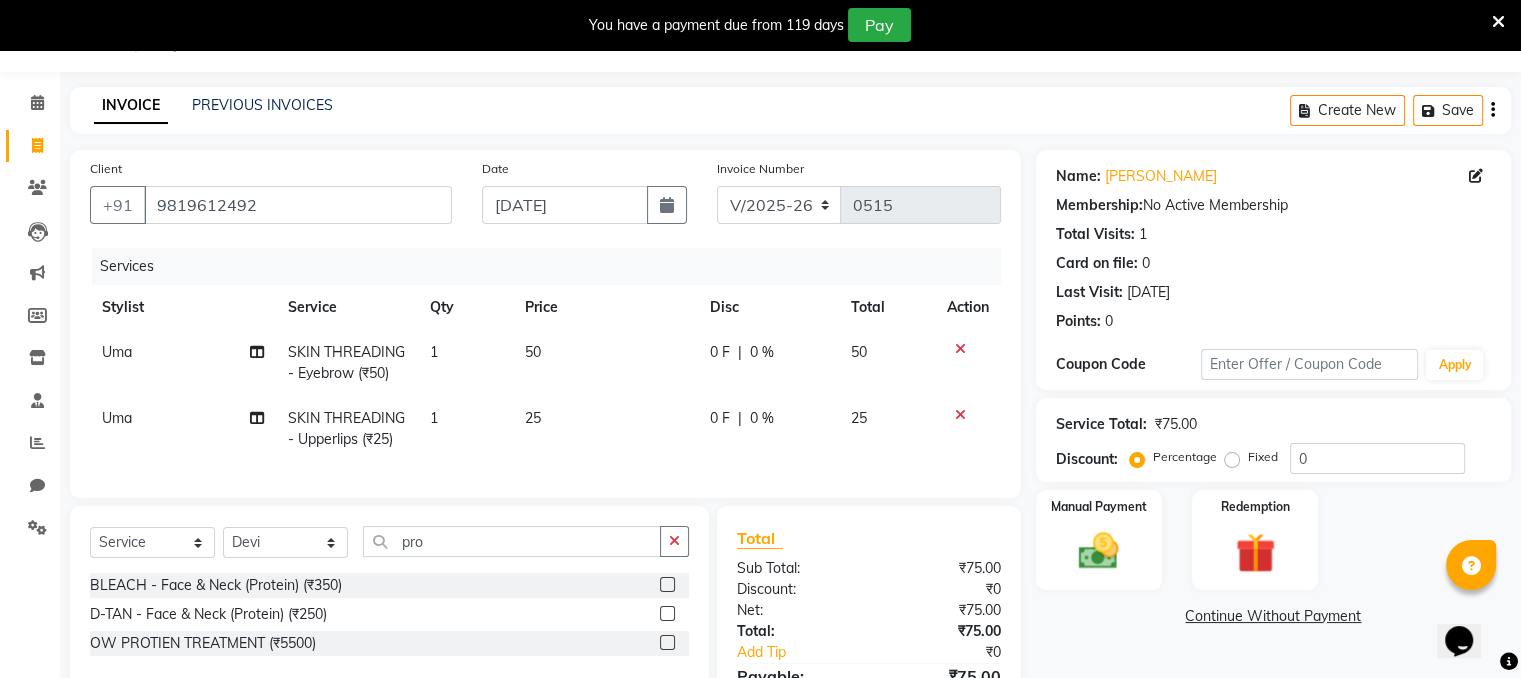 click 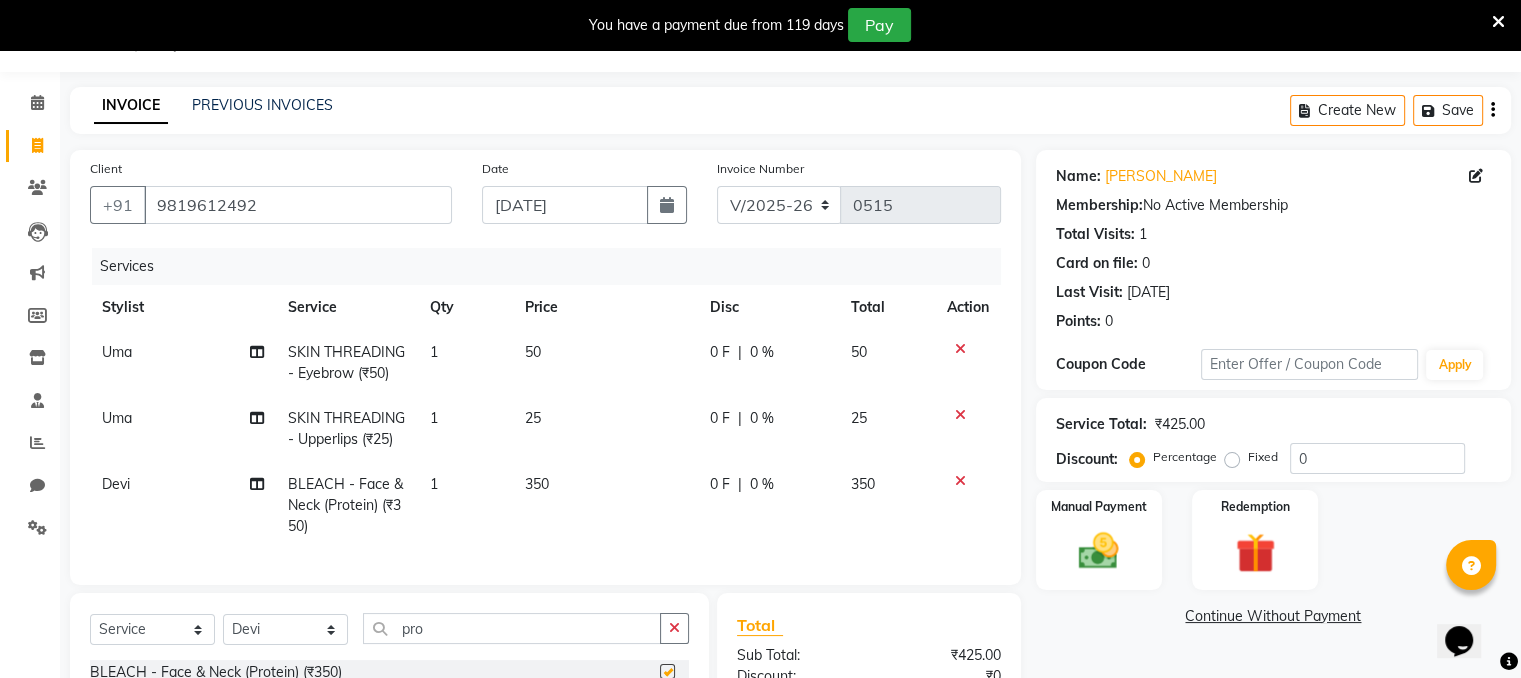 checkbox on "false" 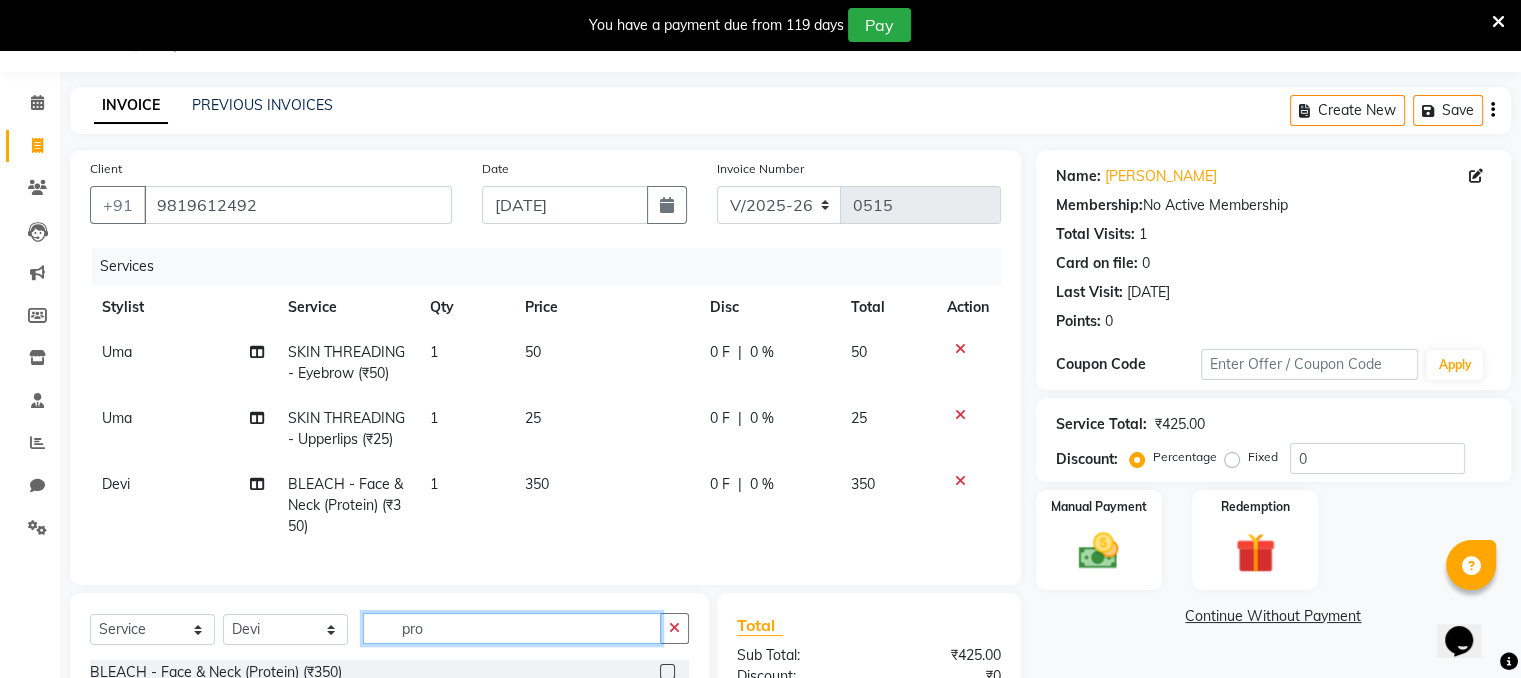 click on "pro" 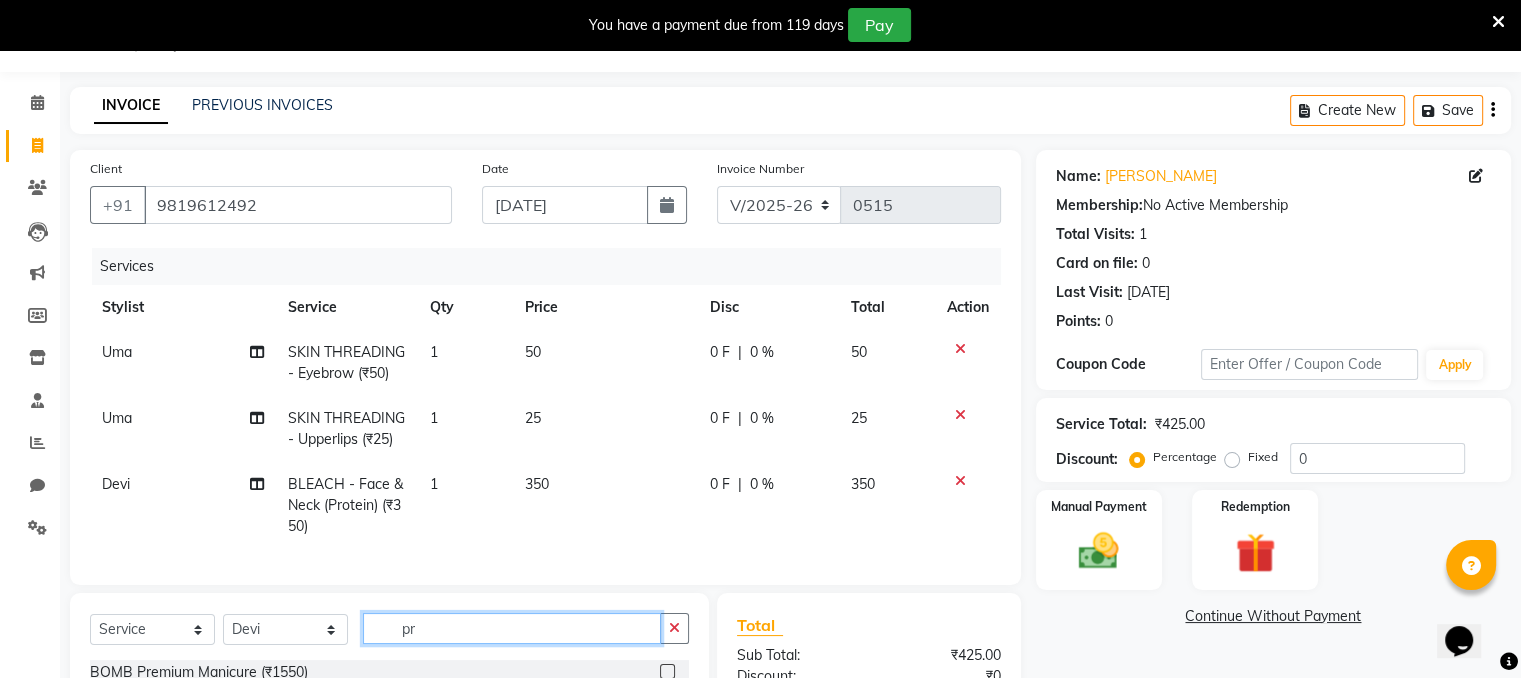 type on "p" 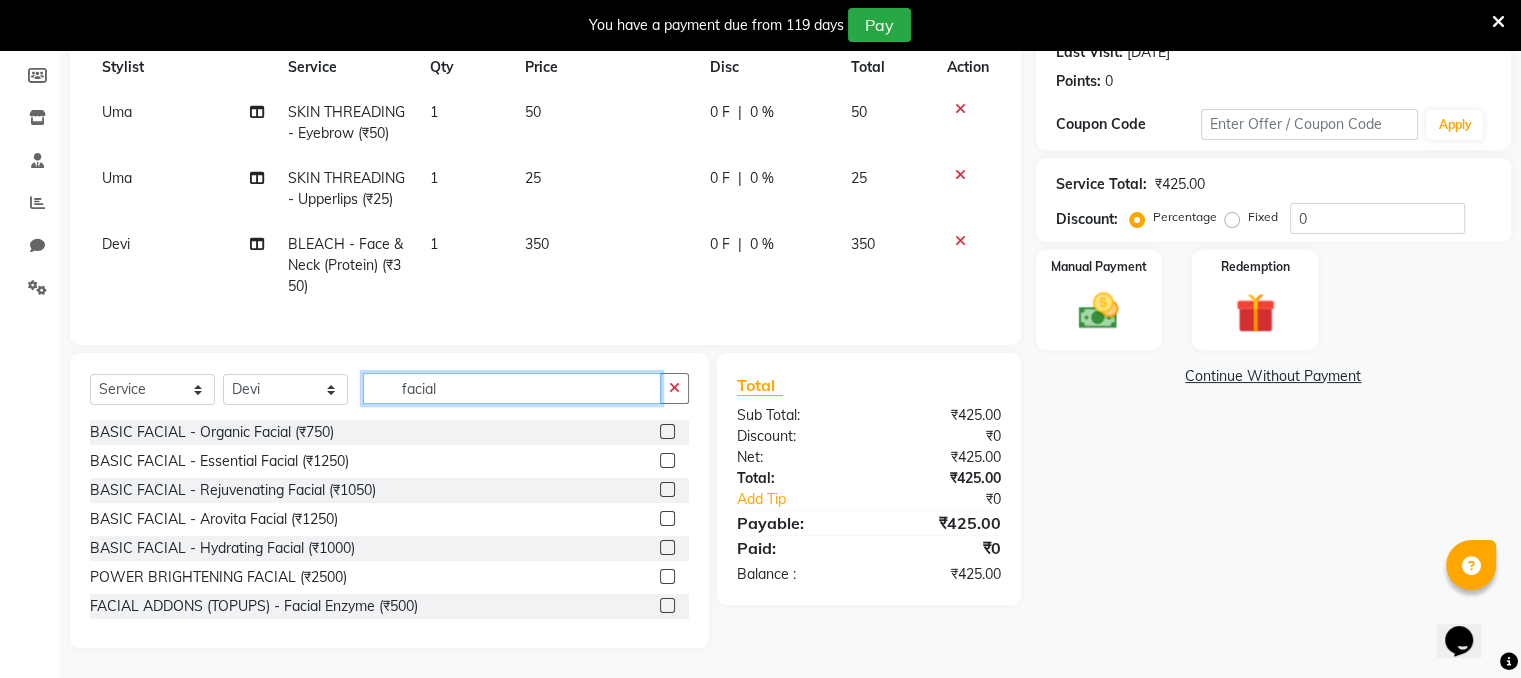 scroll, scrollTop: 306, scrollLeft: 0, axis: vertical 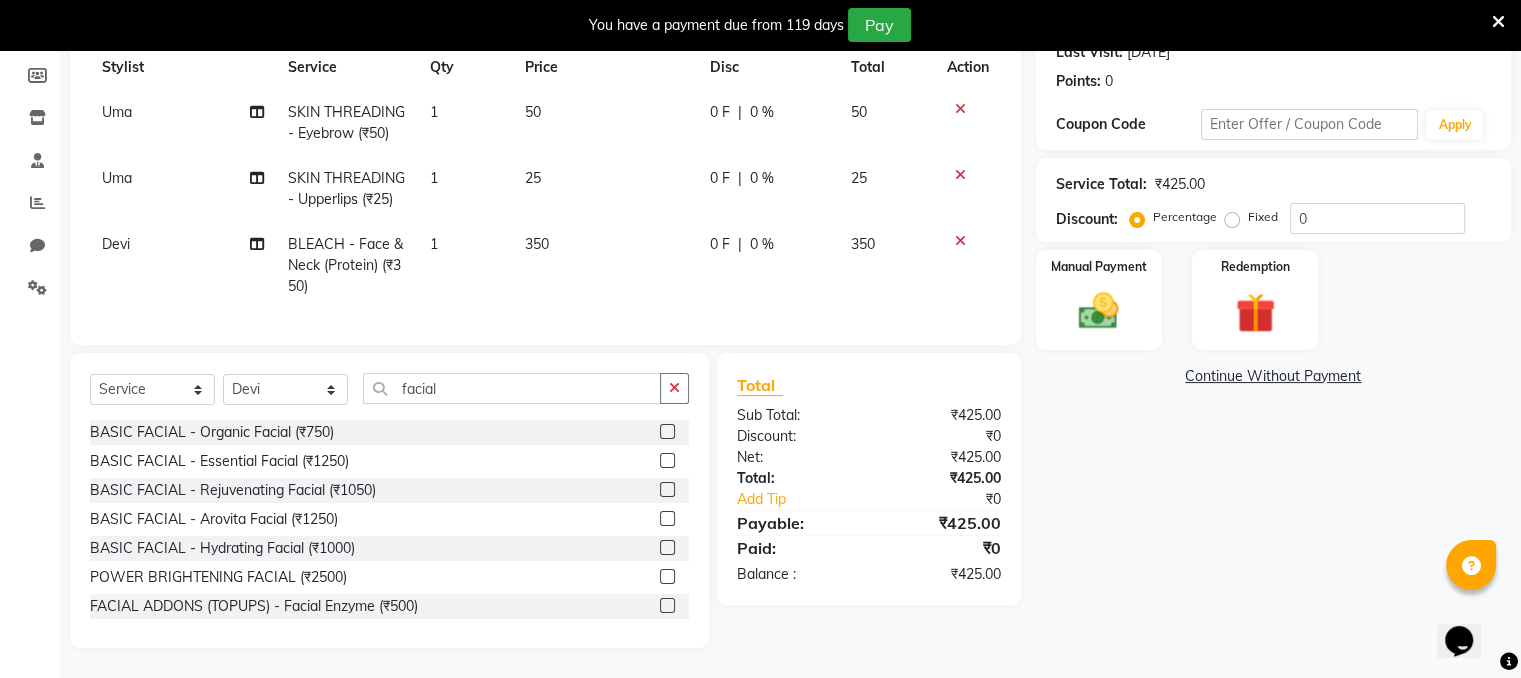 click 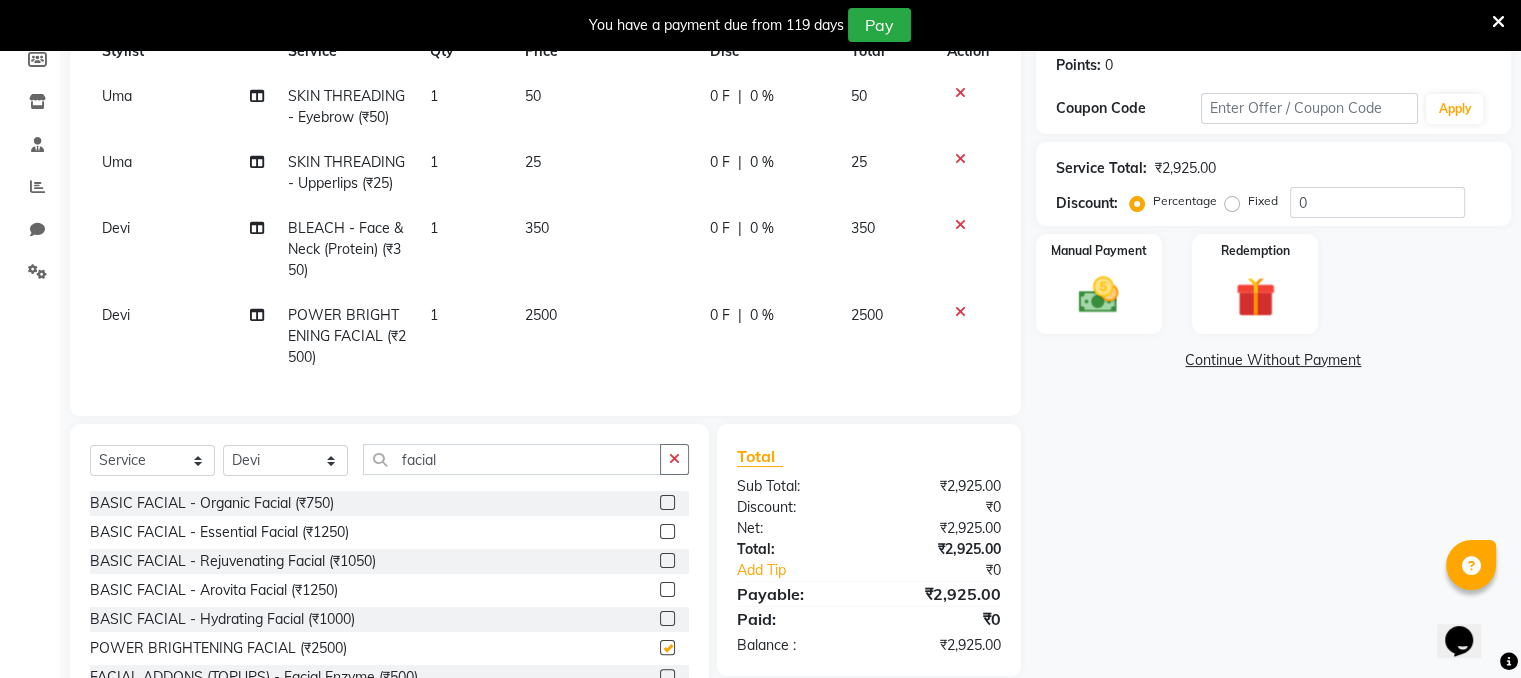 checkbox on "false" 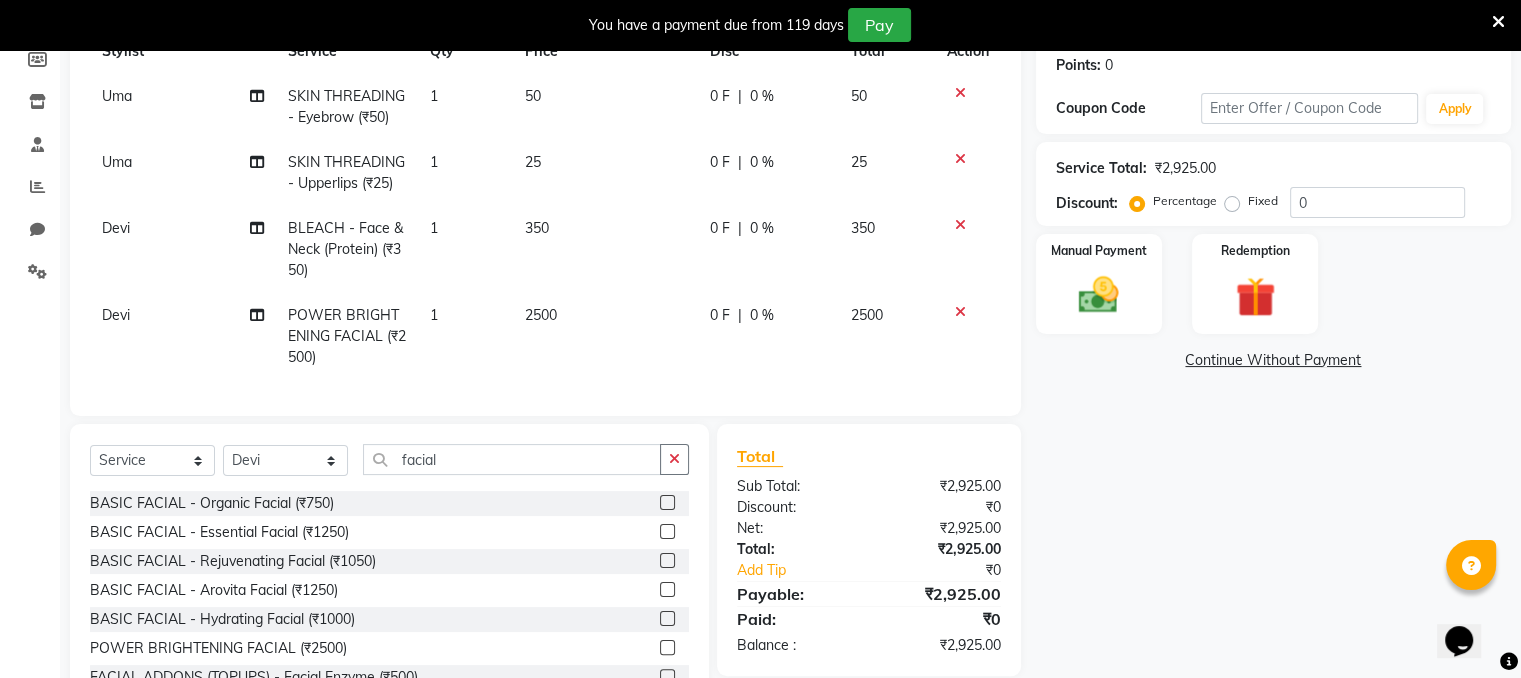 click on "2500" 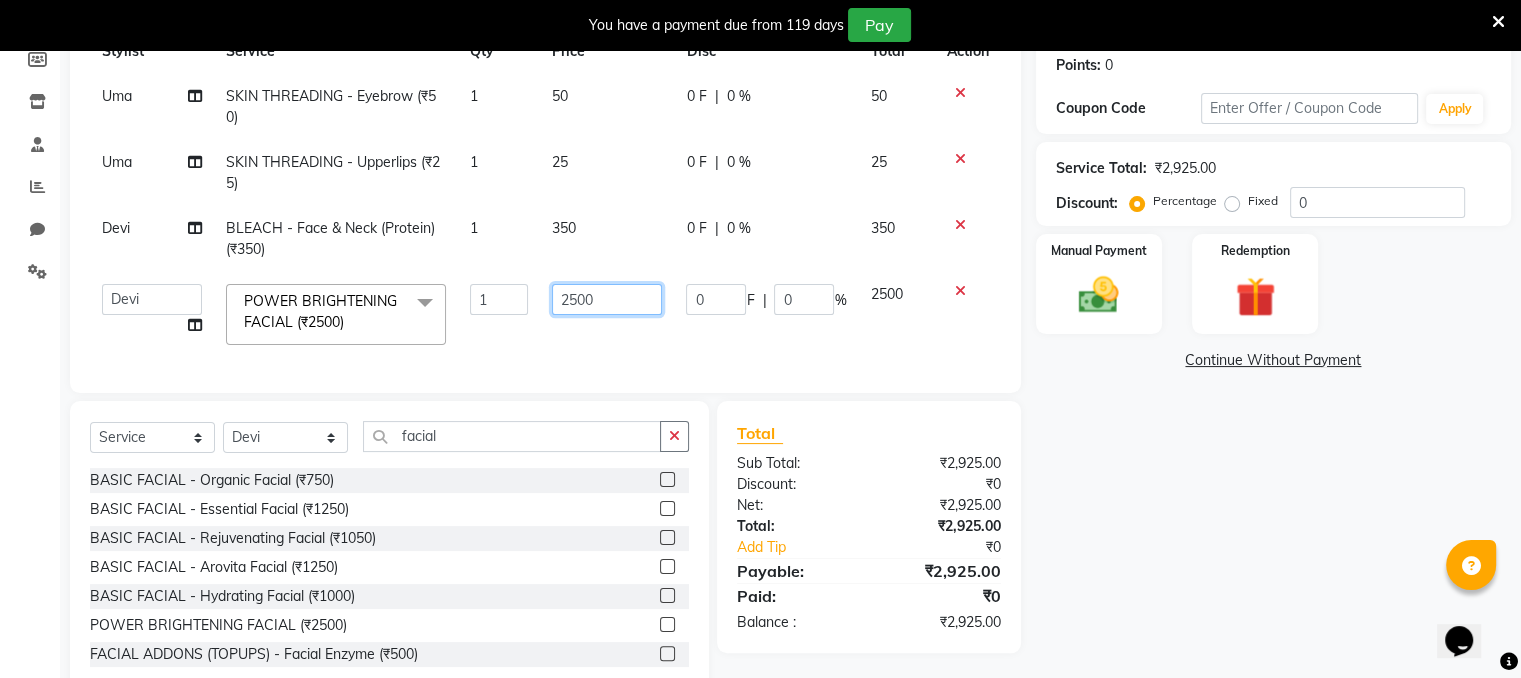 click on "2500" 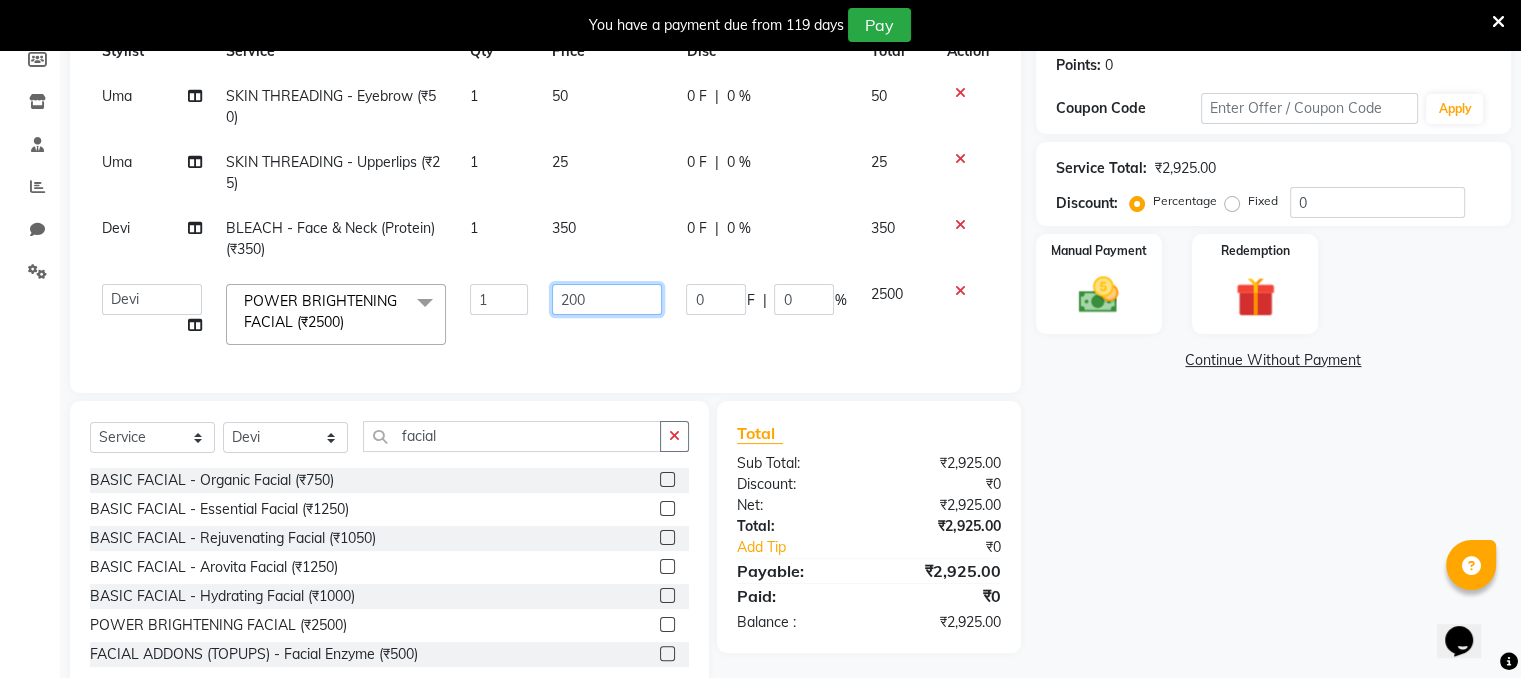 type on "2000" 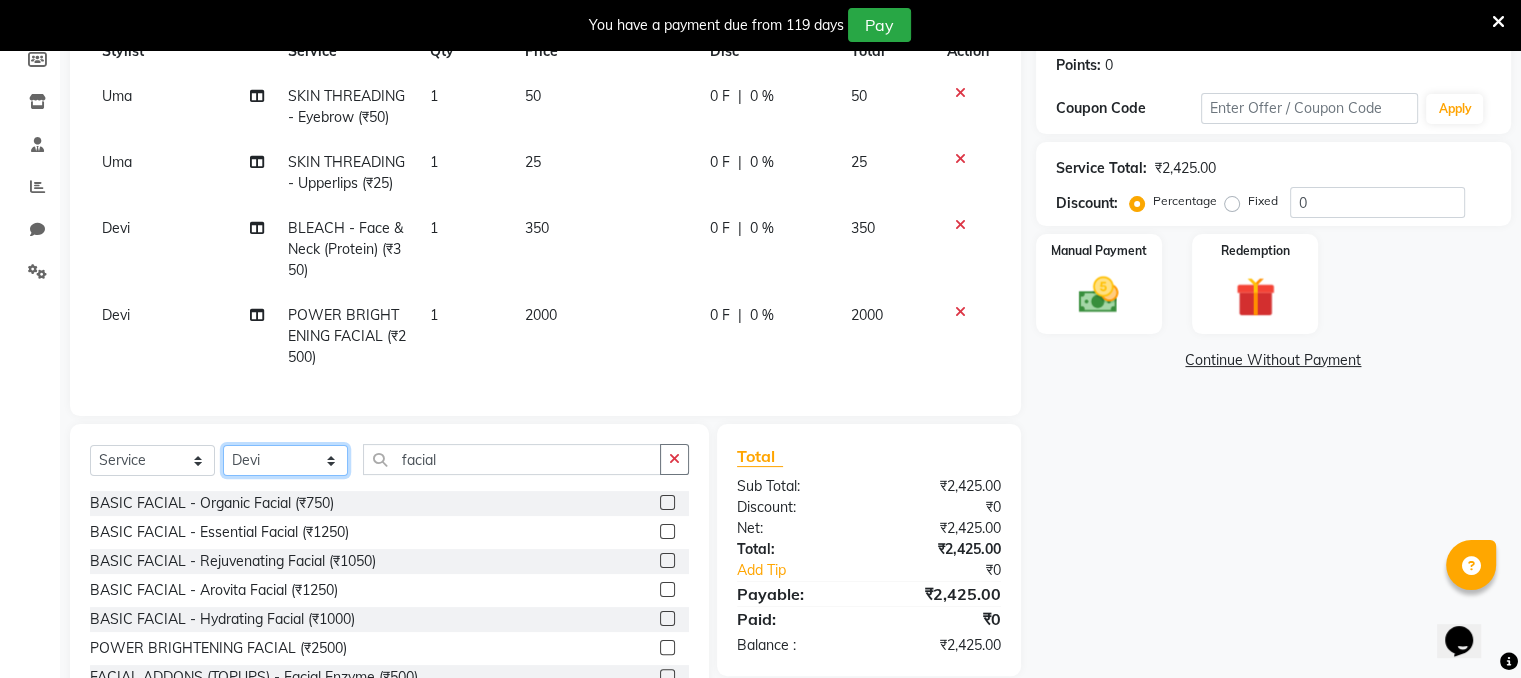 click on "Select  Service  Product  Membership  Package Voucher Prepaid Gift Card  Select Stylist Devi DIS Mamta Pinki [PERSON_NAME] Shweta Uma facial BASIC FACIAL - Organic Facial (₹750)  BASIC FACIAL - Essential Facial (₹1250)  BASIC FACIAL - Rejuvenating Facial (₹1050)  BASIC FACIAL - Arovita Facial (₹1250)  BASIC FACIAL - Hydrating Facial (₹1000)  POWER BRIGHTENING FACIAL (₹2500)  FACIAL ADDONS (TOPUPS) - Facial Enzyme (₹500)  FACIAL ADDONS (TOPUPS) - Ampule (₹250)  FACIAL ADDONS (TOPUPS) - Power Mask (₹750)  EGF FACIAL (₹4800)  MELADERM FACIAL (₹3800)  HYDROXY FACIAL (₹3500)  HAIR SPA - Mud Scalp facial (₹1850)  BRILLIANCE WHITE FACIAL (₹3000)  INSTANT GLOW FACIAL (₹3000)  INFINITE YOUTH FACIAL (₹3000)  HYDRA BOOST FACIAL (₹3000)  SHINE CONTROL FACIAL (₹3000)" 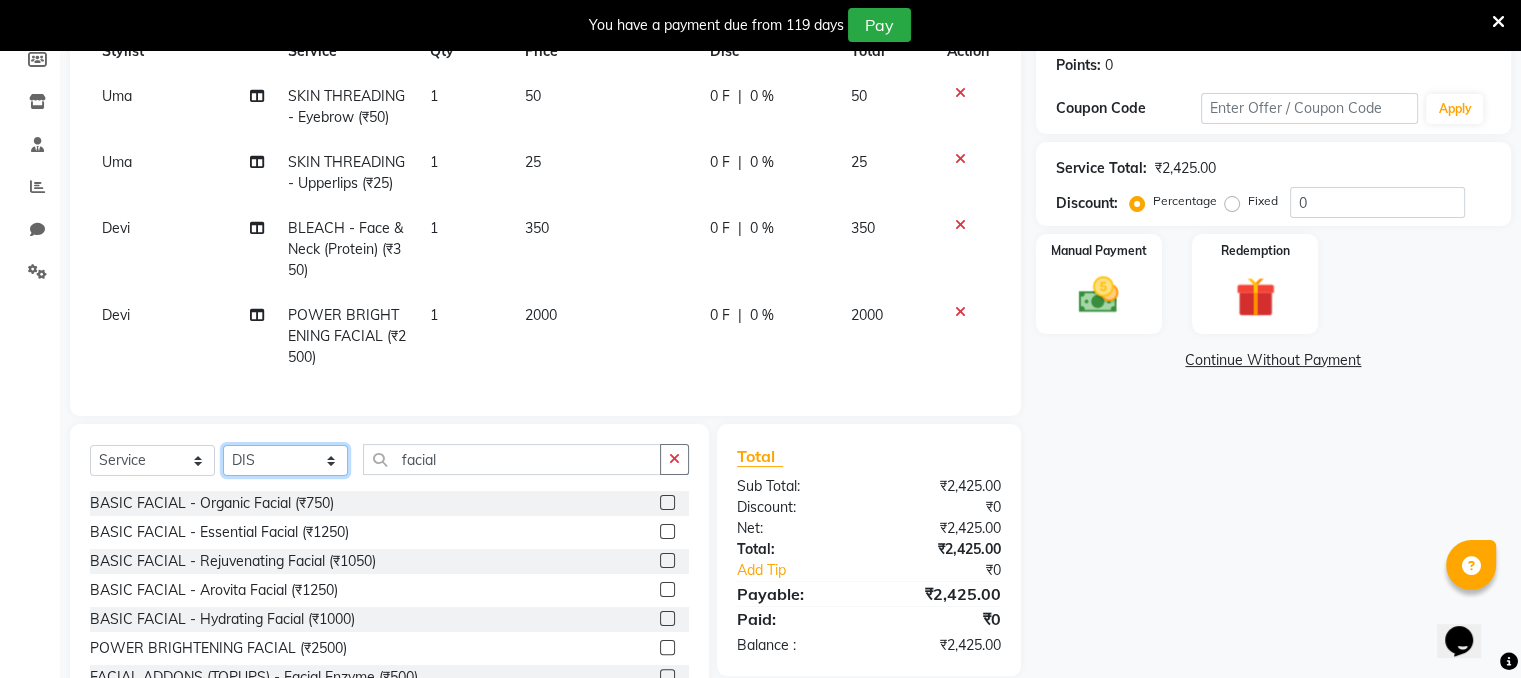 click on "Select Stylist Devi DIS Mamta Pinki [PERSON_NAME] Shweta Uma" 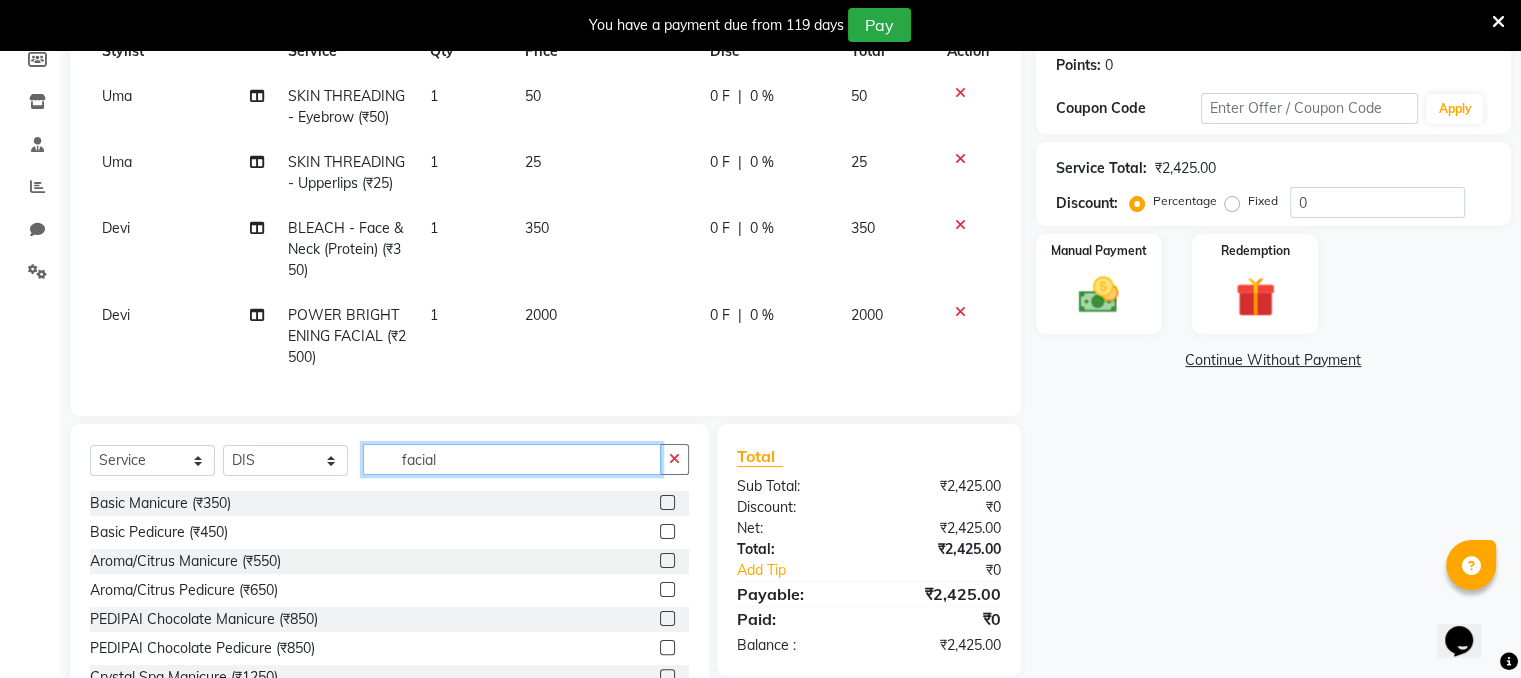 click on "facial" 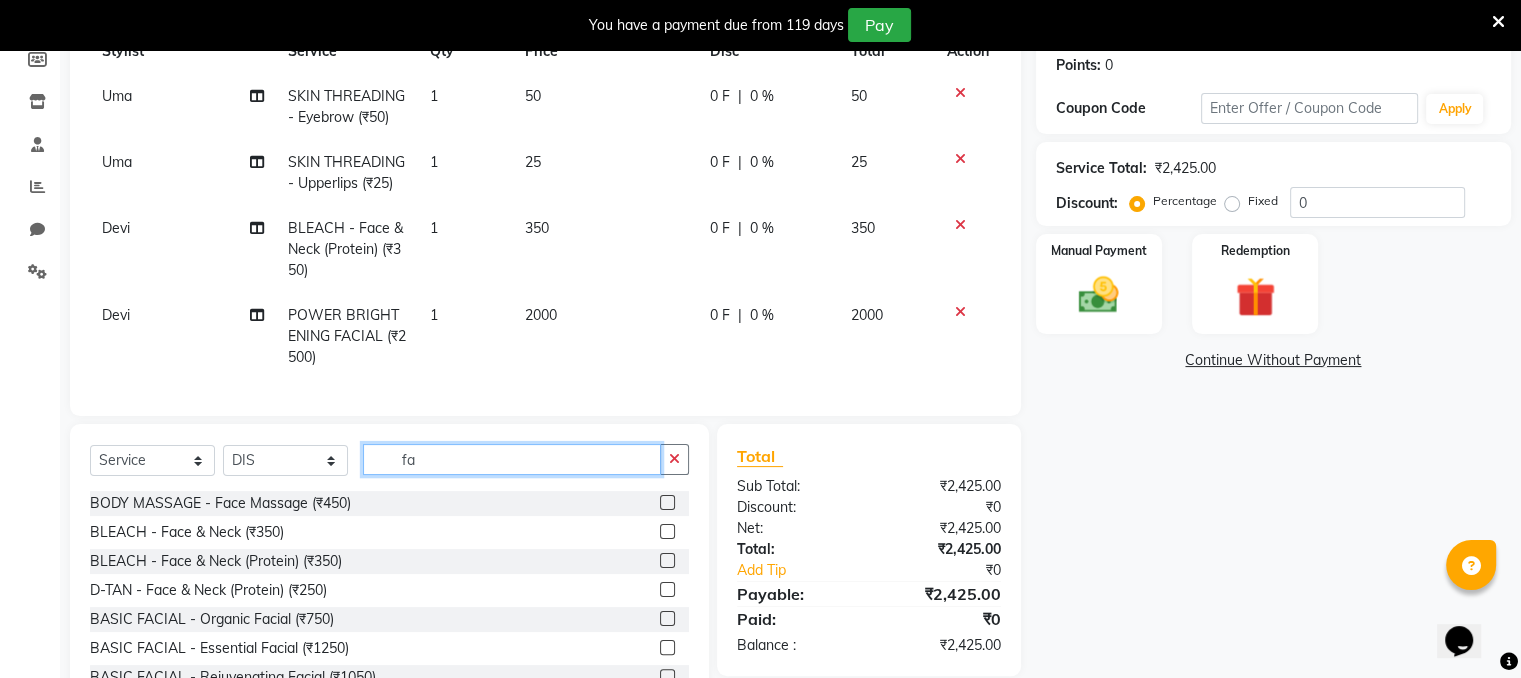 type on "f" 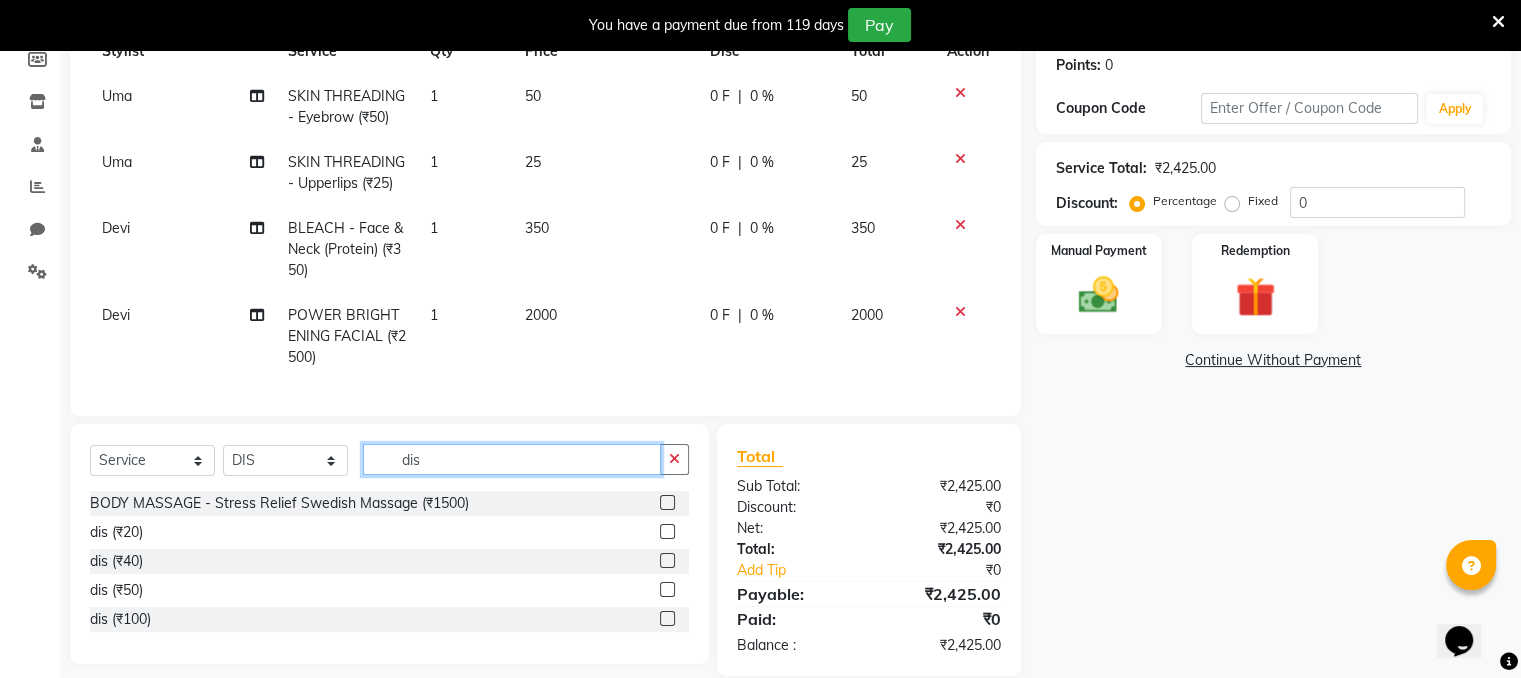 type on "dis" 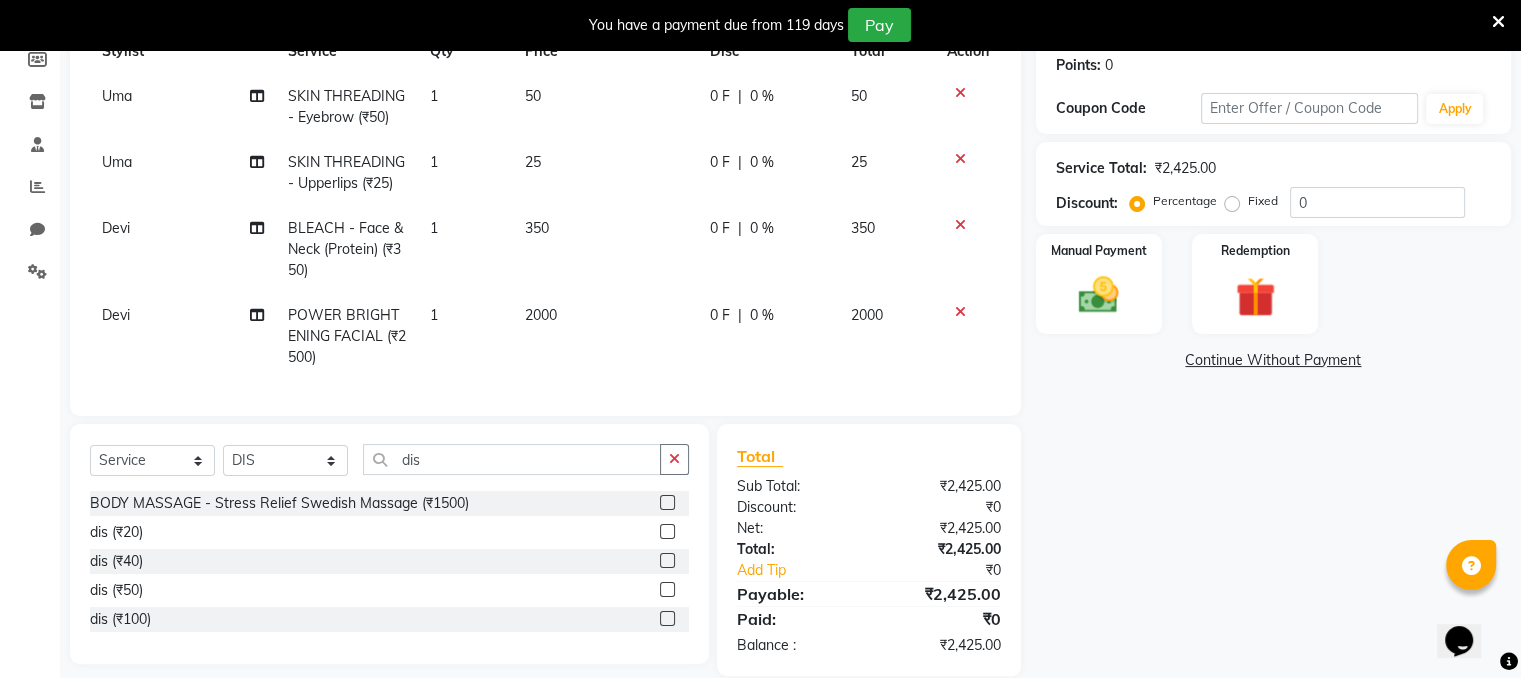 click 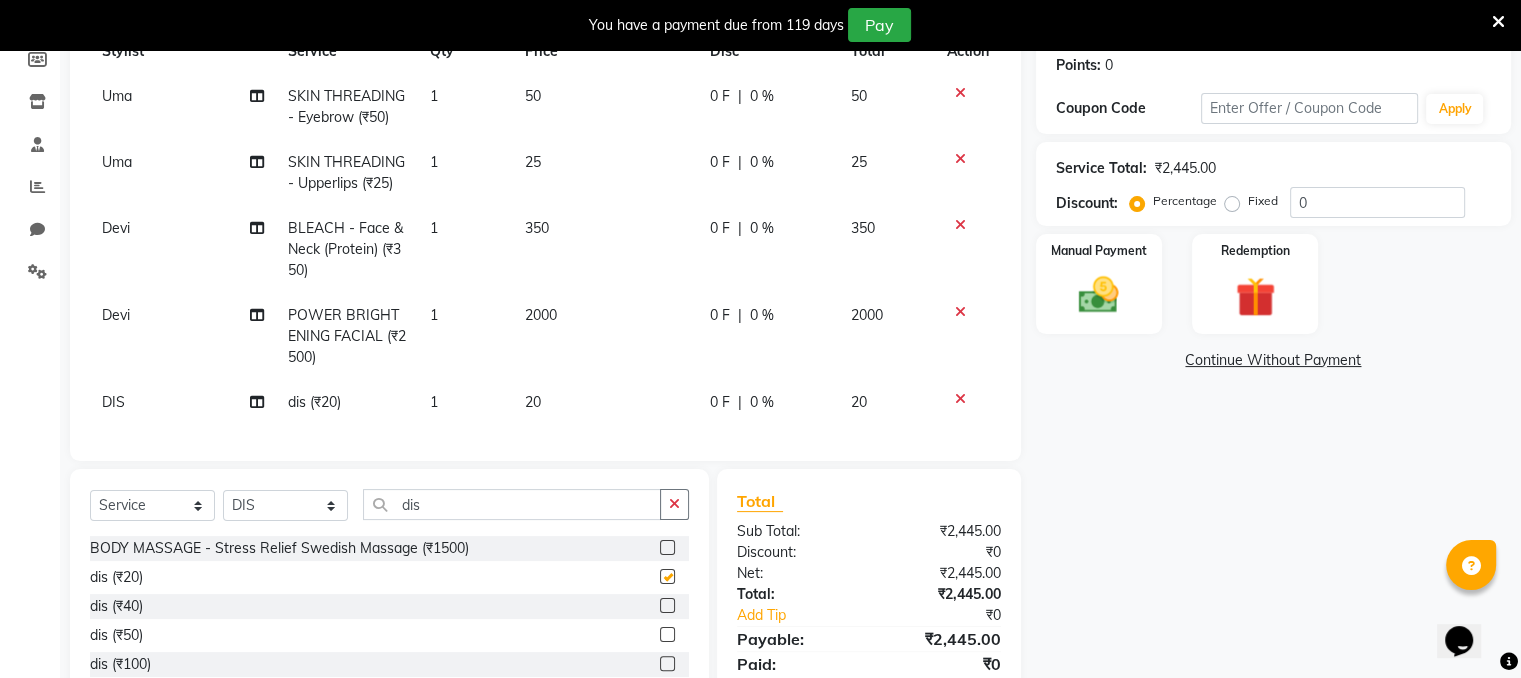 checkbox on "false" 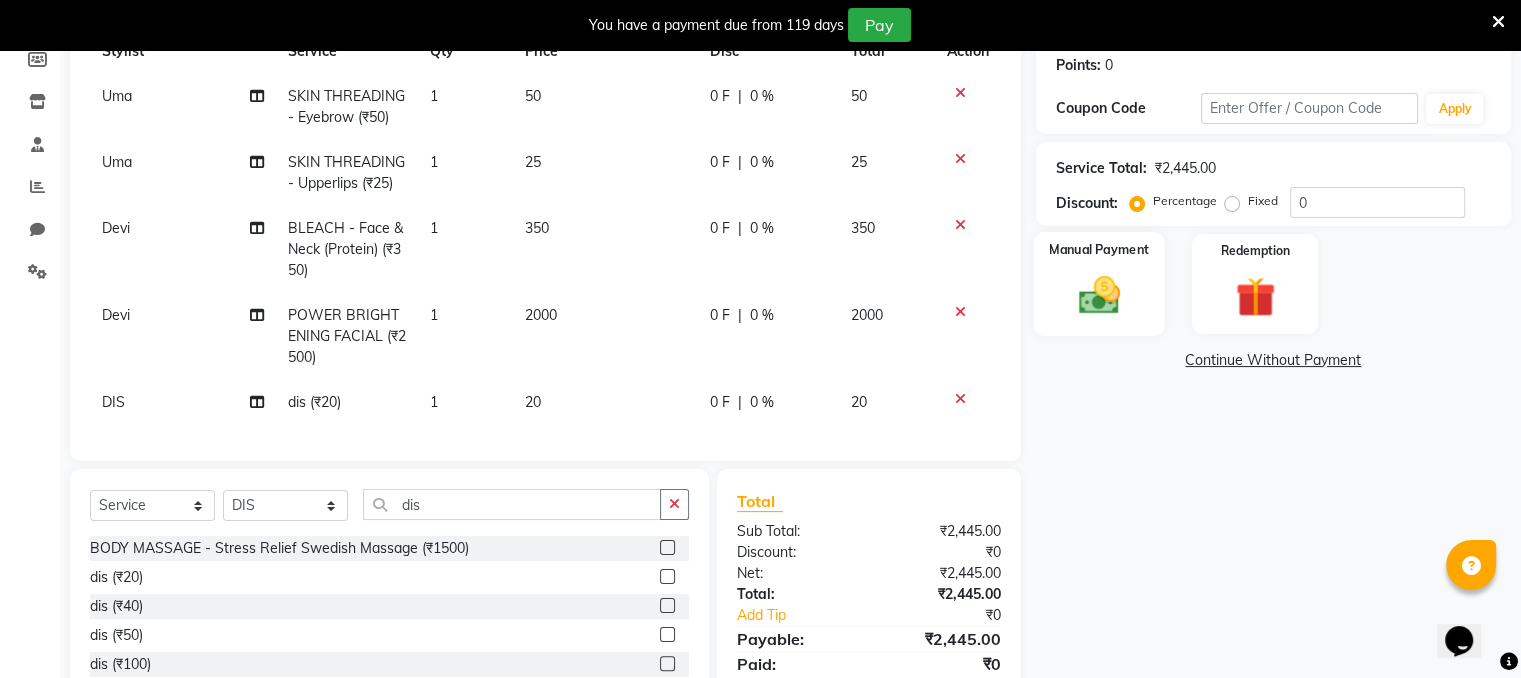 click 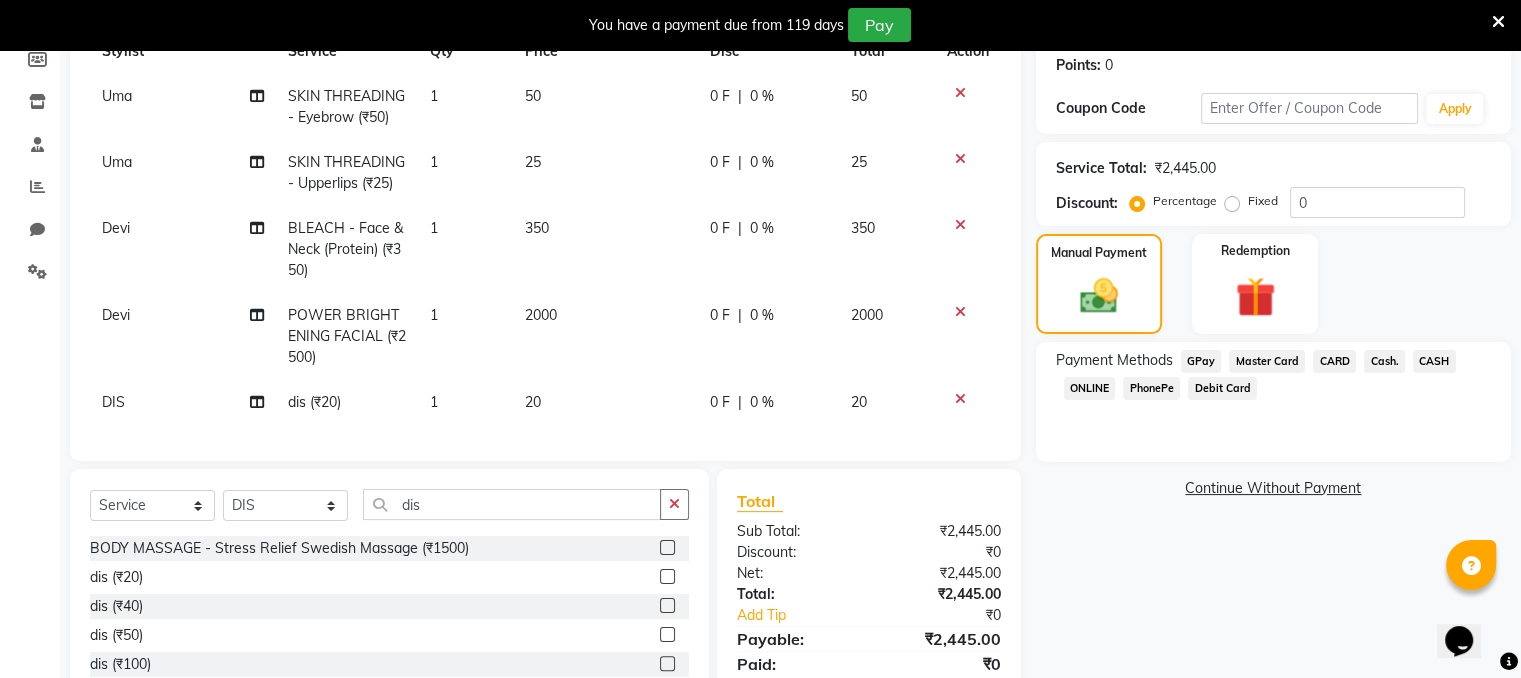 click on "PhonePe" 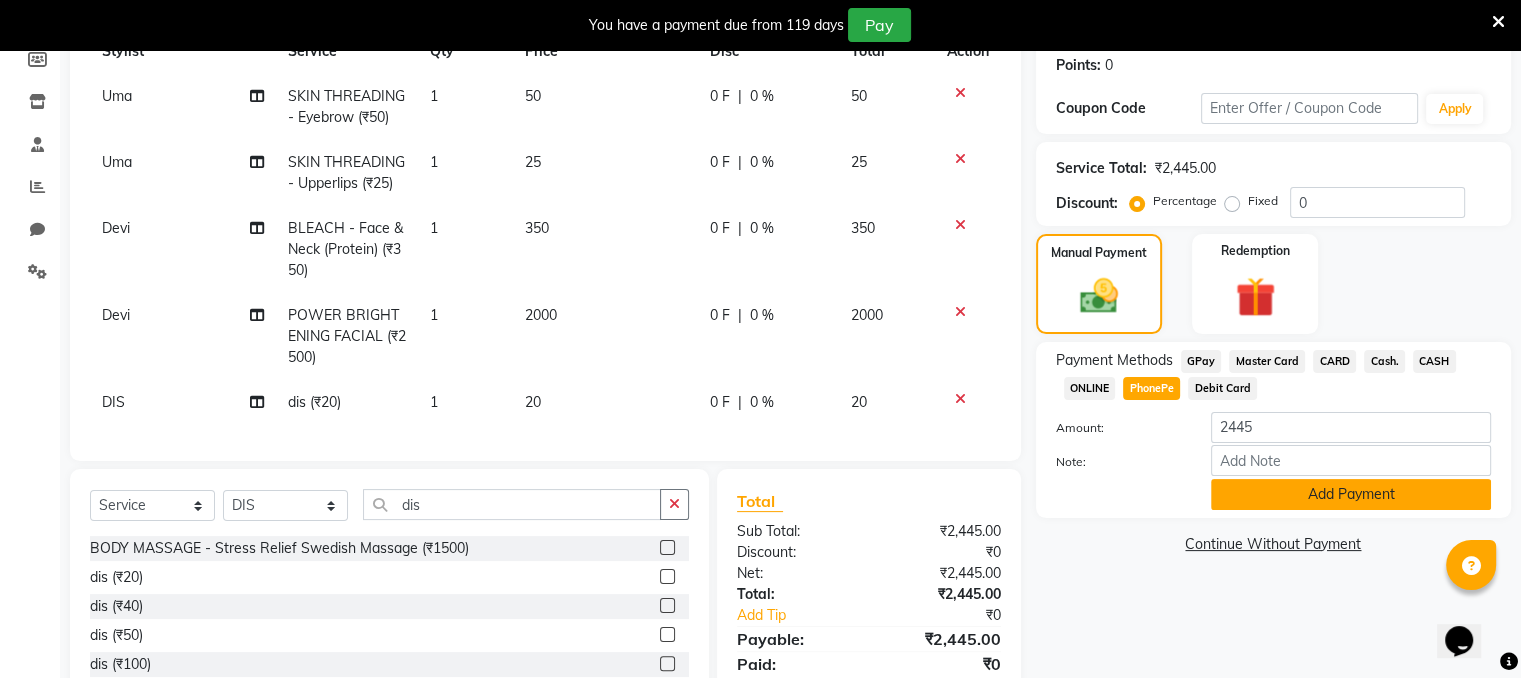 click on "Add Payment" 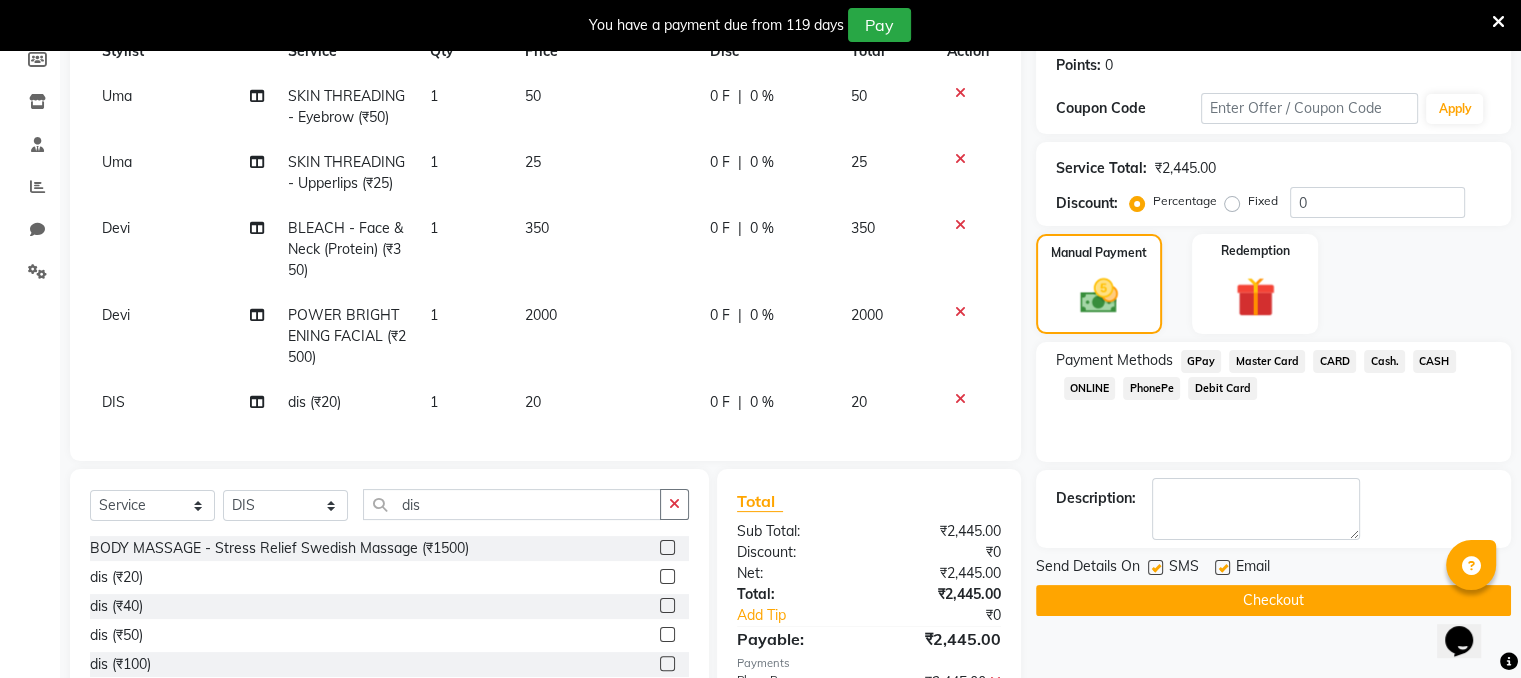 click on "SMS" 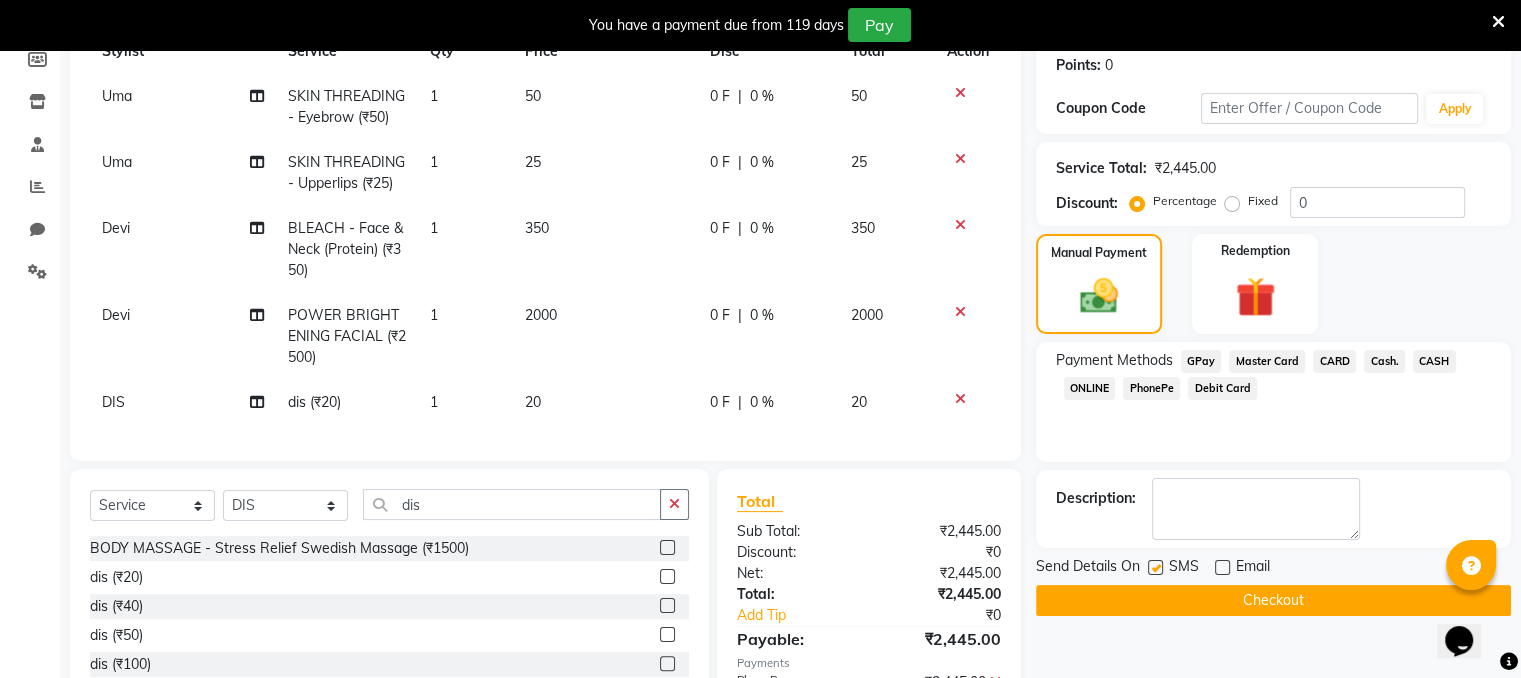 click 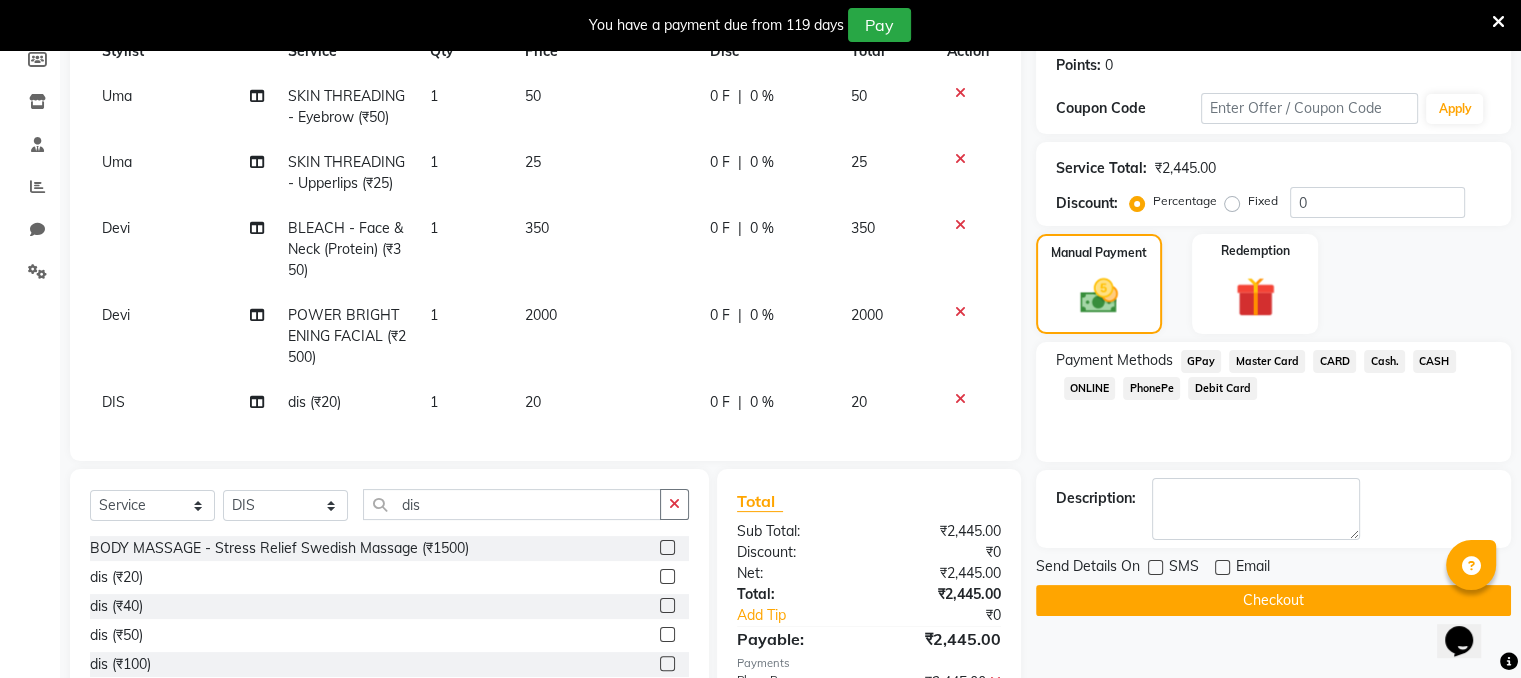 scroll, scrollTop: 0, scrollLeft: 0, axis: both 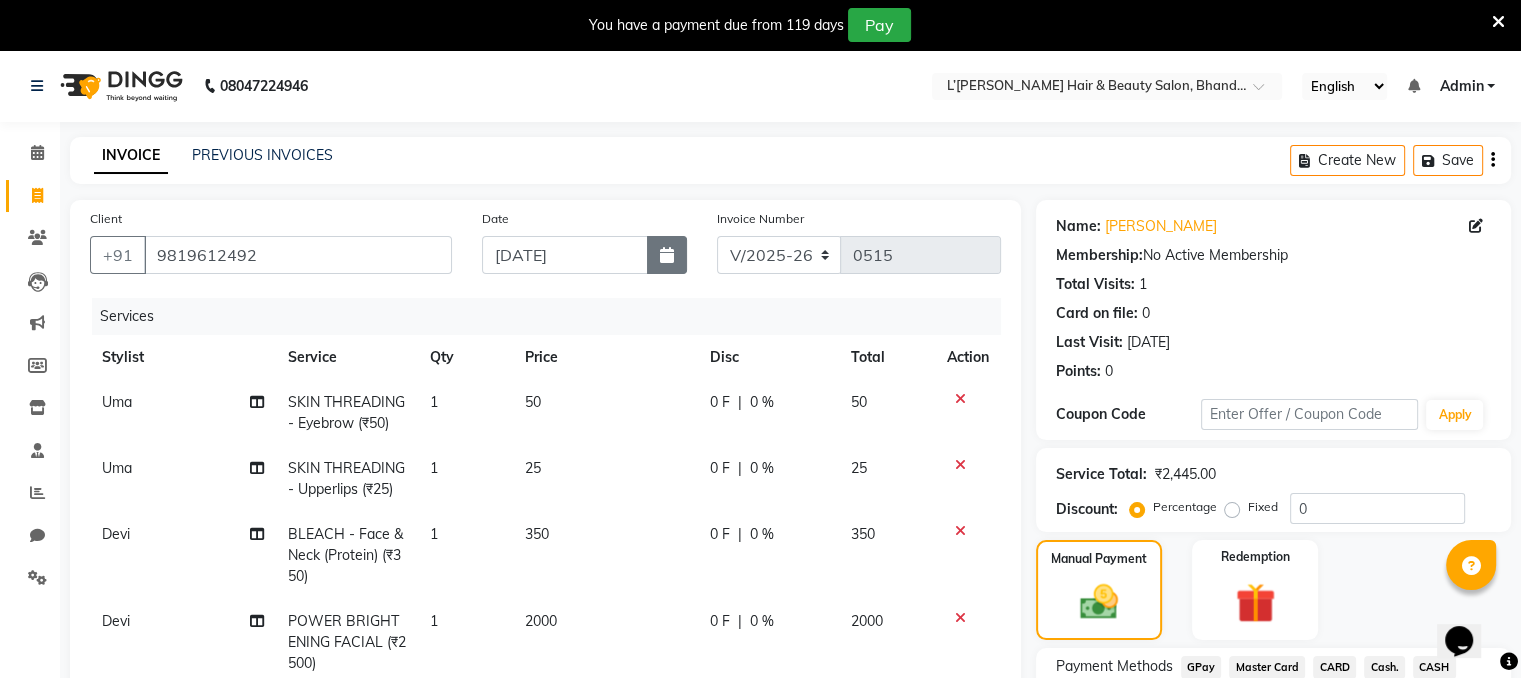 click 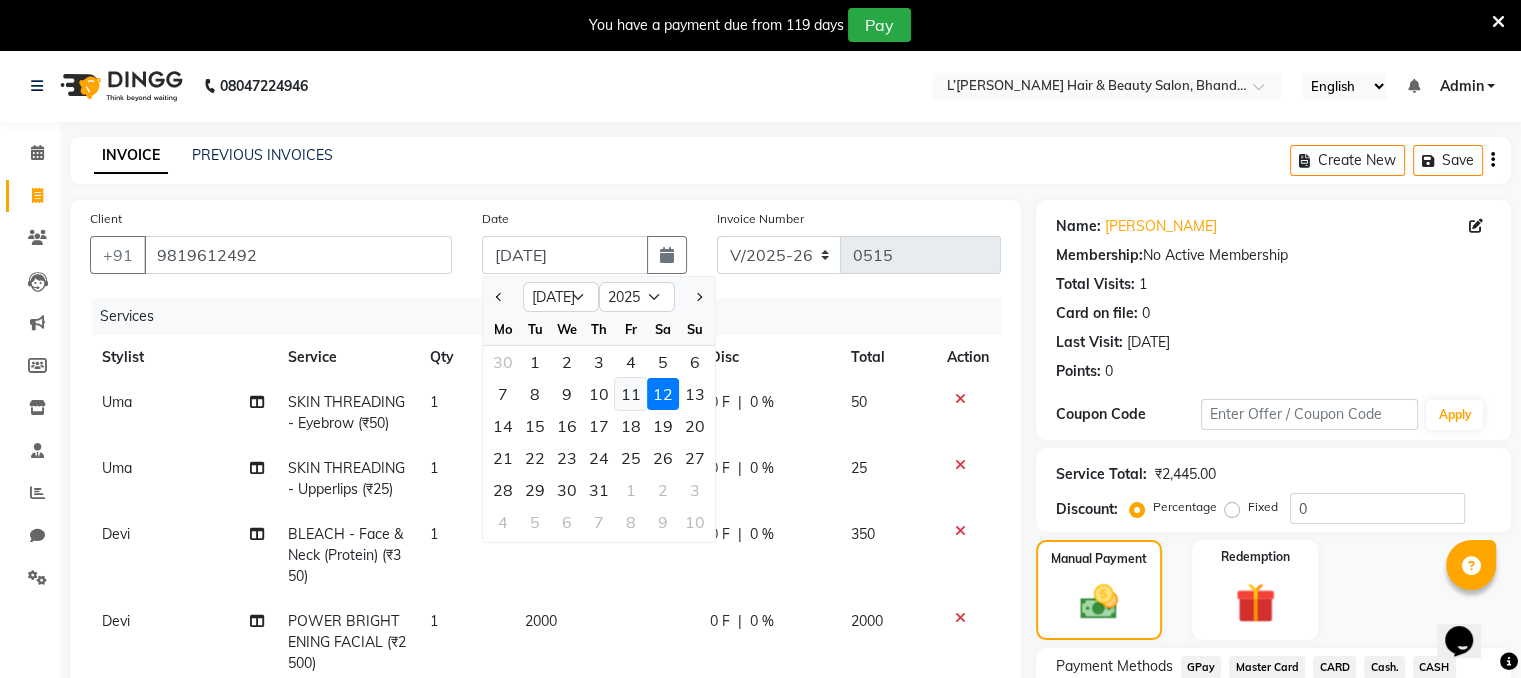 click on "11" 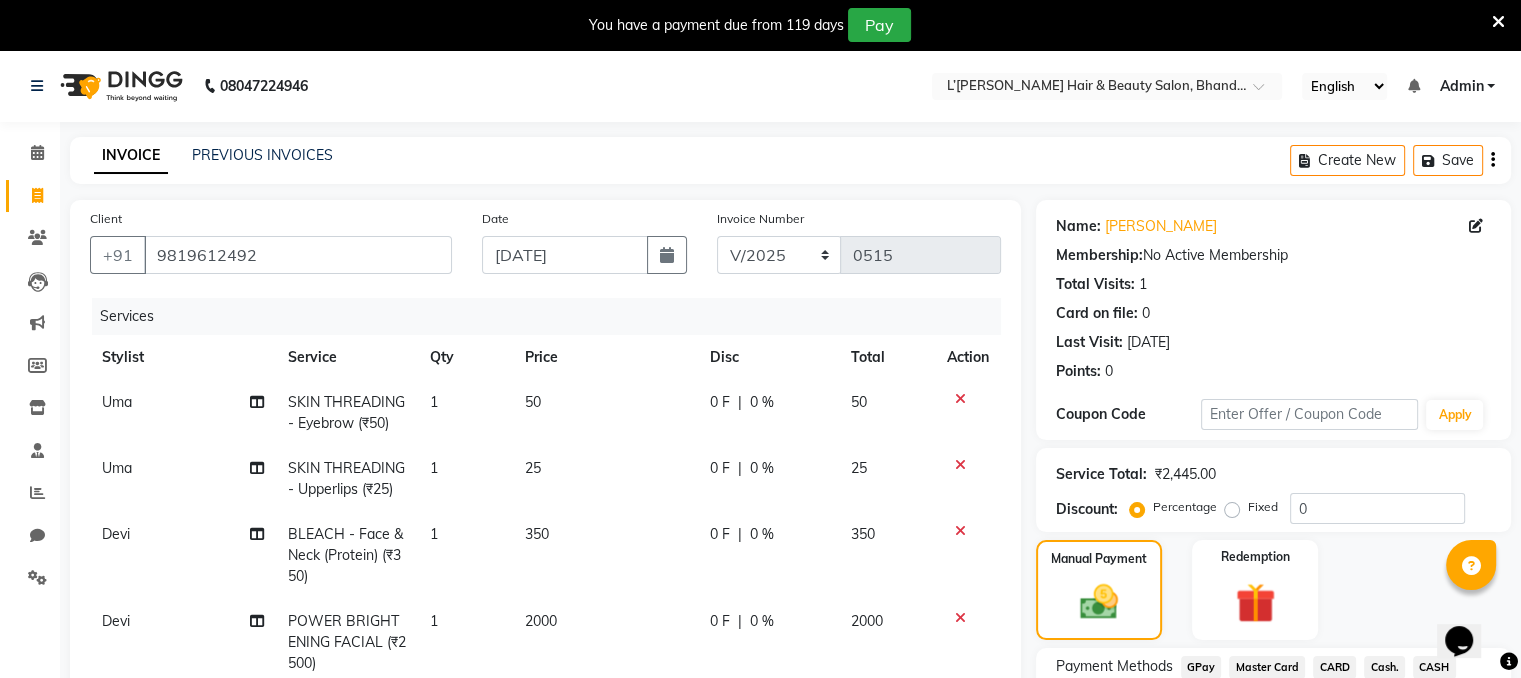 scroll, scrollTop: 436, scrollLeft: 0, axis: vertical 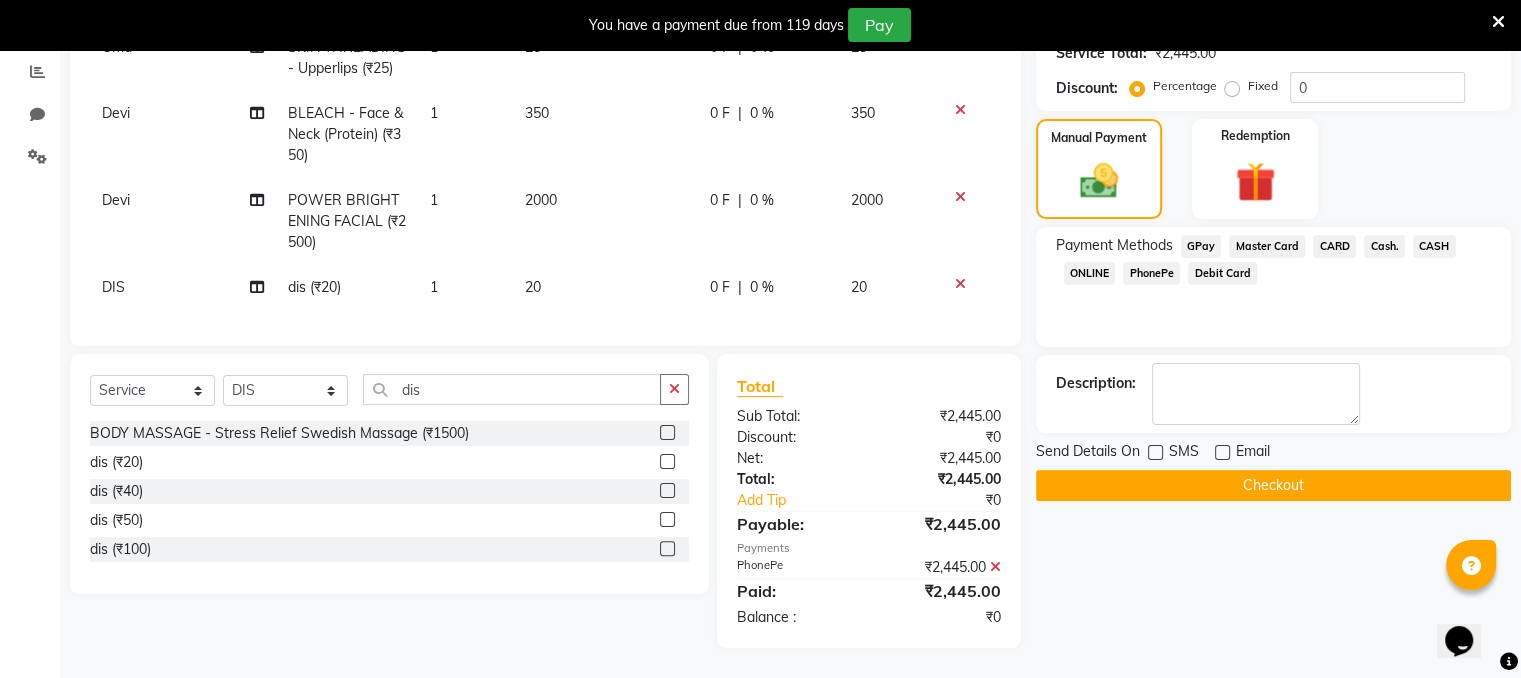 click on "Checkout" 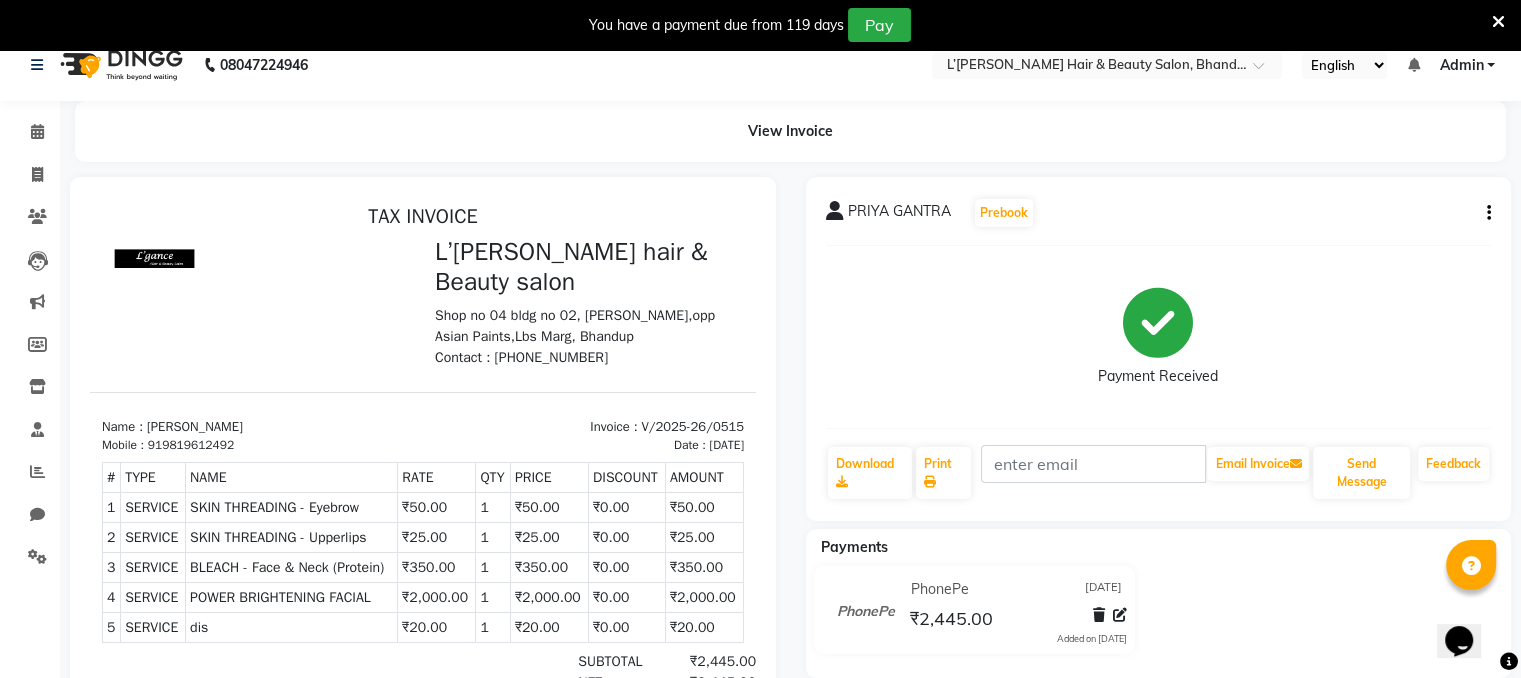 scroll, scrollTop: 0, scrollLeft: 0, axis: both 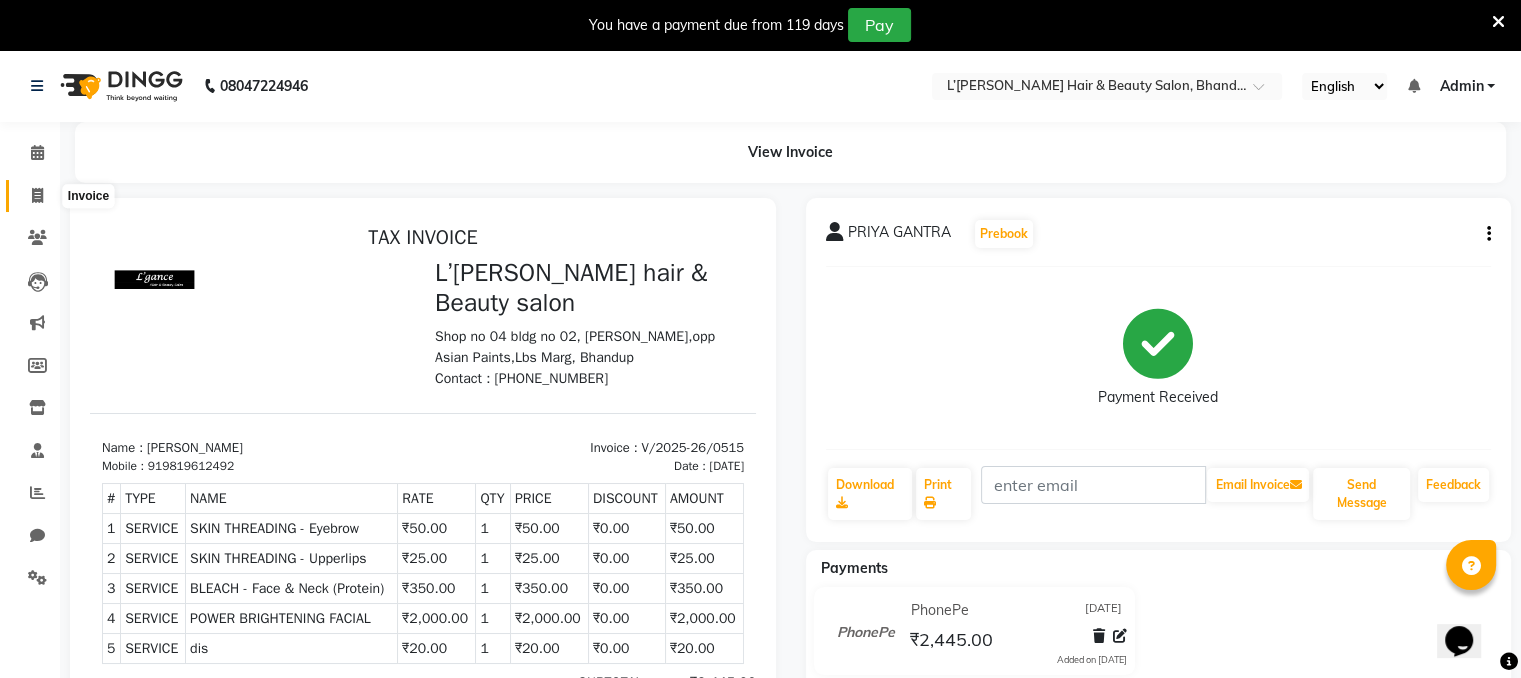 click 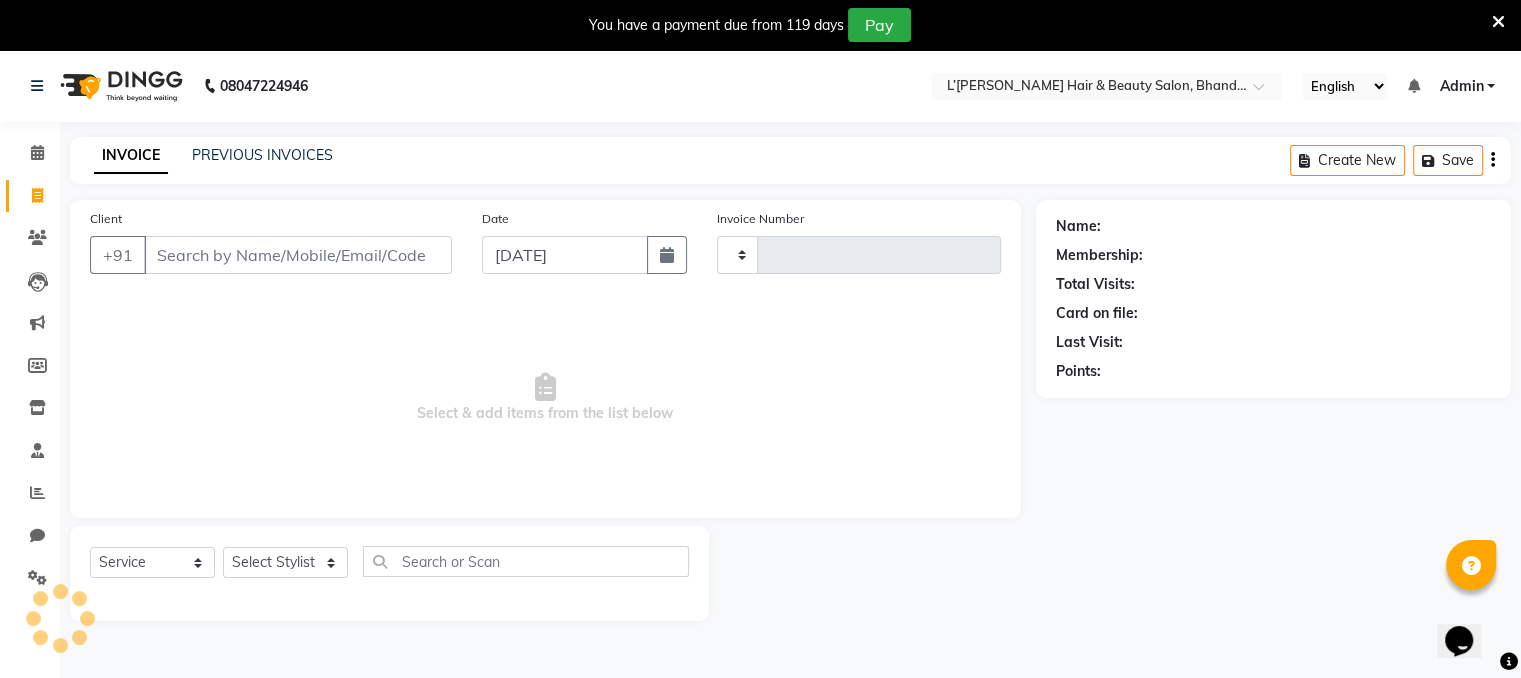 scroll, scrollTop: 50, scrollLeft: 0, axis: vertical 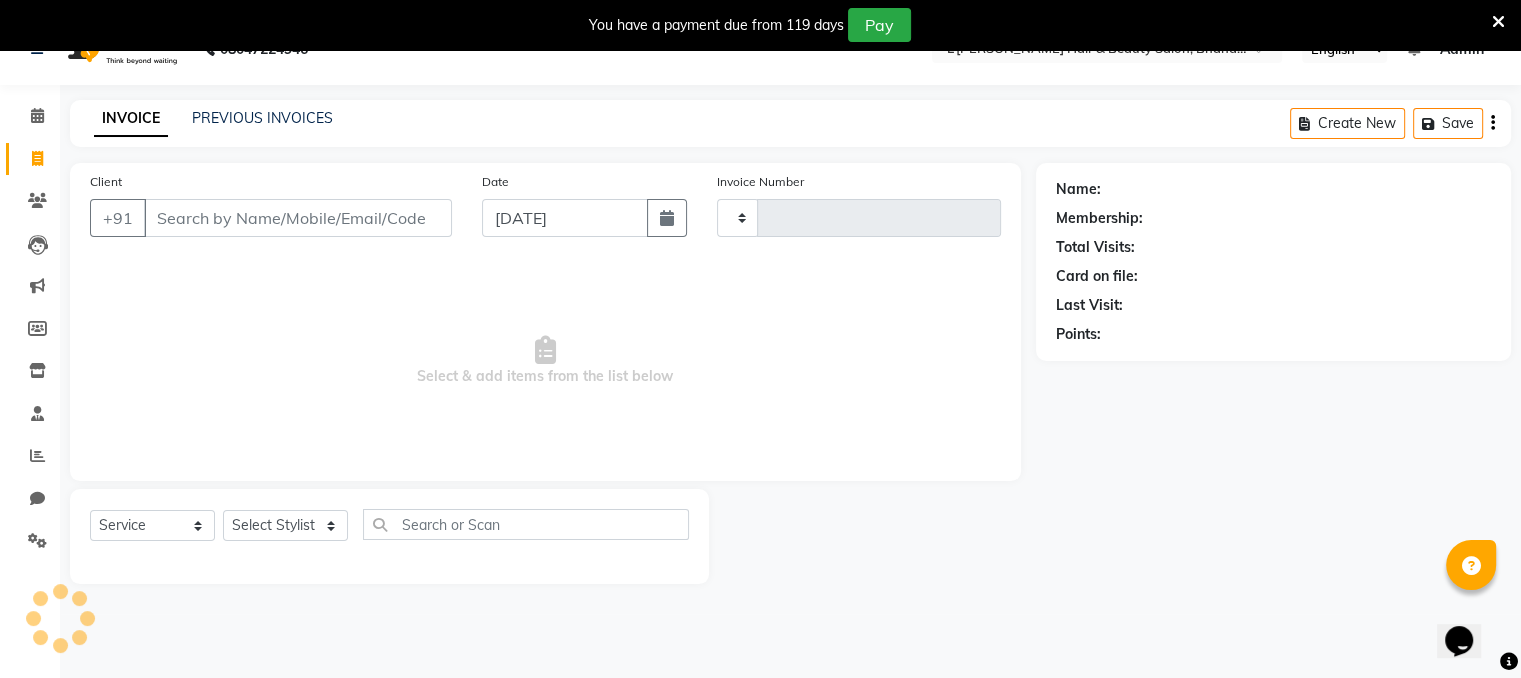 type on "0516" 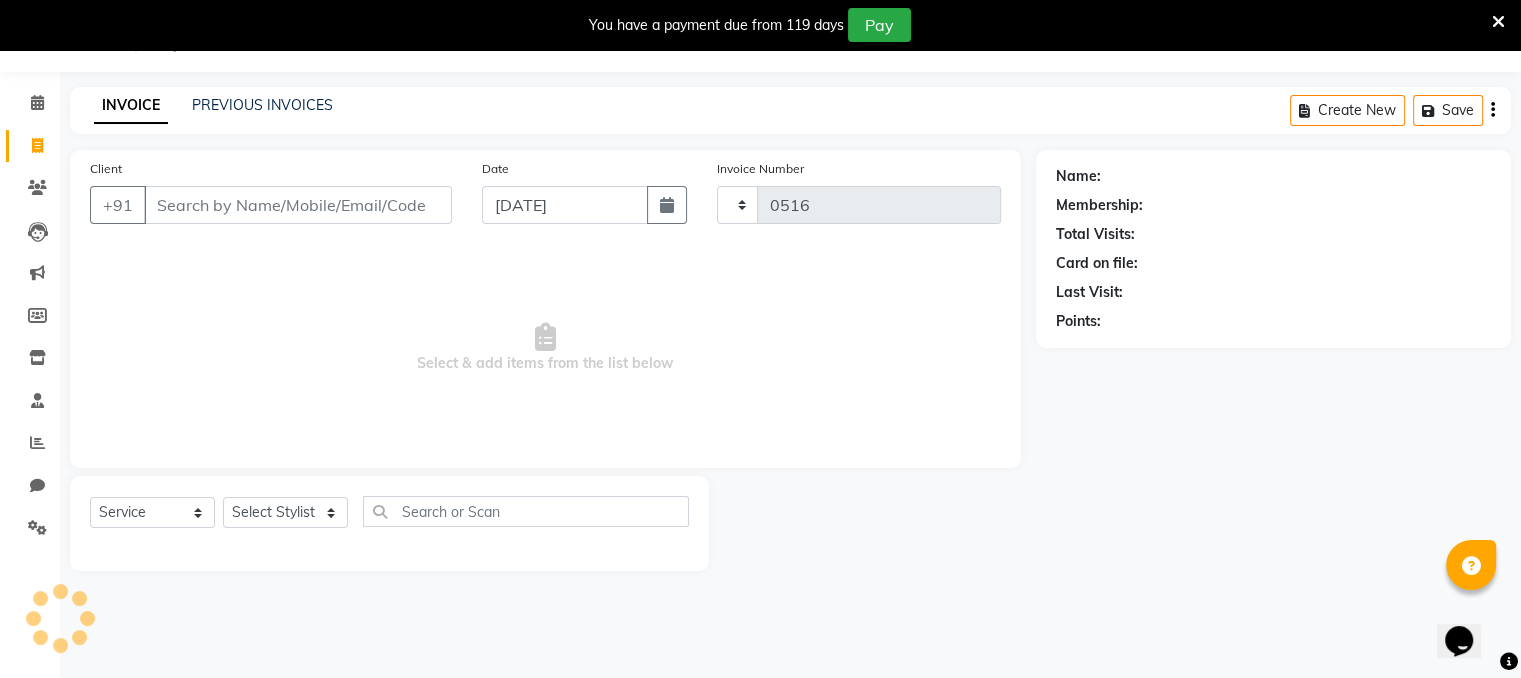 select on "7828" 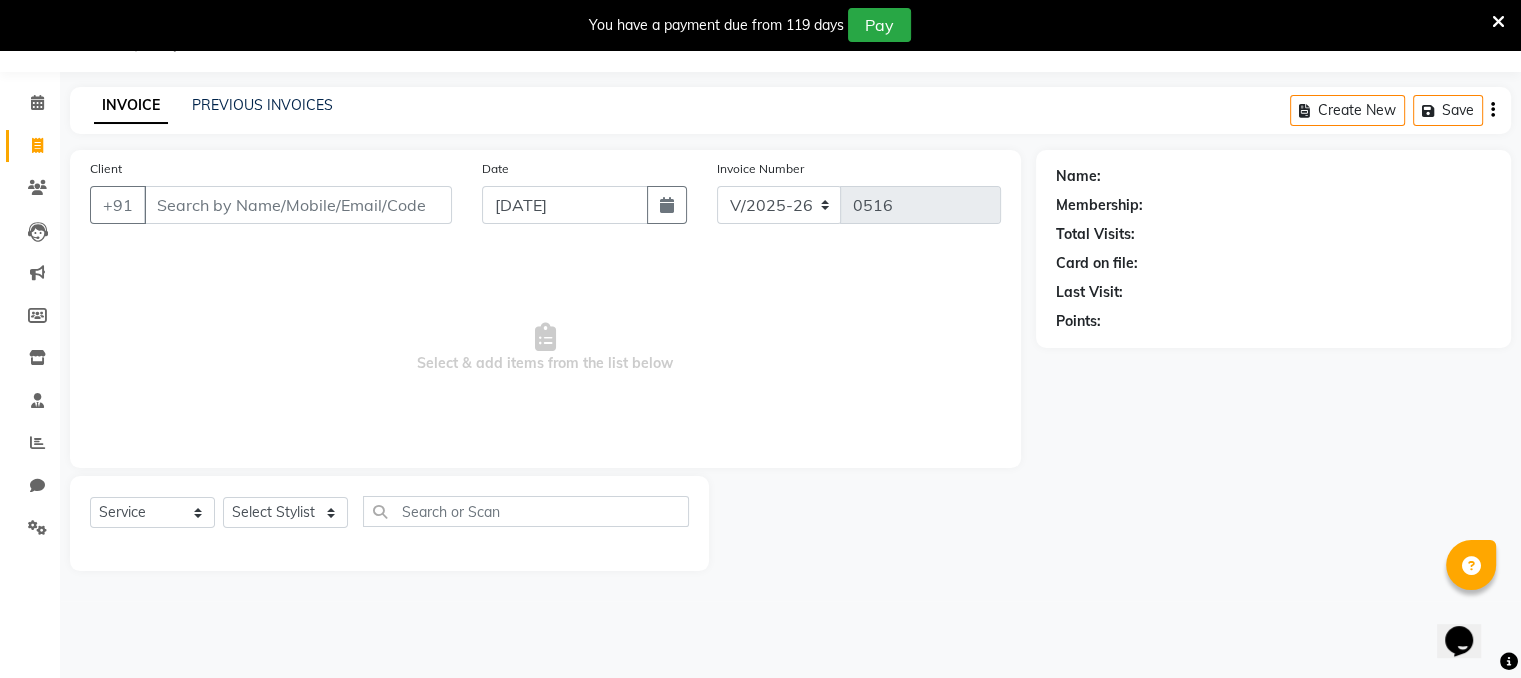 click on "Client" at bounding box center (298, 205) 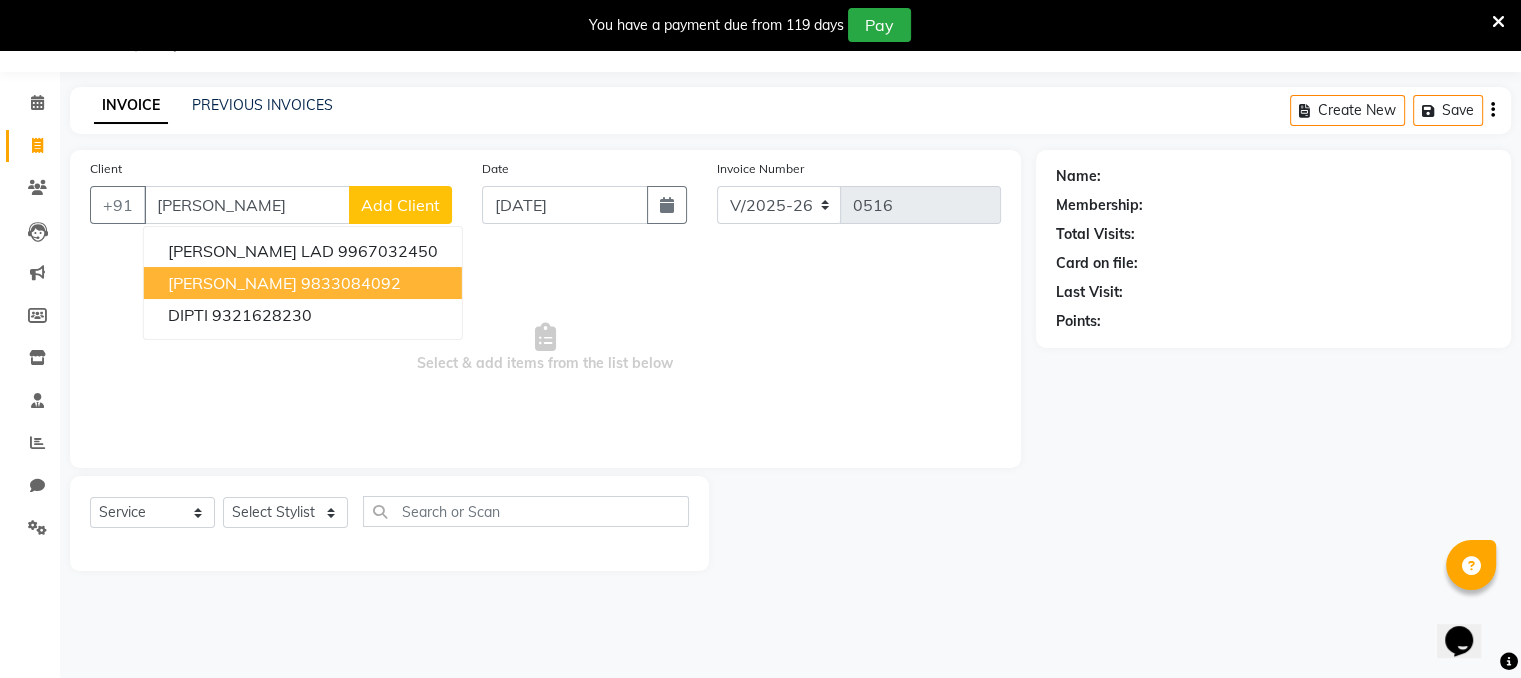 click on "9833084092" at bounding box center [351, 283] 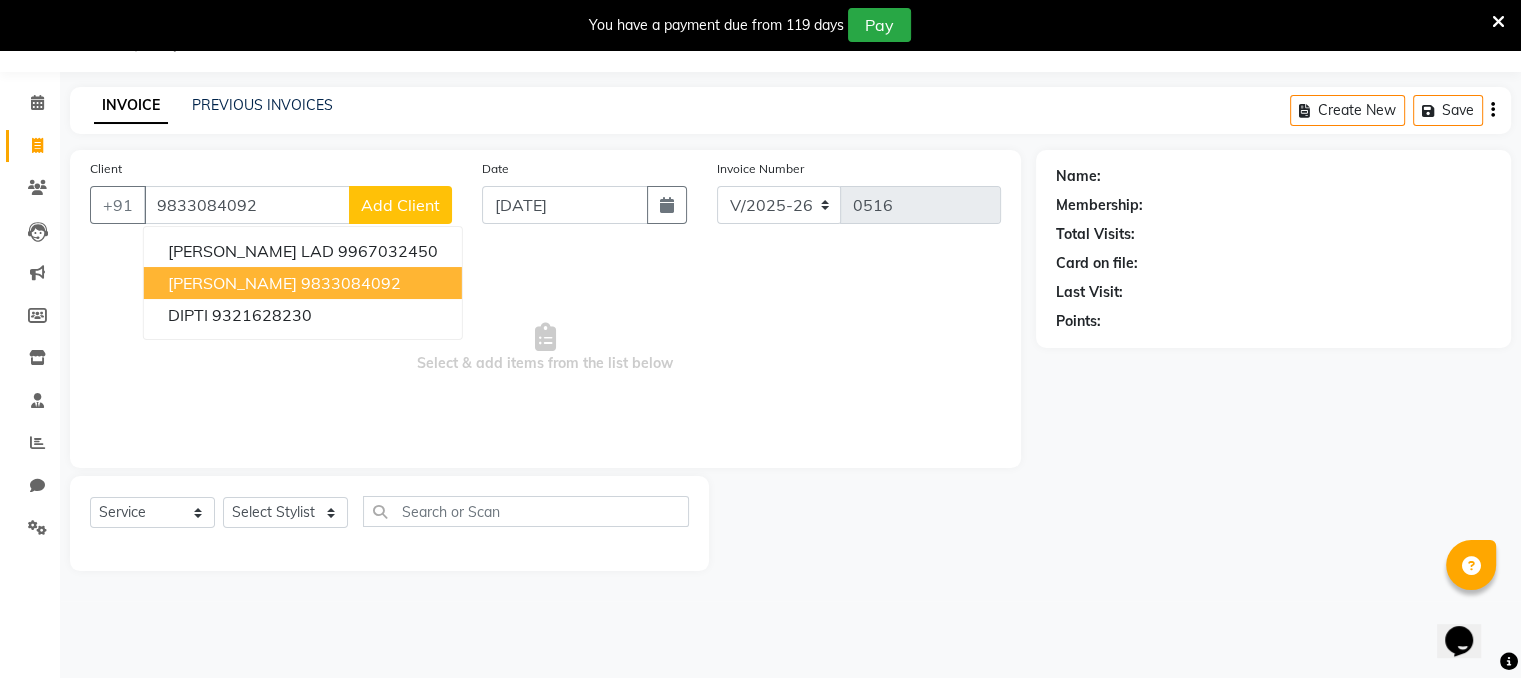 type on "9833084092" 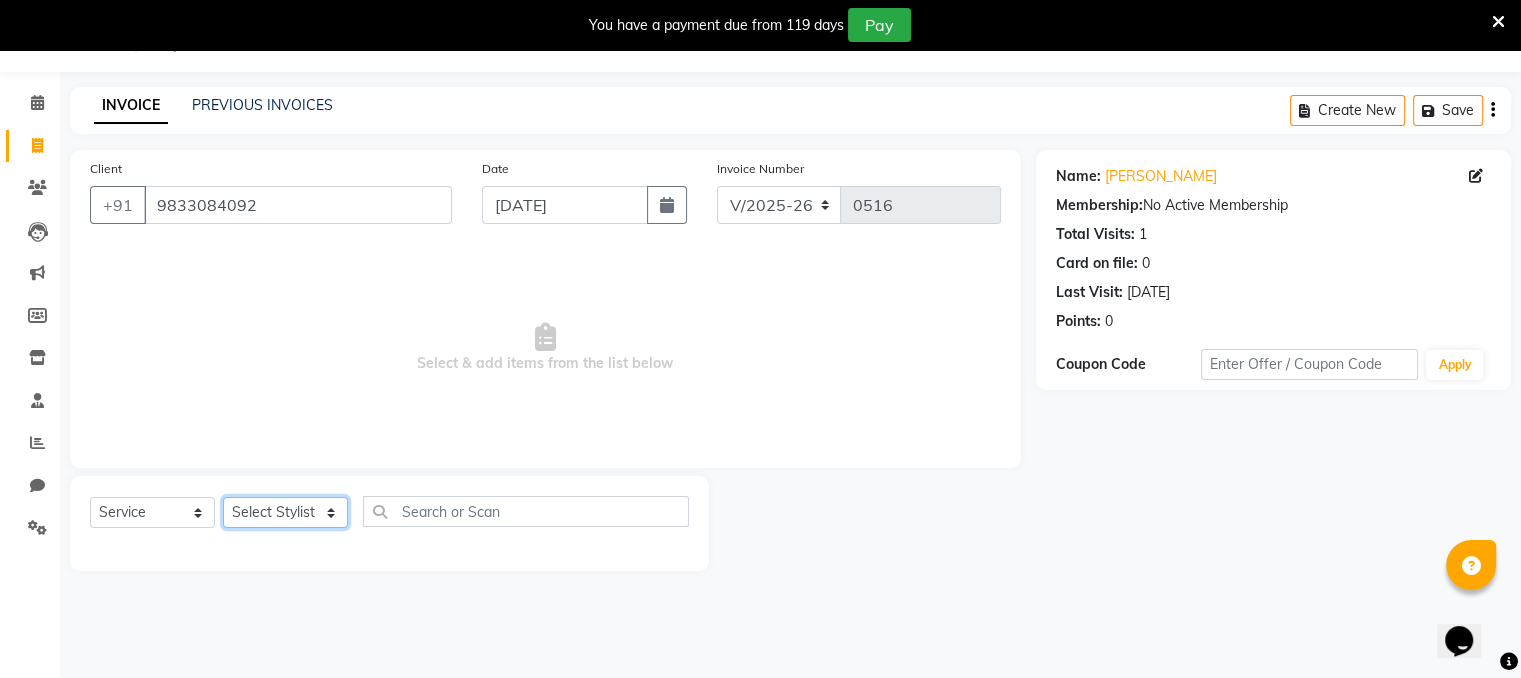 click on "Select Stylist Devi DIS Mamta Pinki [PERSON_NAME] Shweta Uma" 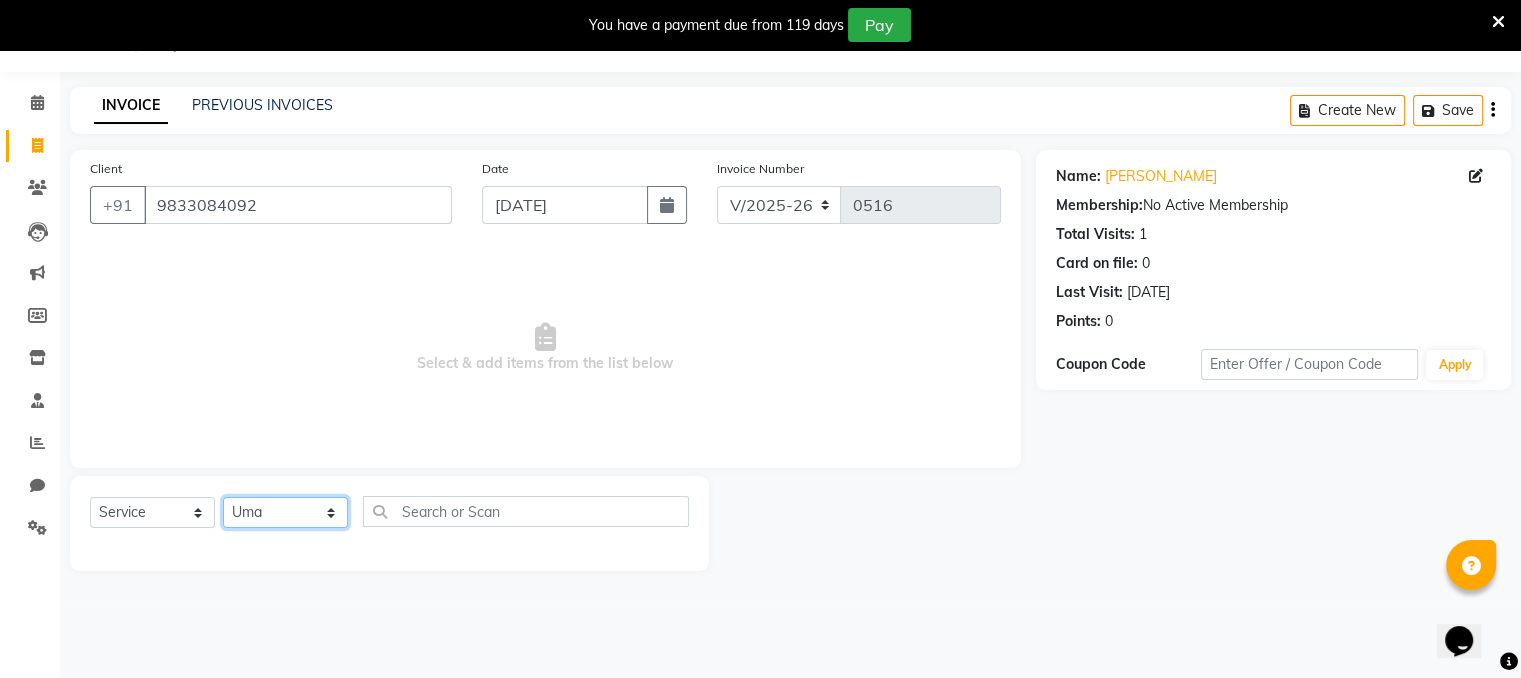 click on "Select Stylist Devi DIS Mamta Pinki [PERSON_NAME] Shweta Uma" 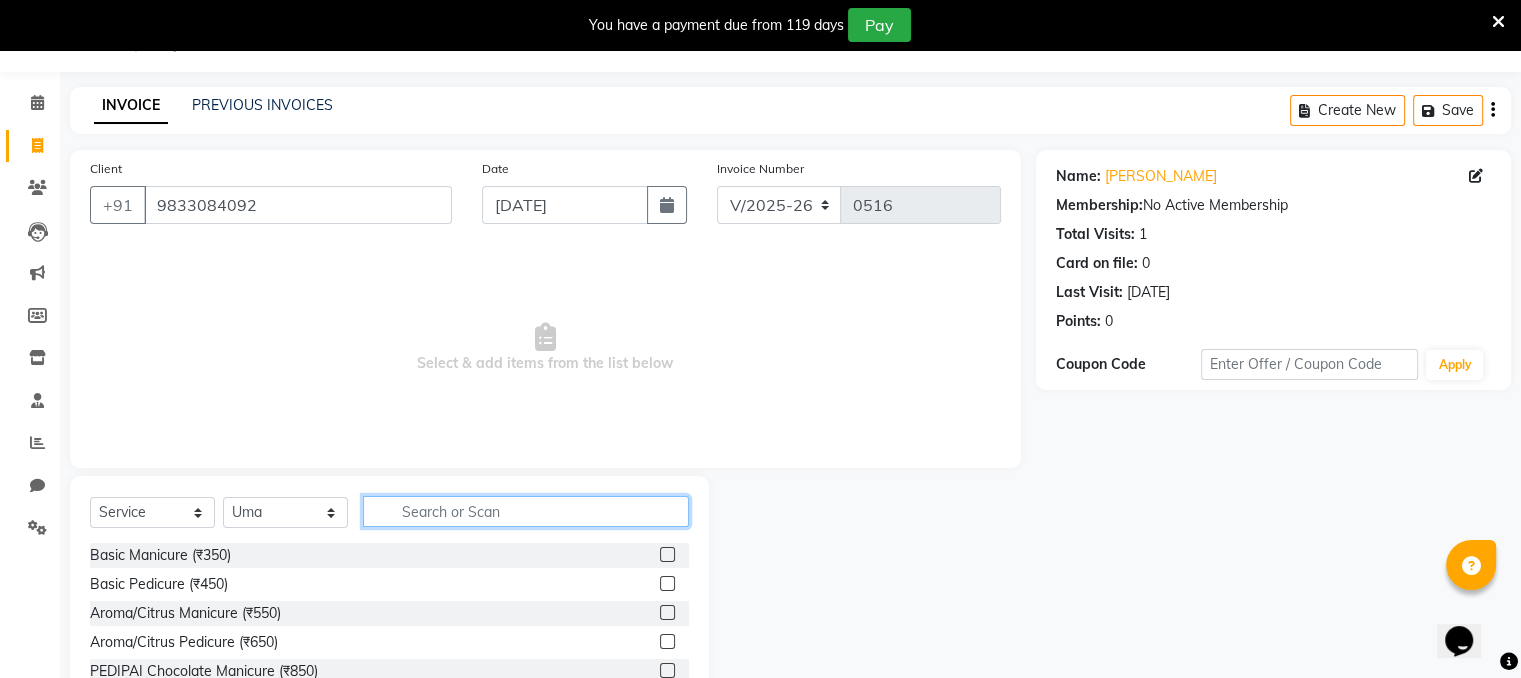 click 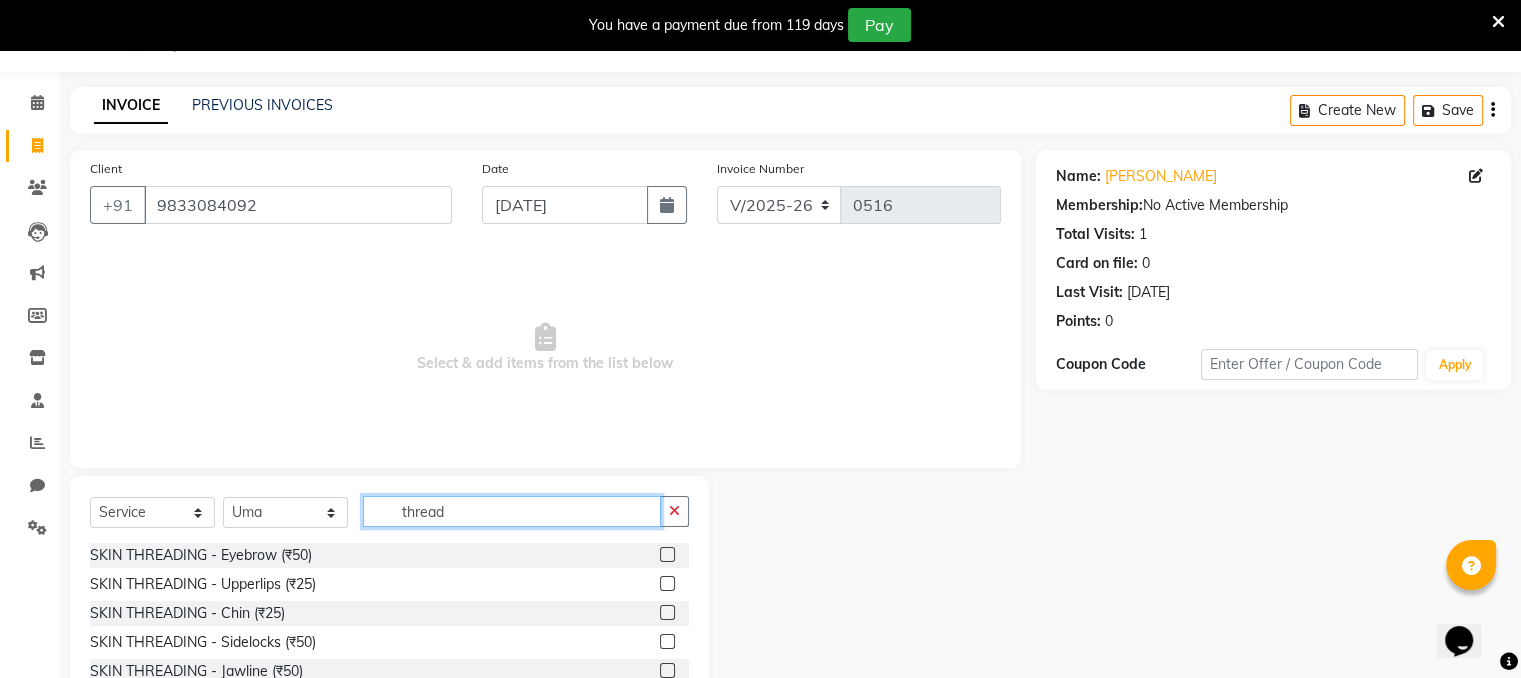 type on "thread" 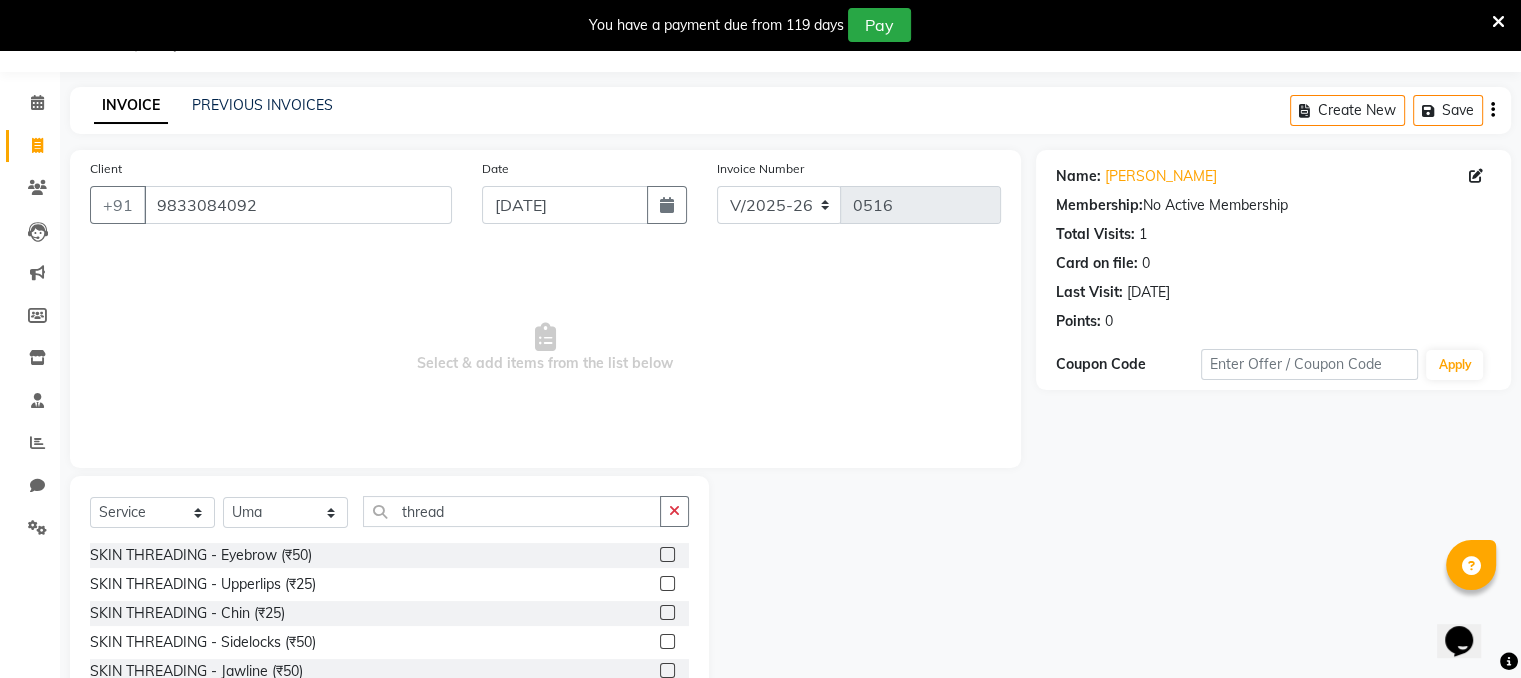 click 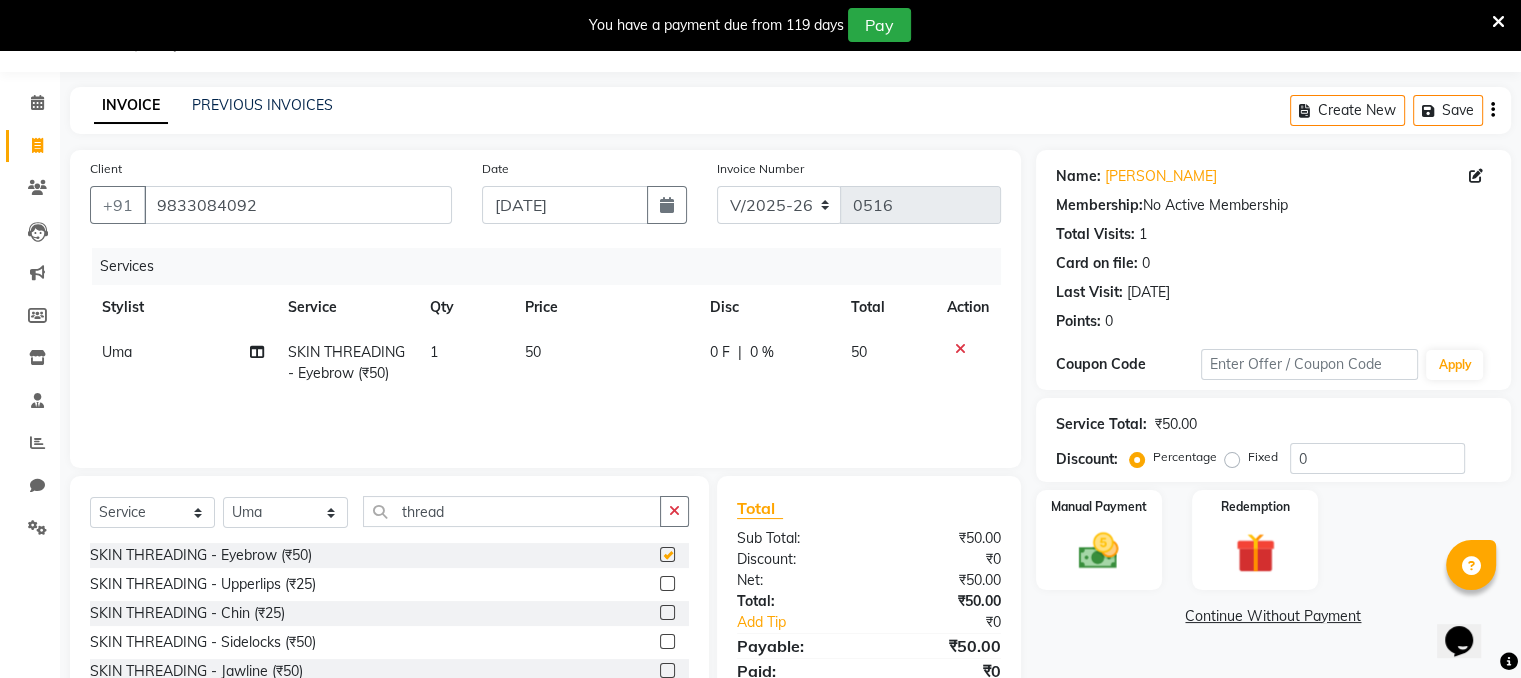 checkbox on "false" 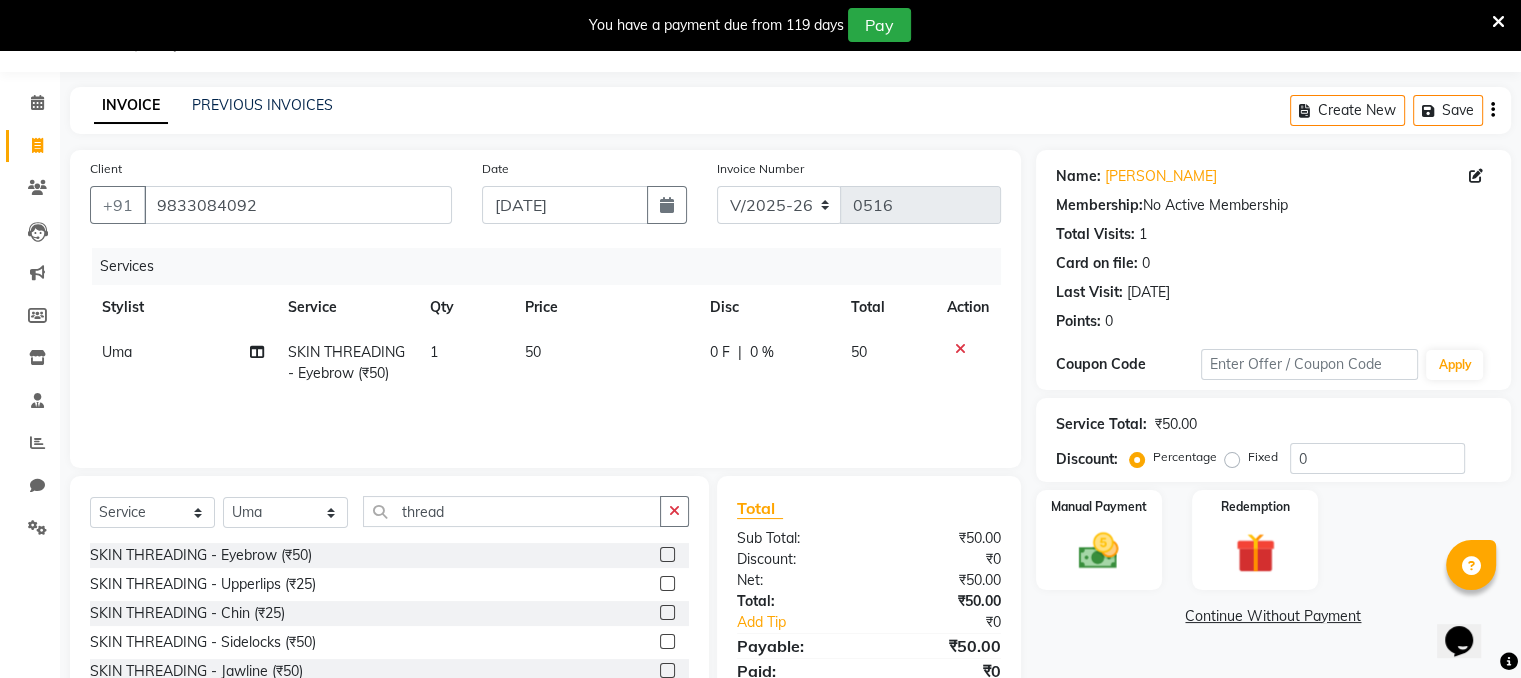 click 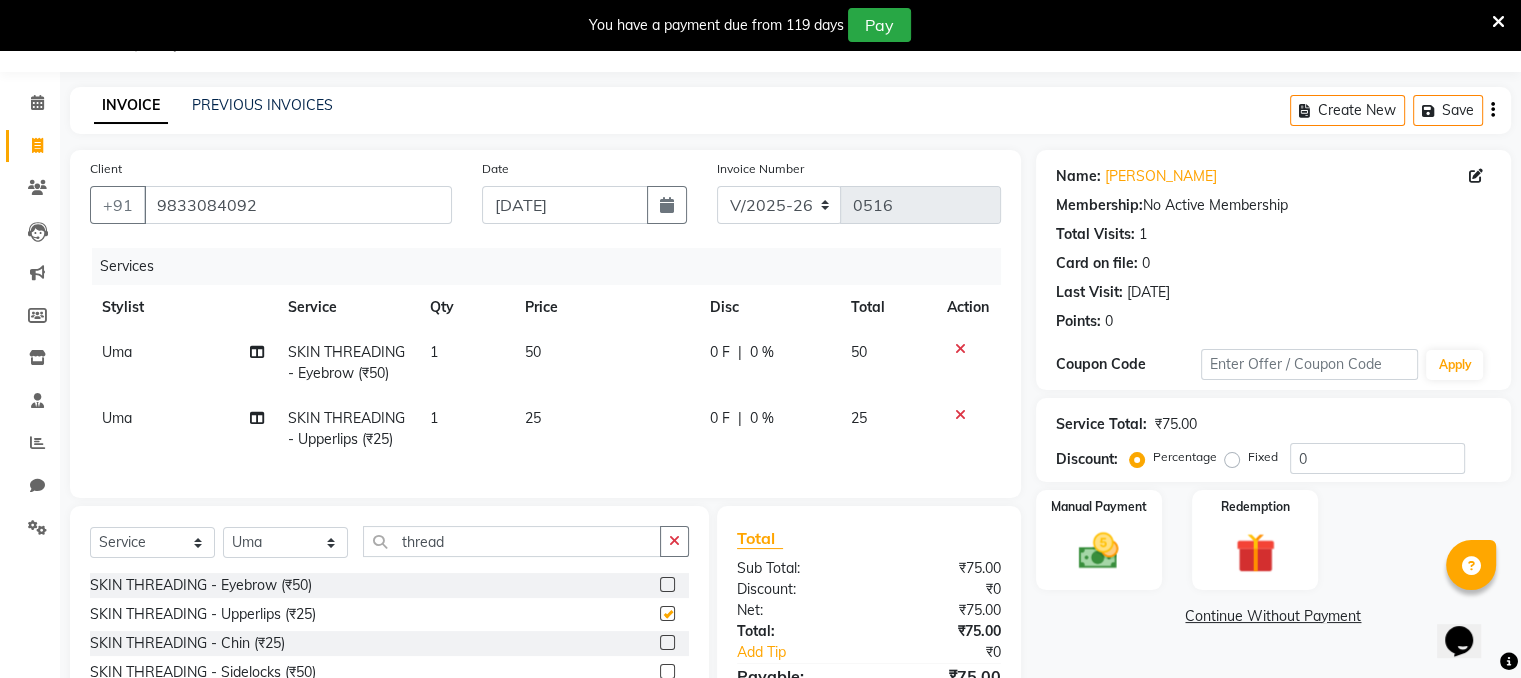 checkbox on "false" 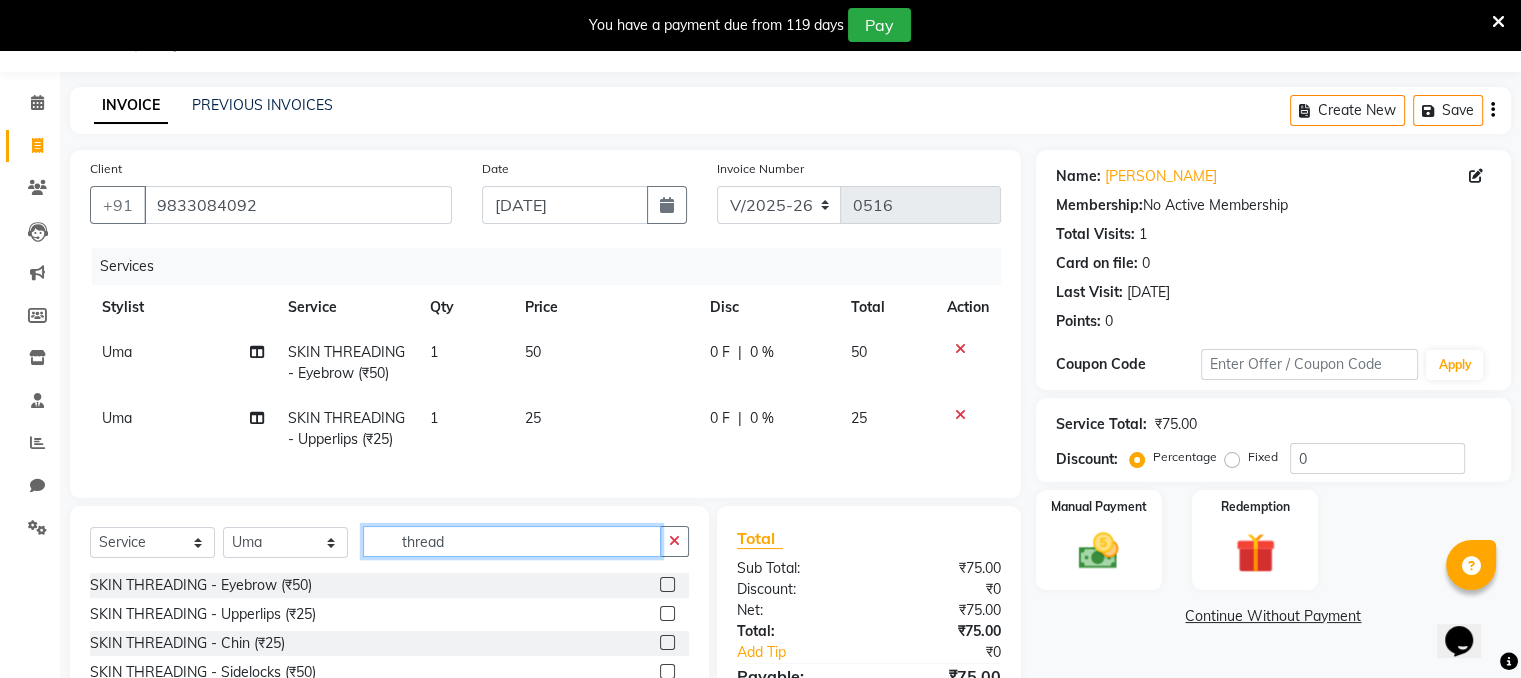 click on "thread" 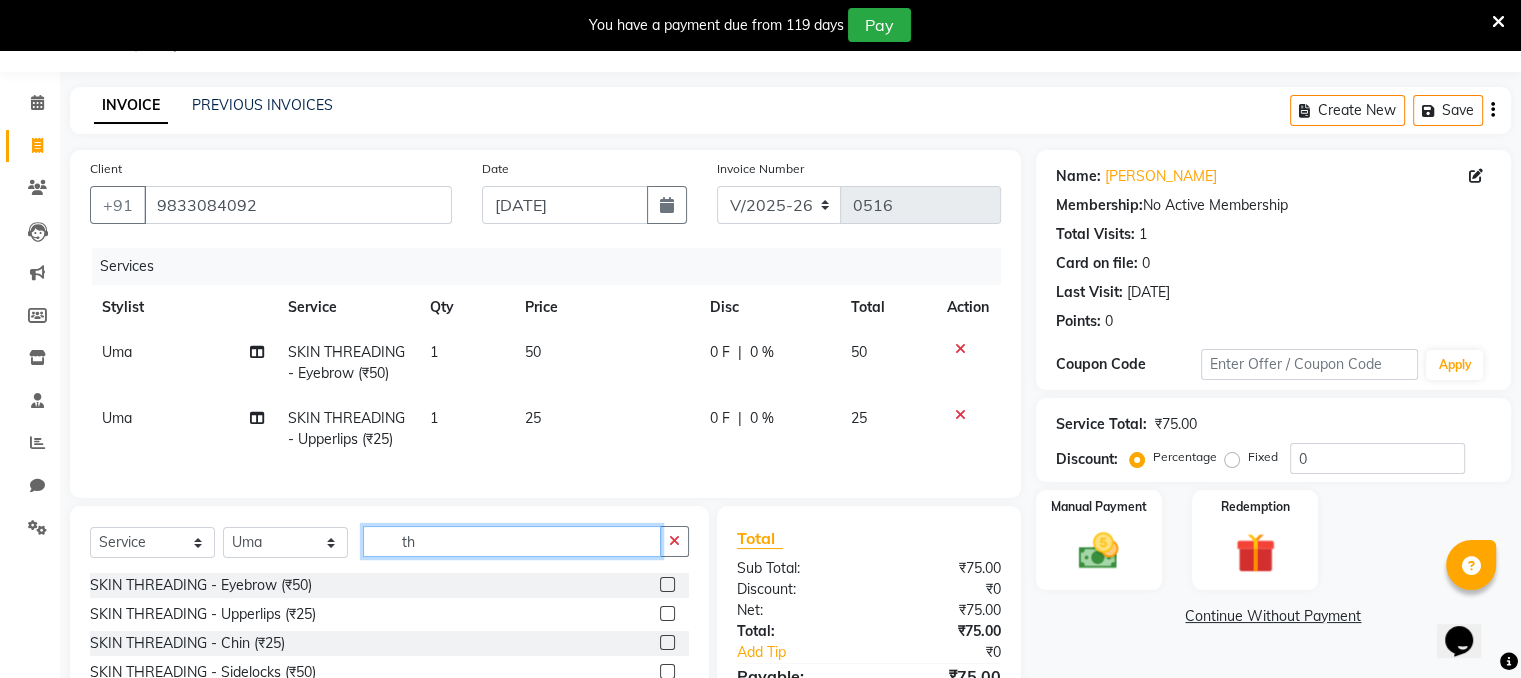type on "t" 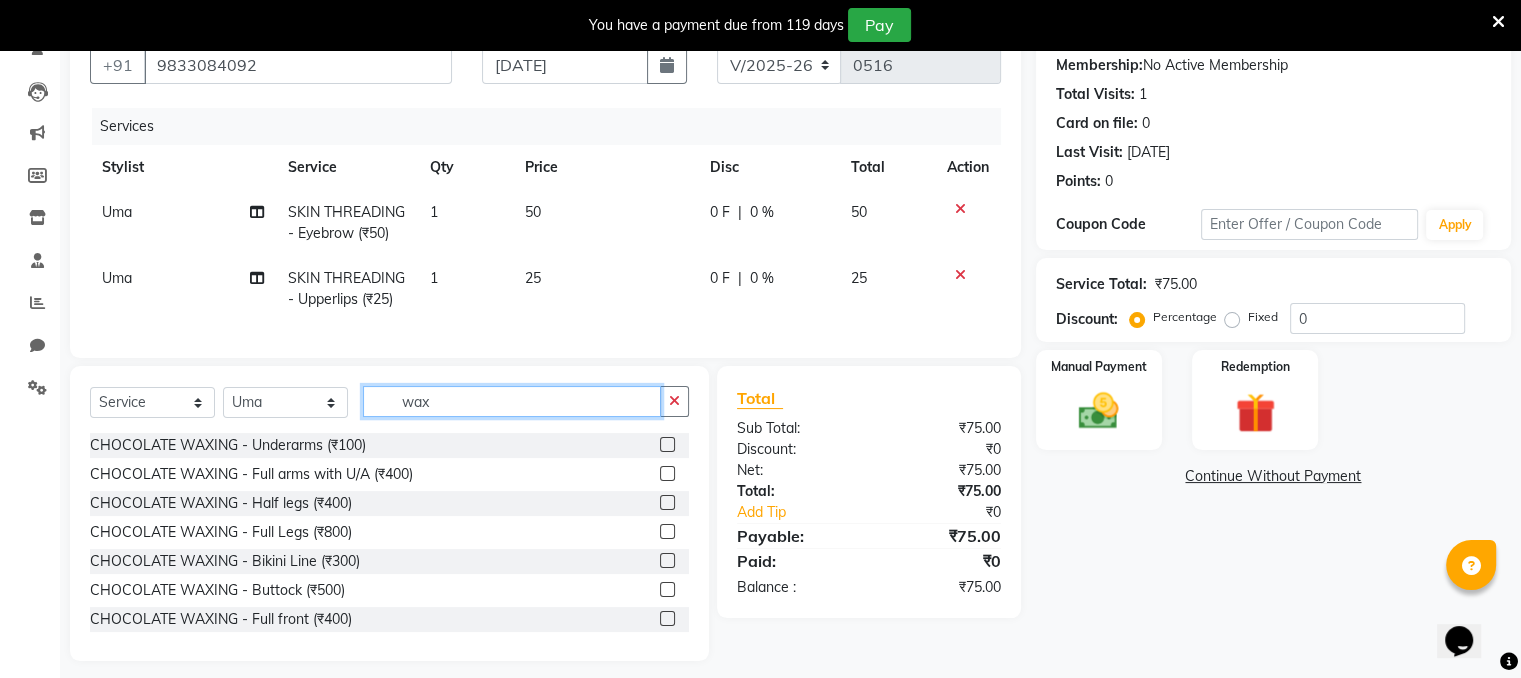 scroll, scrollTop: 219, scrollLeft: 0, axis: vertical 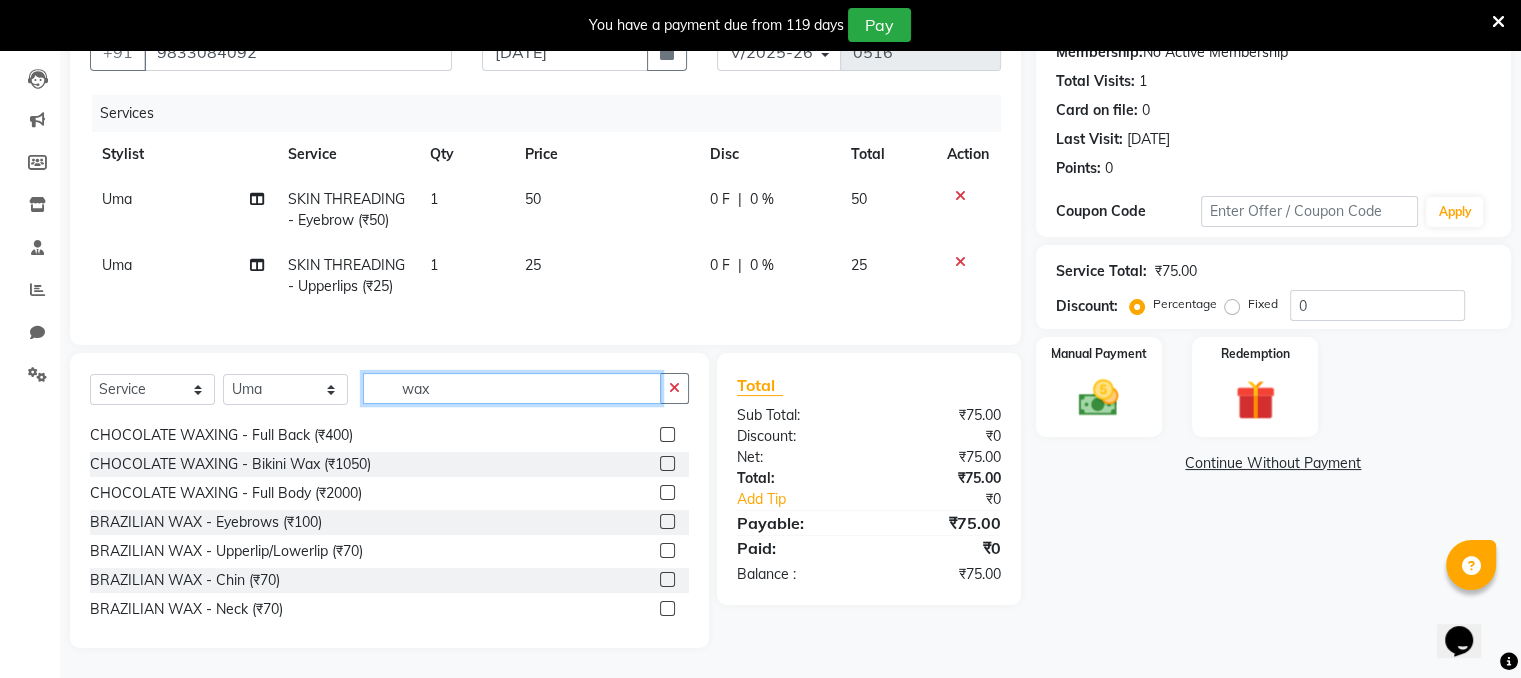type on "wax" 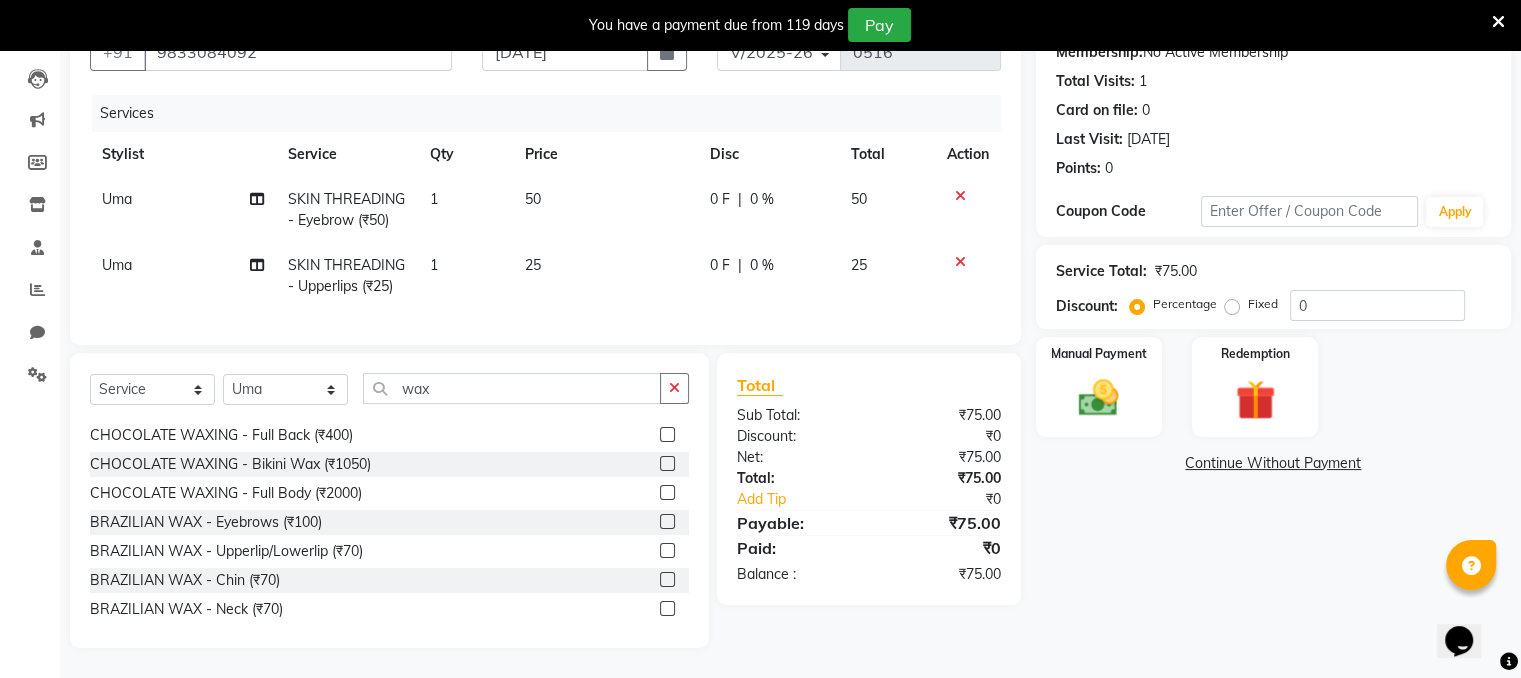 click 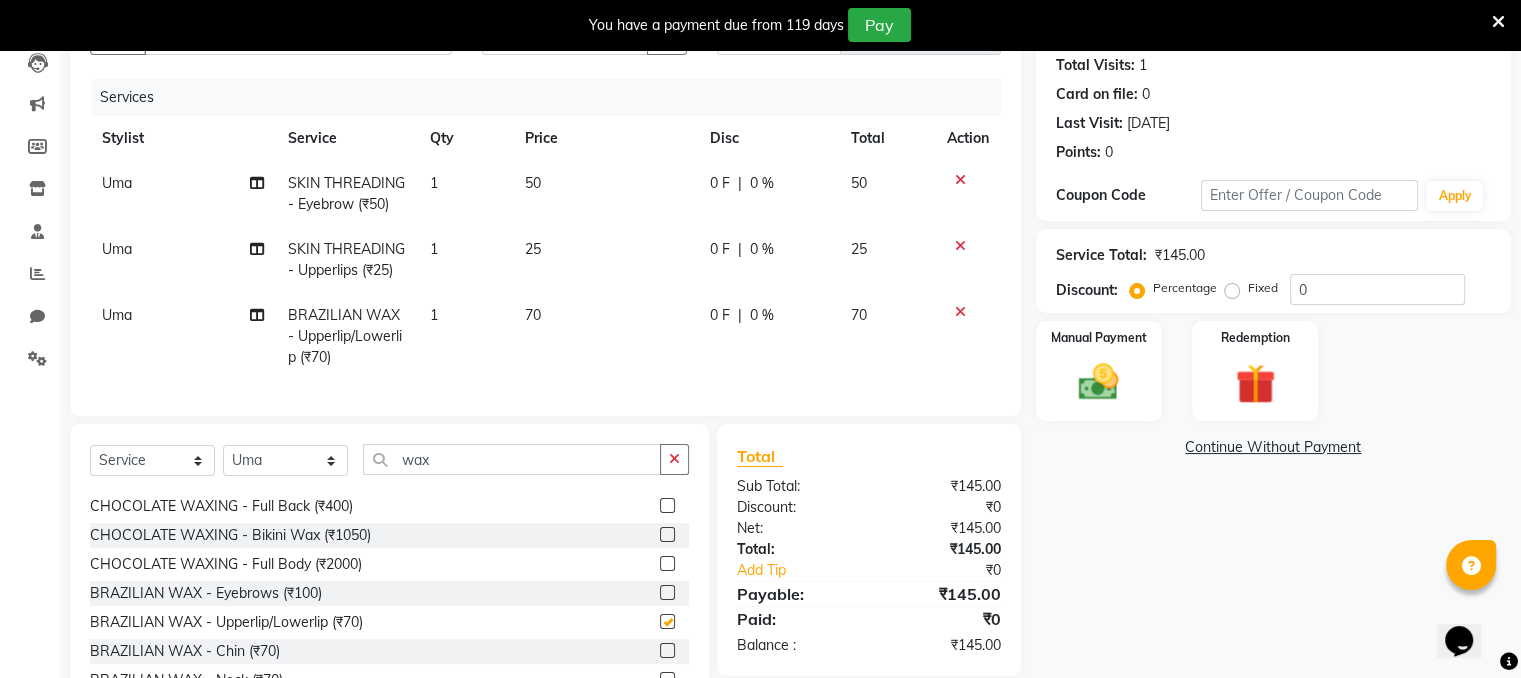 checkbox on "false" 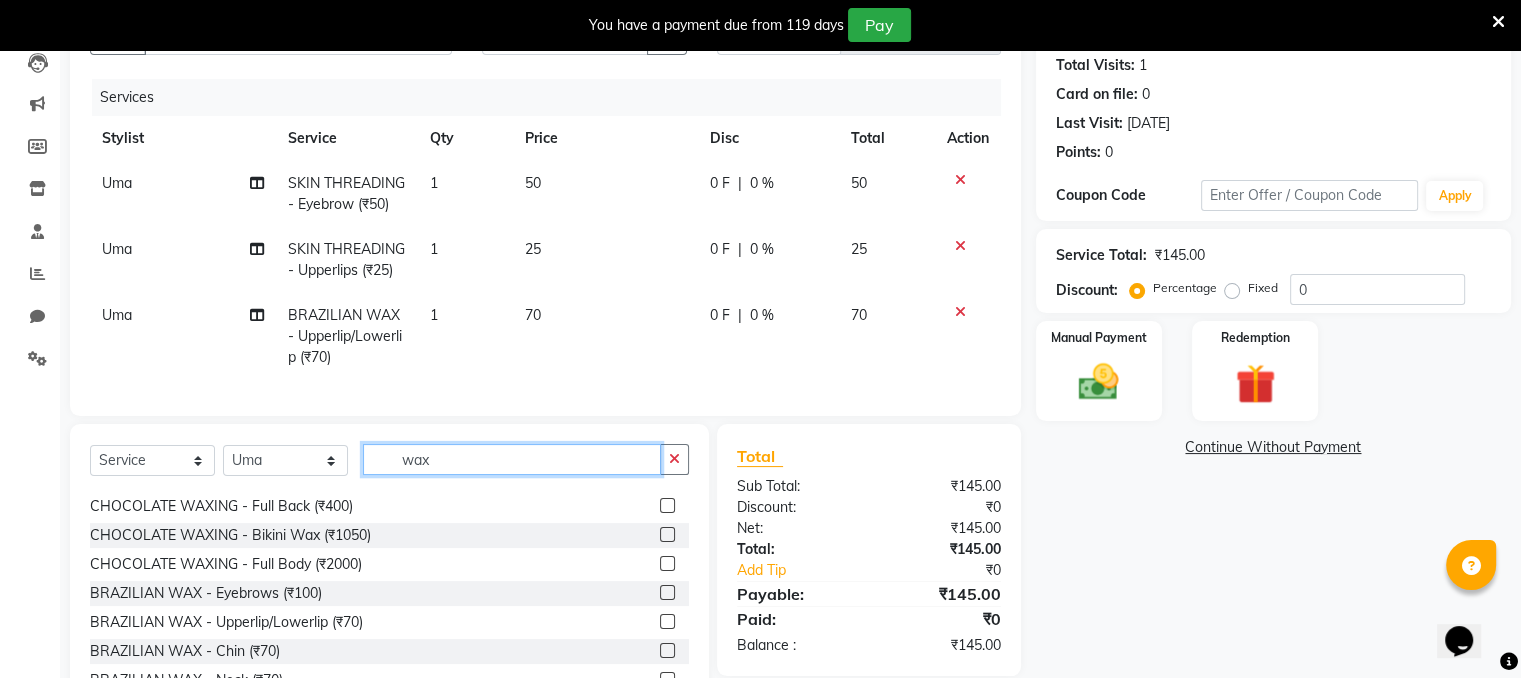 click on "wax" 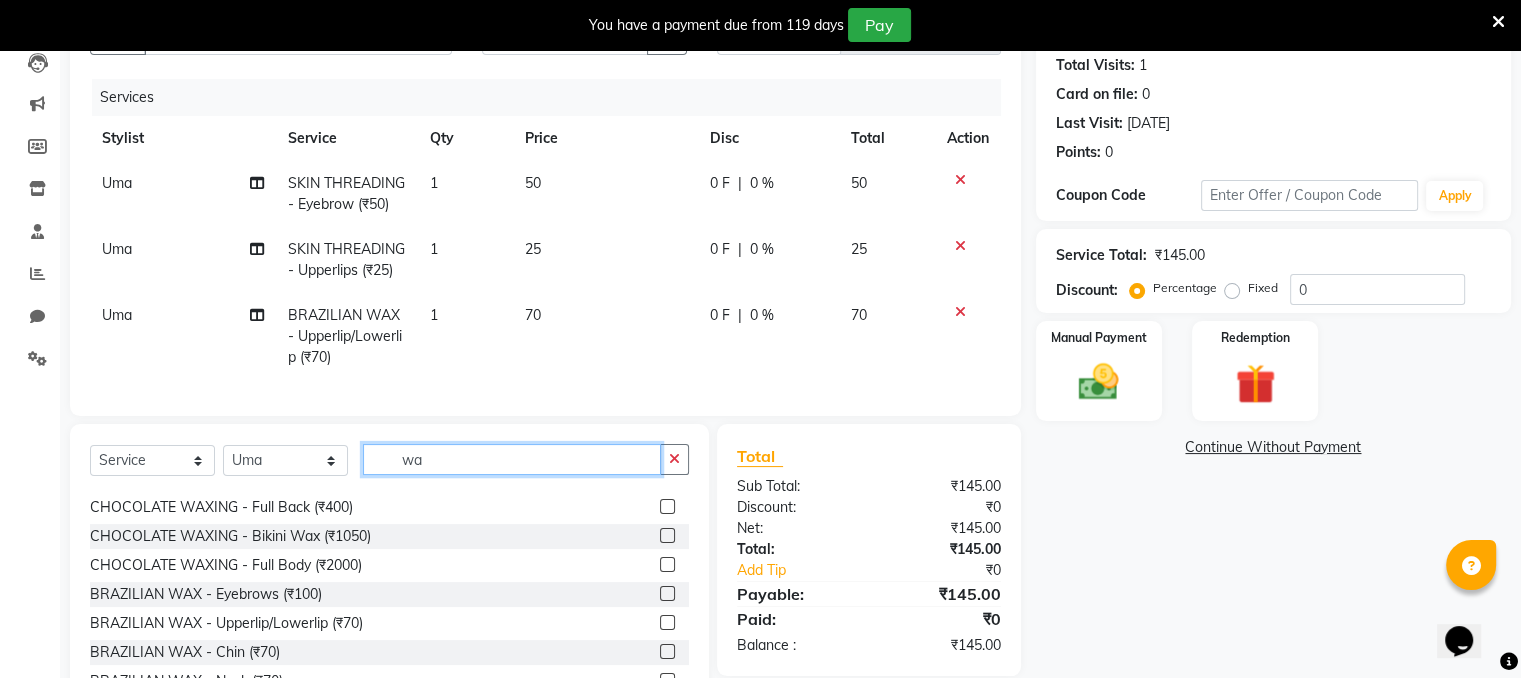 type on "w" 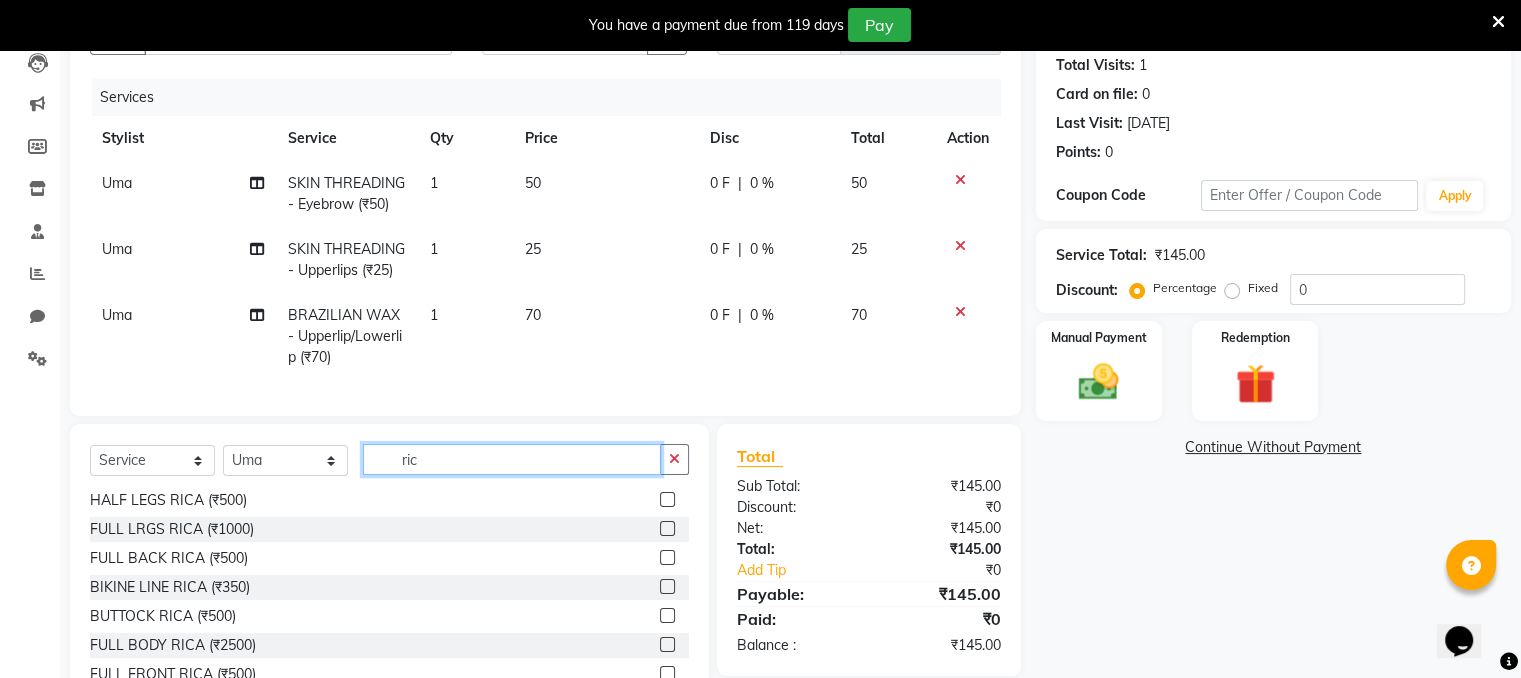 scroll, scrollTop: 90, scrollLeft: 0, axis: vertical 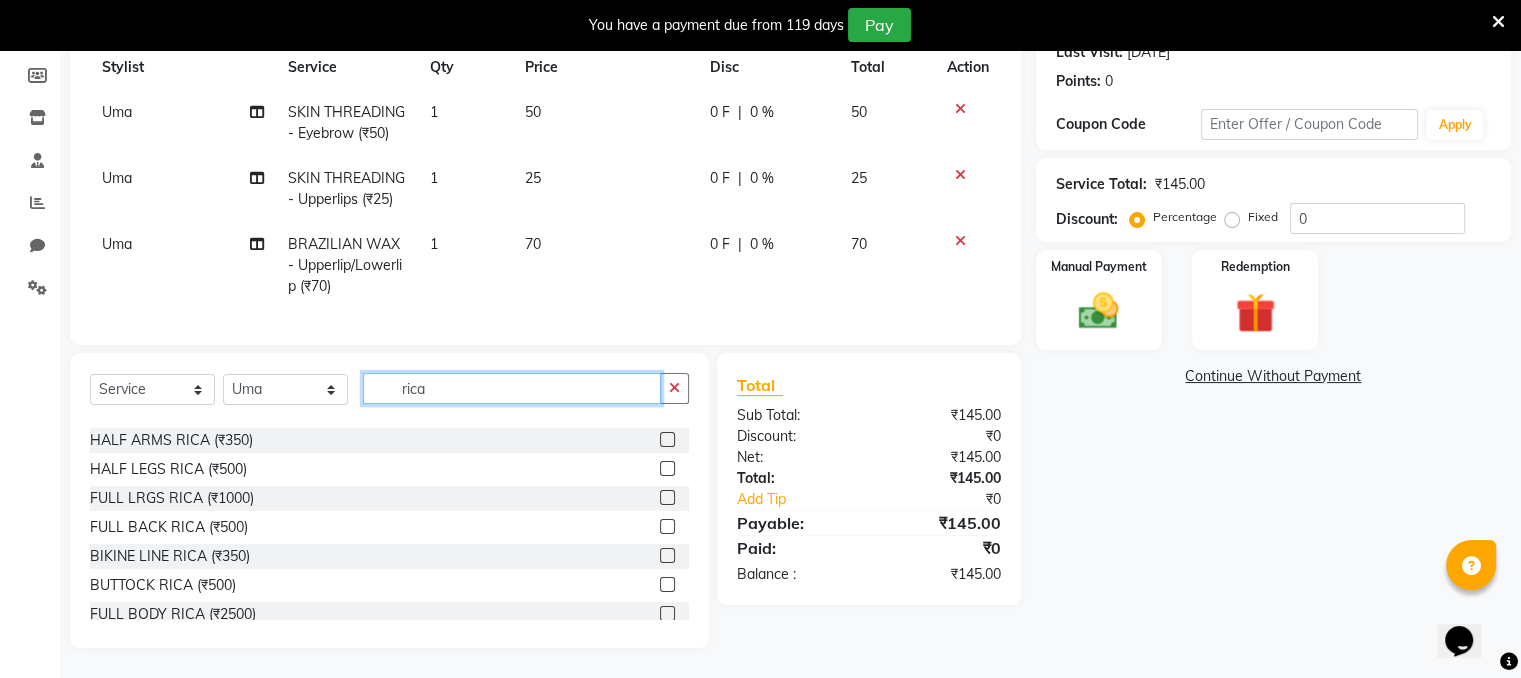type on "rica" 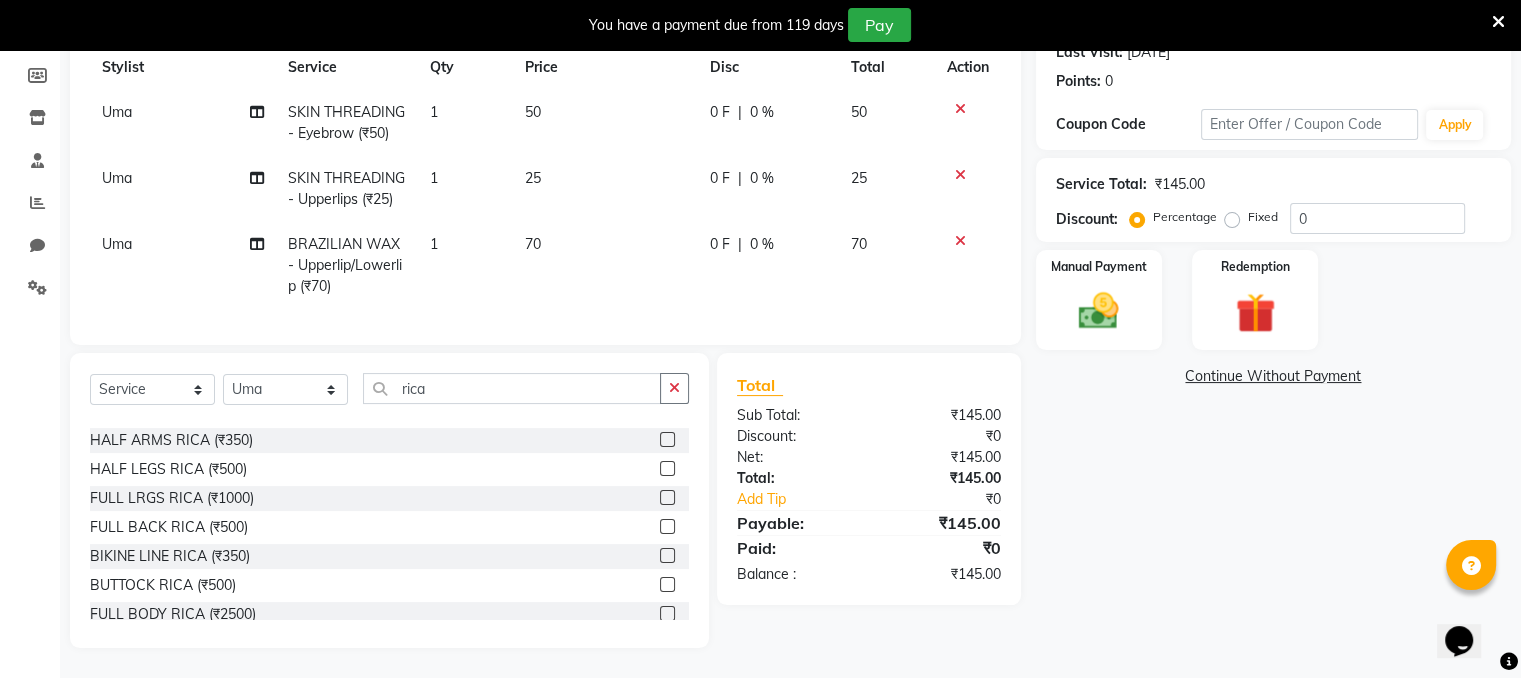 click 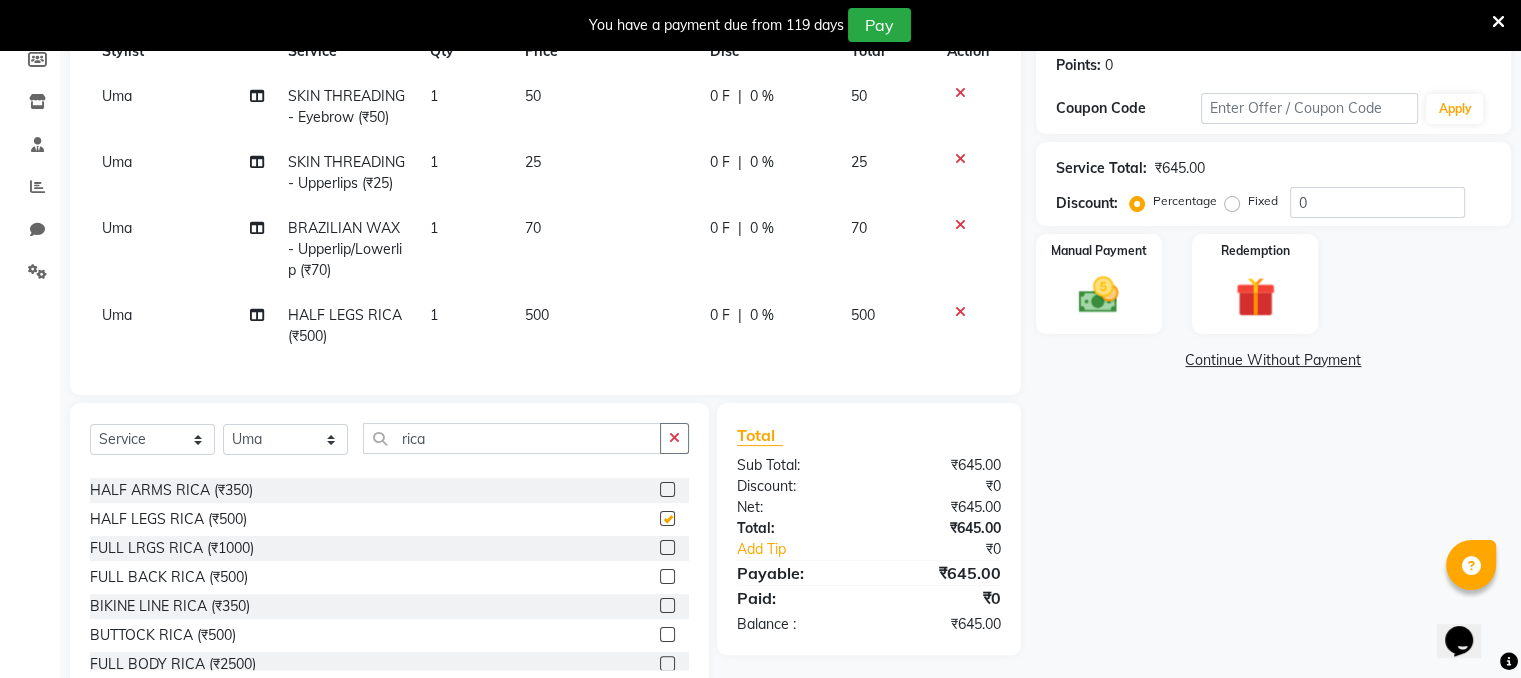checkbox on "false" 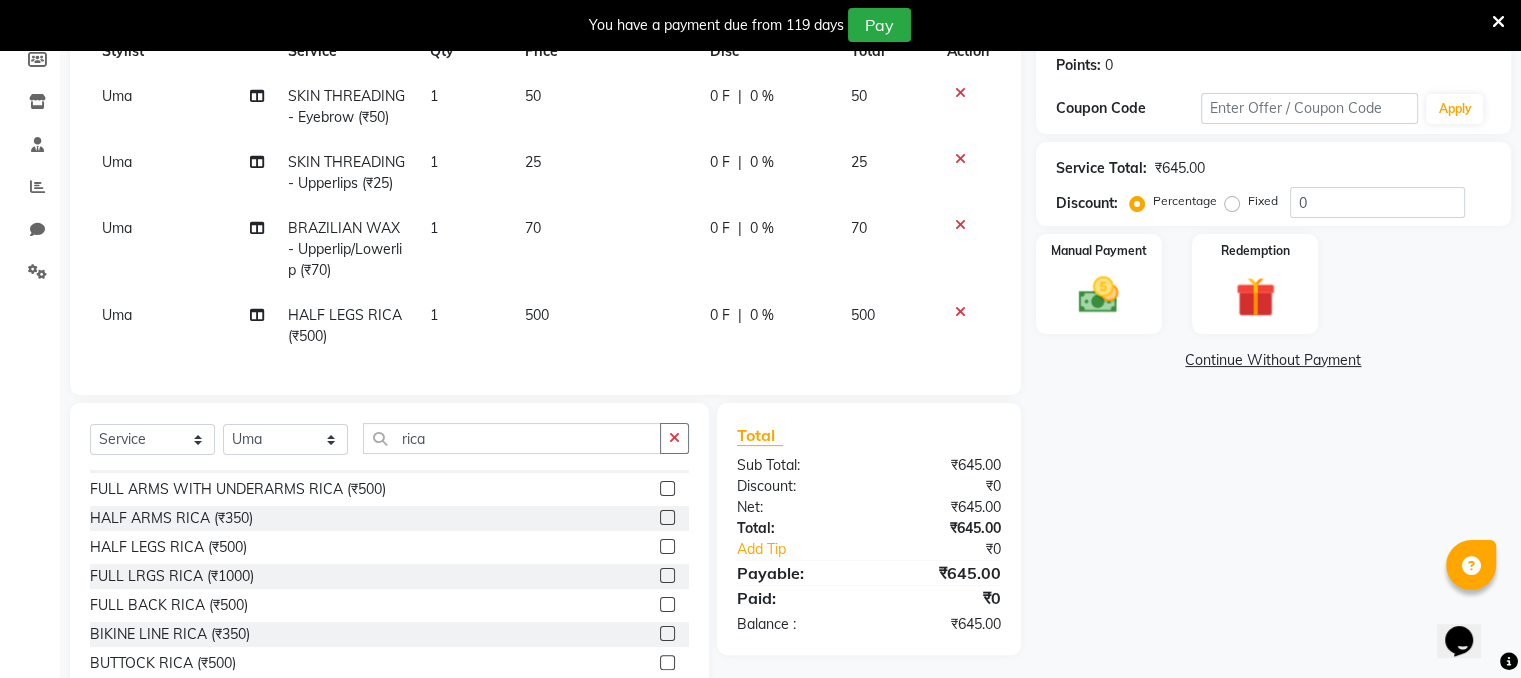 scroll, scrollTop: 10, scrollLeft: 0, axis: vertical 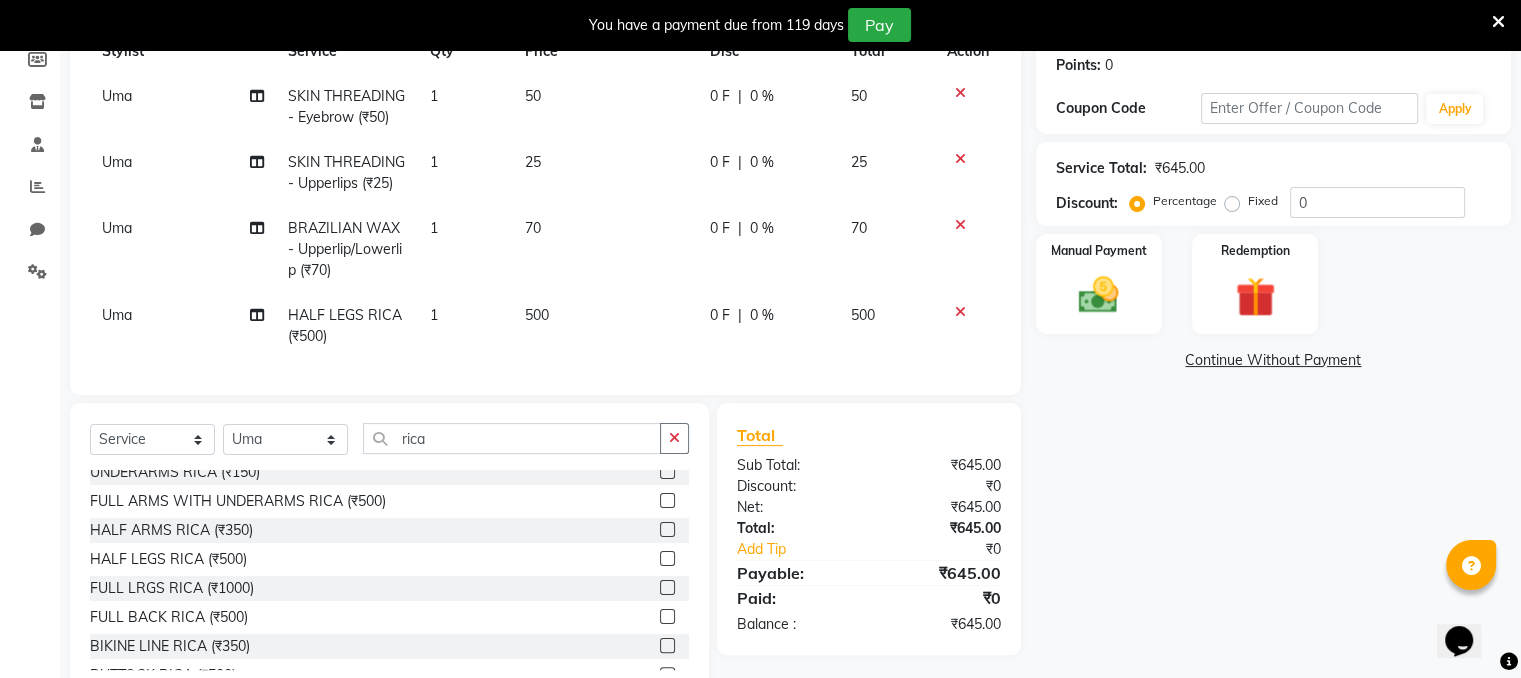 click 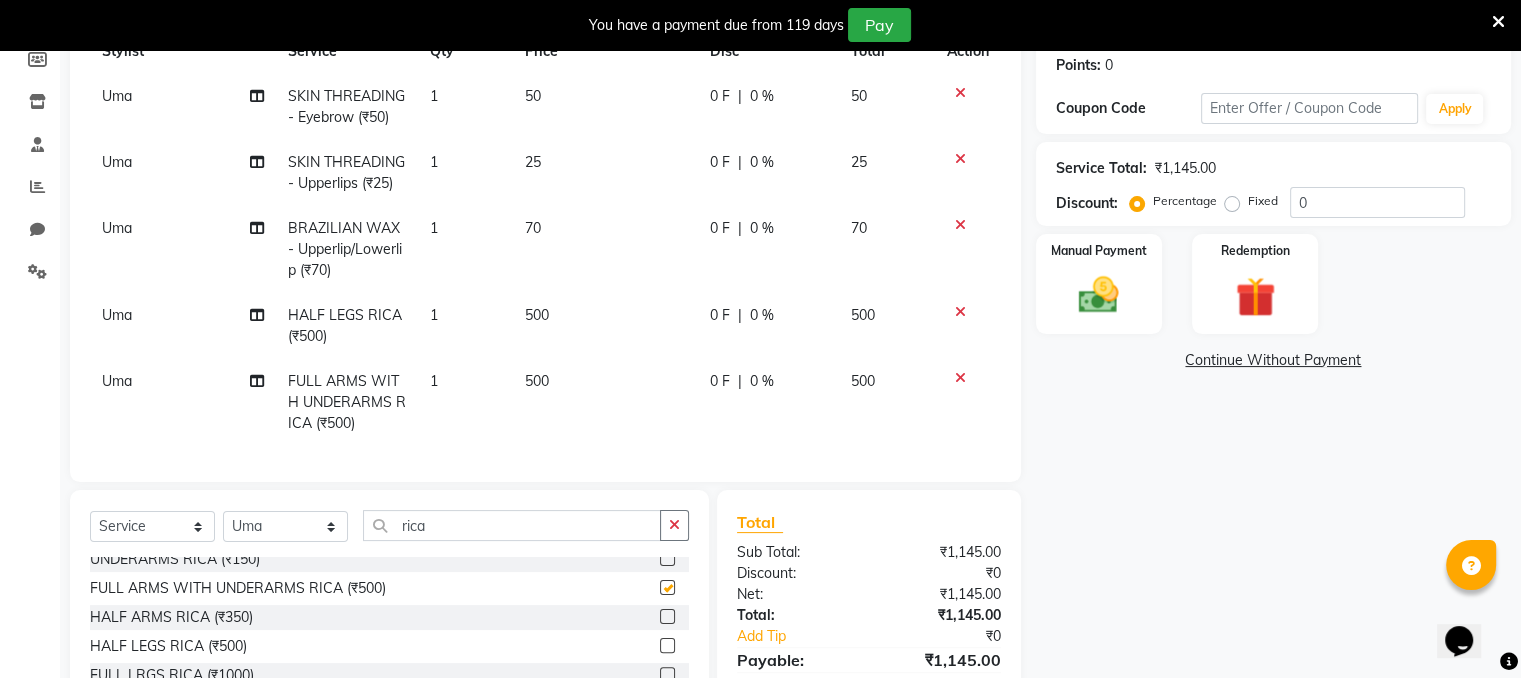 checkbox on "false" 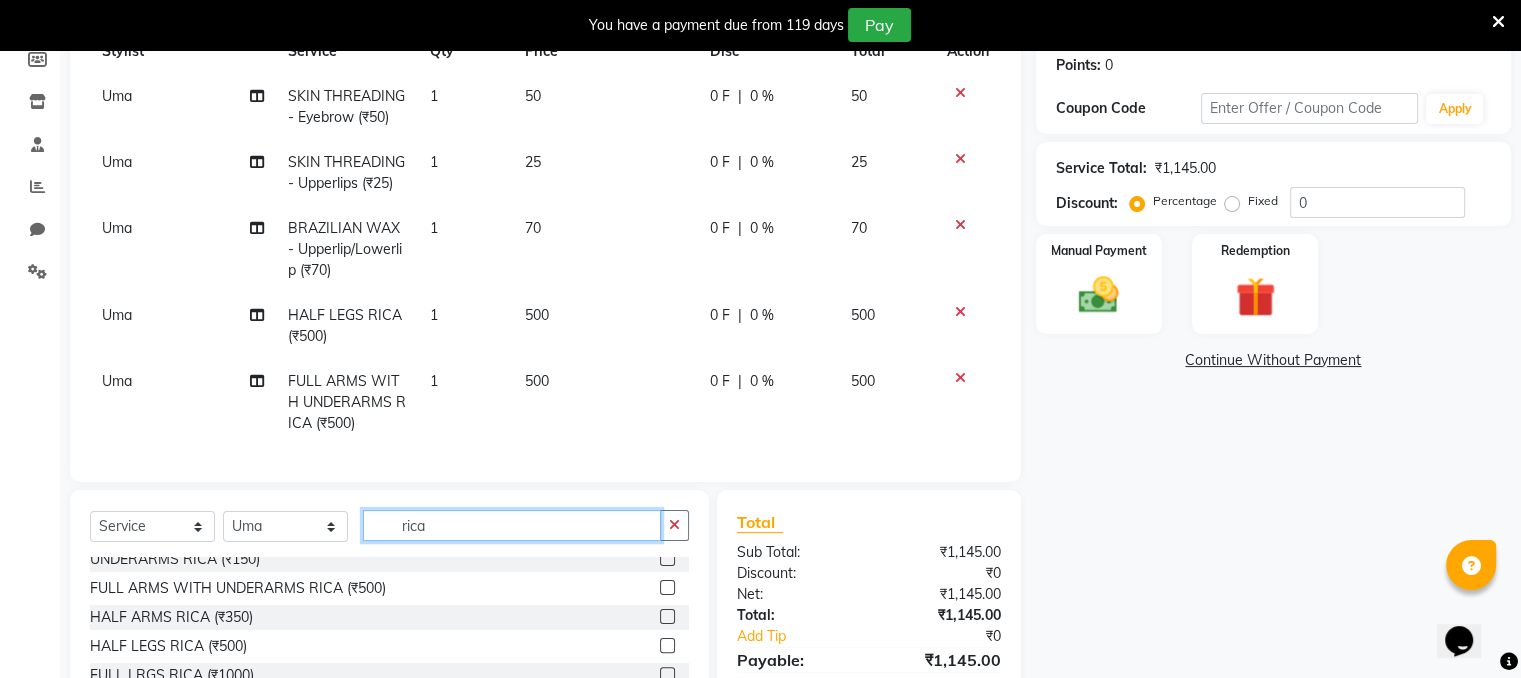 click on "rica" 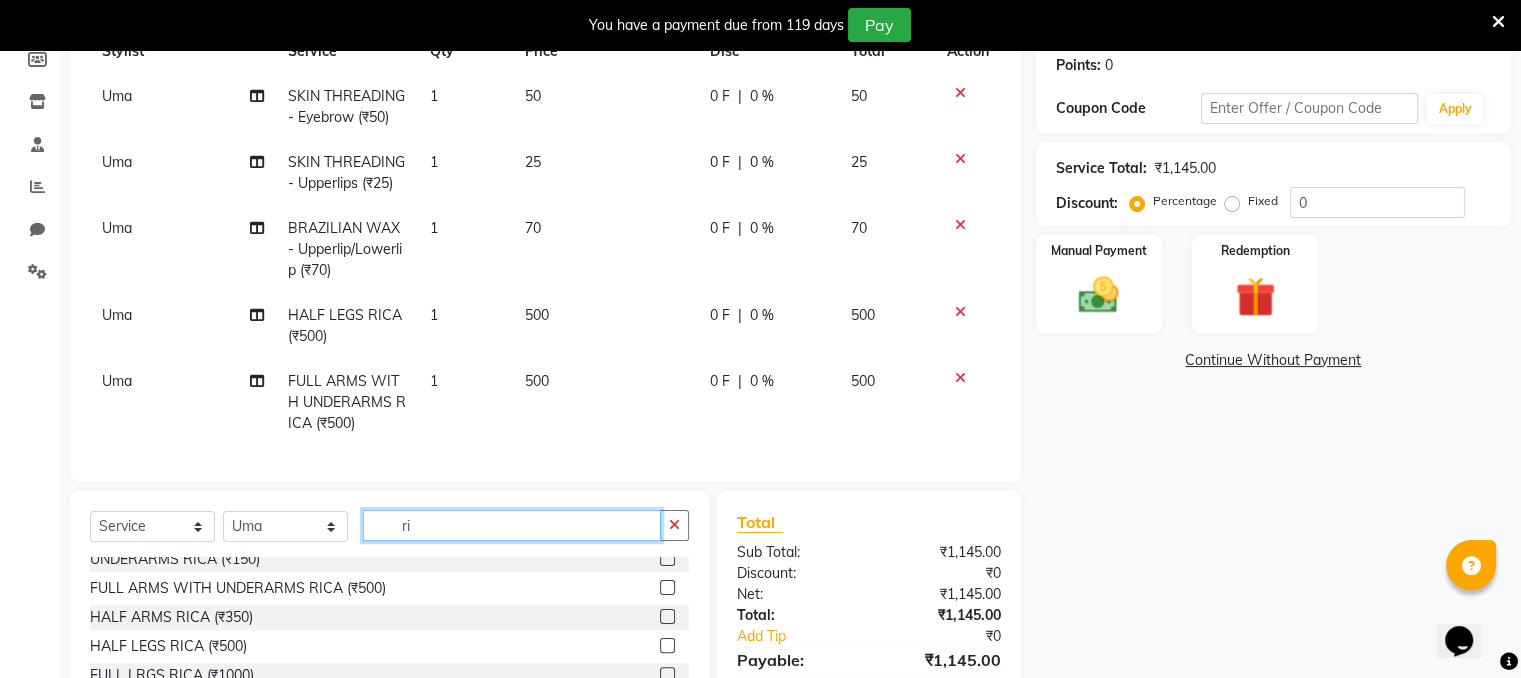 type on "r" 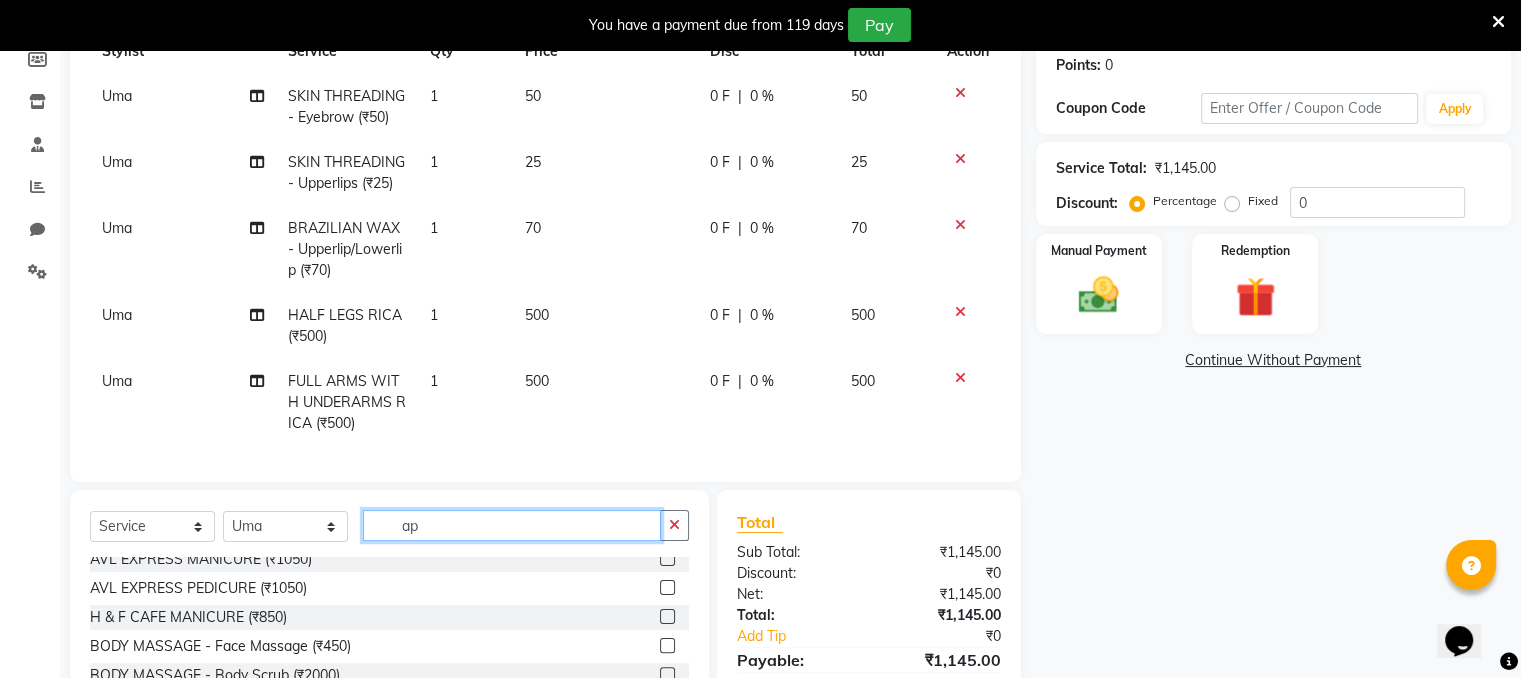 scroll, scrollTop: 0, scrollLeft: 0, axis: both 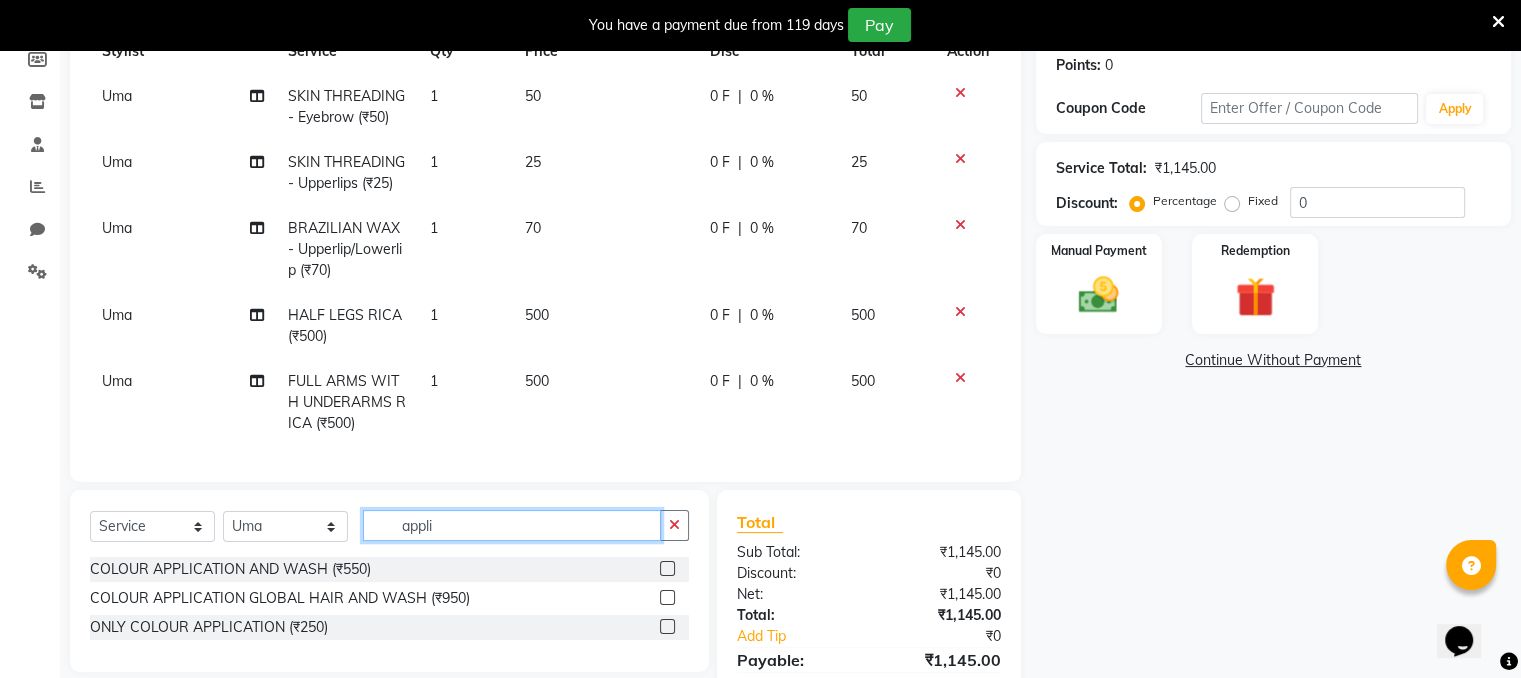 type on "appli" 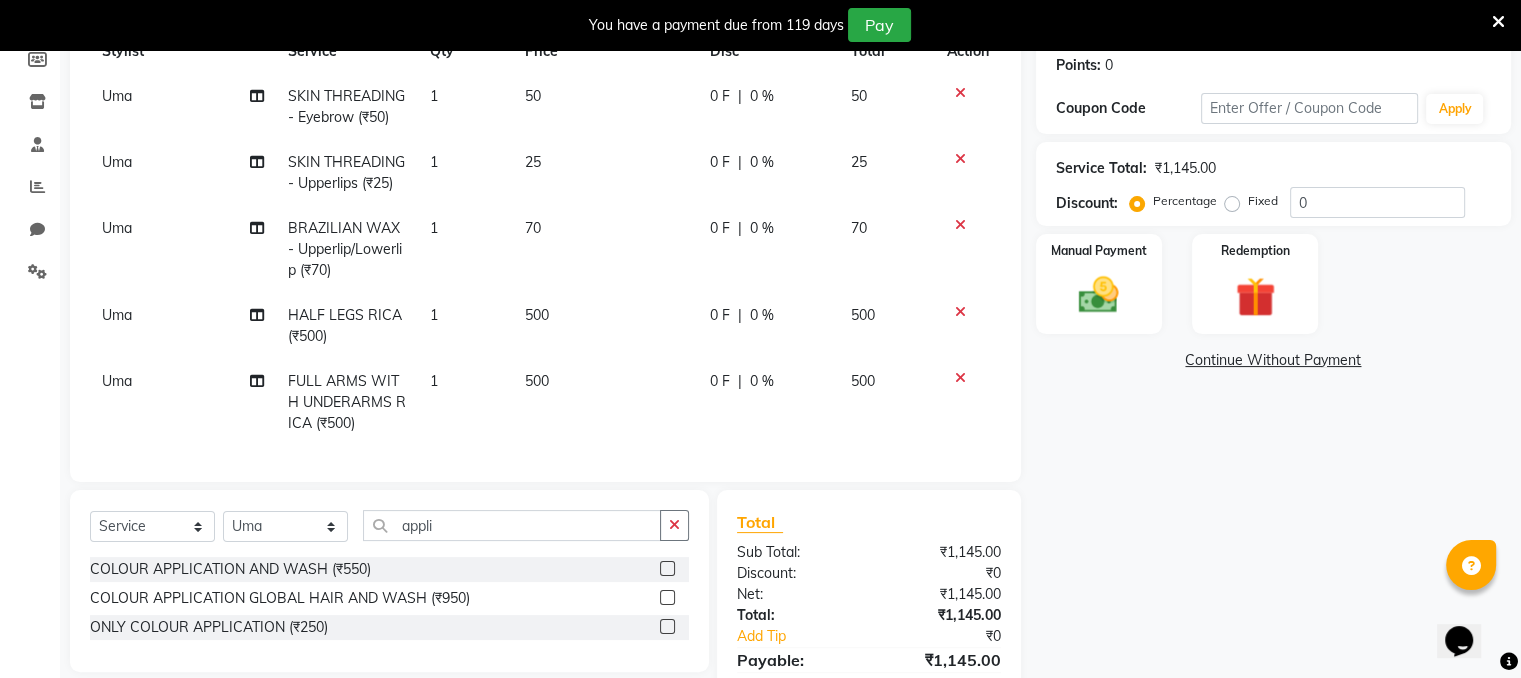 click 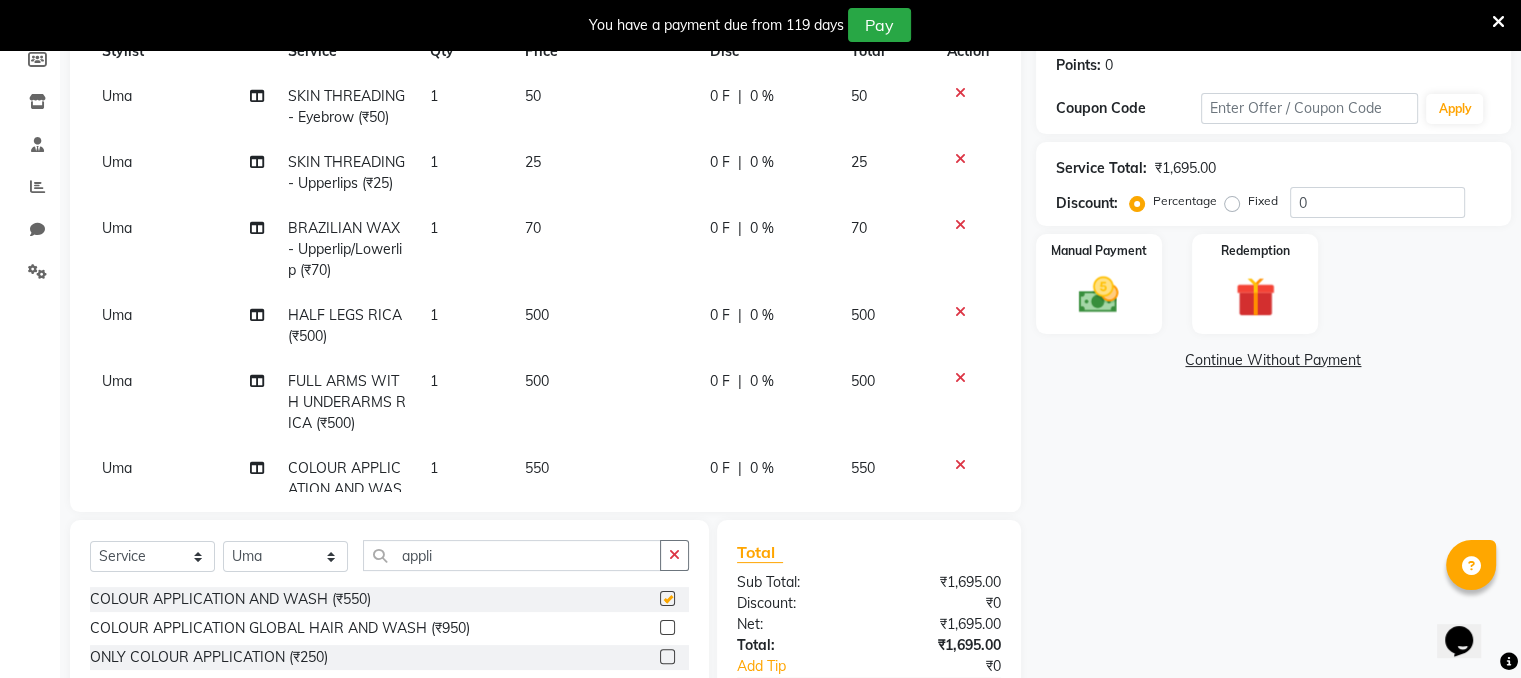 checkbox on "false" 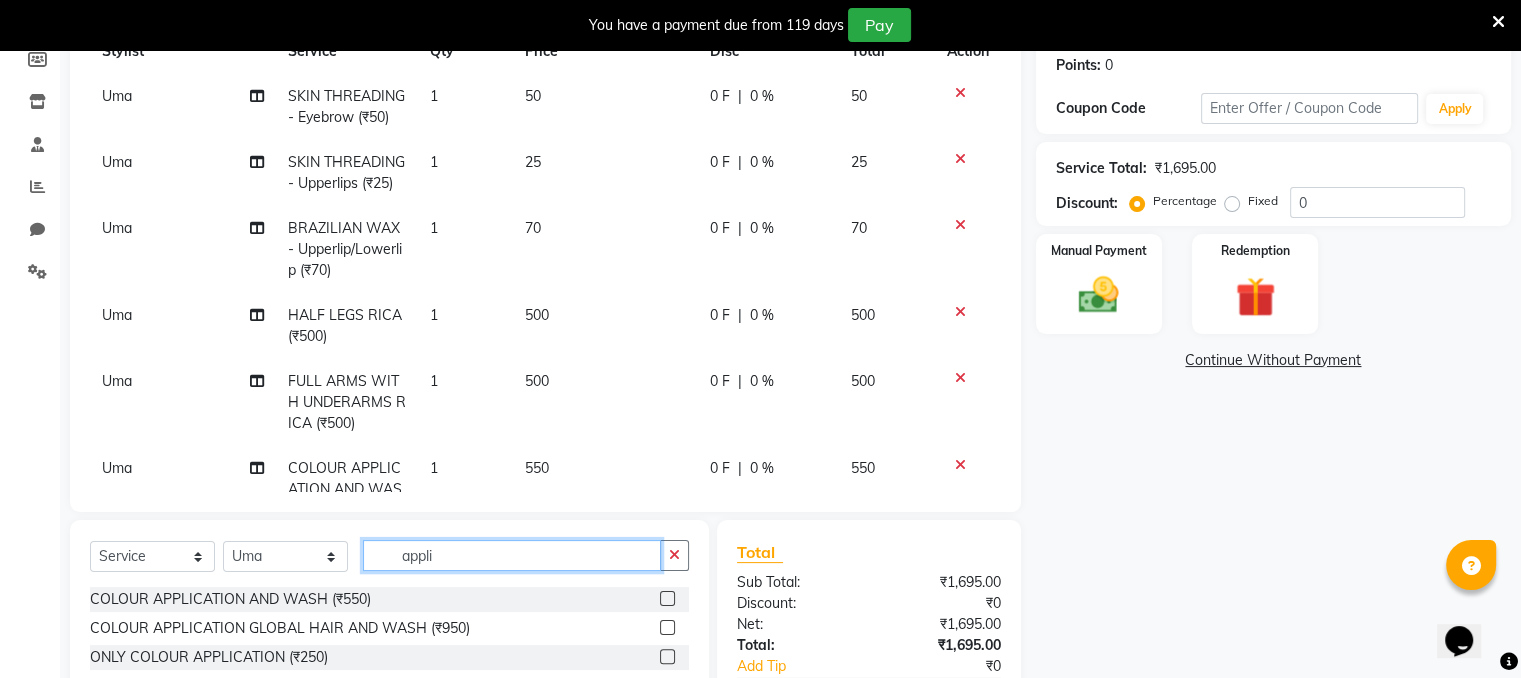 click on "appli" 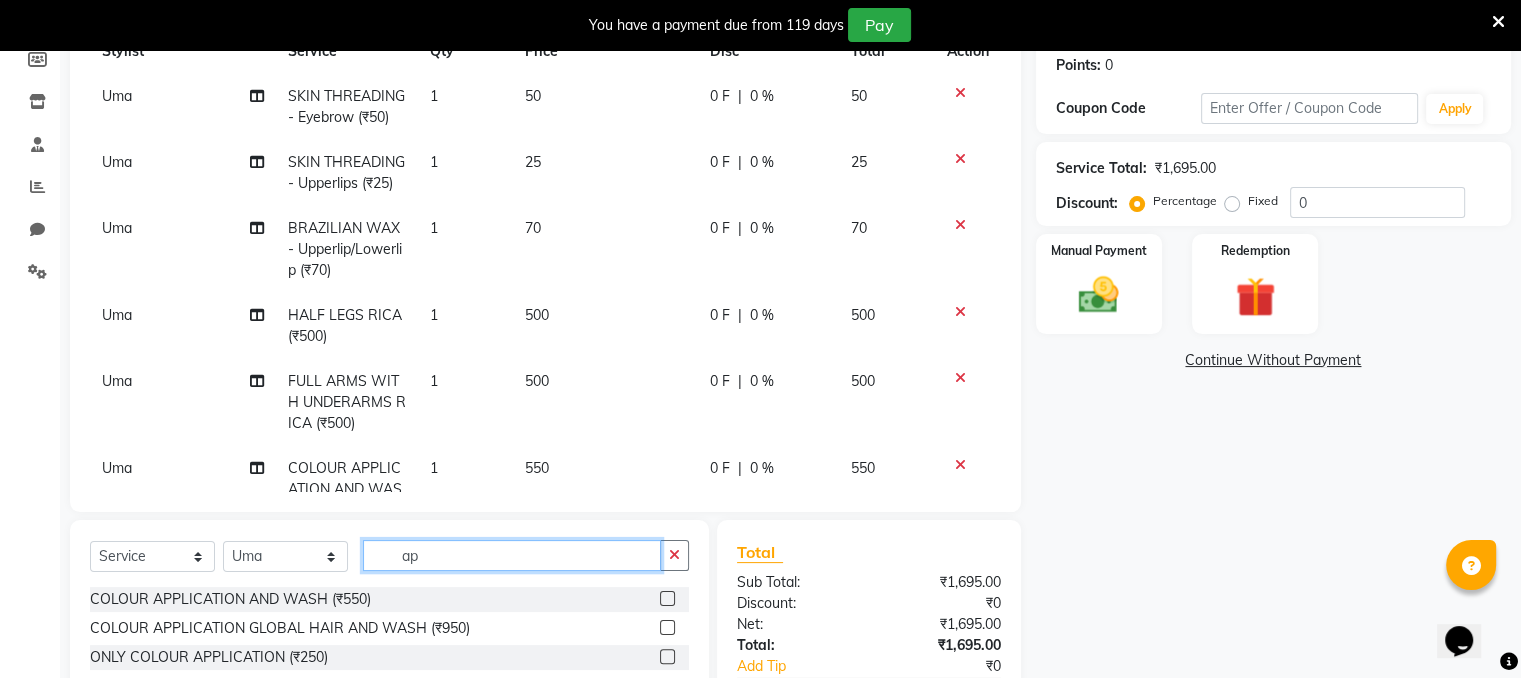 type on "a" 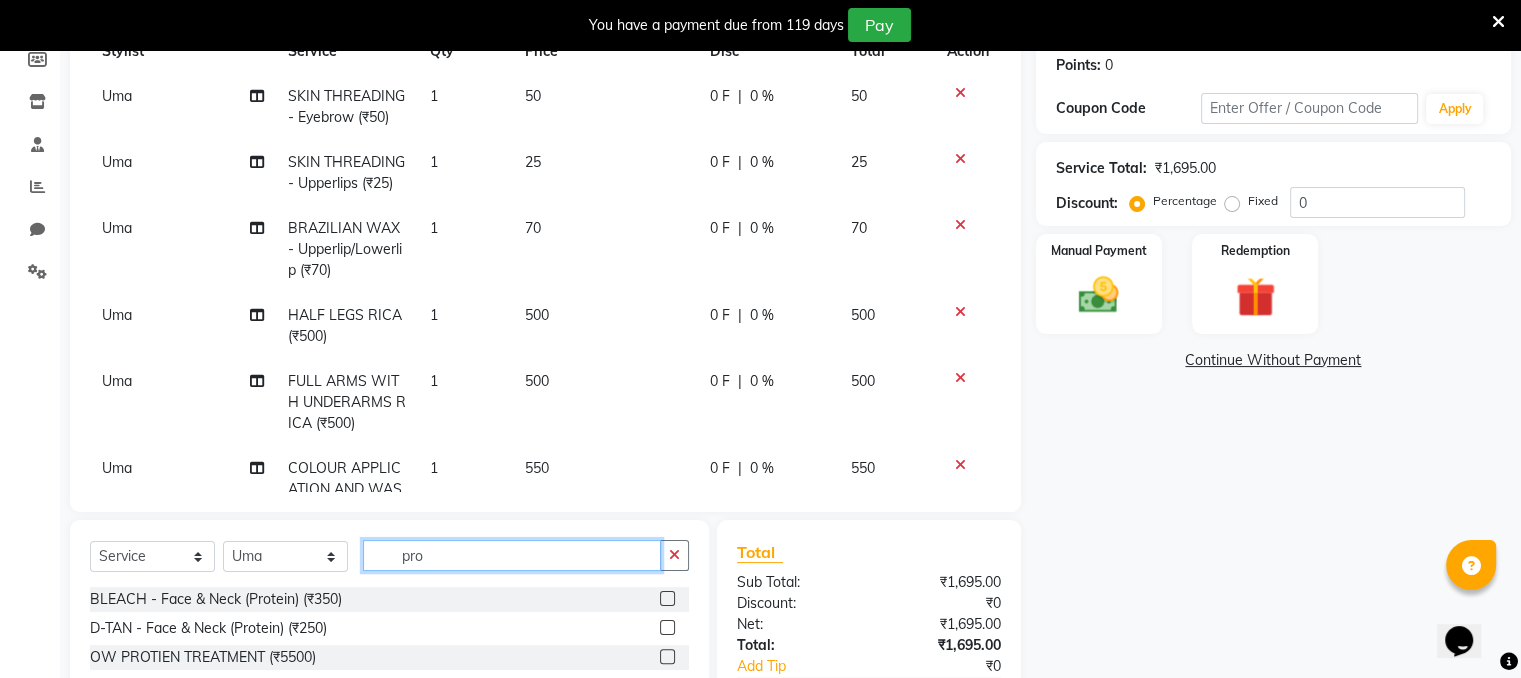 type on "pro" 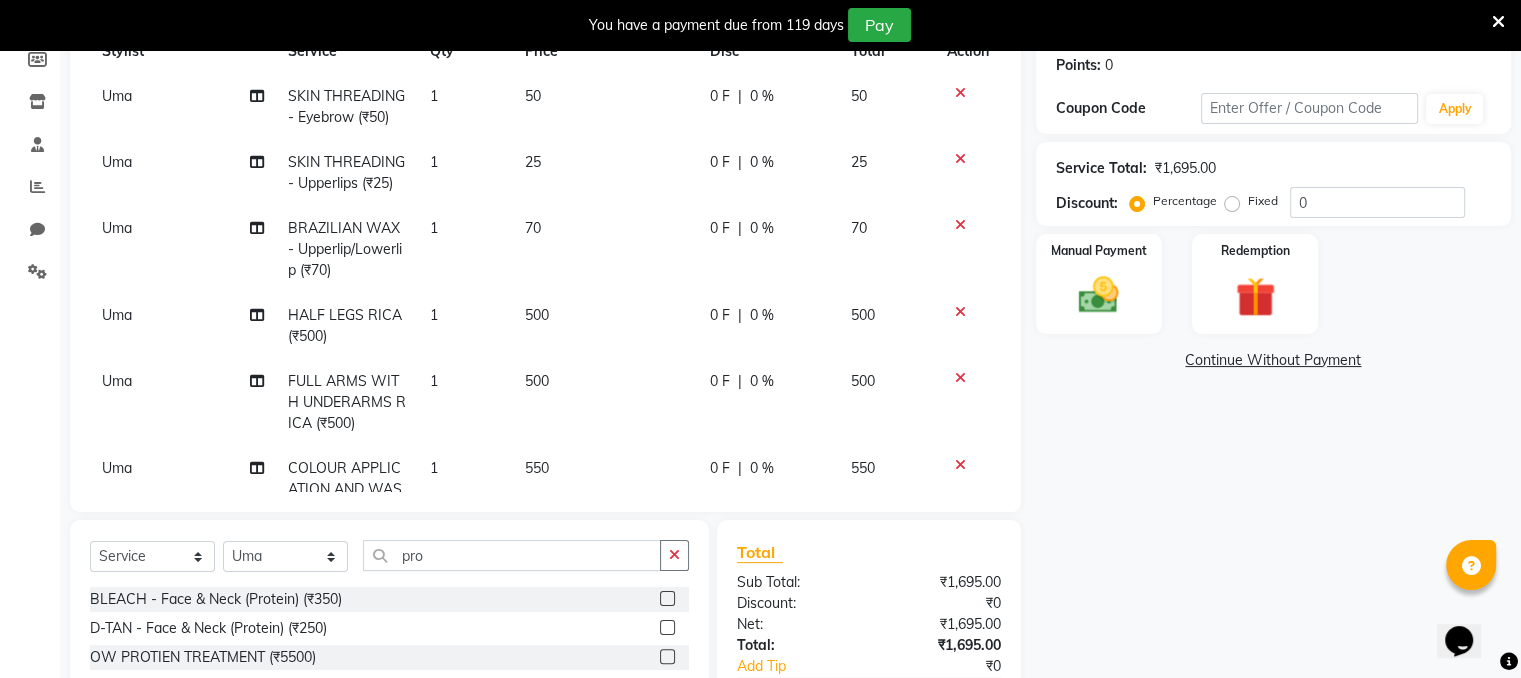 click 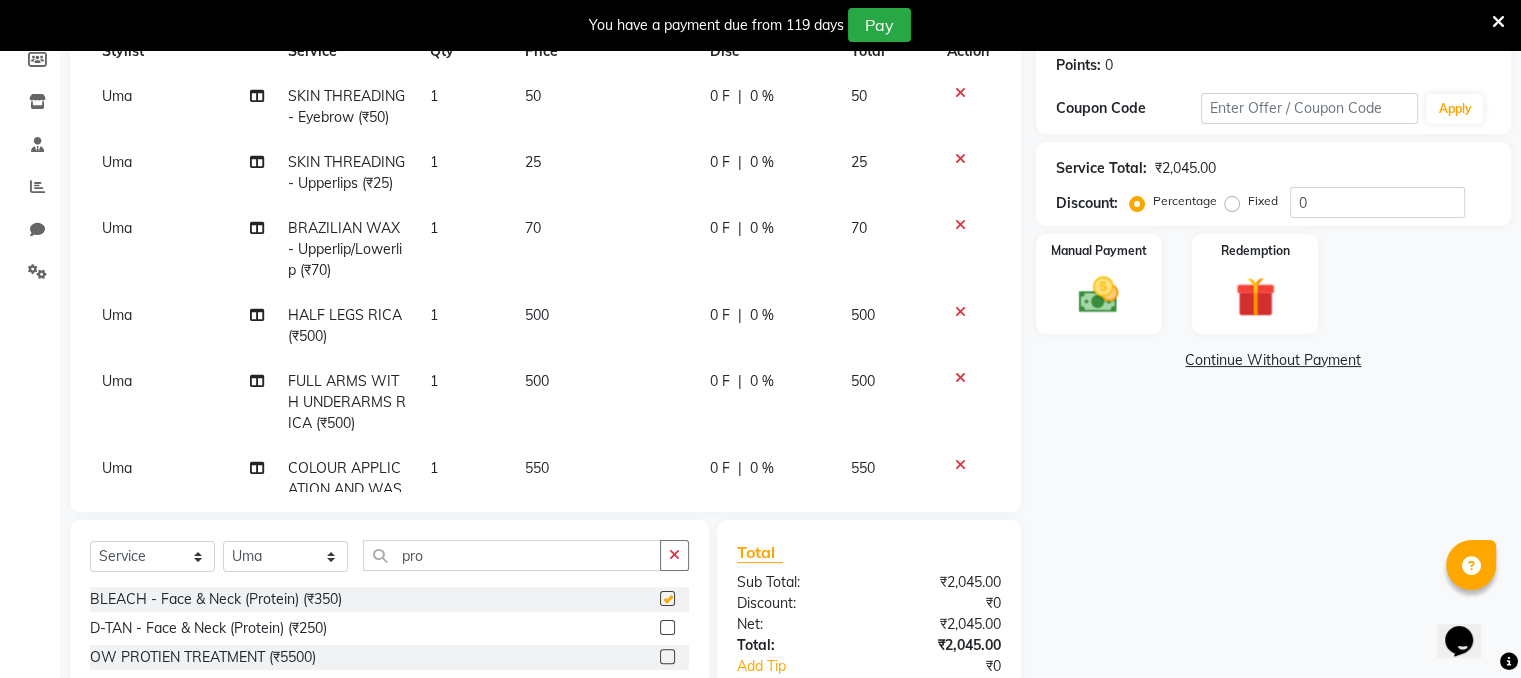 checkbox on "false" 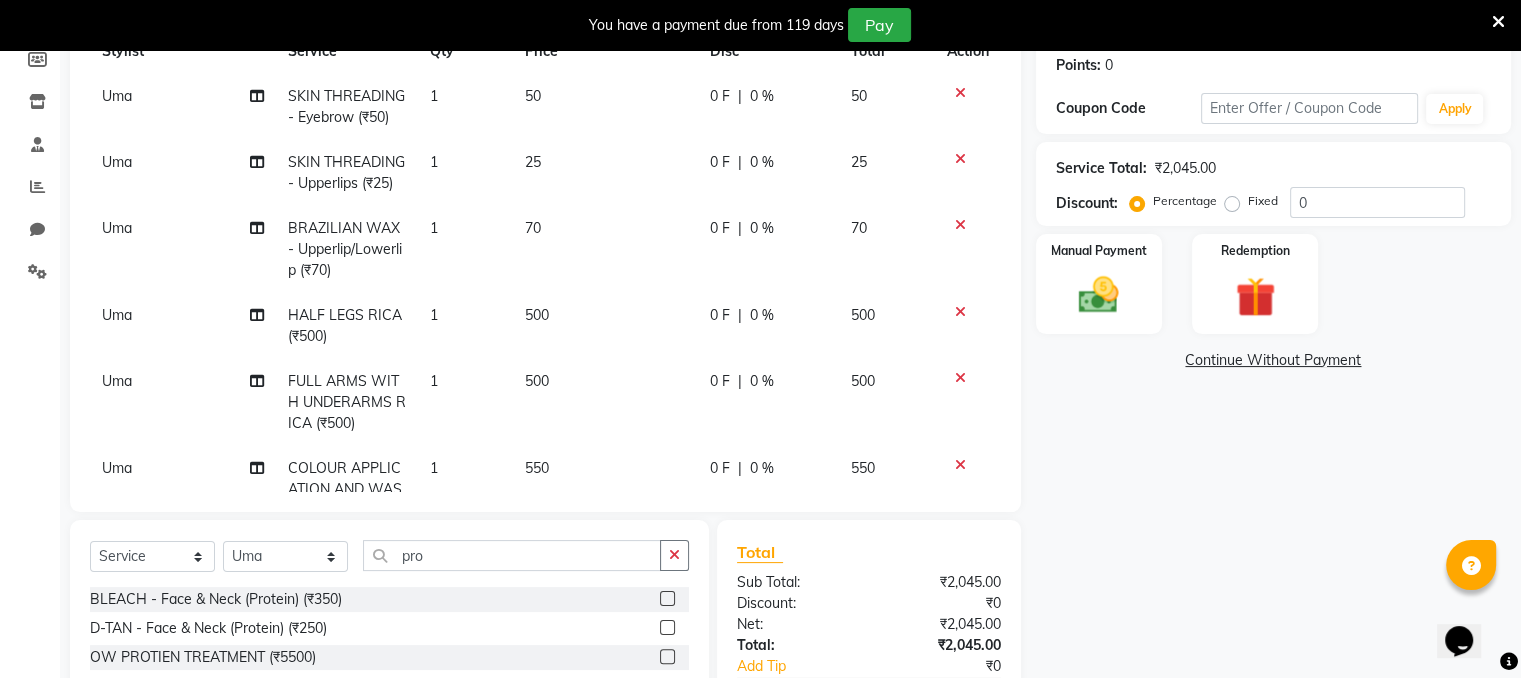 click 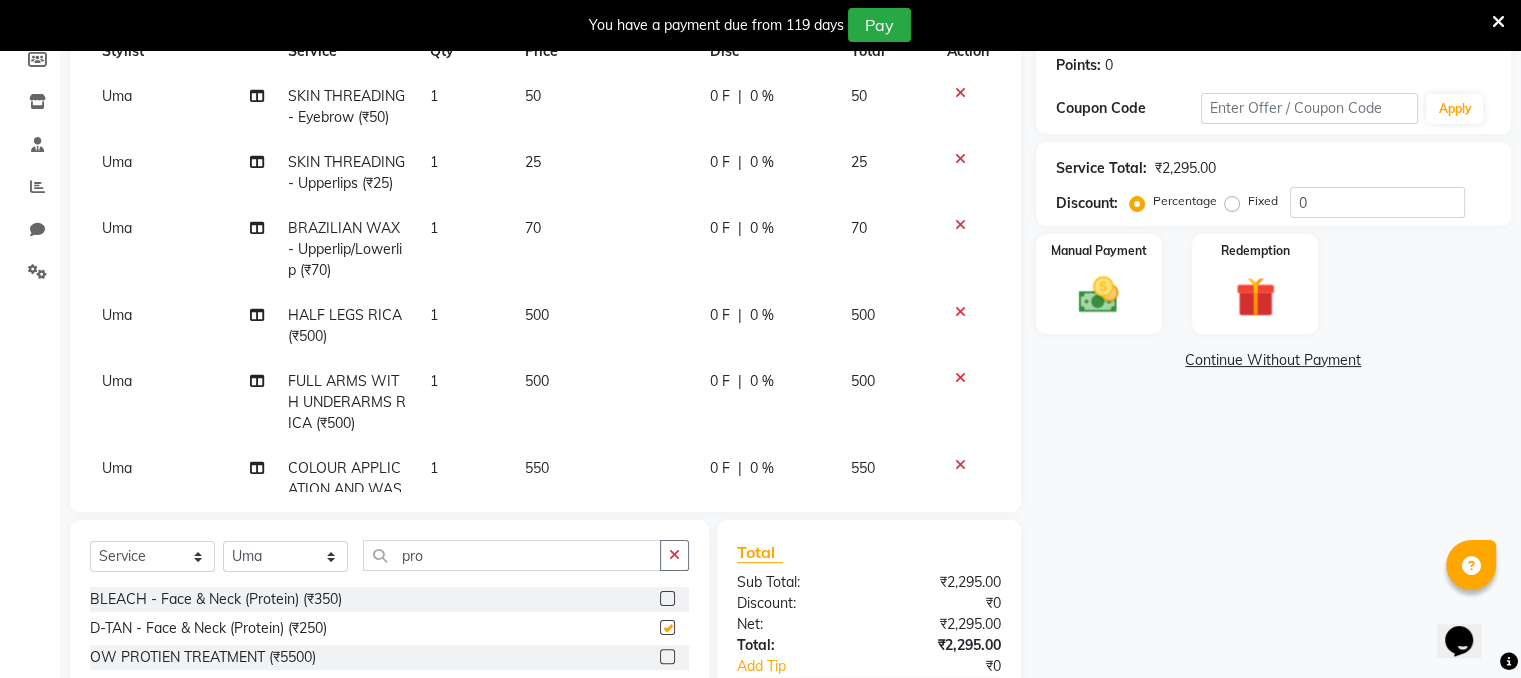 checkbox on "false" 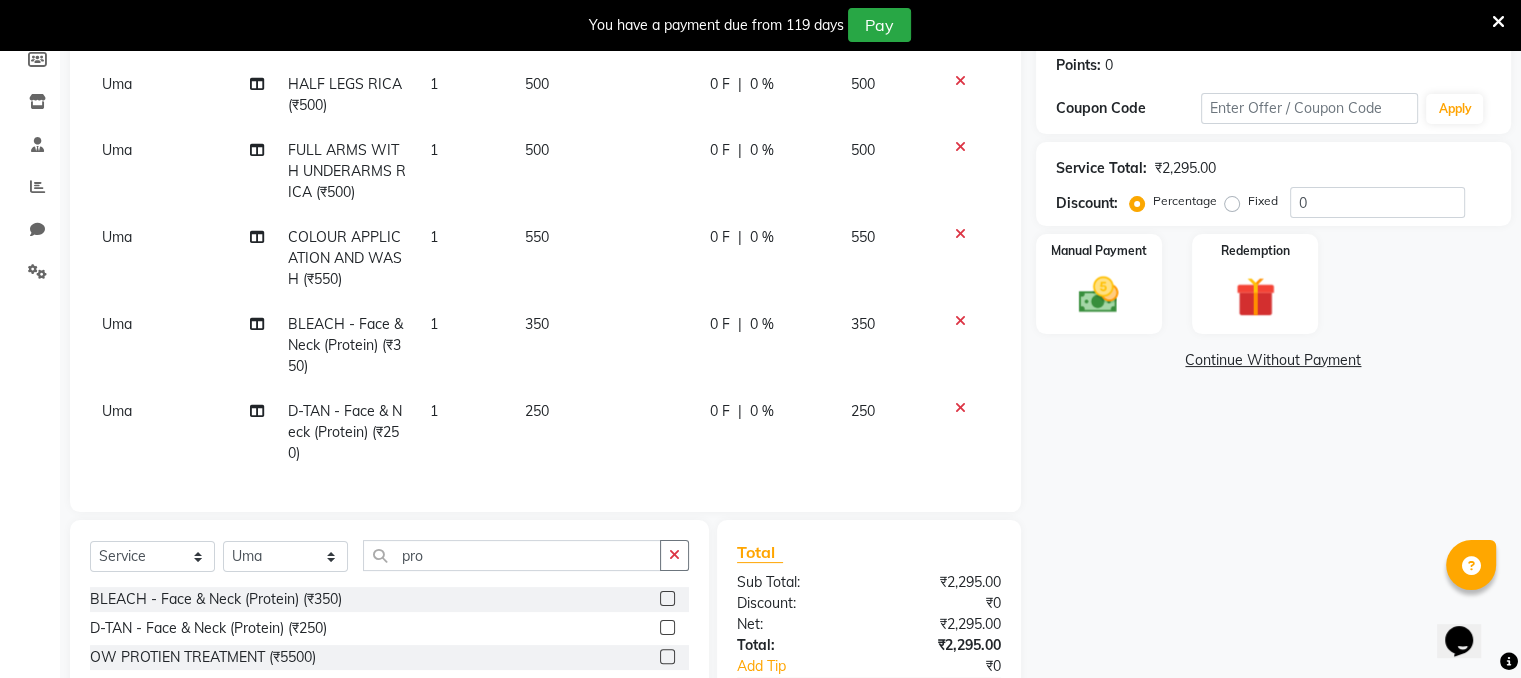 scroll, scrollTop: 288, scrollLeft: 0, axis: vertical 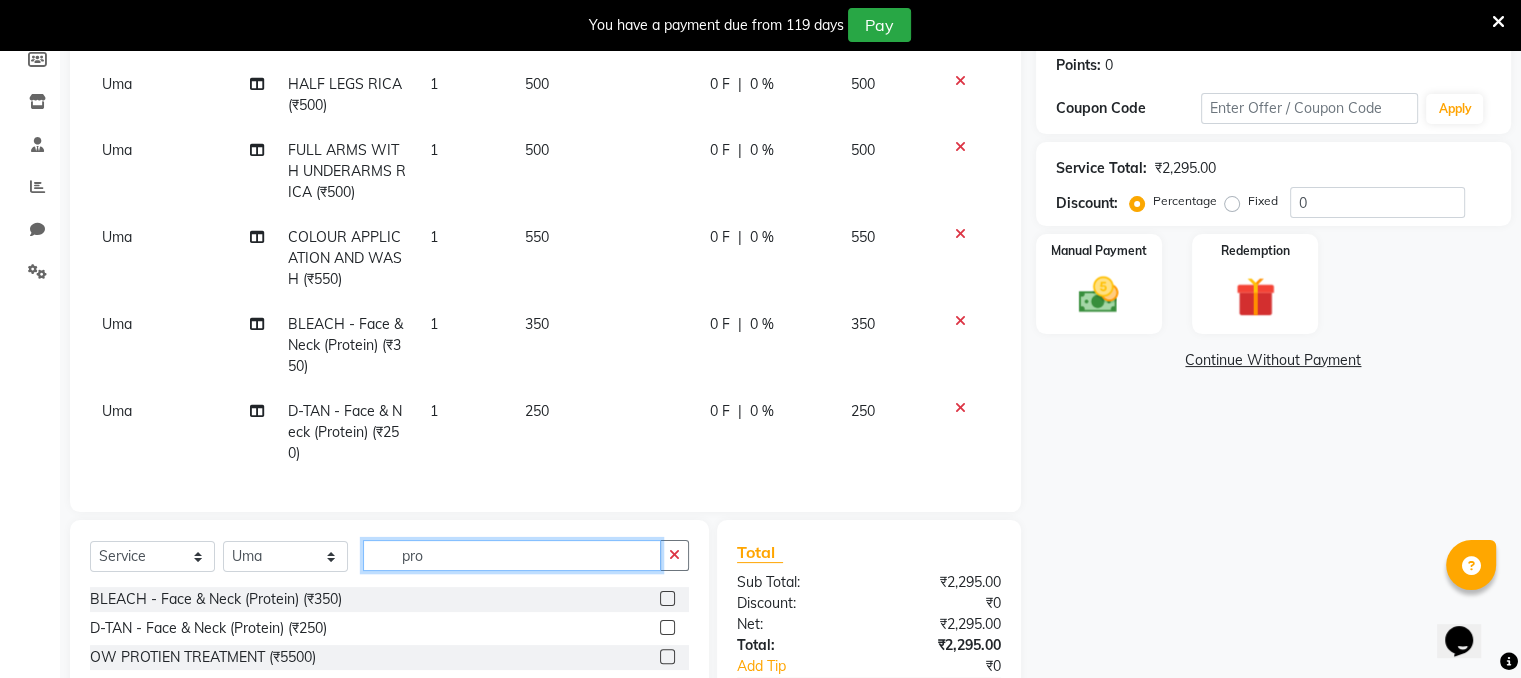 click on "pro" 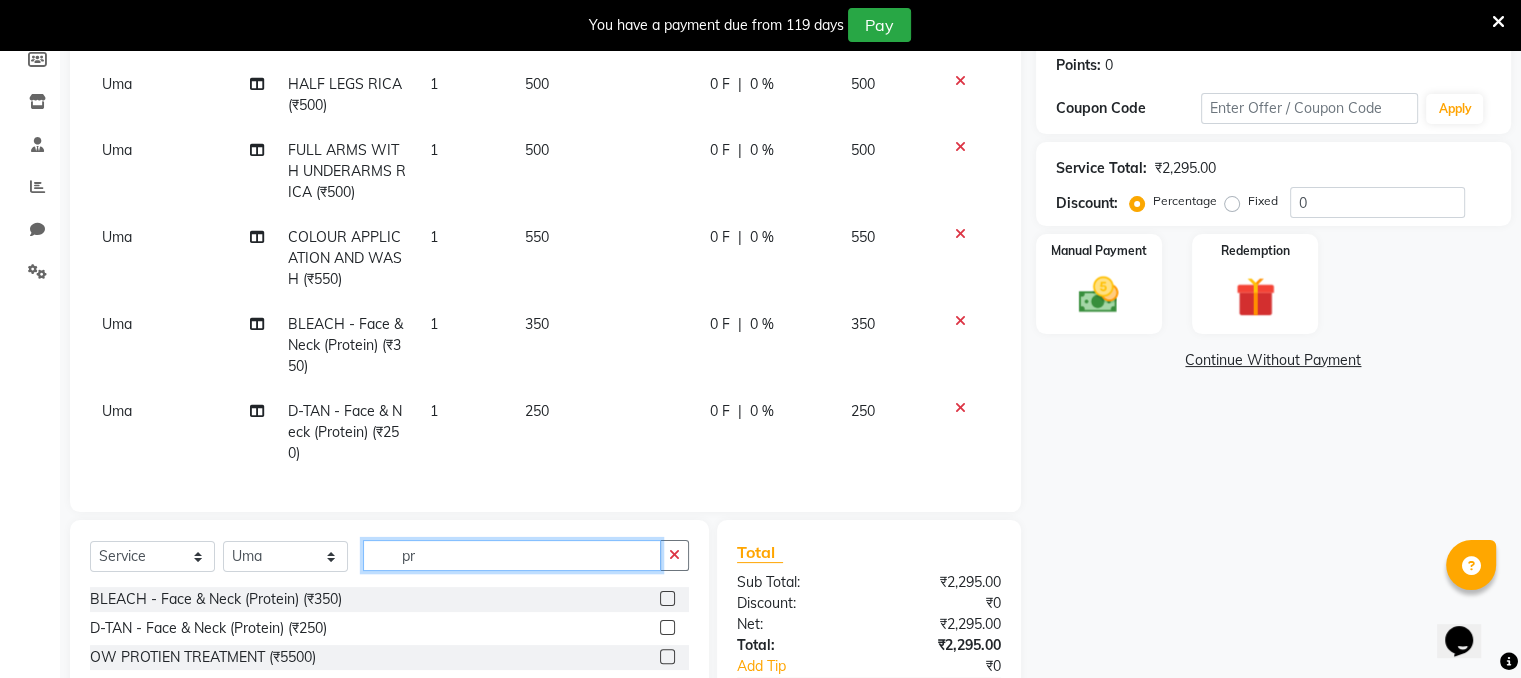 type on "p" 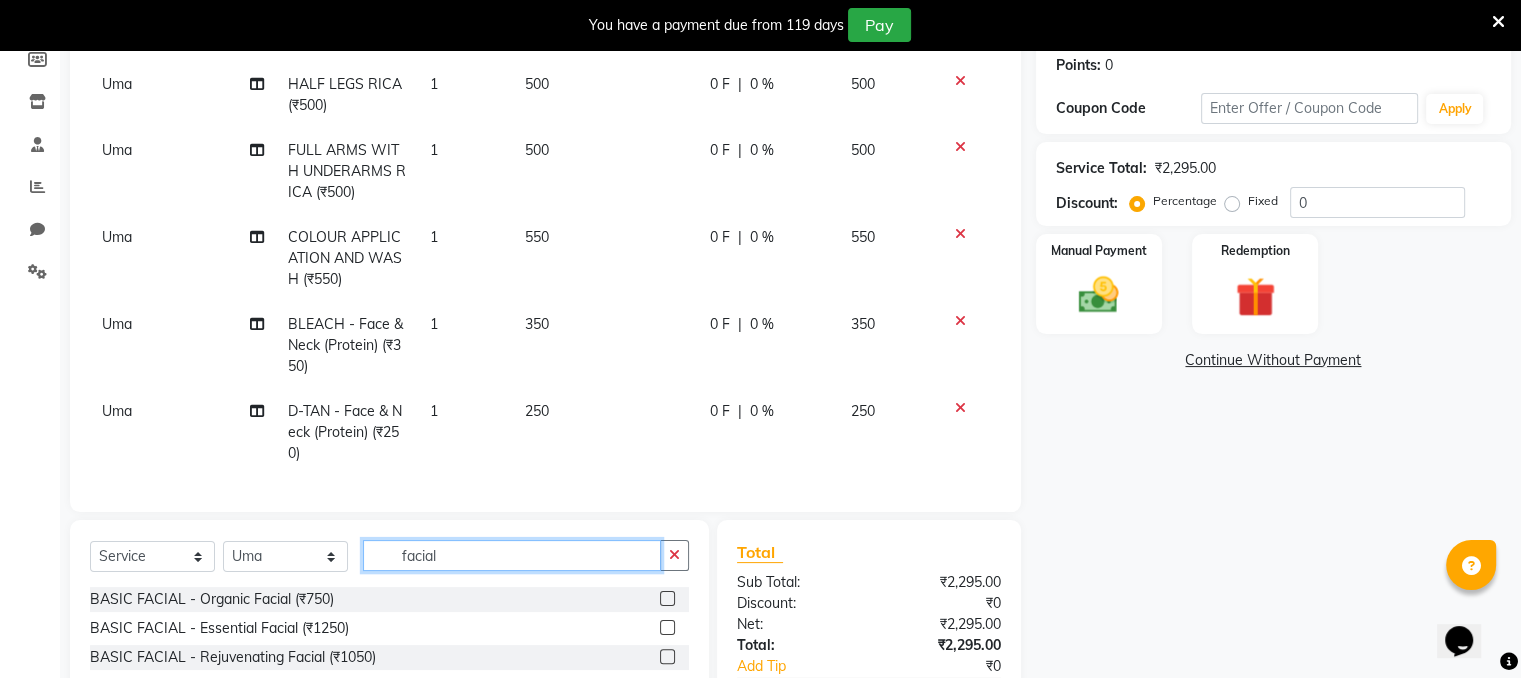 scroll, scrollTop: 474, scrollLeft: 0, axis: vertical 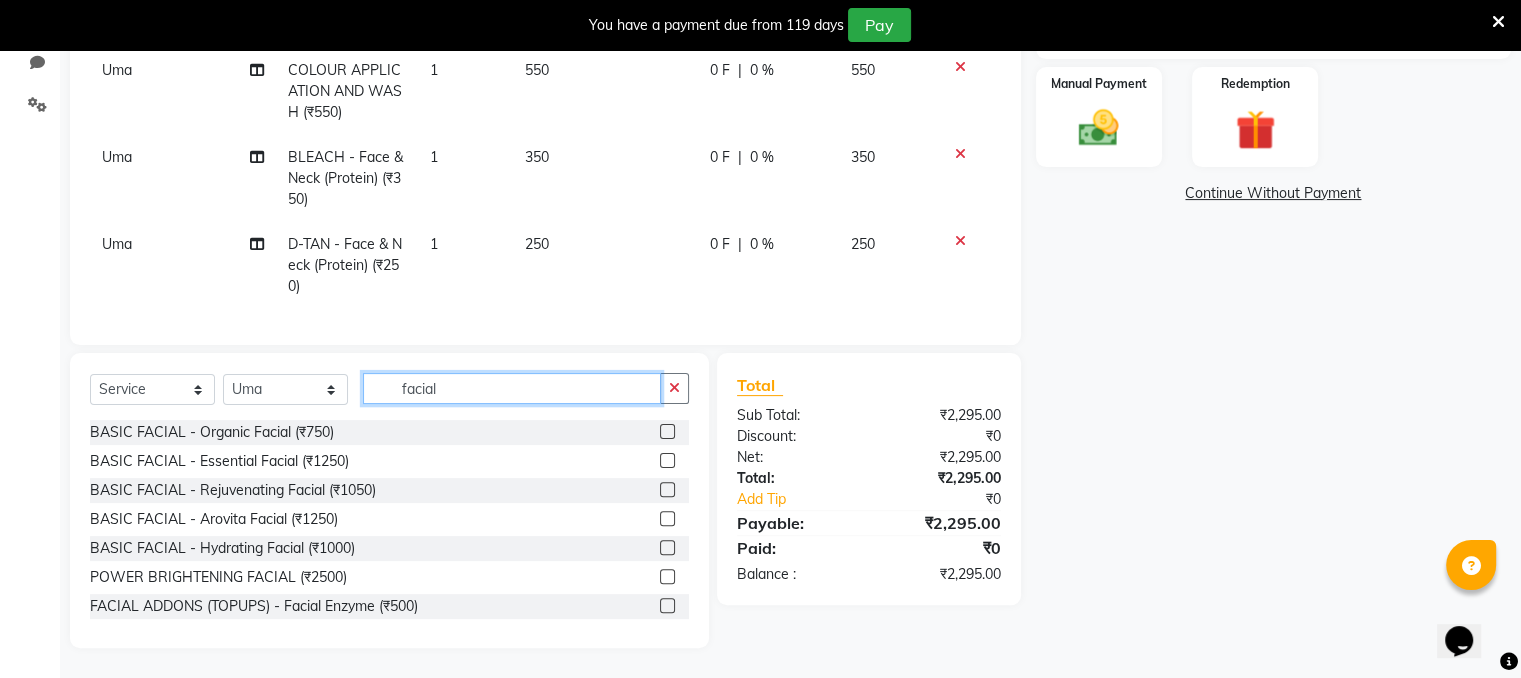 type on "facial" 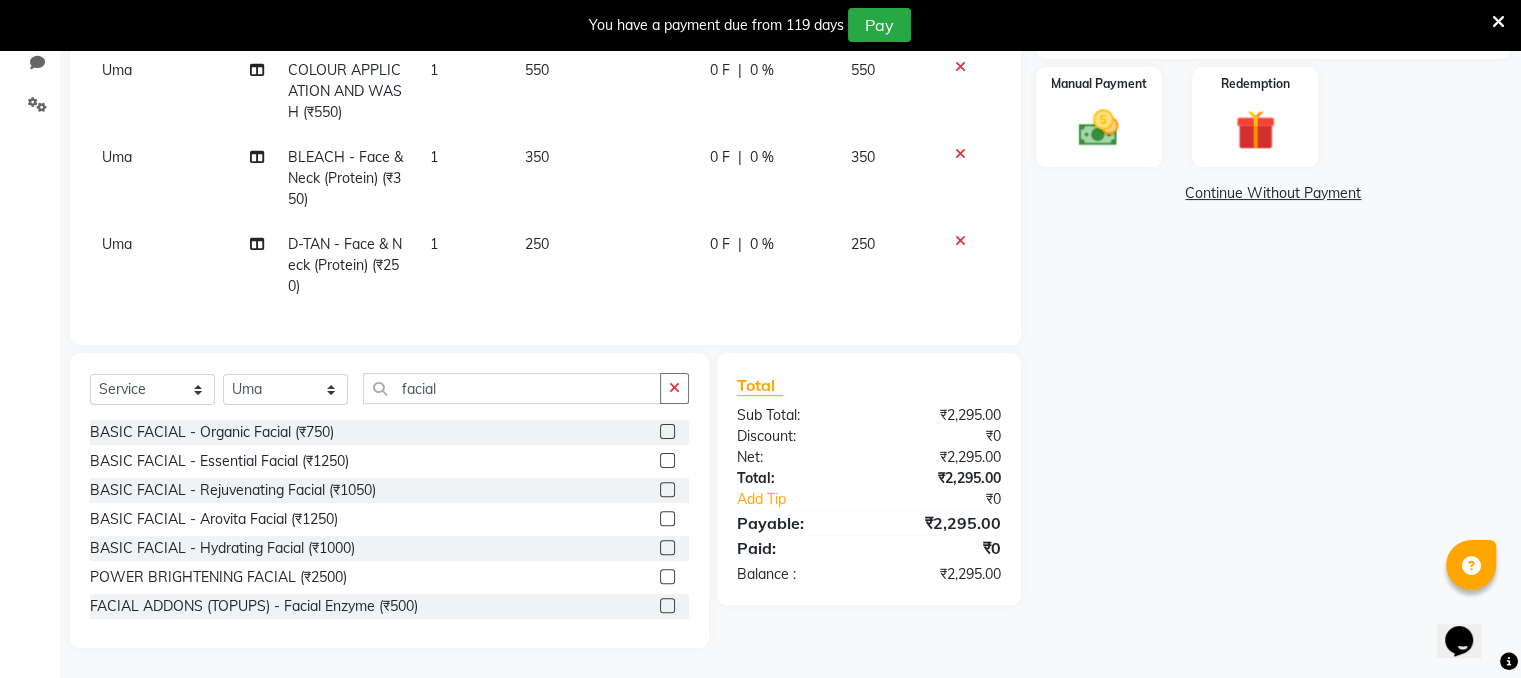 click 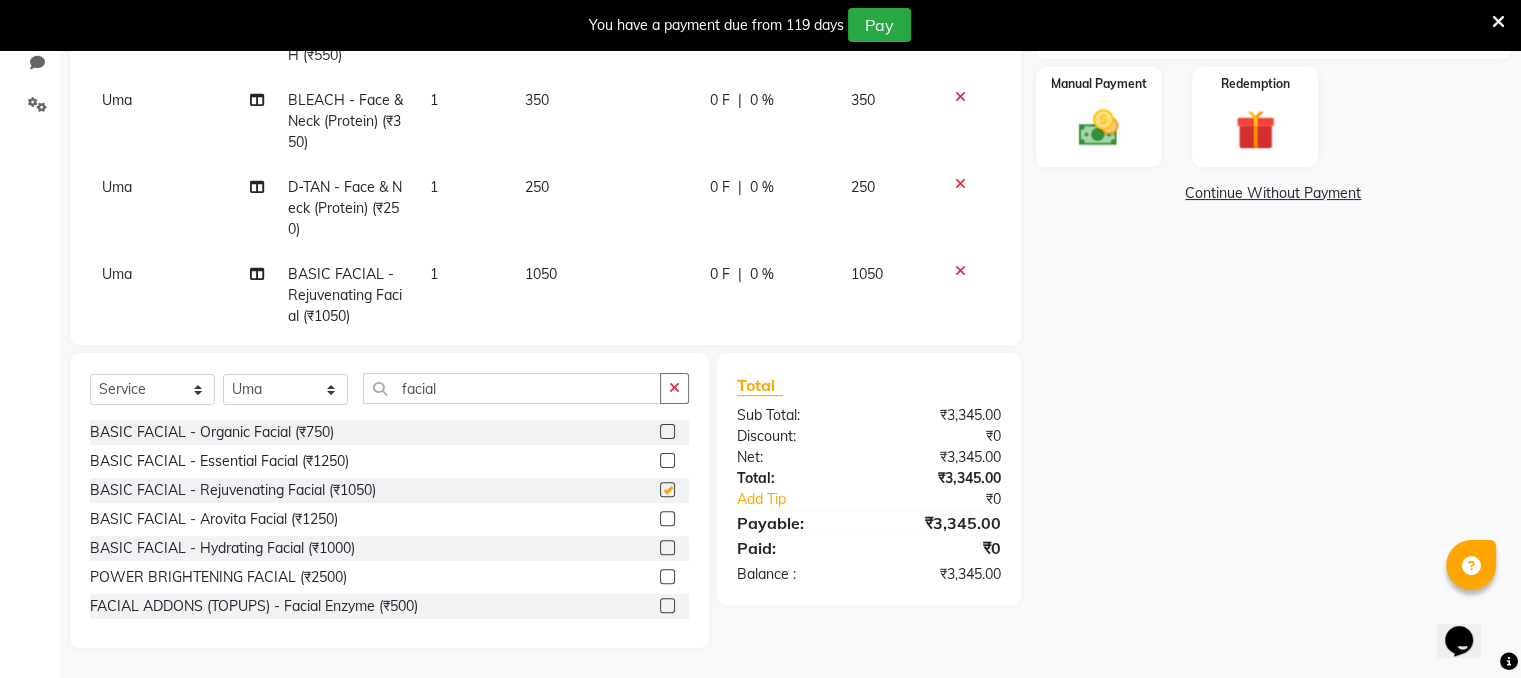 checkbox on "false" 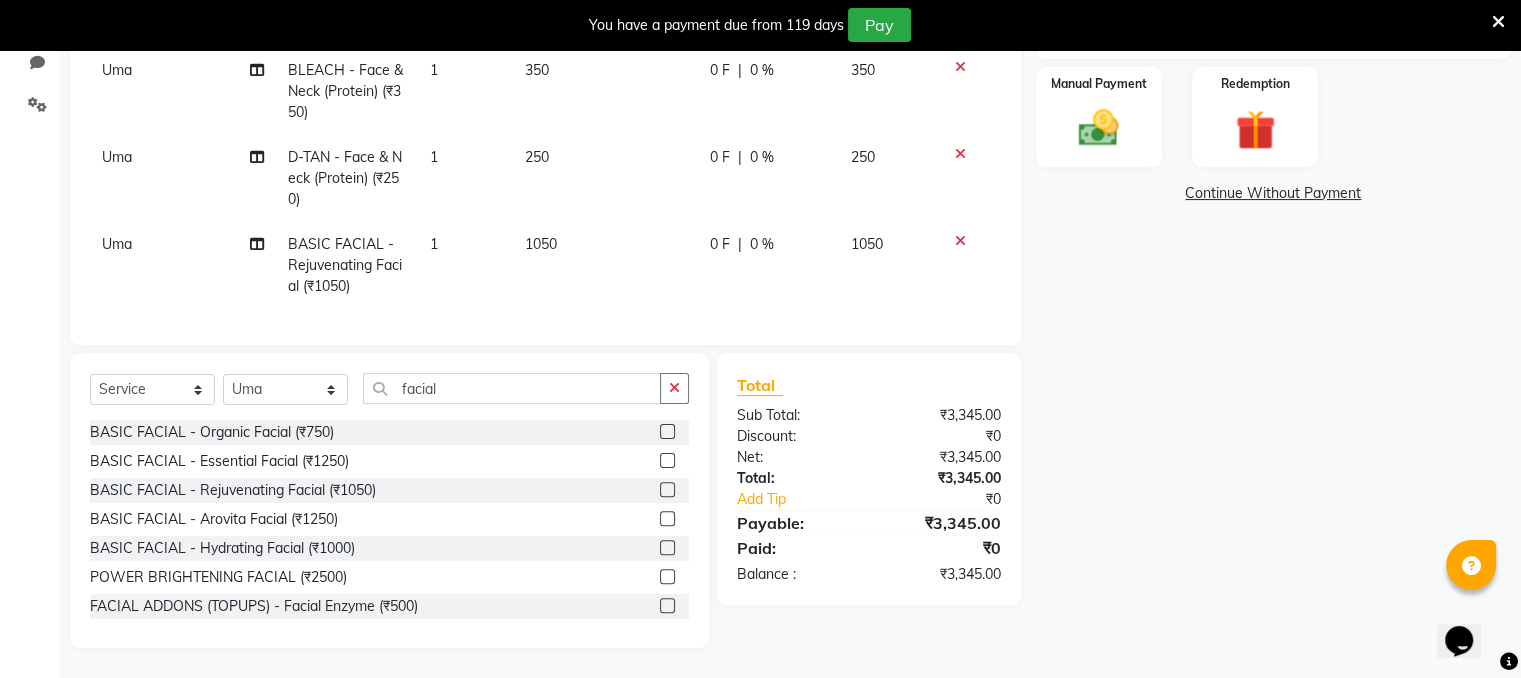scroll, scrollTop: 375, scrollLeft: 0, axis: vertical 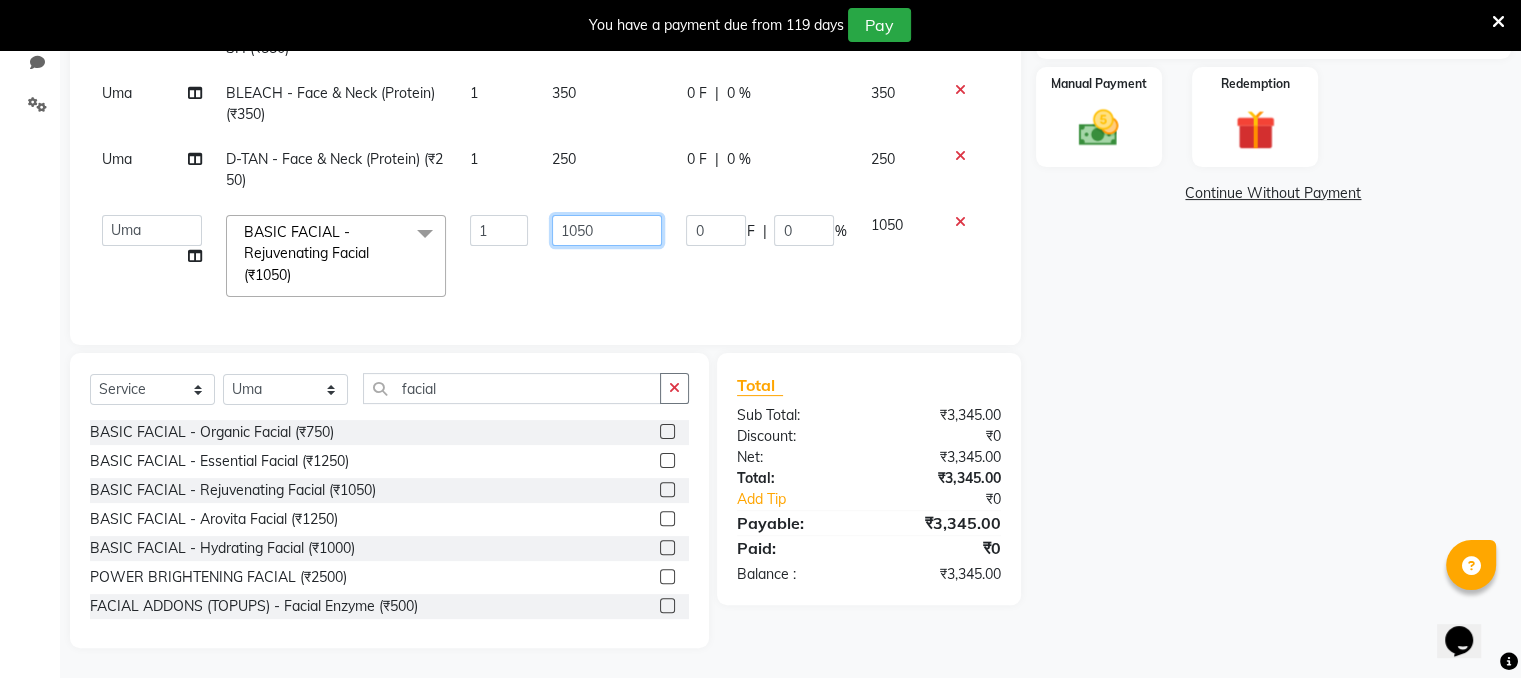 click on "1050" 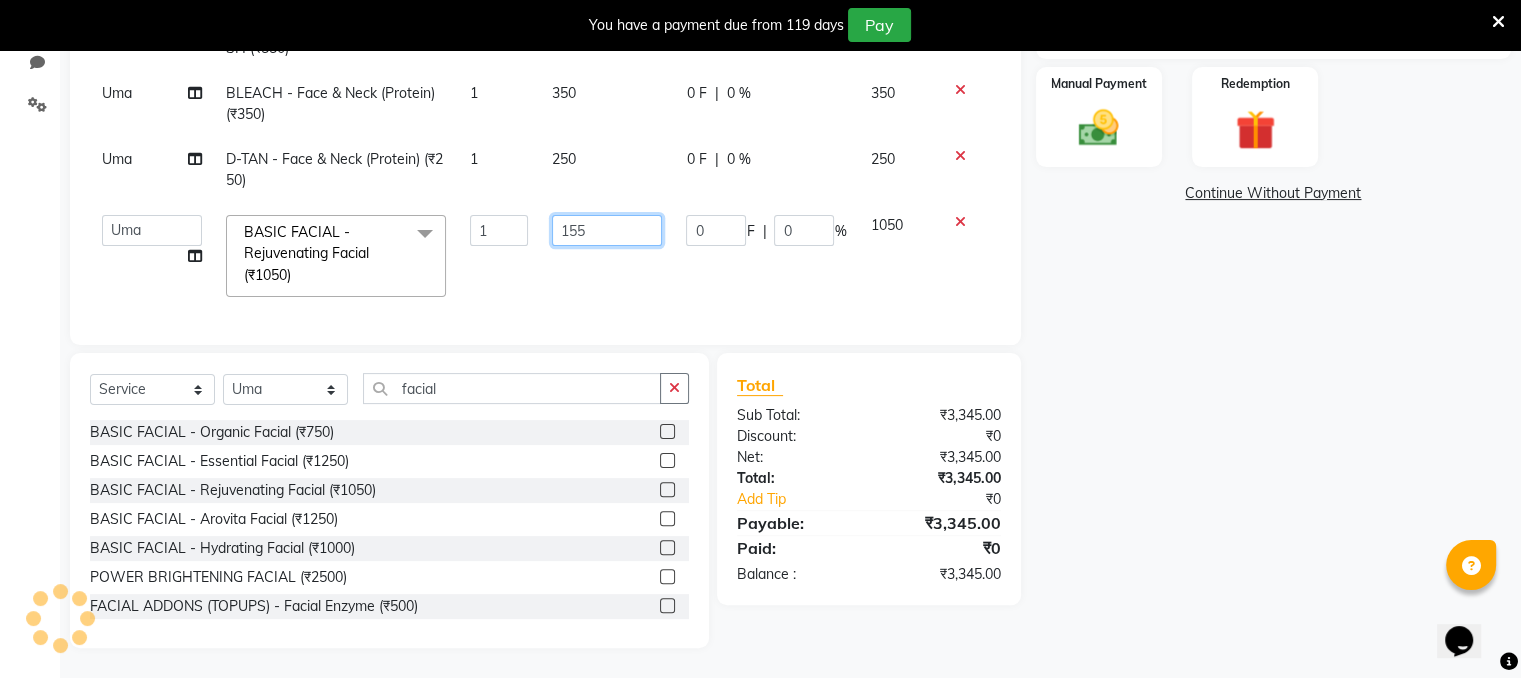 type on "1550" 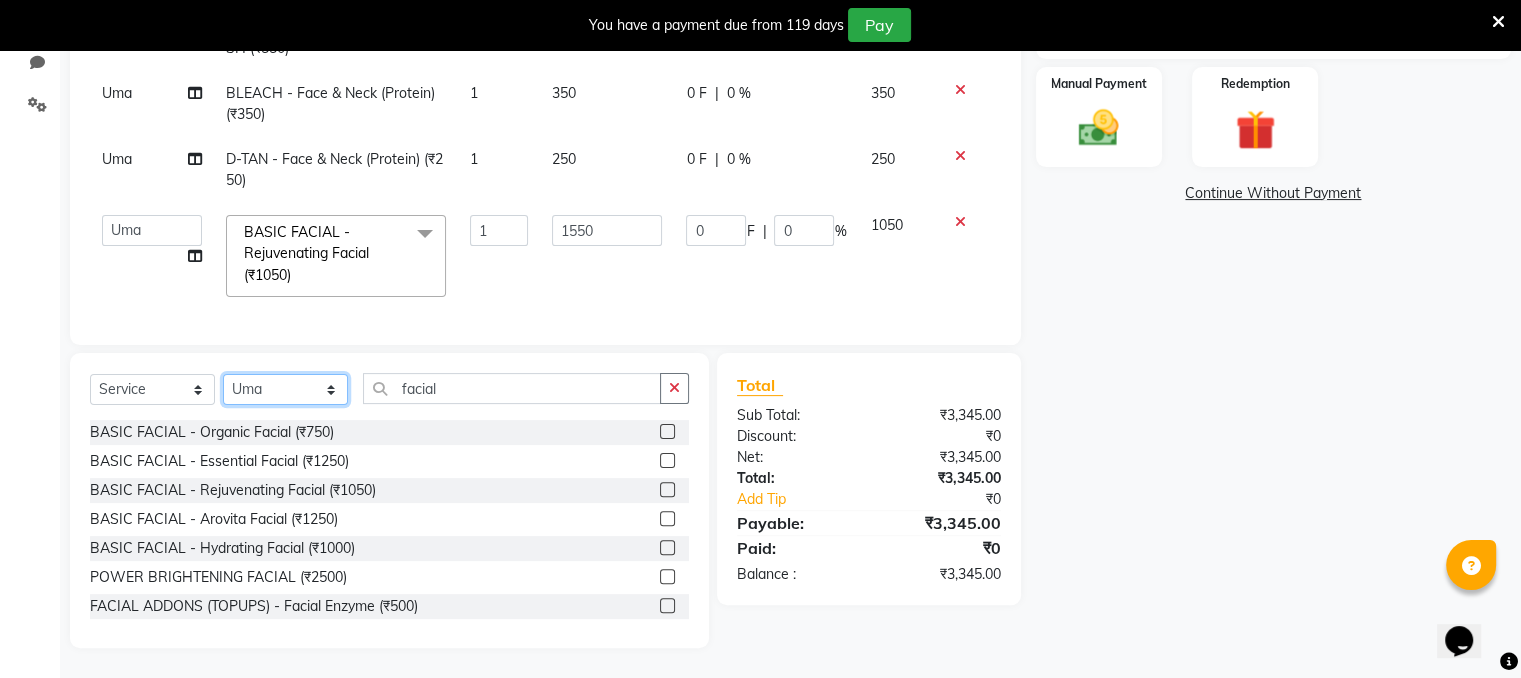 scroll, scrollTop: 268, scrollLeft: 0, axis: vertical 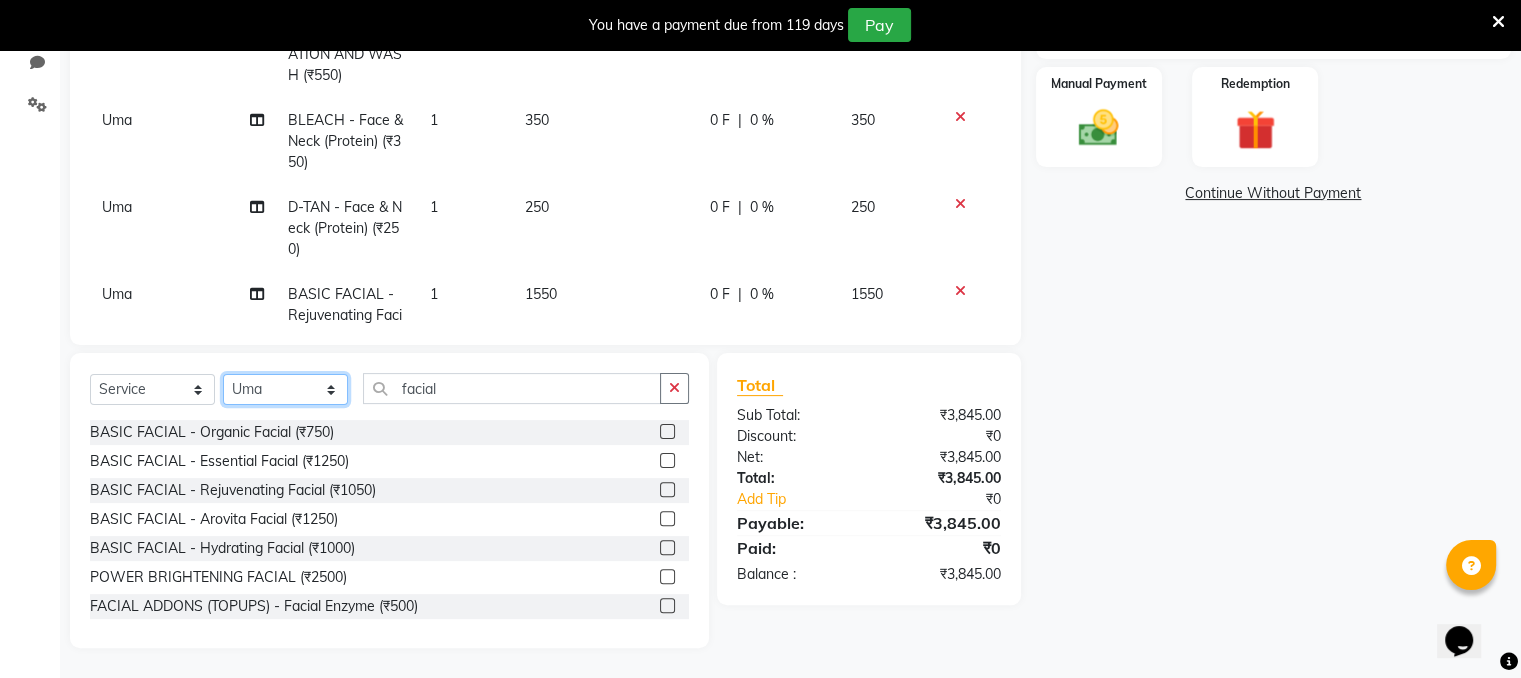 click on "Select Stylist Devi DIS Mamta Pinki [PERSON_NAME] Shweta Uma" 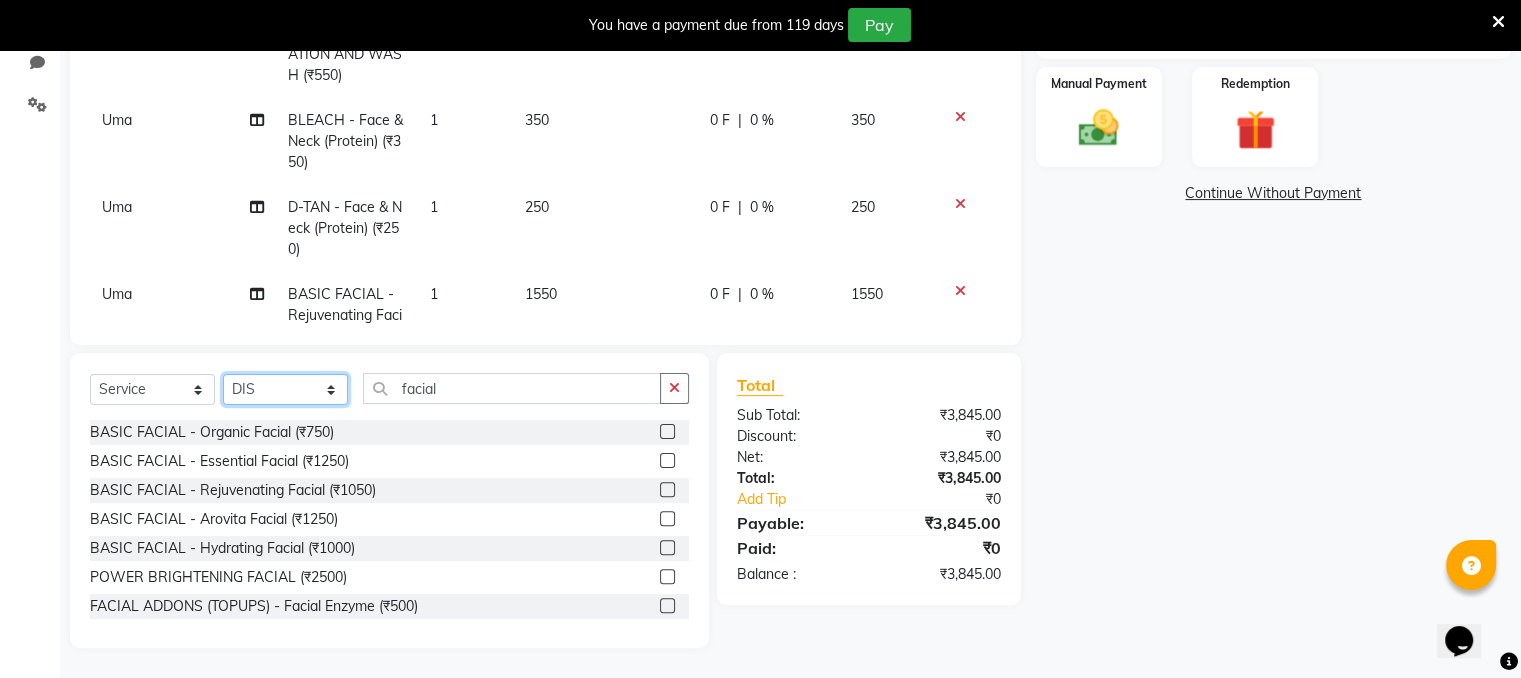 click on "Select Stylist Devi DIS Mamta Pinki [PERSON_NAME] Shweta Uma" 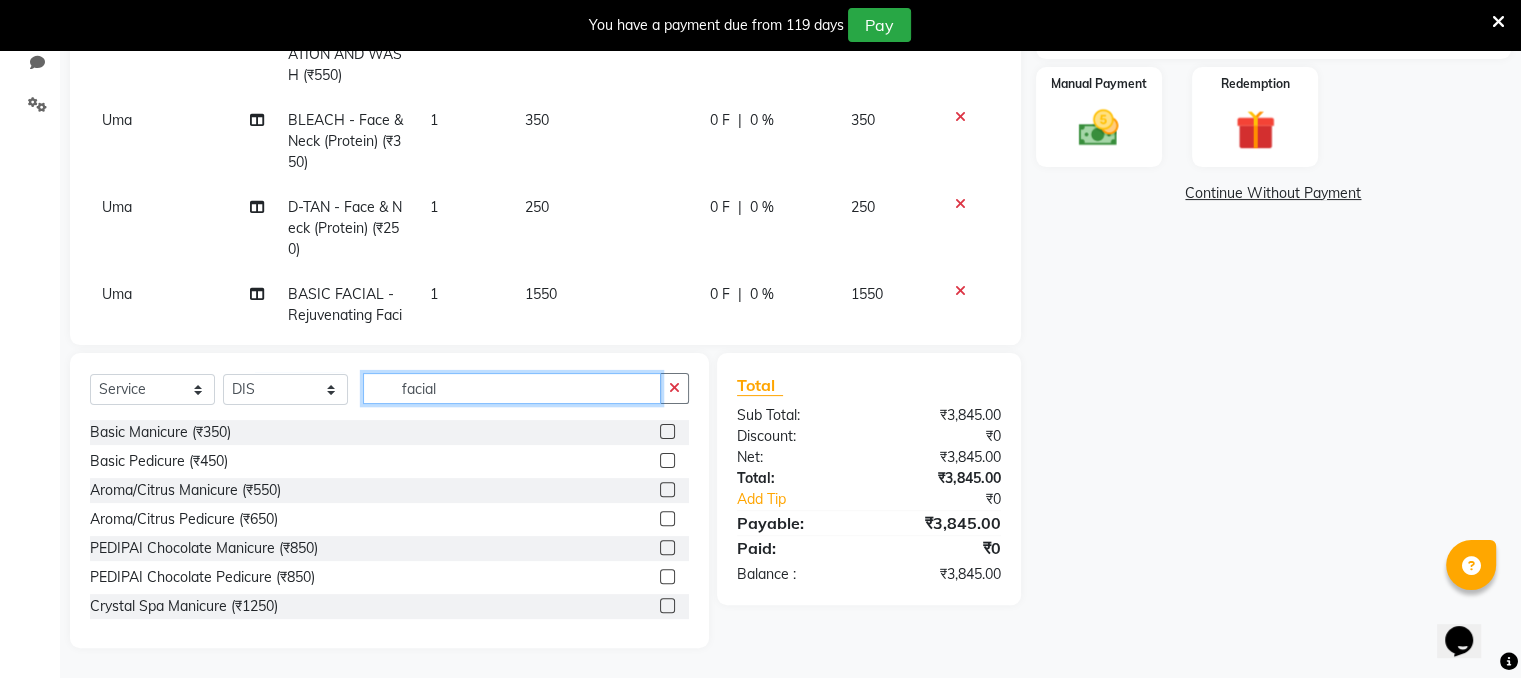 click on "facial" 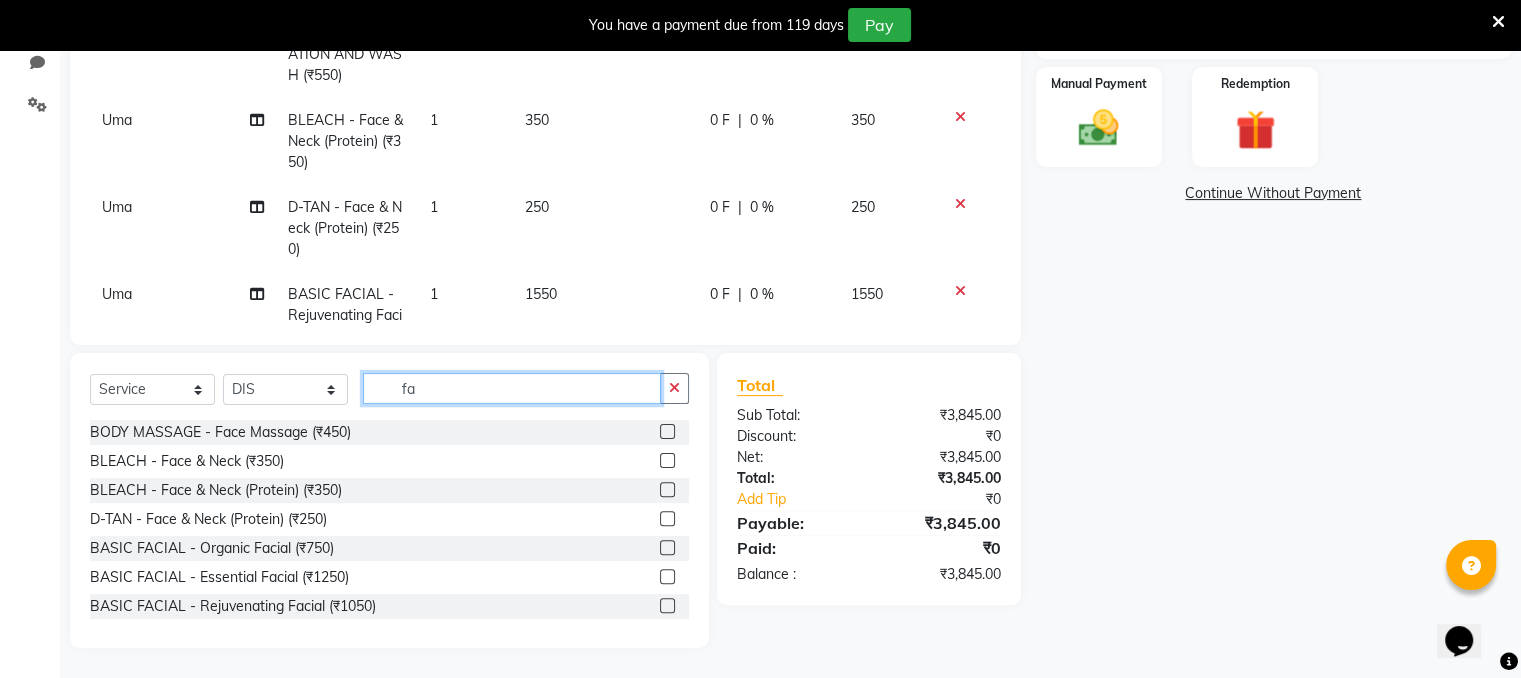 type on "f" 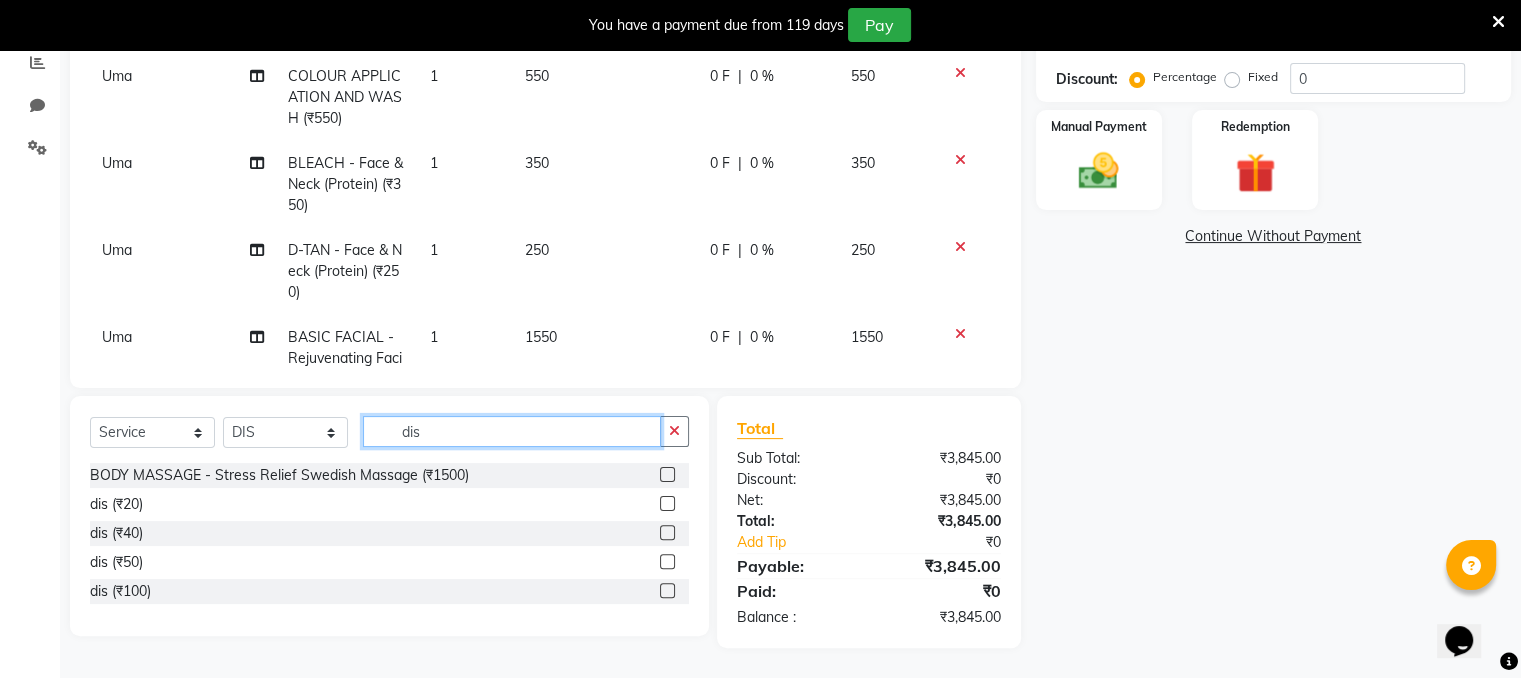 scroll, scrollTop: 431, scrollLeft: 0, axis: vertical 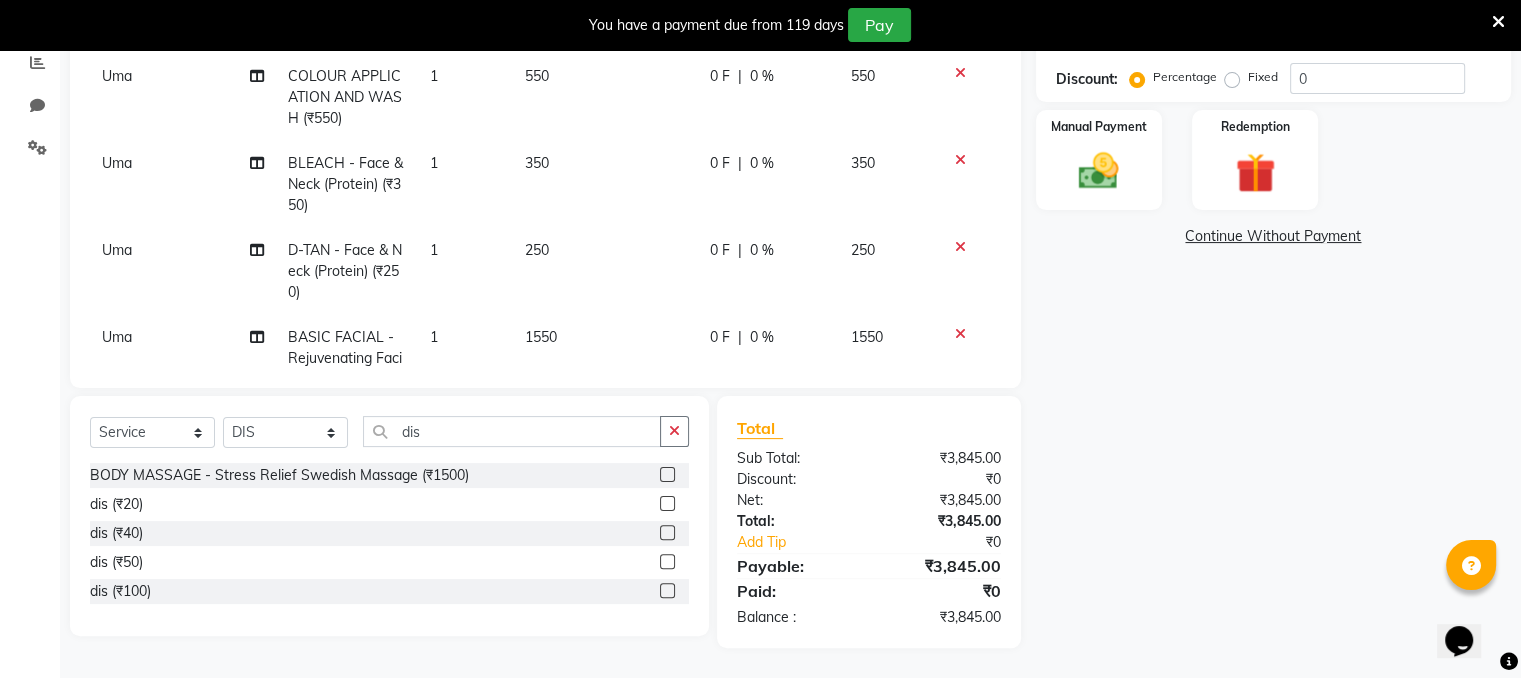 click 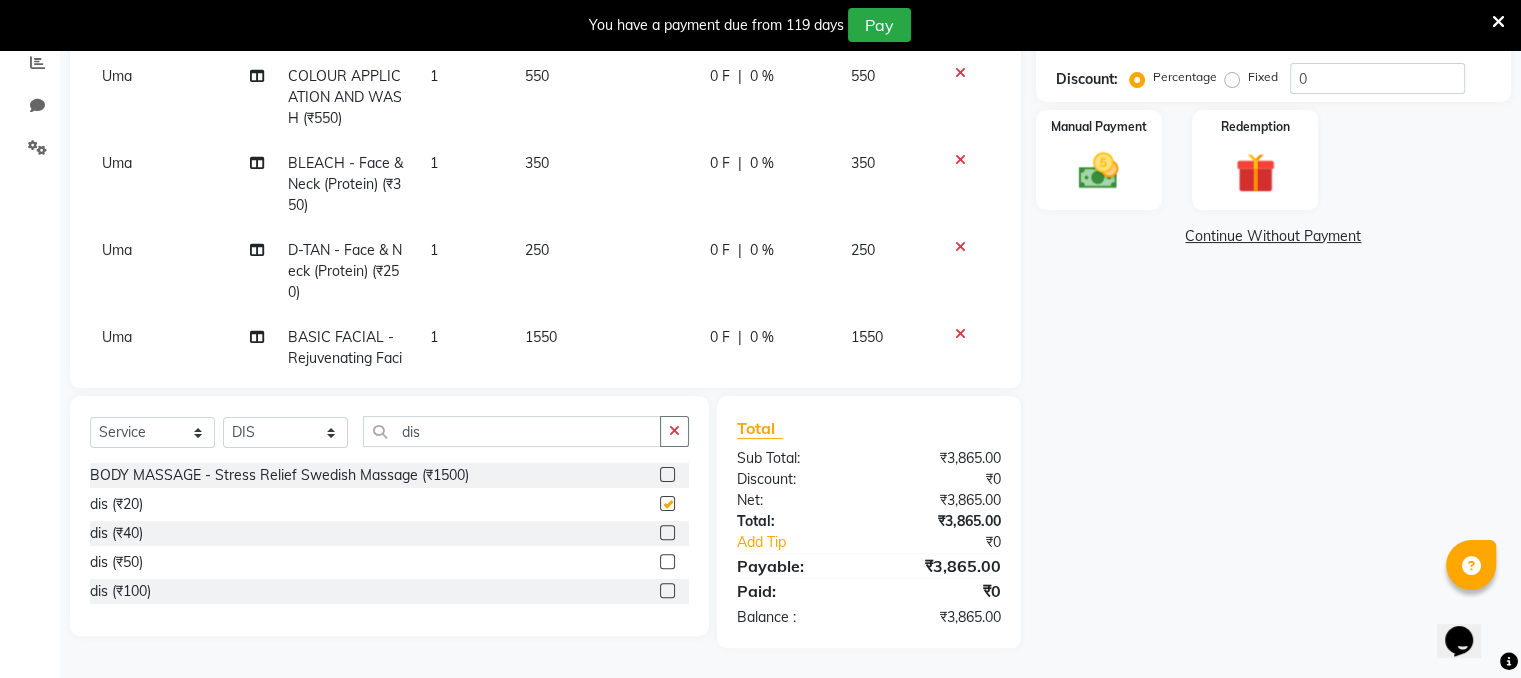checkbox on "false" 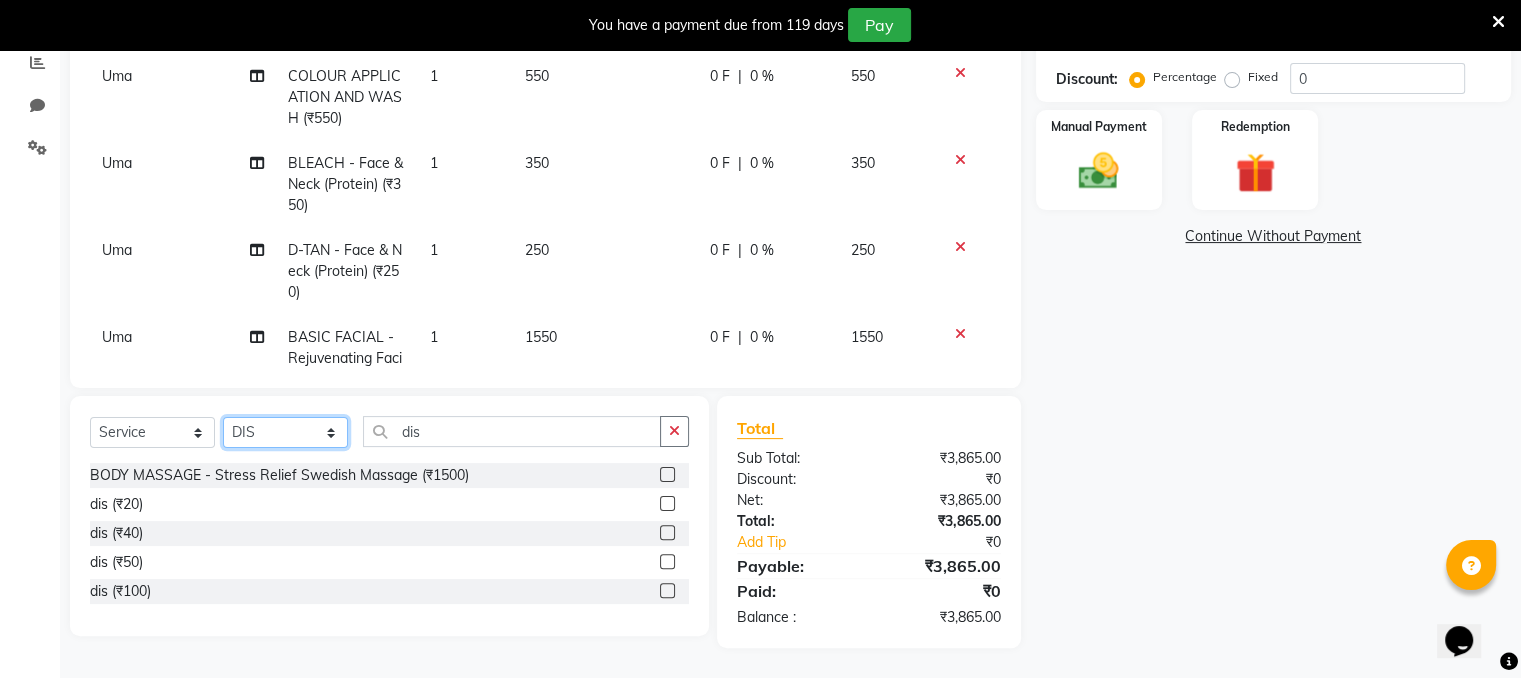 click on "Select Stylist Devi DIS Mamta Pinki [PERSON_NAME] Shweta Uma" 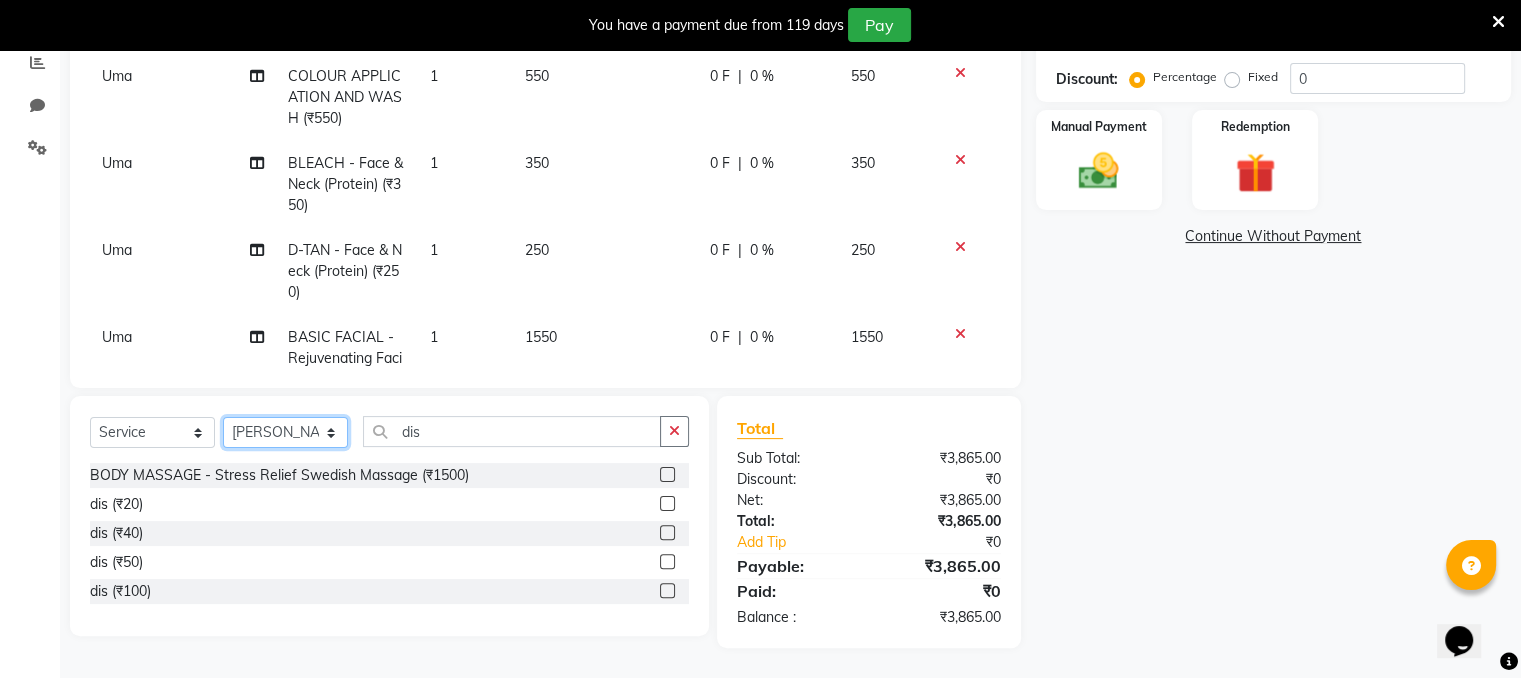click on "Select Stylist Devi DIS Mamta Pinki [PERSON_NAME] Shweta Uma" 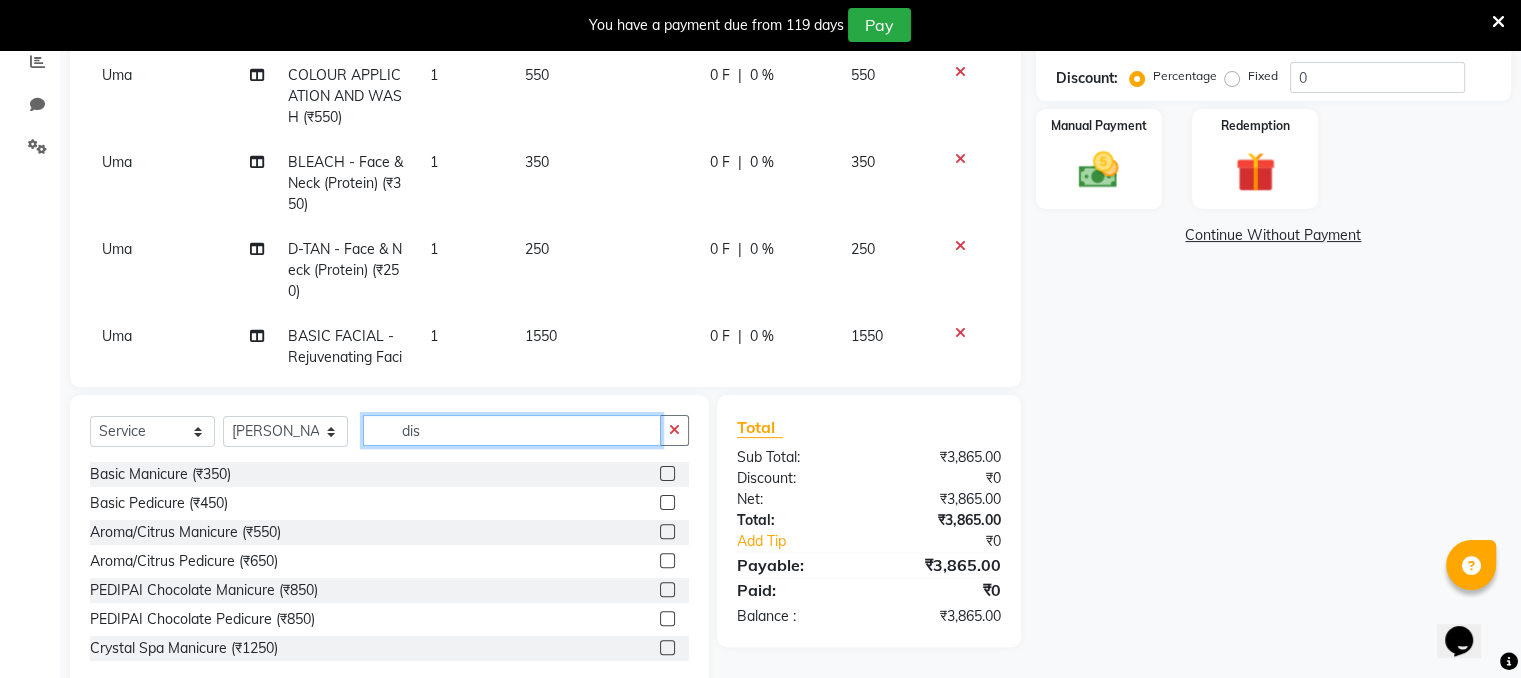 click on "dis" 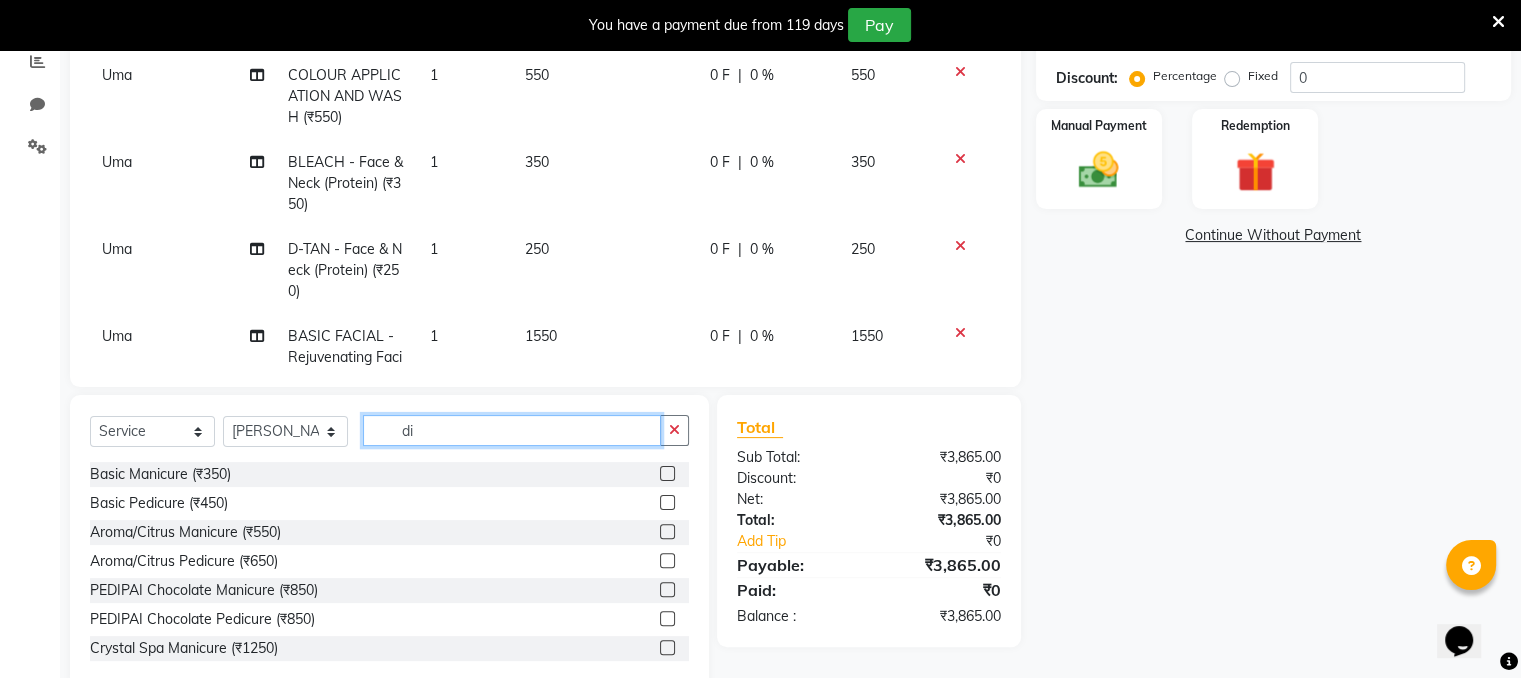 type on "d" 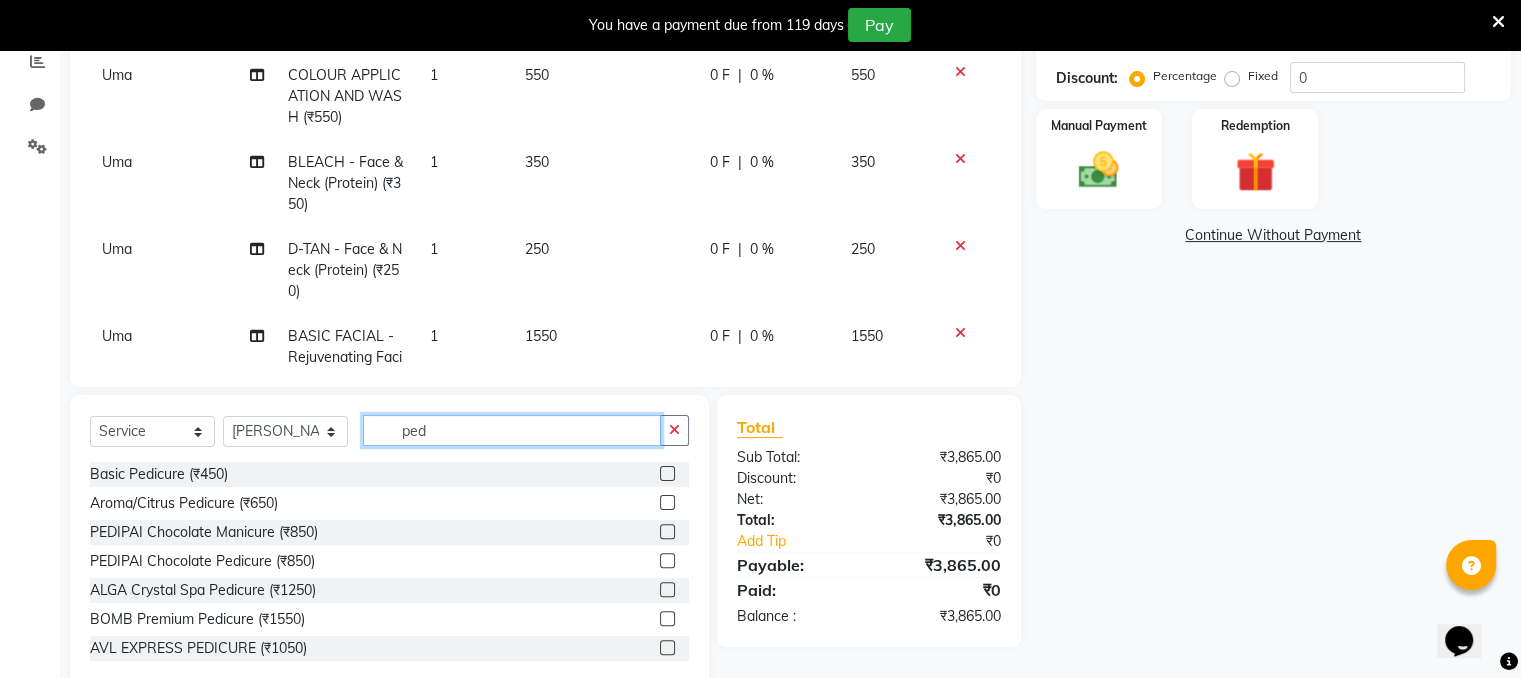 type on "ped" 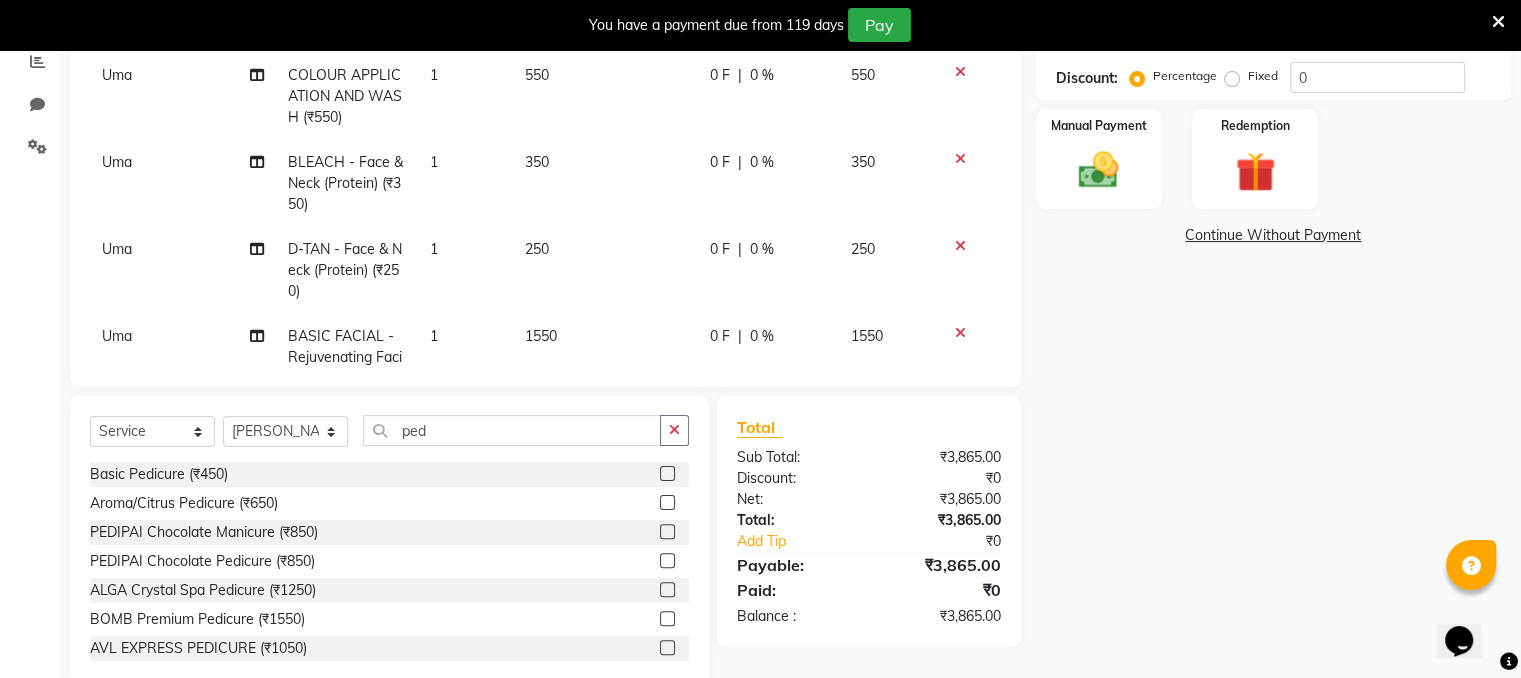 click 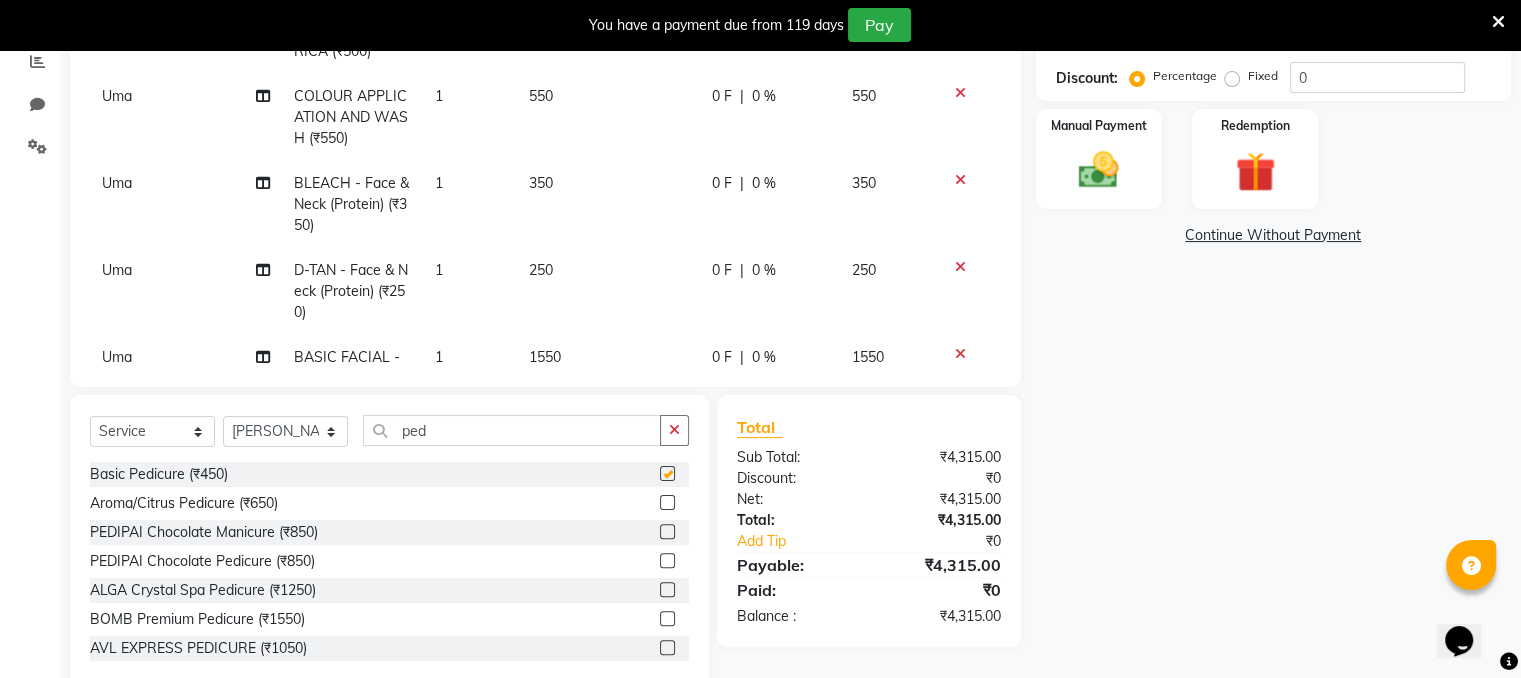 checkbox on "false" 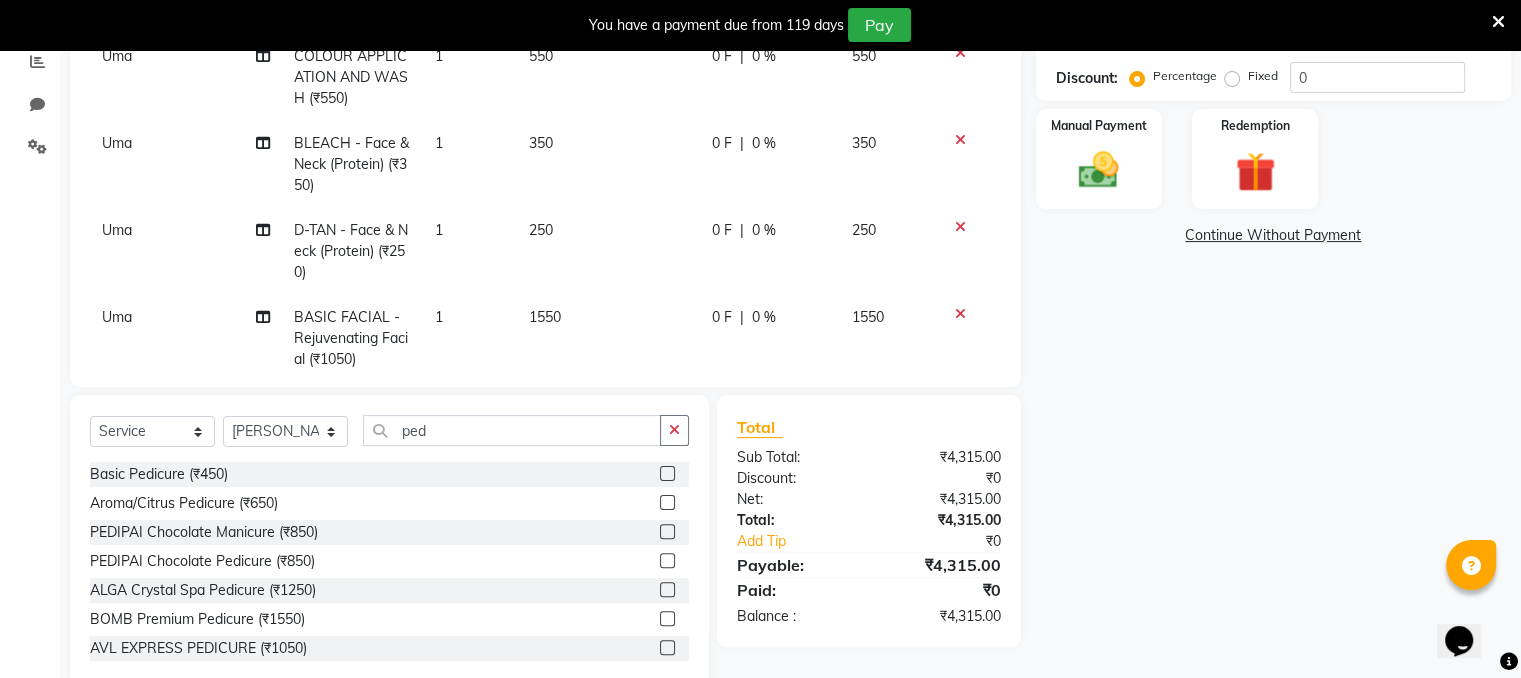 scroll, scrollTop: 348, scrollLeft: 0, axis: vertical 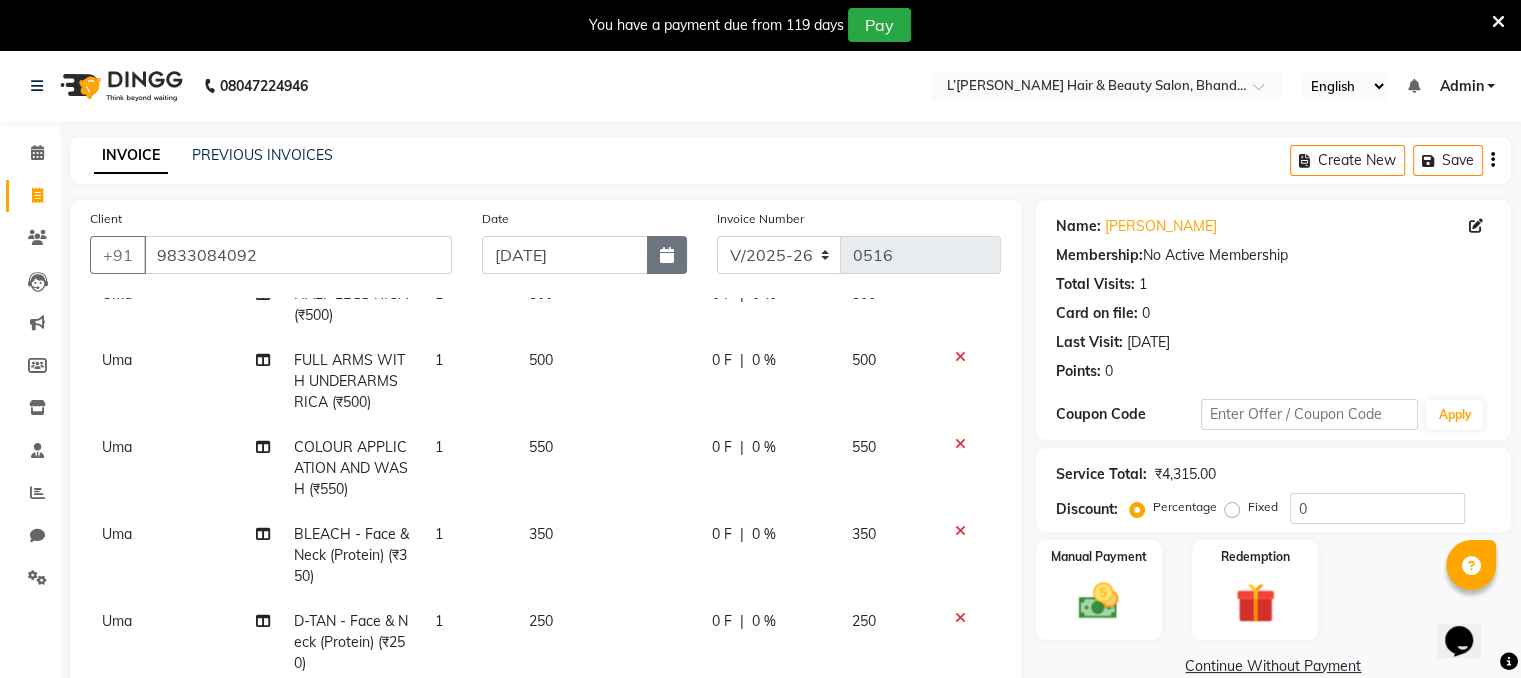 click 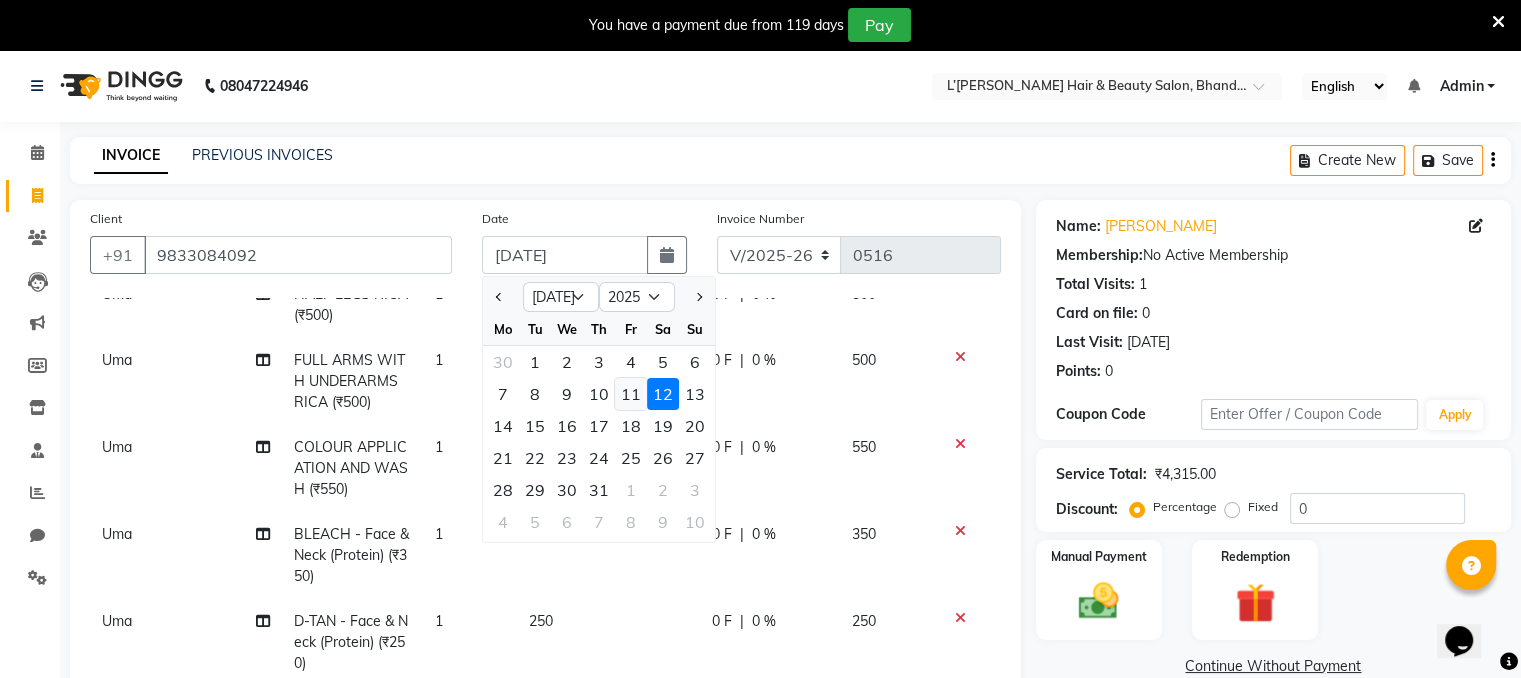 click on "11" 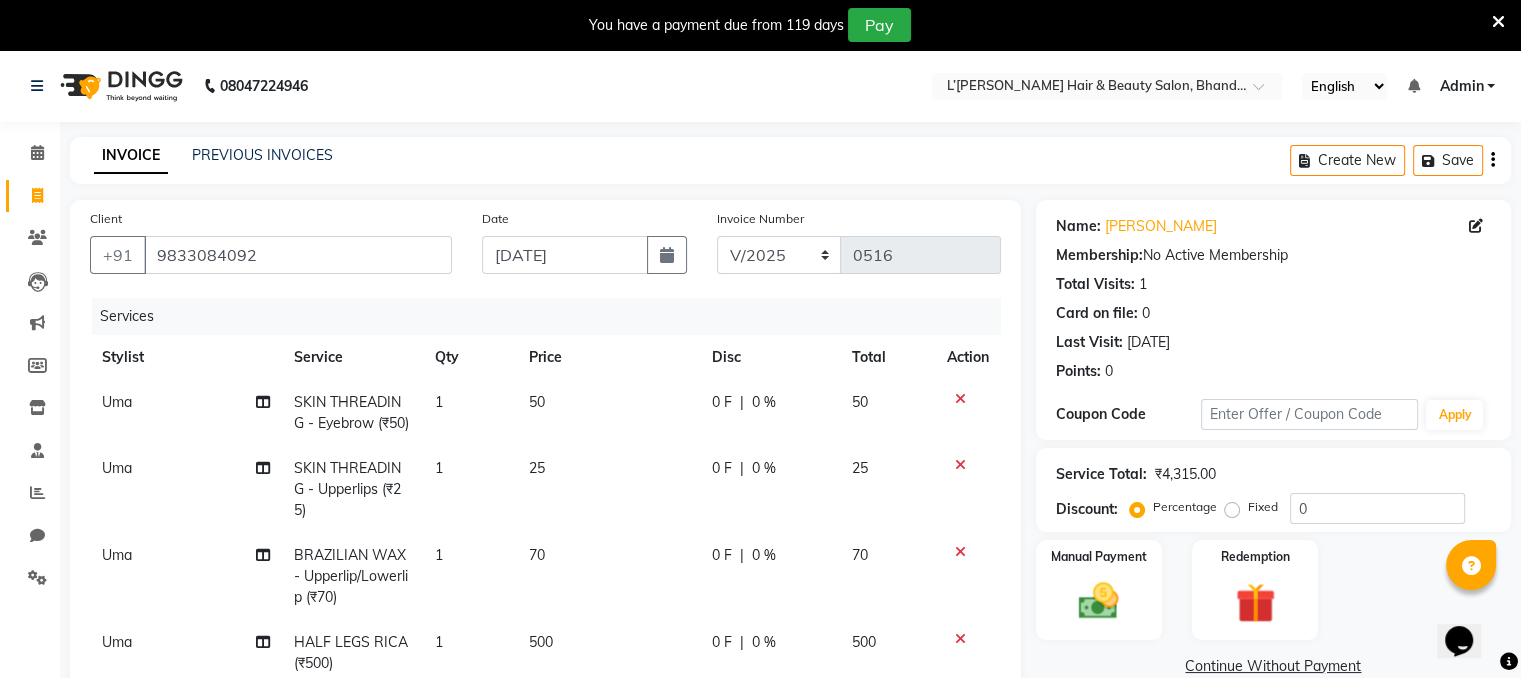 scroll, scrollTop: 424, scrollLeft: 0, axis: vertical 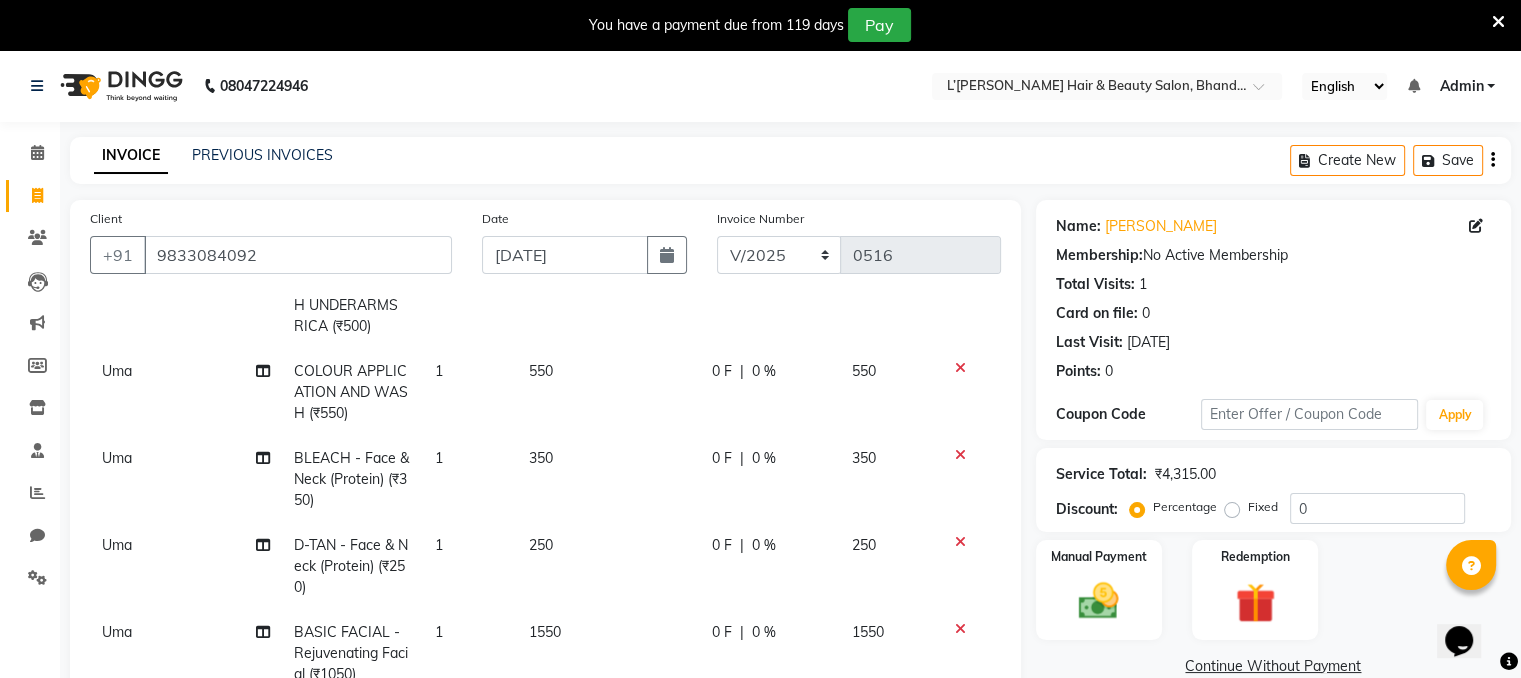 click on "Uma" 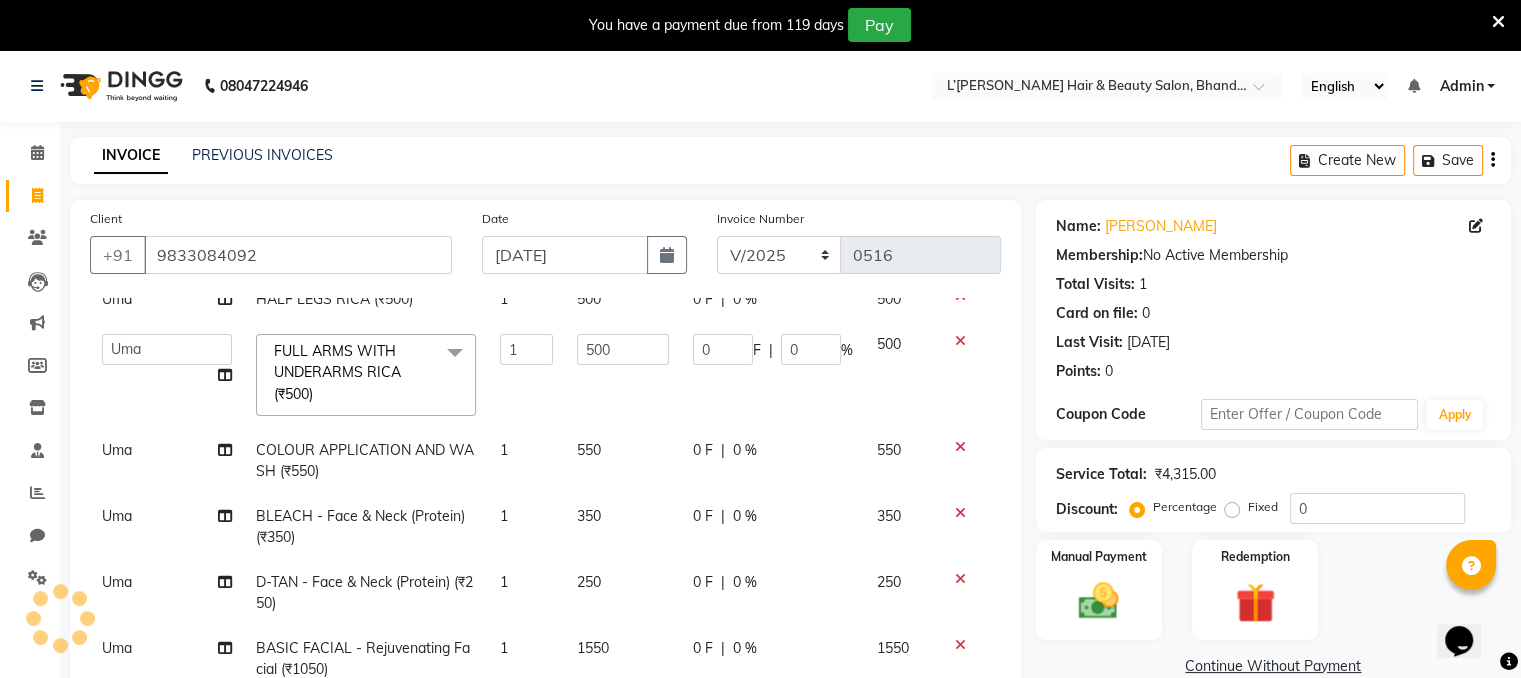 scroll, scrollTop: 316, scrollLeft: 0, axis: vertical 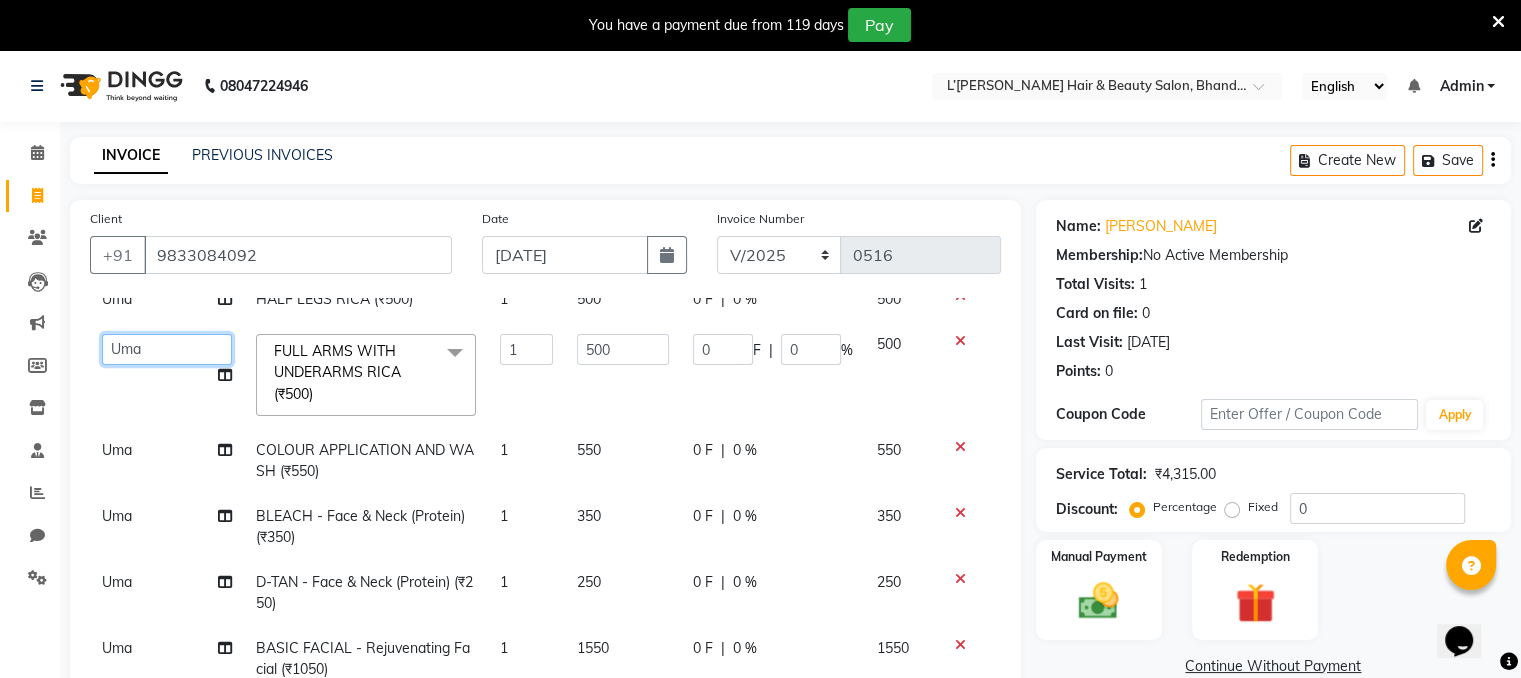 click on "Devi   DIS   Mamta   Pinki   [PERSON_NAME]   Shweta   [PERSON_NAME]" 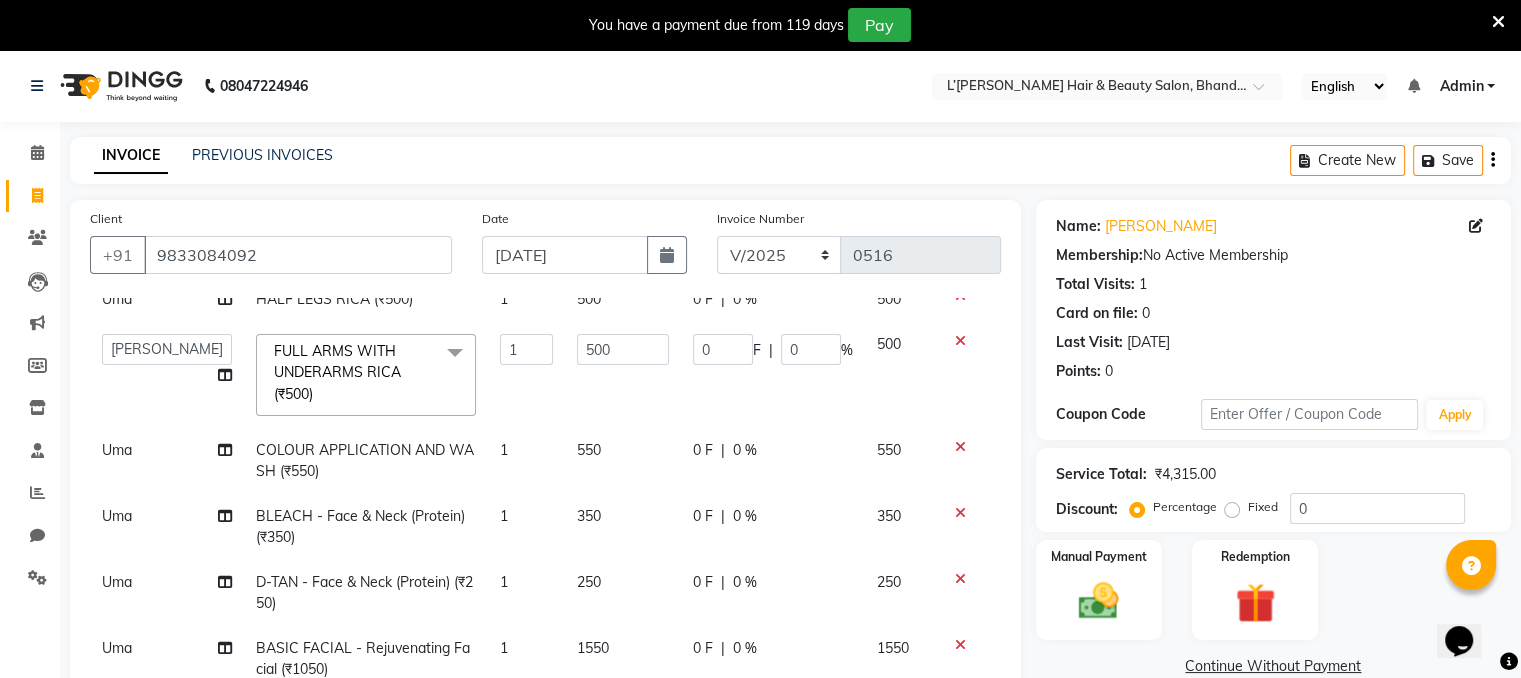 select on "69887" 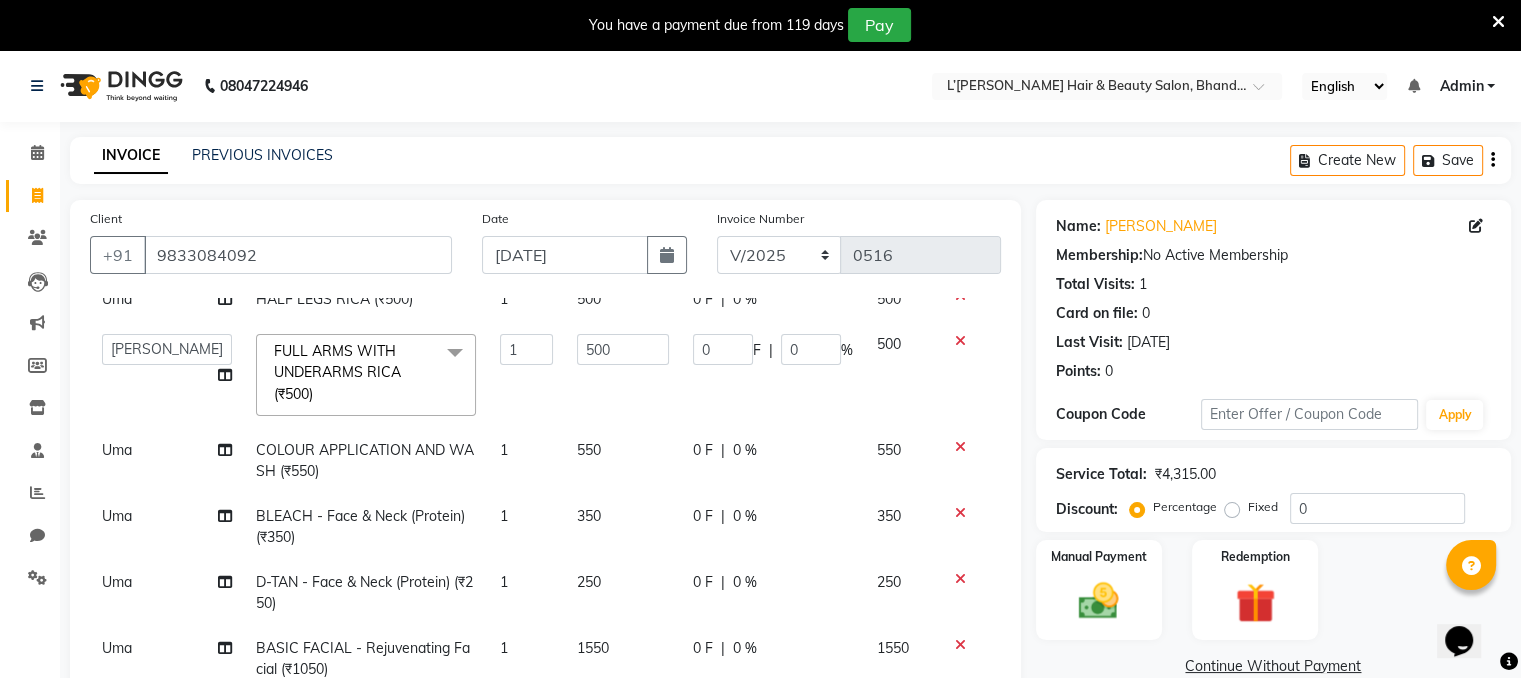 click on "Uma" 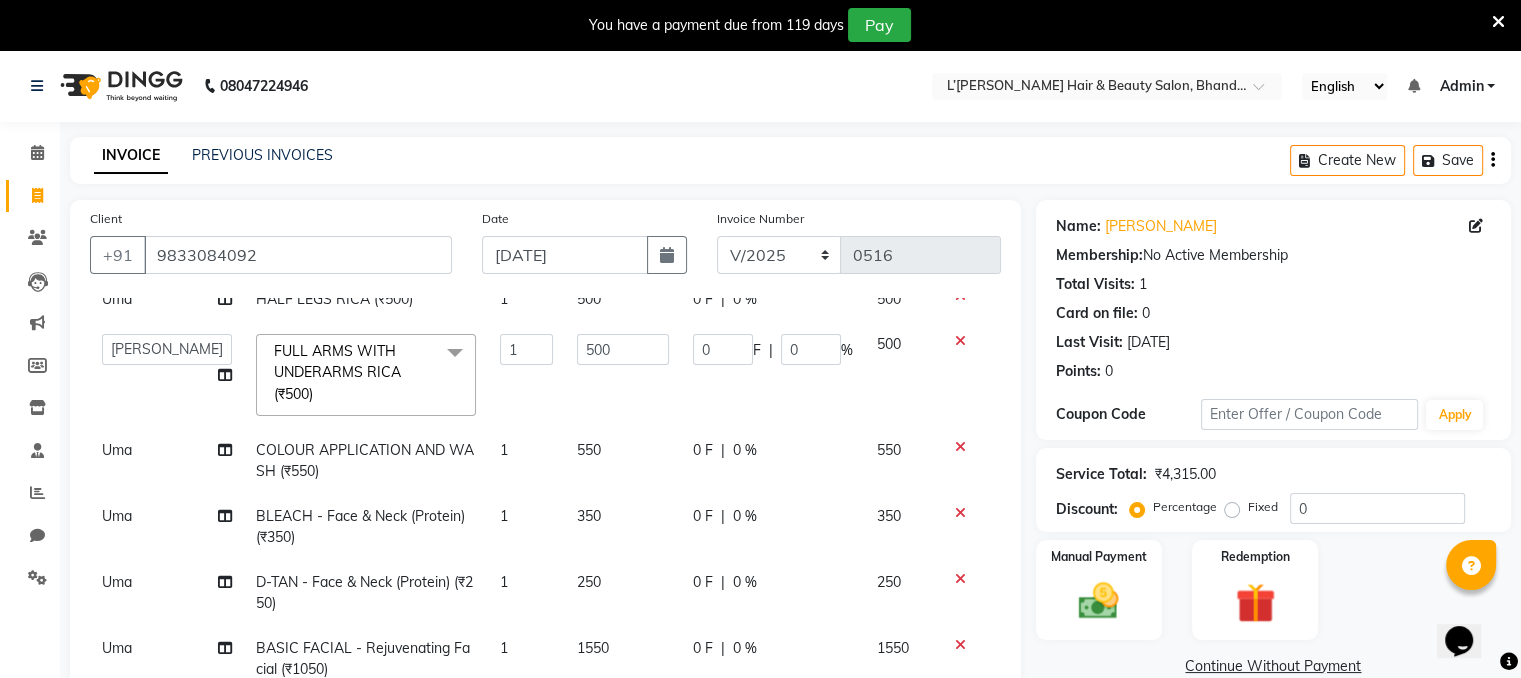 select on "70654" 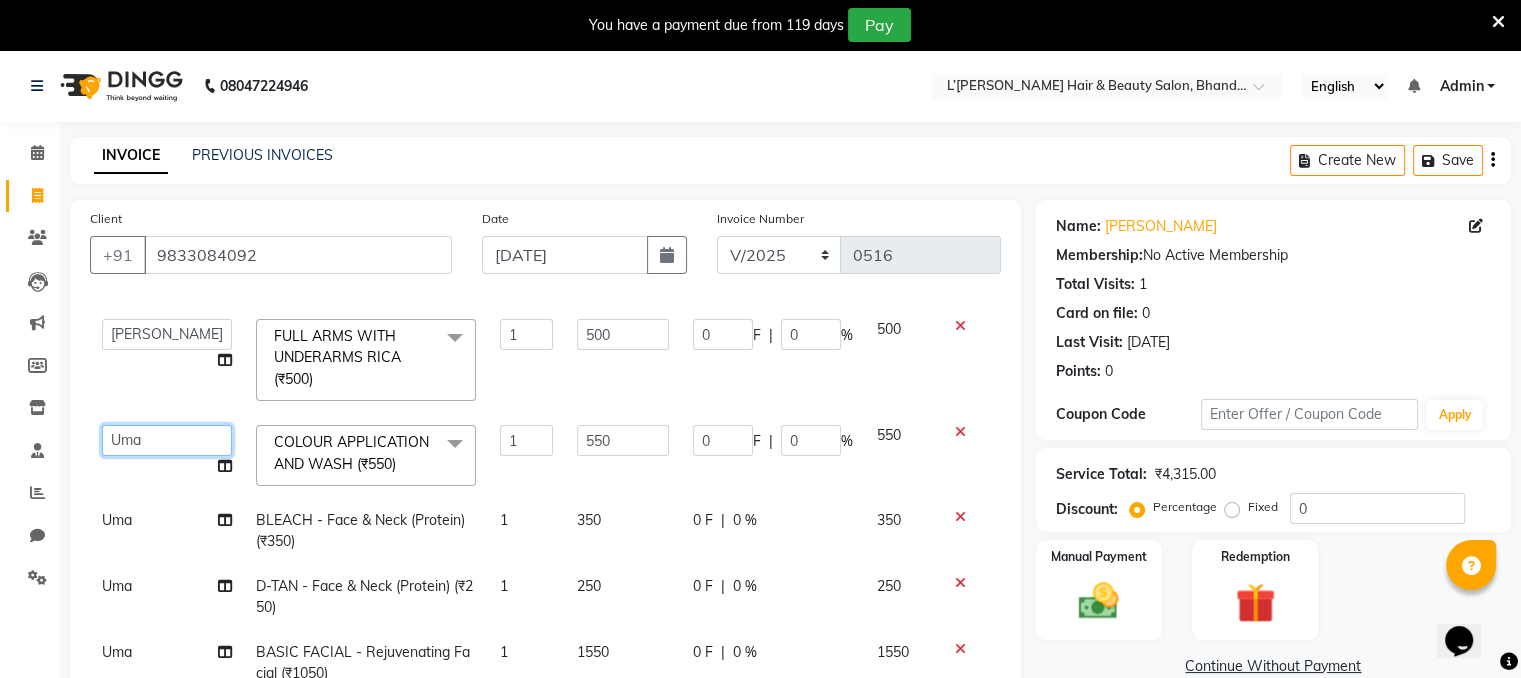 click on "Devi   DIS   Mamta   Pinki   [PERSON_NAME]   Shweta   [PERSON_NAME]" 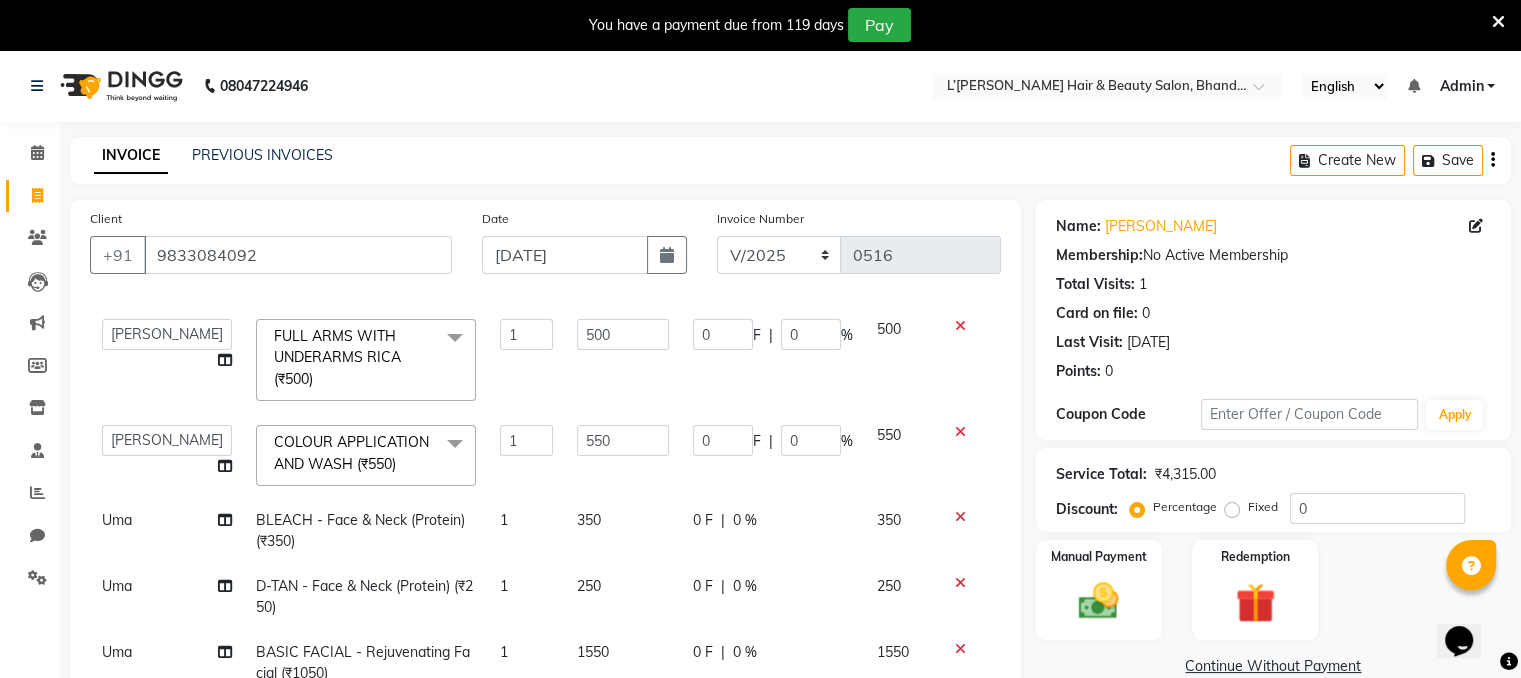select on "69887" 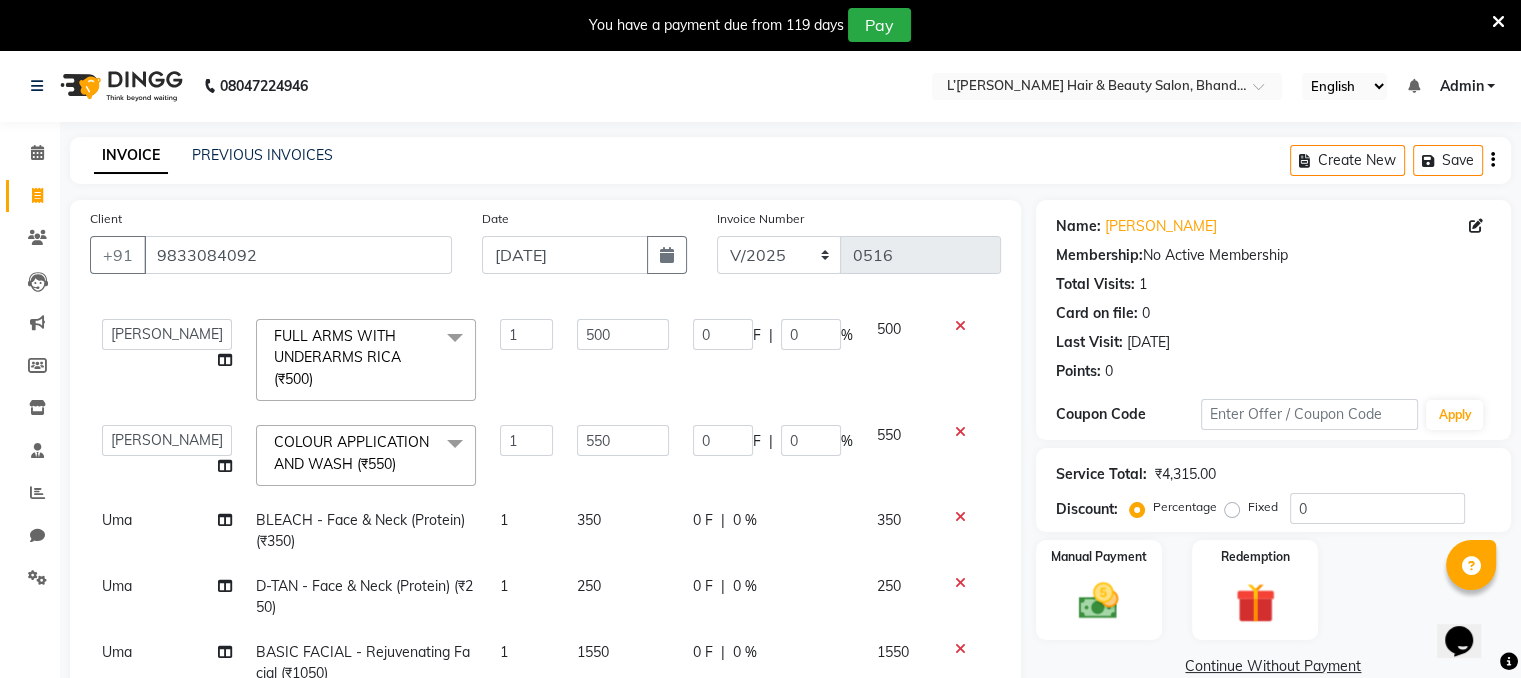 select on "70654" 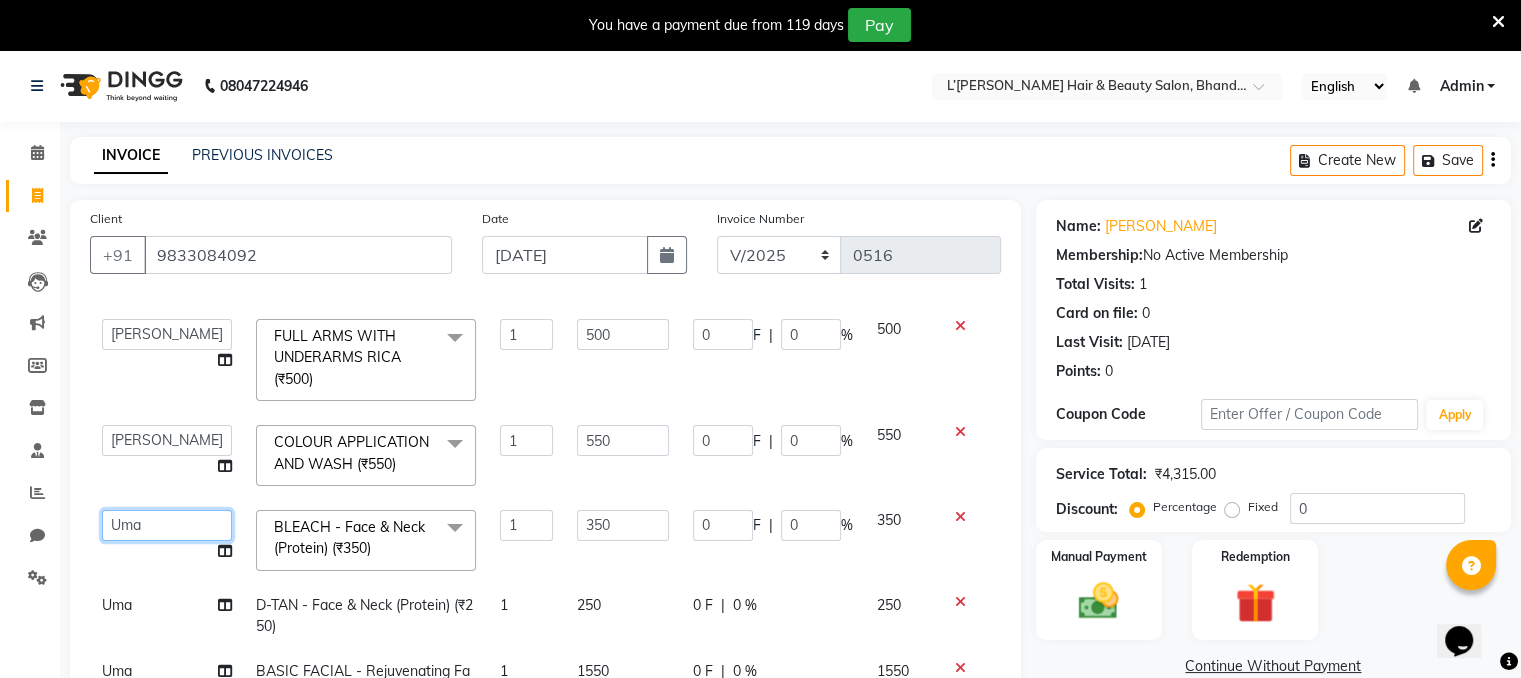click on "Devi   DIS   Mamta   Pinki   [PERSON_NAME]   Shweta   [PERSON_NAME]" 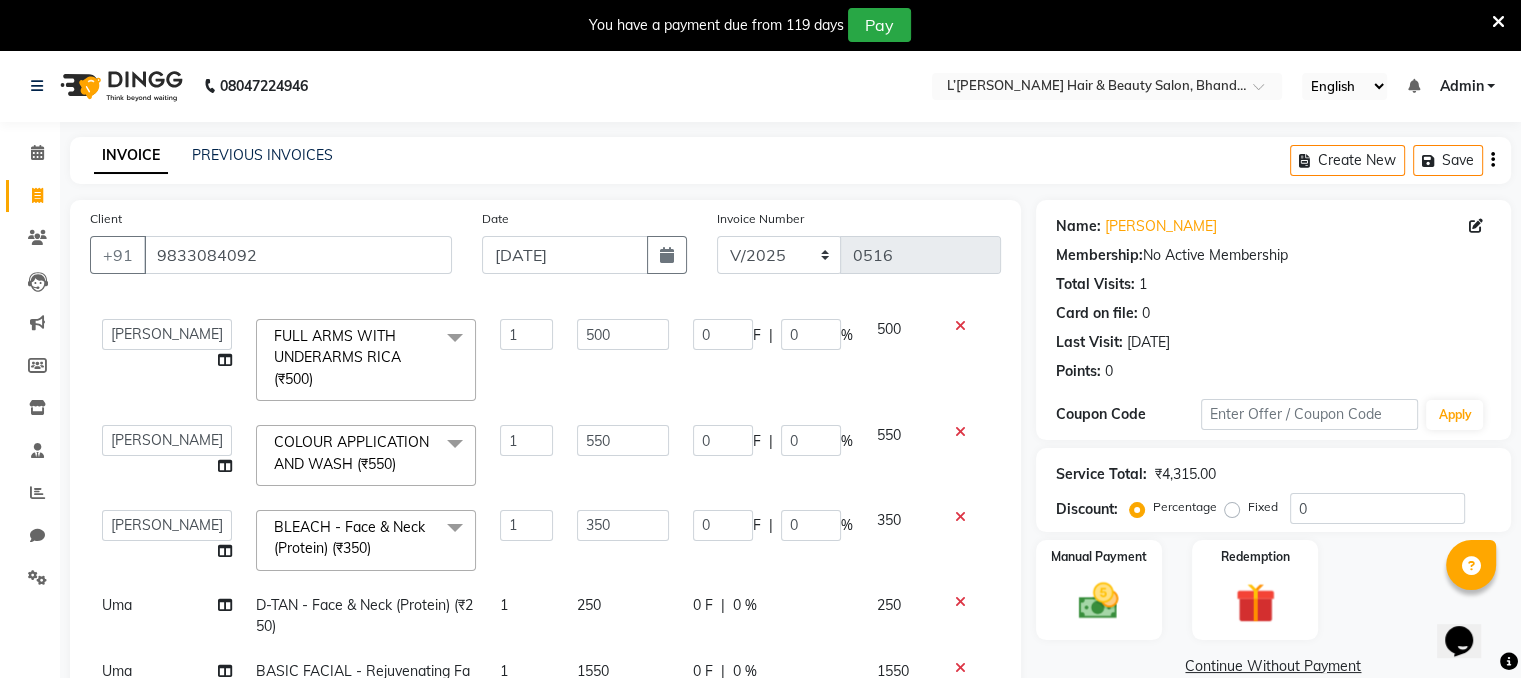 select on "69887" 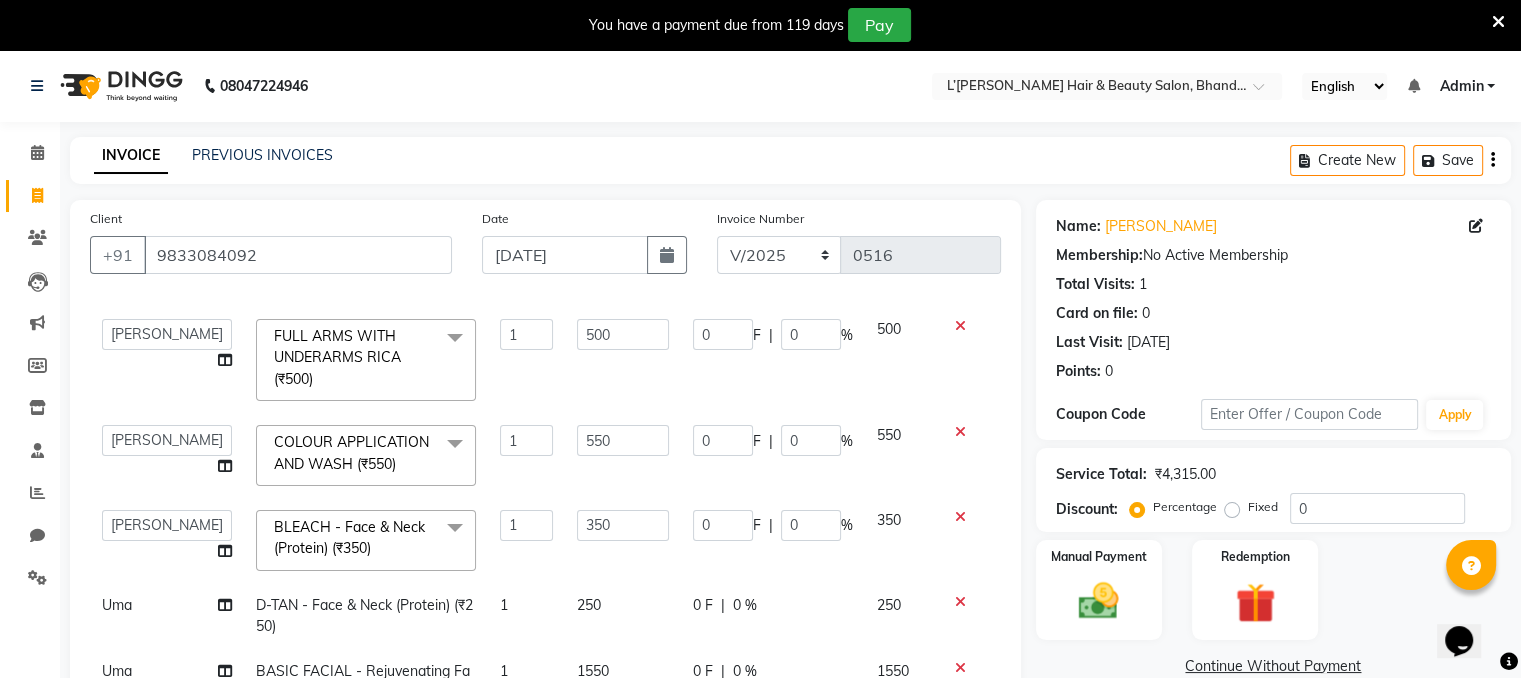 select on "70654" 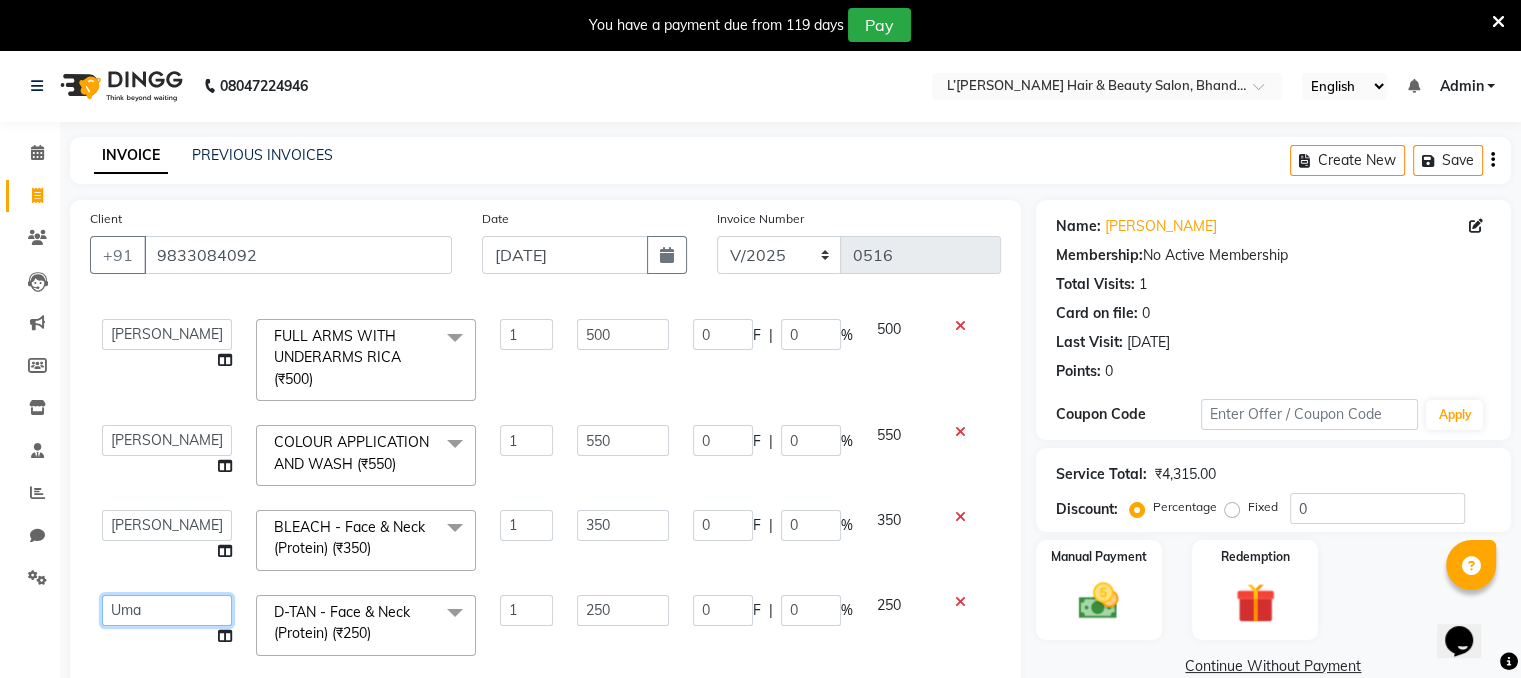 click on "Devi   DIS   Mamta   Pinki   [PERSON_NAME]   Shweta   [PERSON_NAME]" 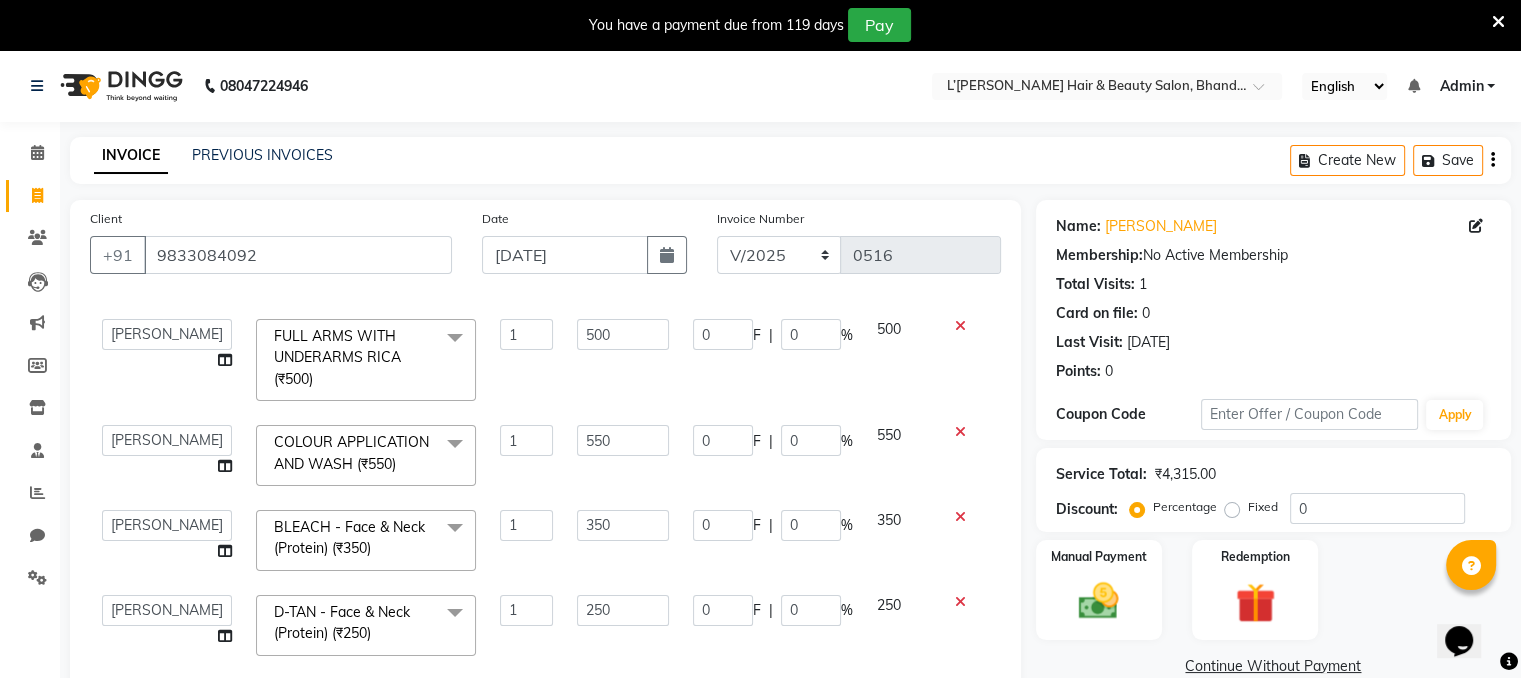 select on "69887" 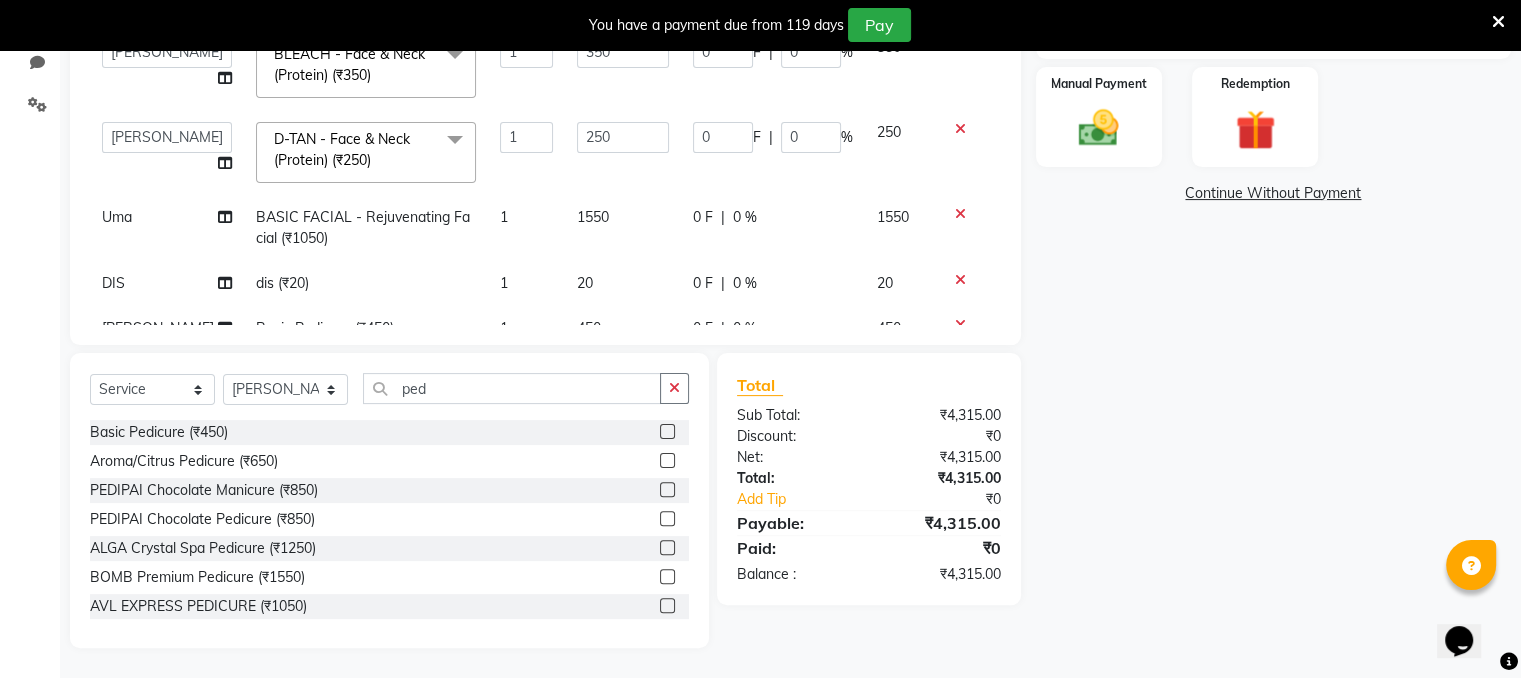click on "Uma" 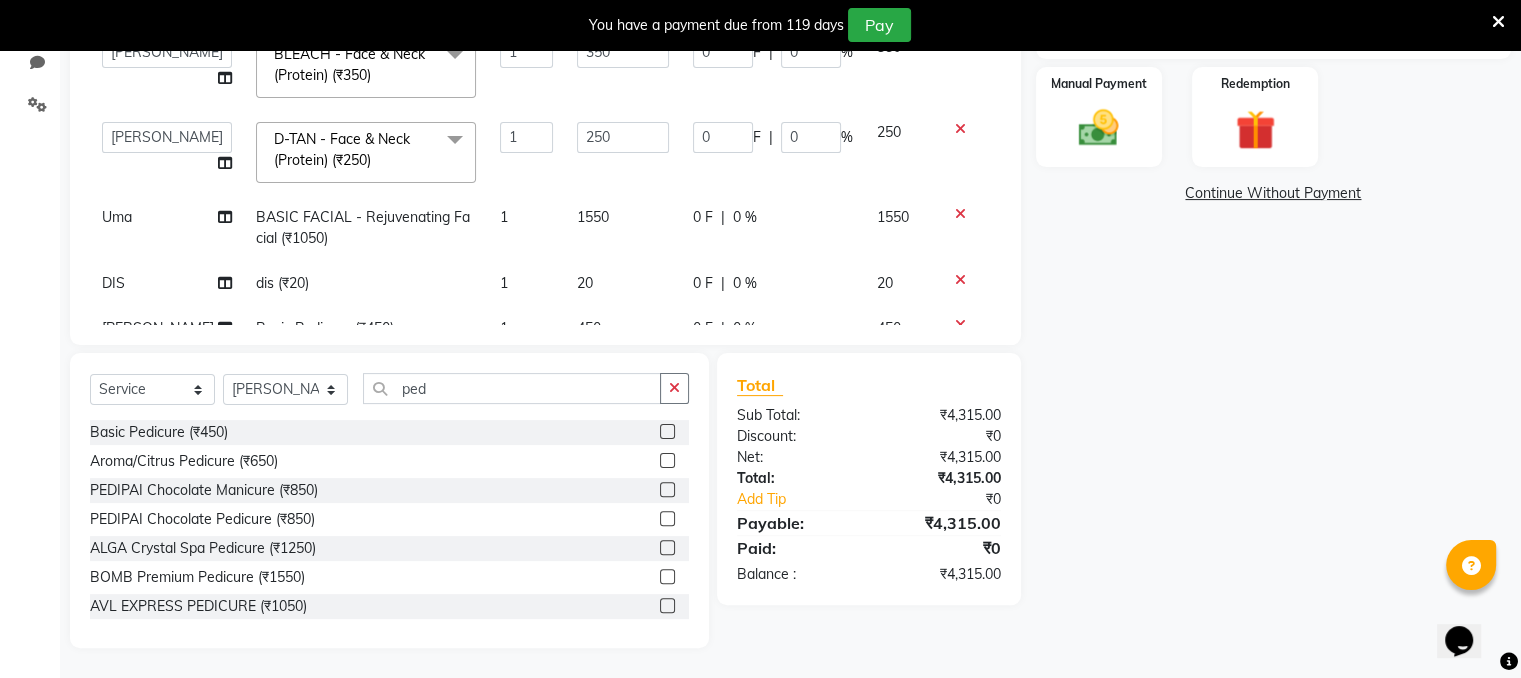 select on "70654" 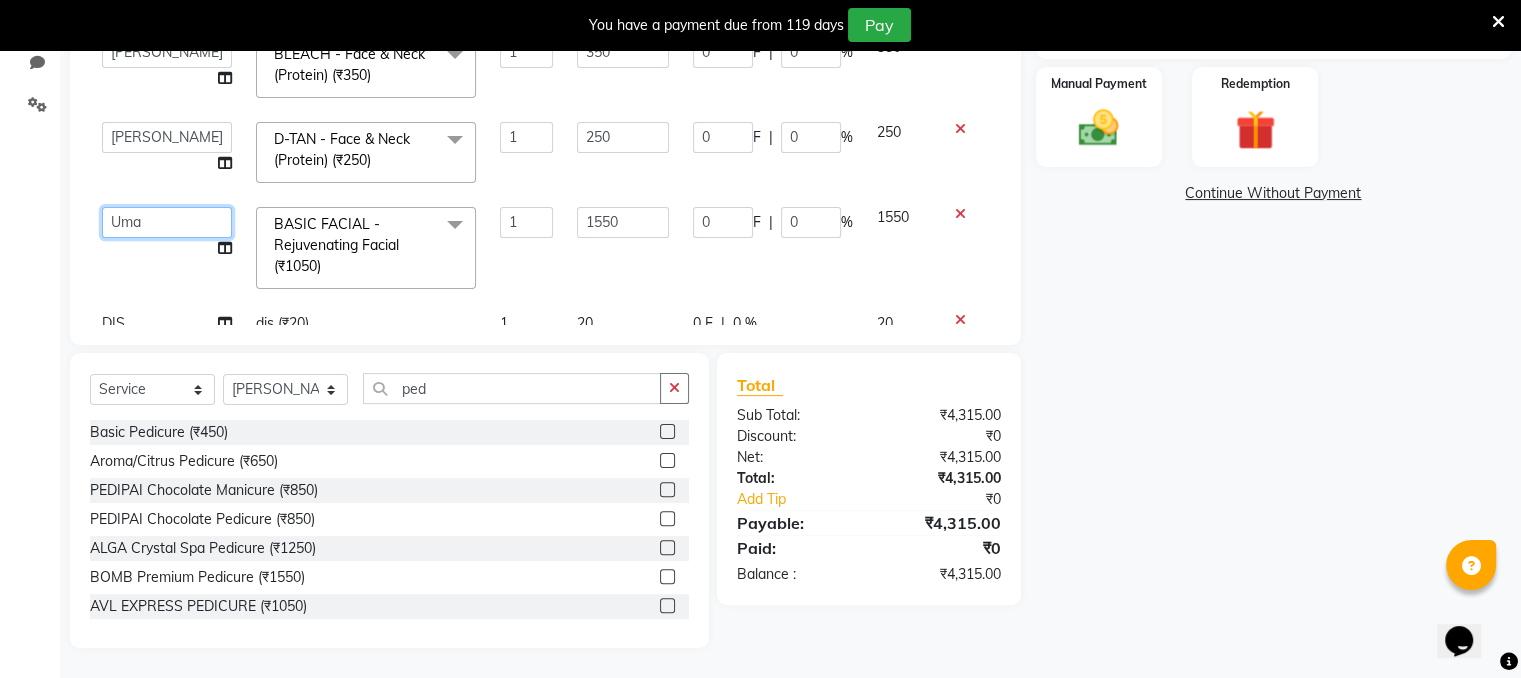 click on "Devi   DIS   Mamta   Pinki   [PERSON_NAME]   Shweta   [PERSON_NAME]" 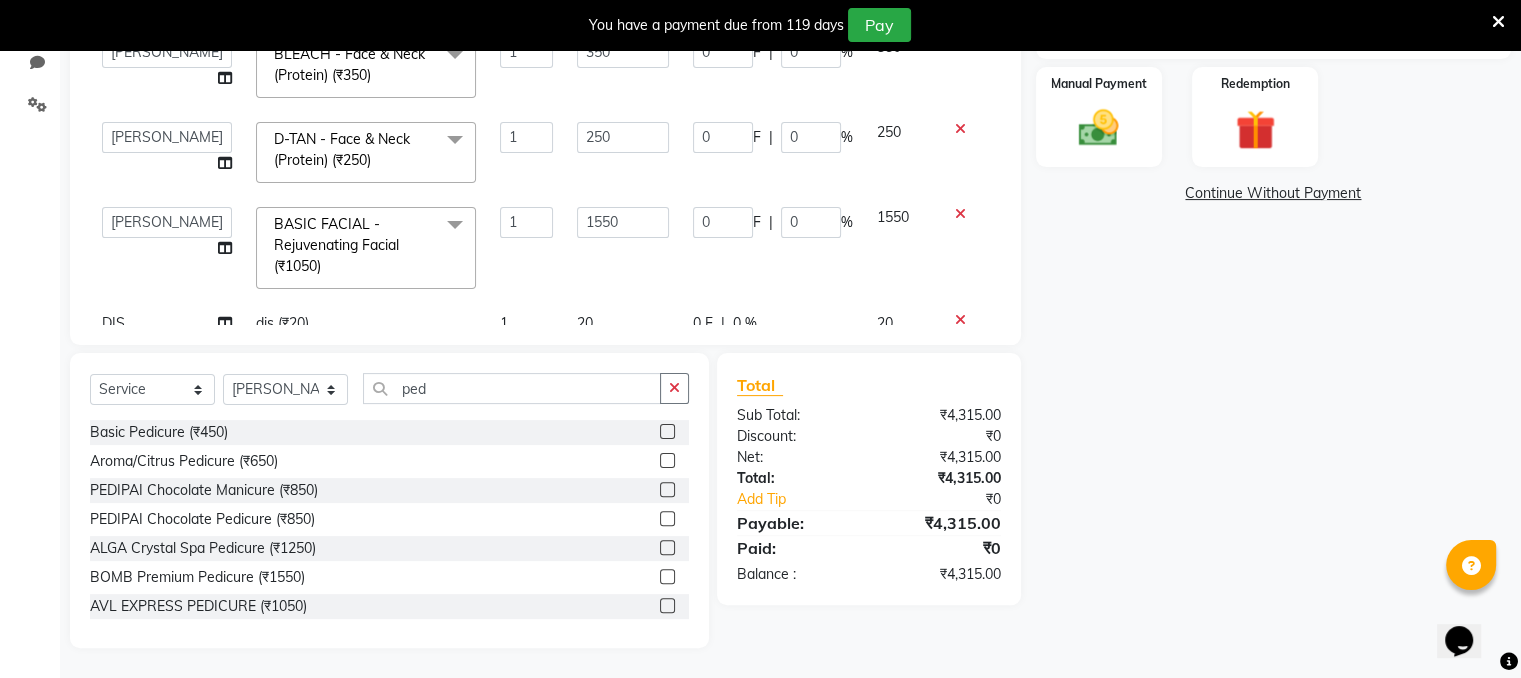 select on "69887" 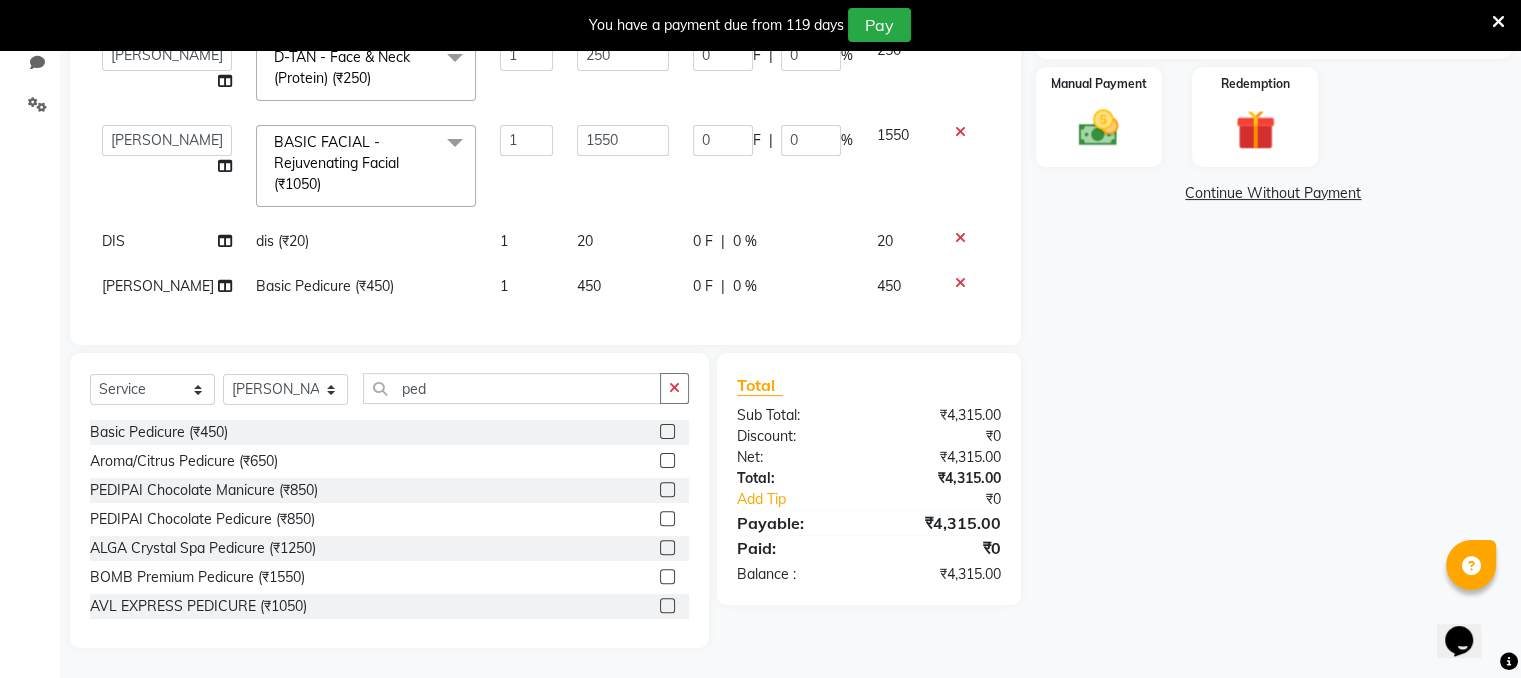 scroll, scrollTop: 410, scrollLeft: 0, axis: vertical 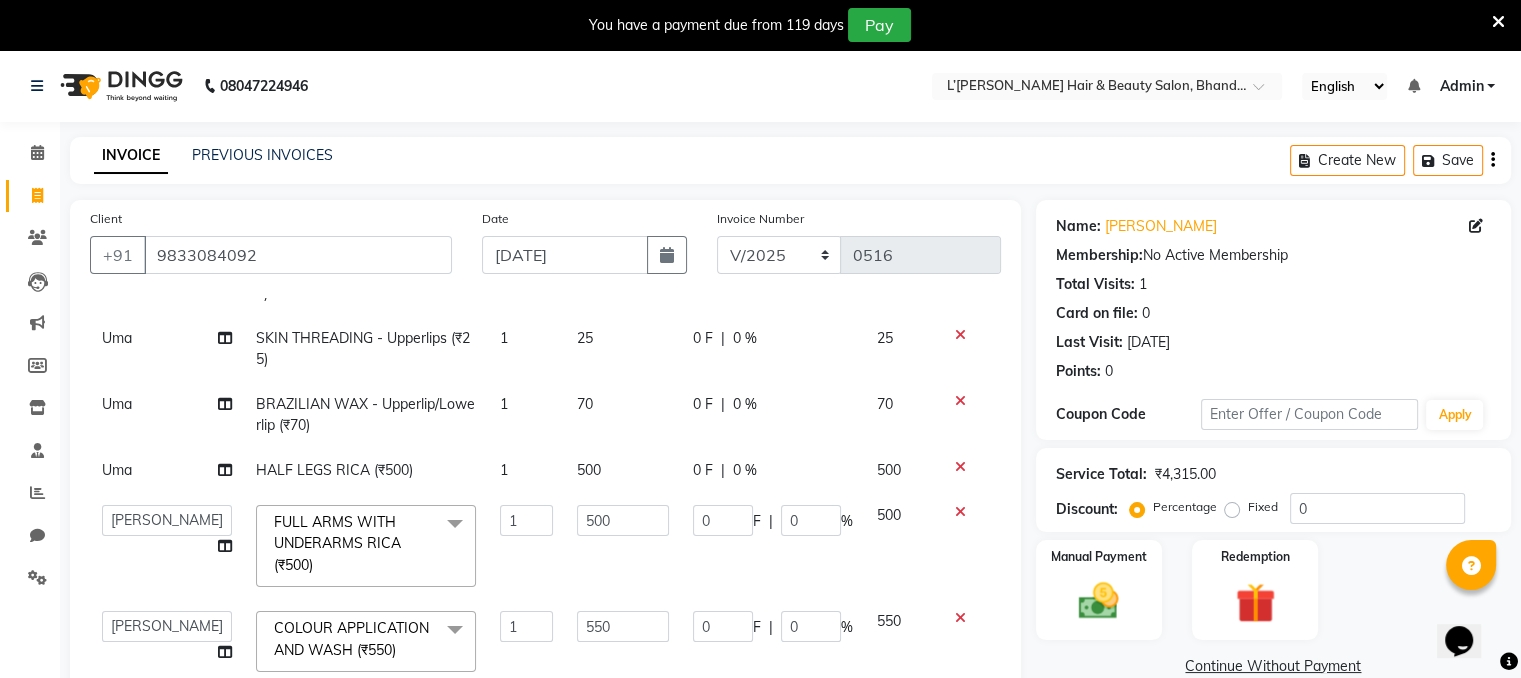 click on "Uma" 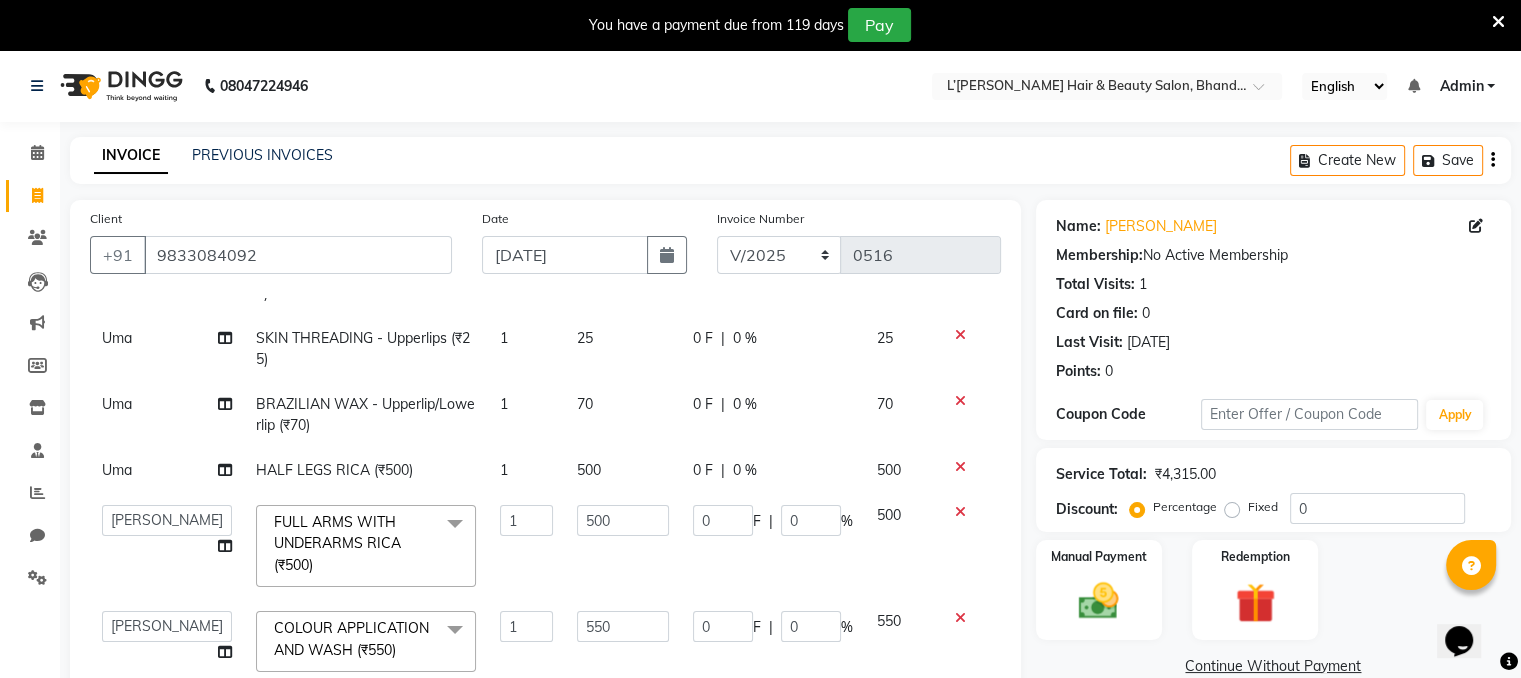select on "70654" 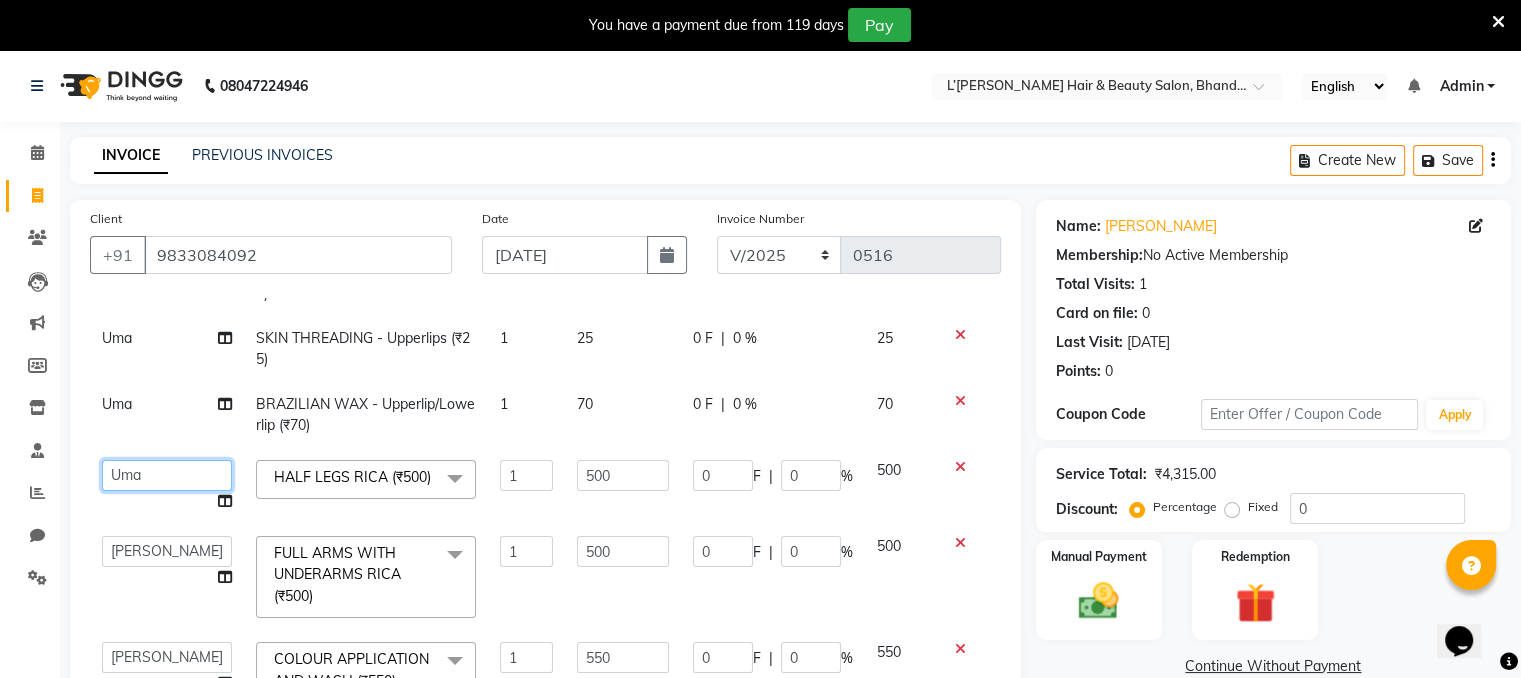 click on "Devi   DIS   Mamta   Pinki   [PERSON_NAME]   Shweta   [PERSON_NAME]" 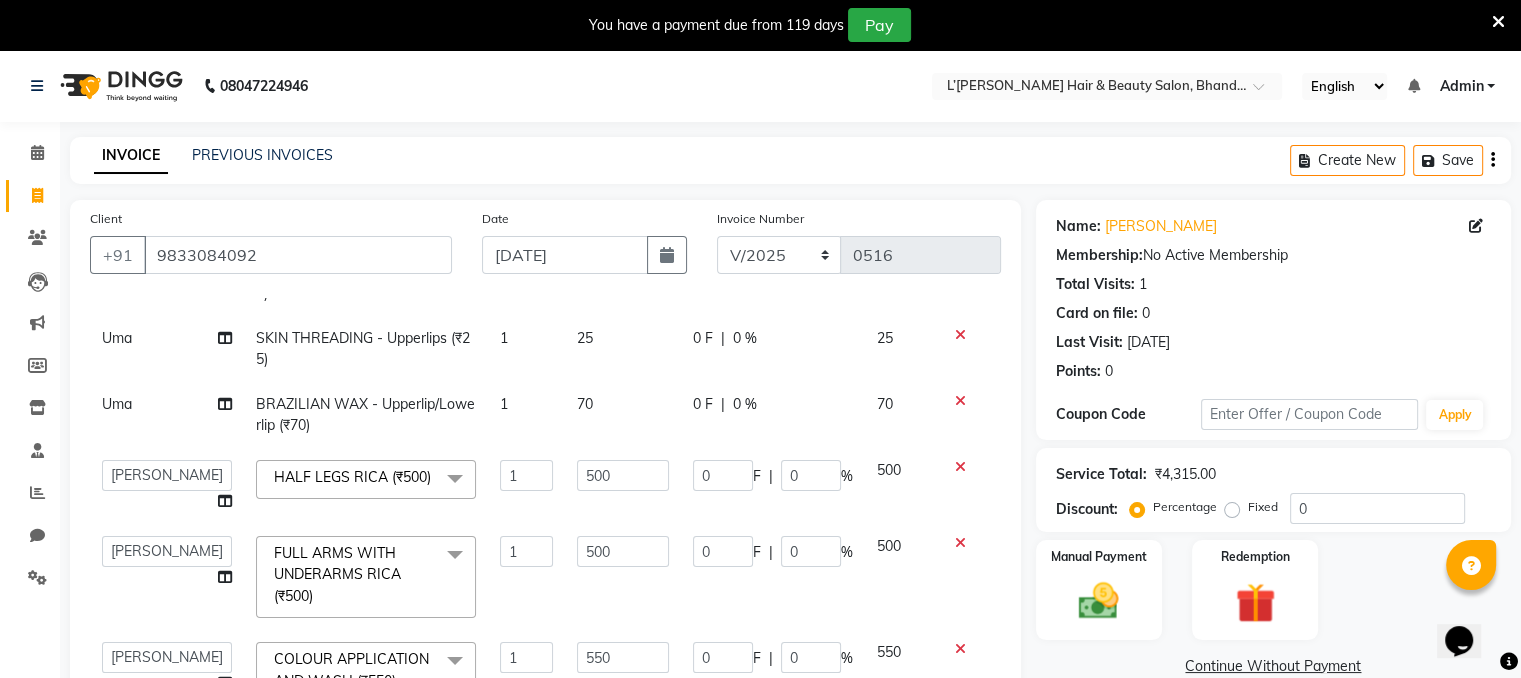 select on "69887" 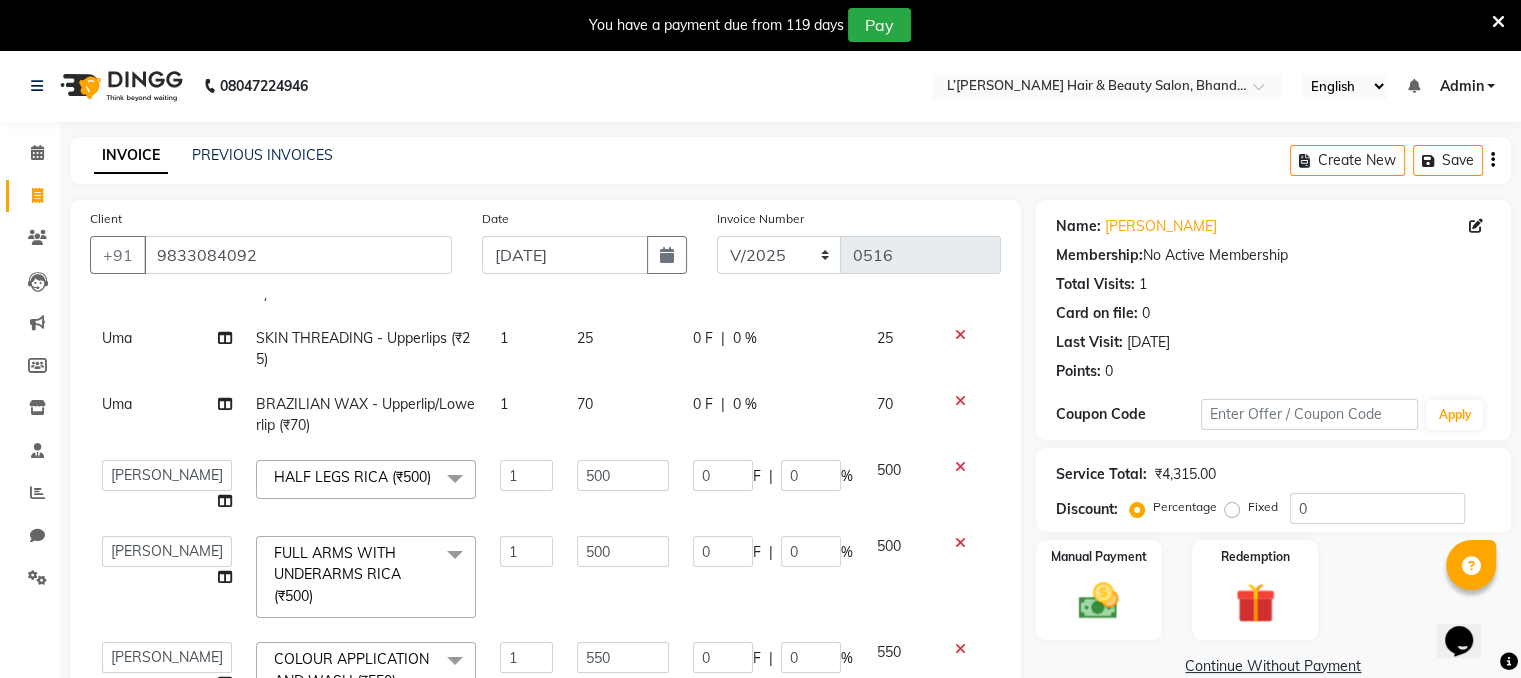 scroll, scrollTop: 474, scrollLeft: 0, axis: vertical 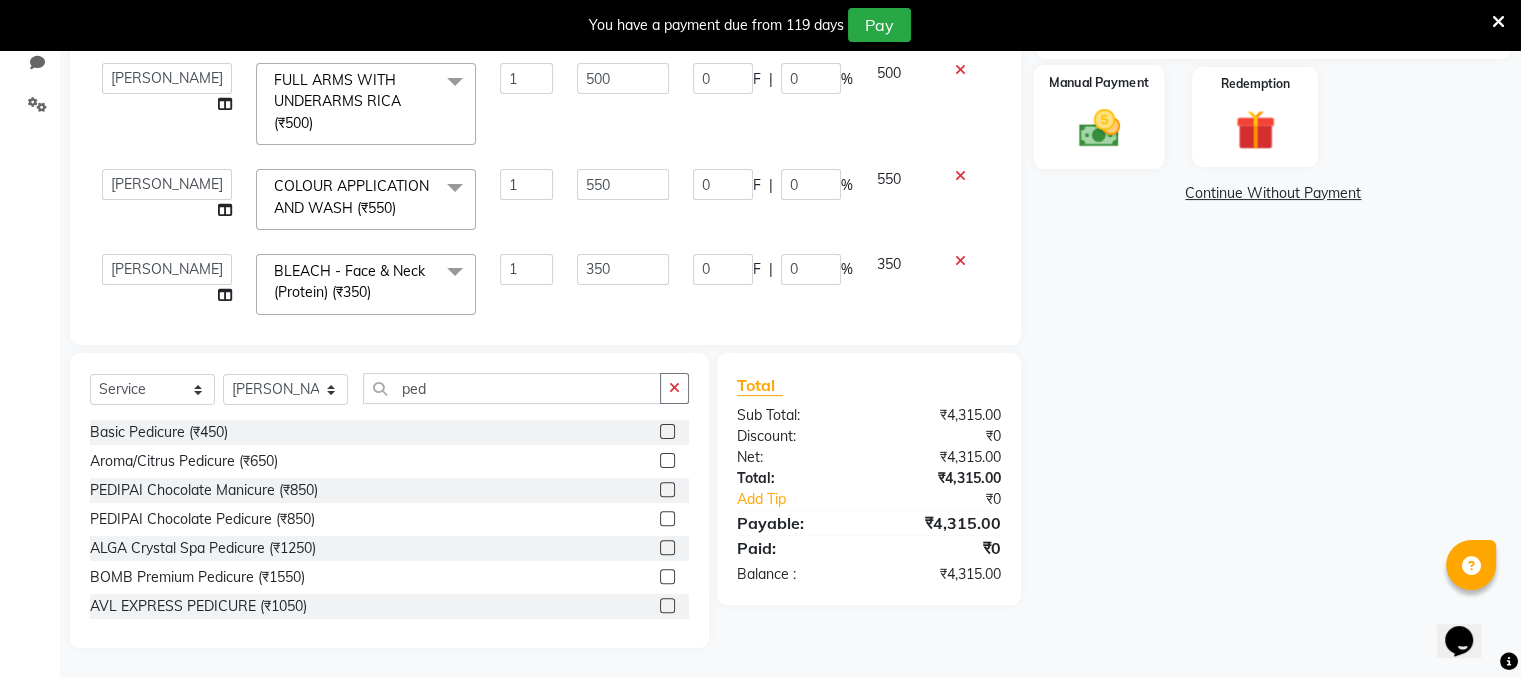 click 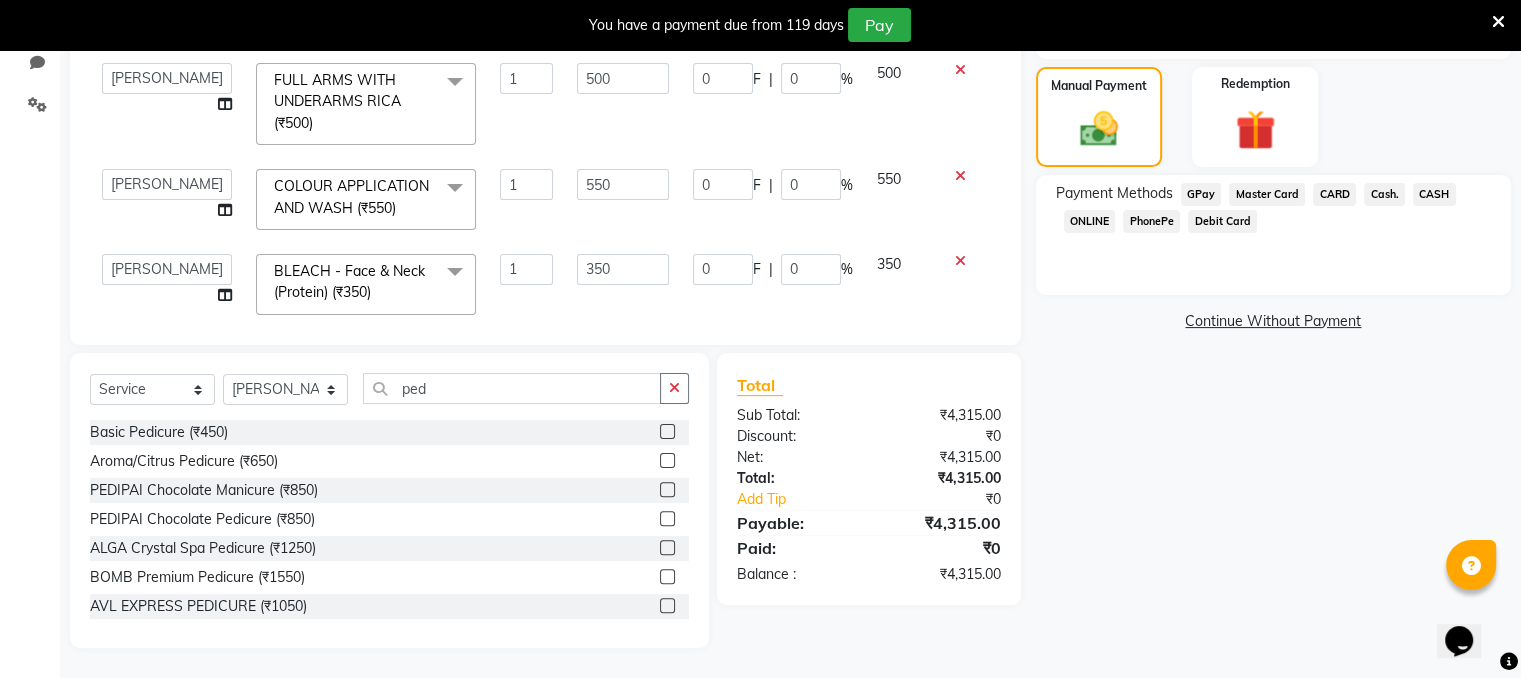 click on "Cash." 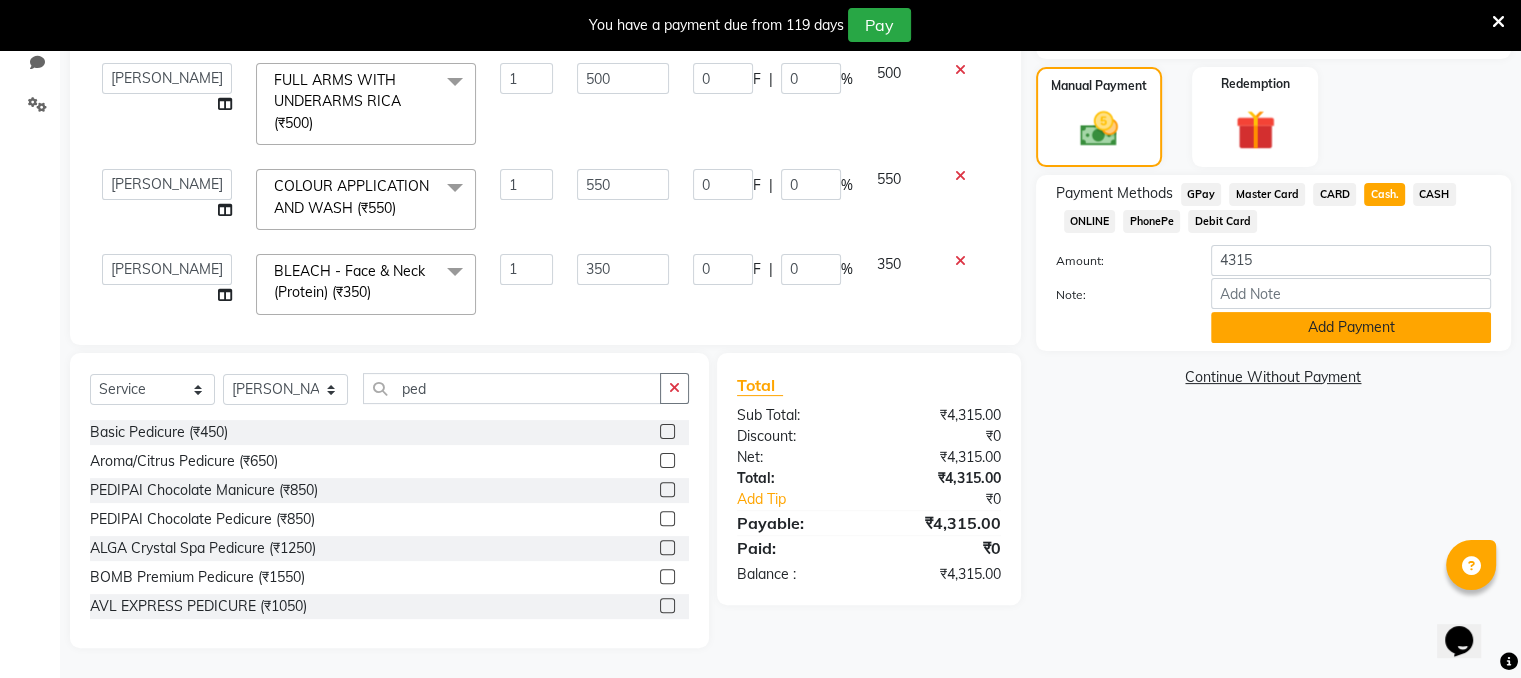 click on "Add Payment" 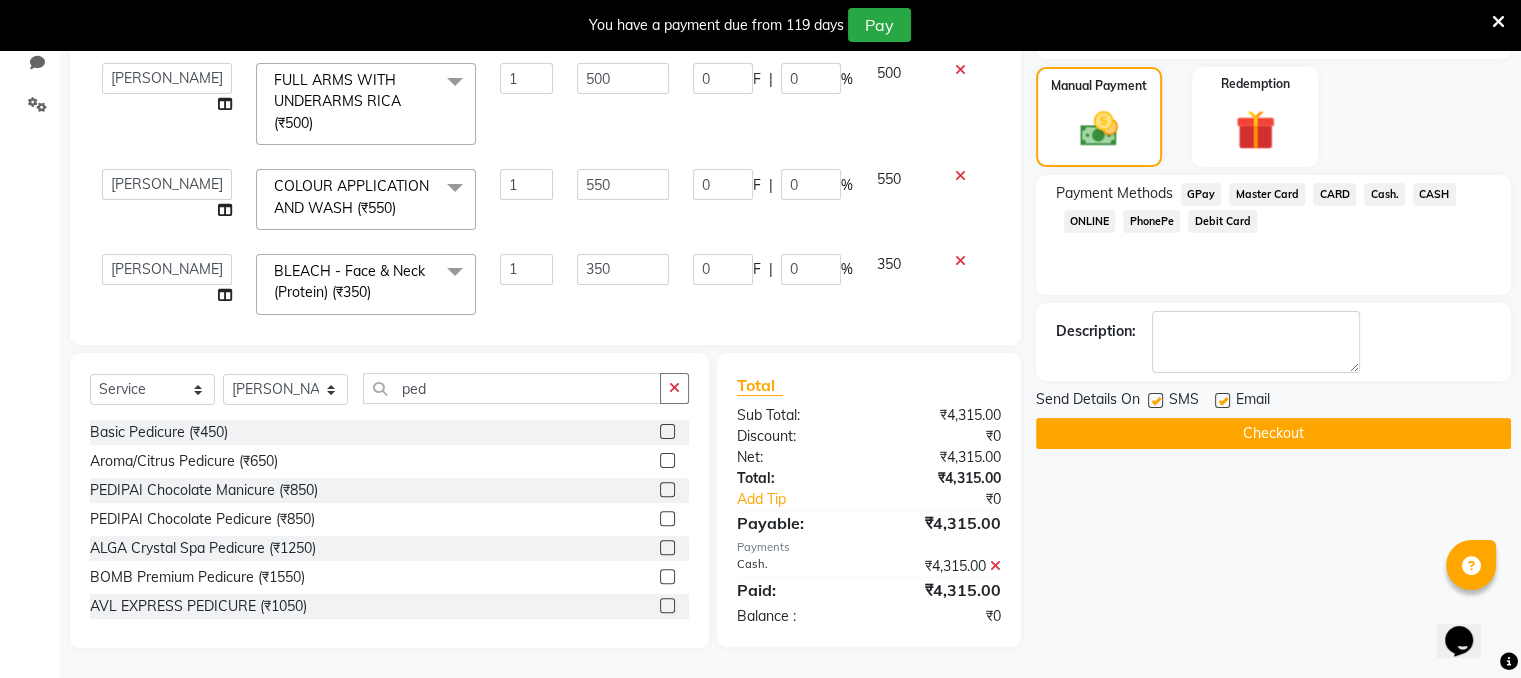 click 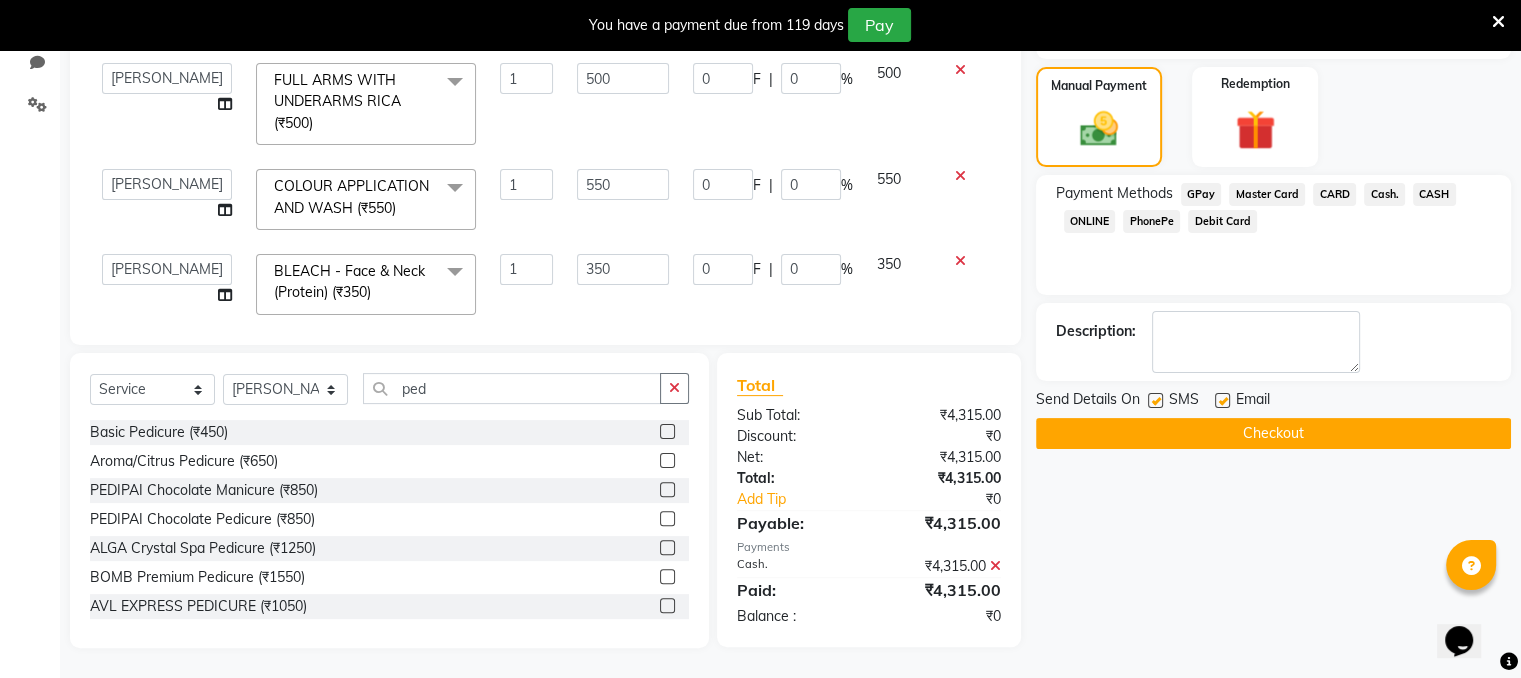 click at bounding box center (1154, 401) 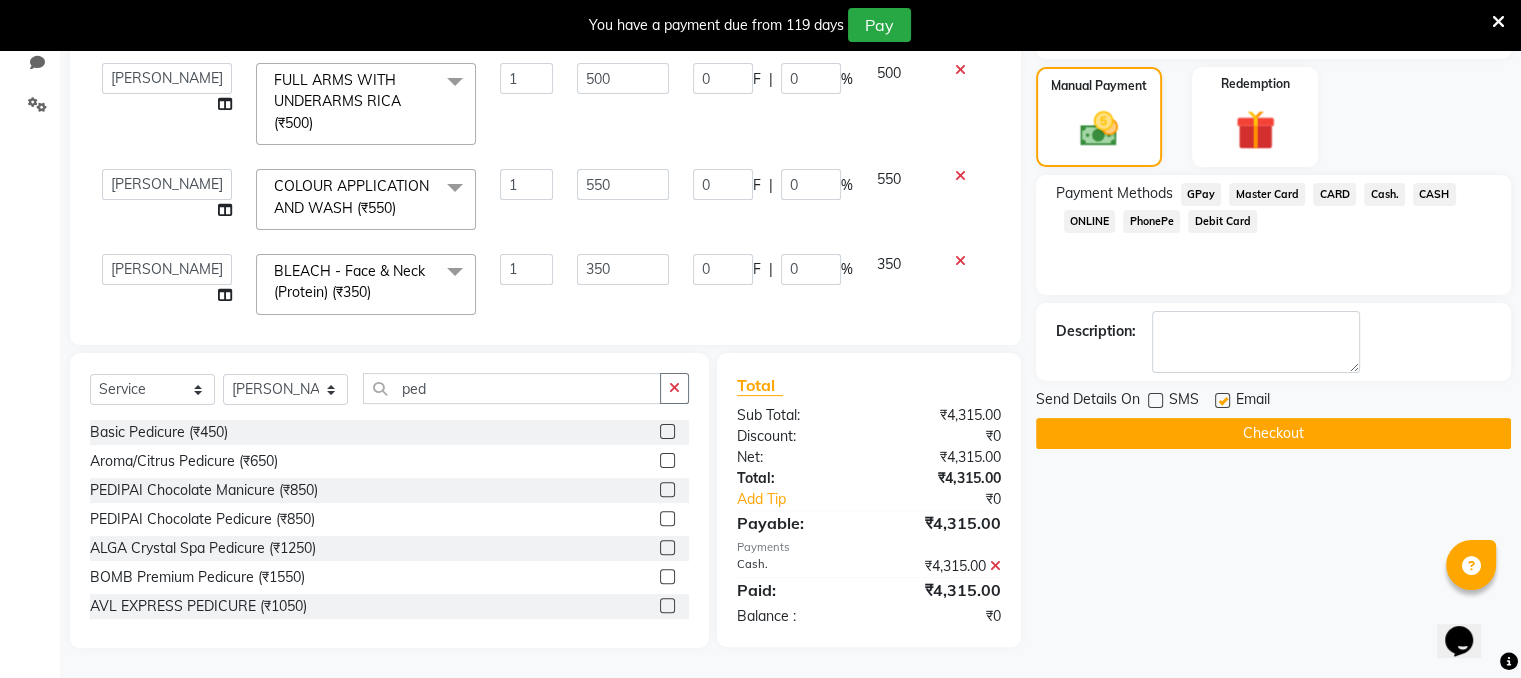 click 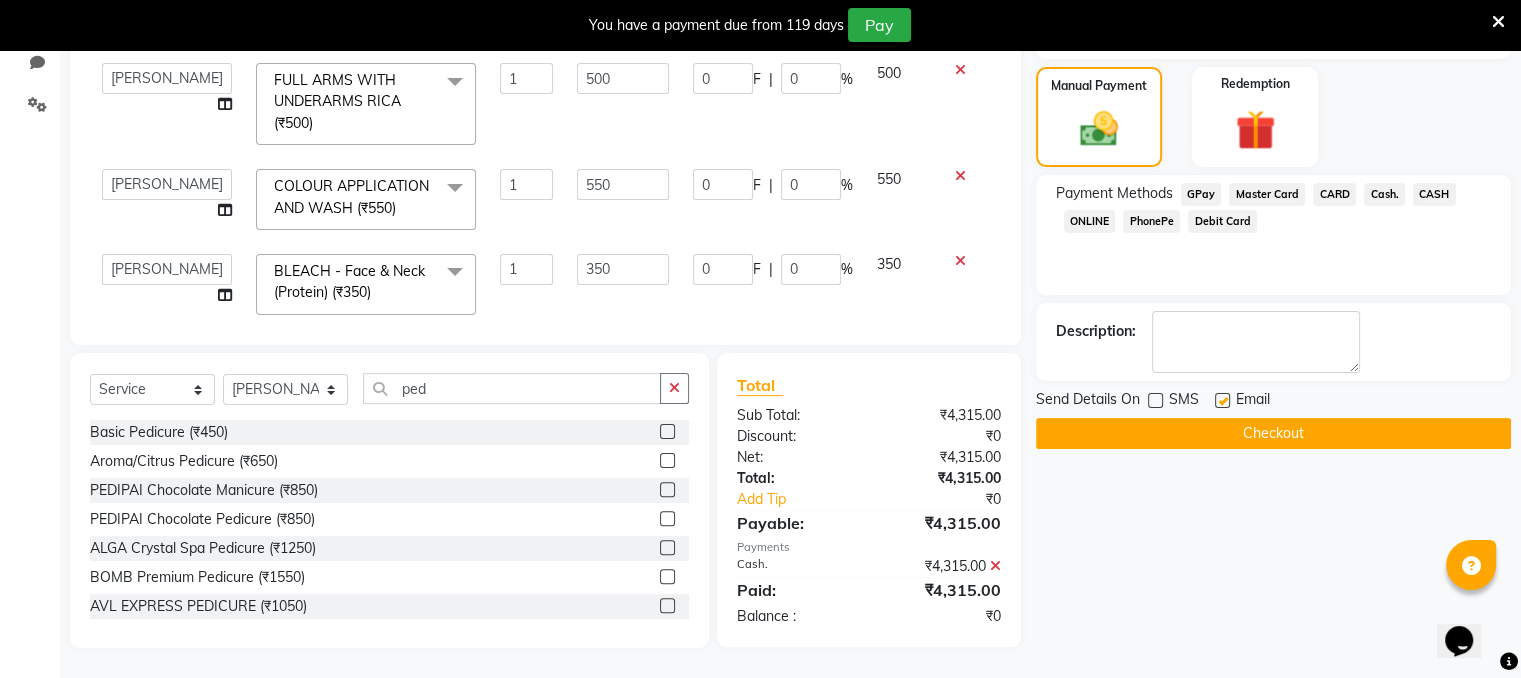 click at bounding box center [1221, 401] 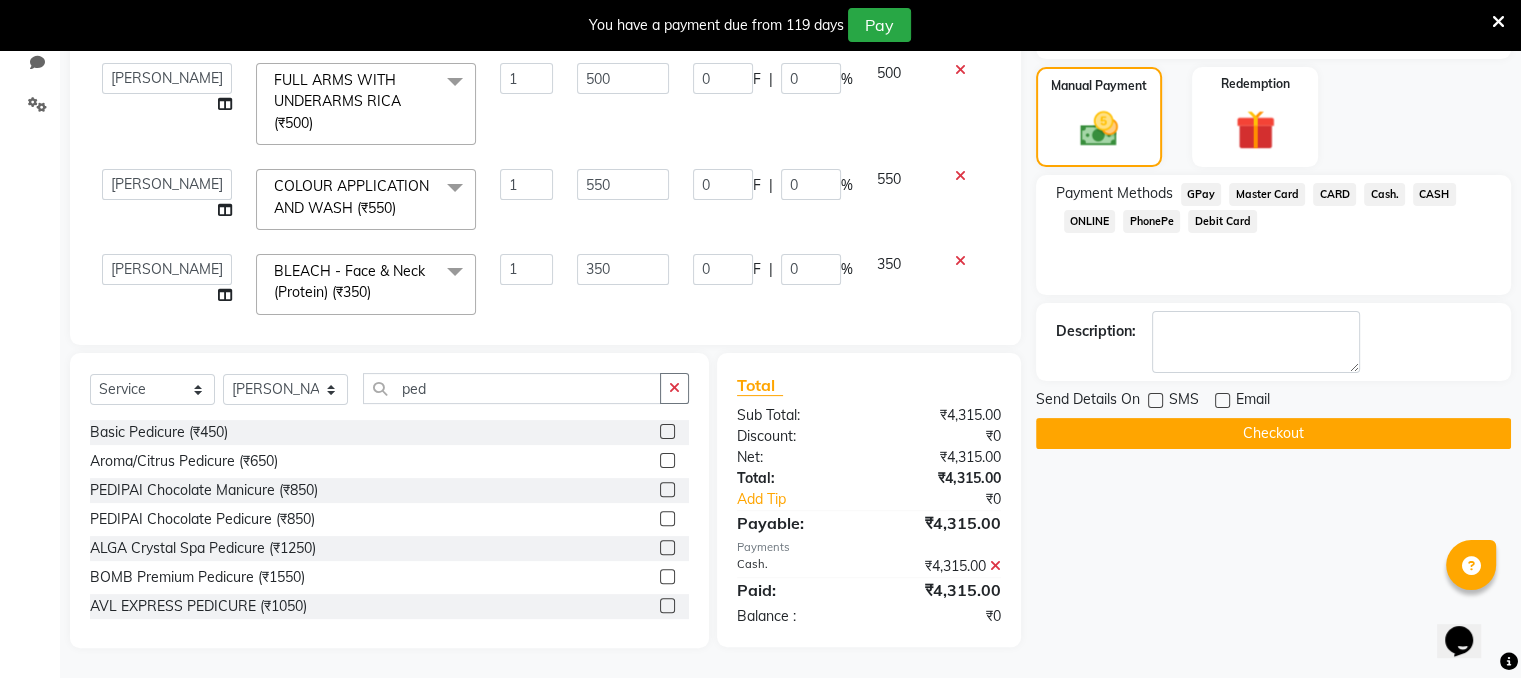 click on "Checkout" 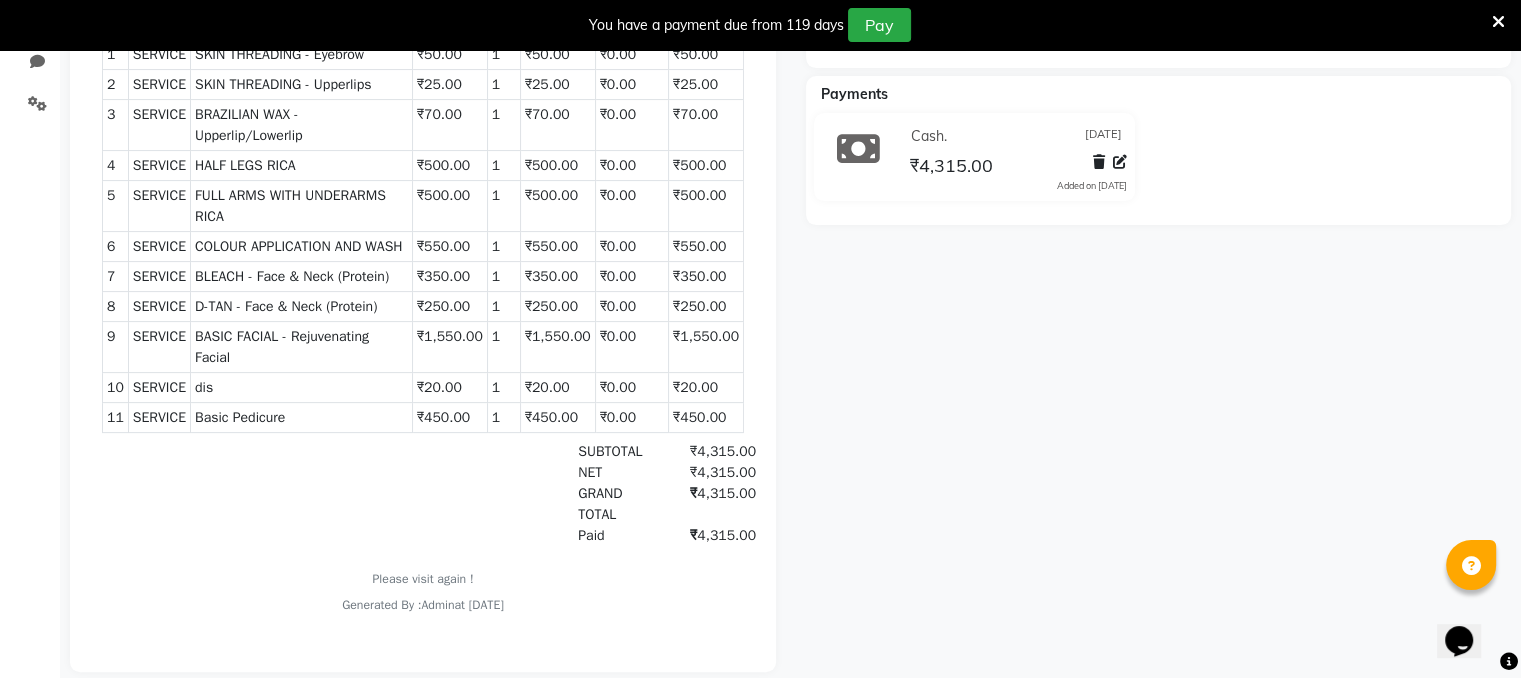 scroll, scrollTop: 0, scrollLeft: 0, axis: both 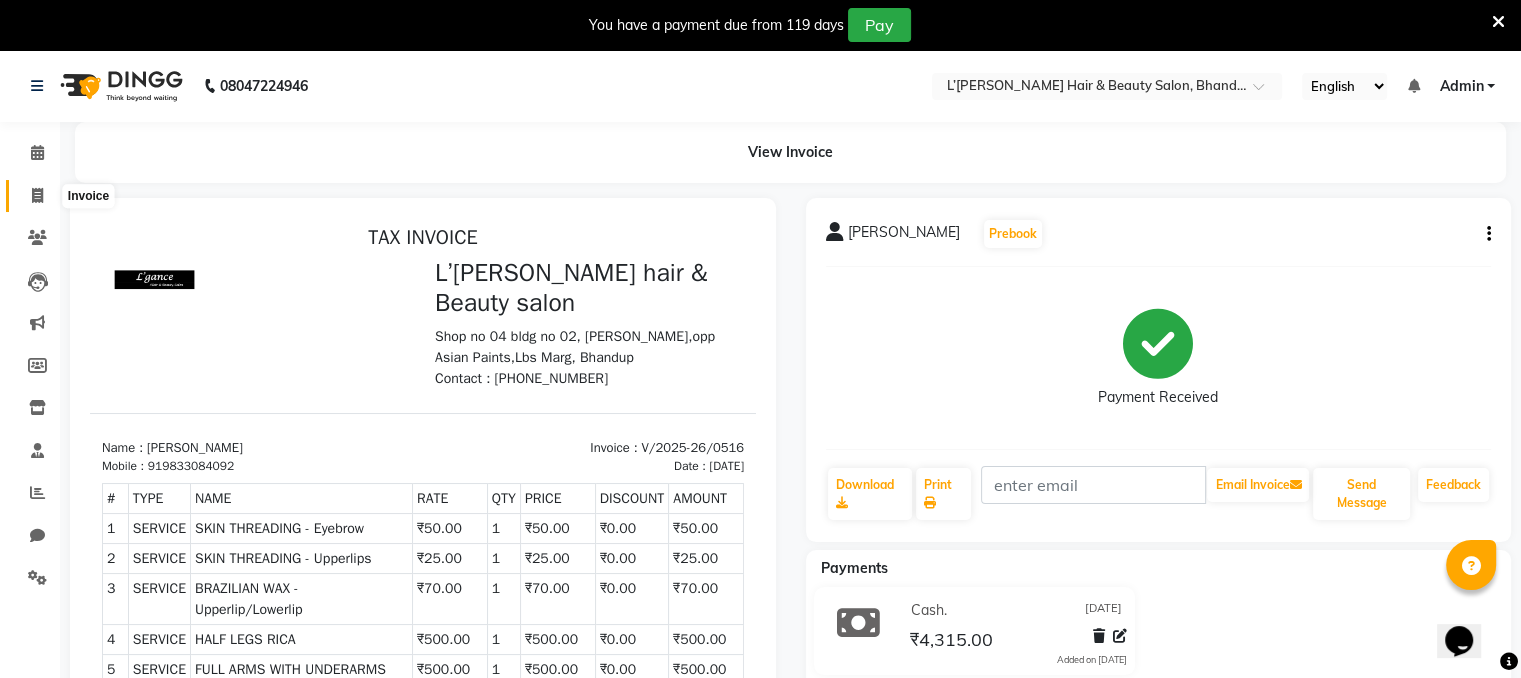 click 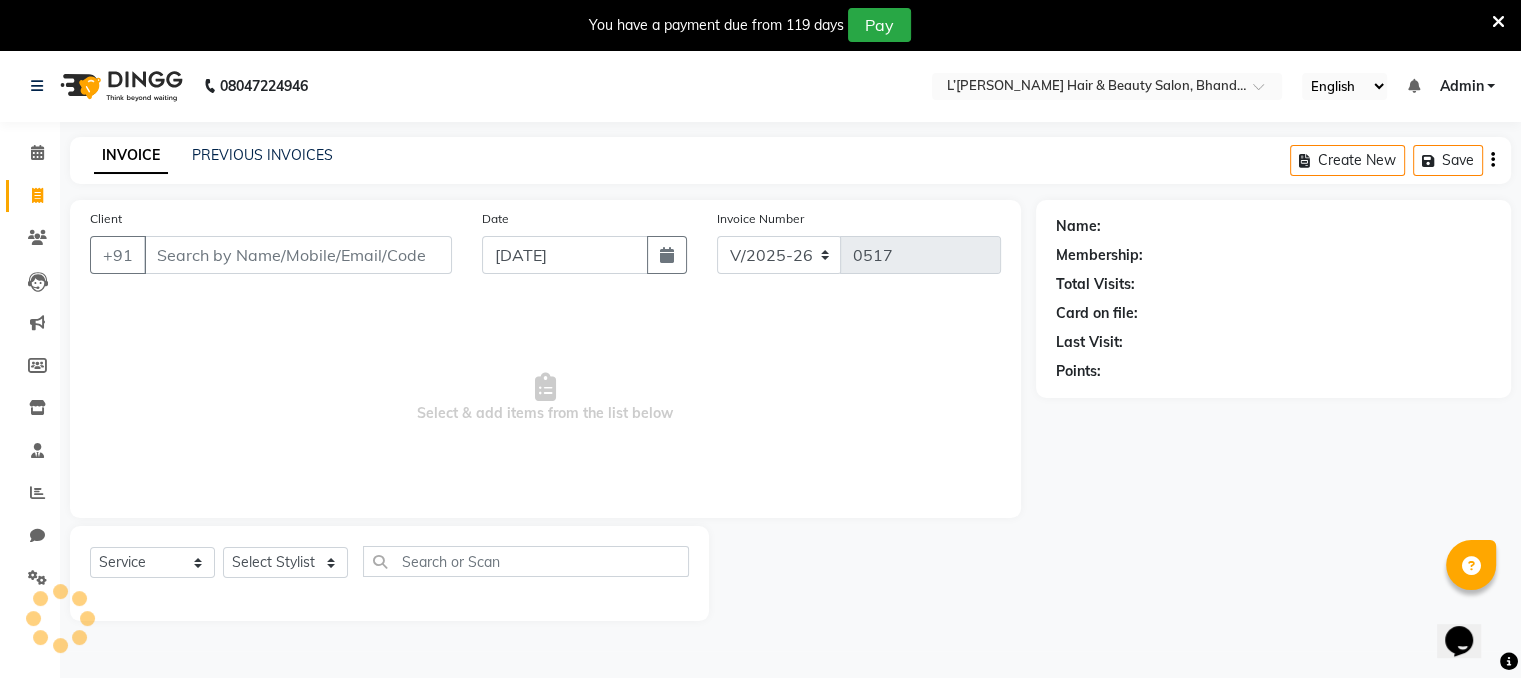 scroll, scrollTop: 50, scrollLeft: 0, axis: vertical 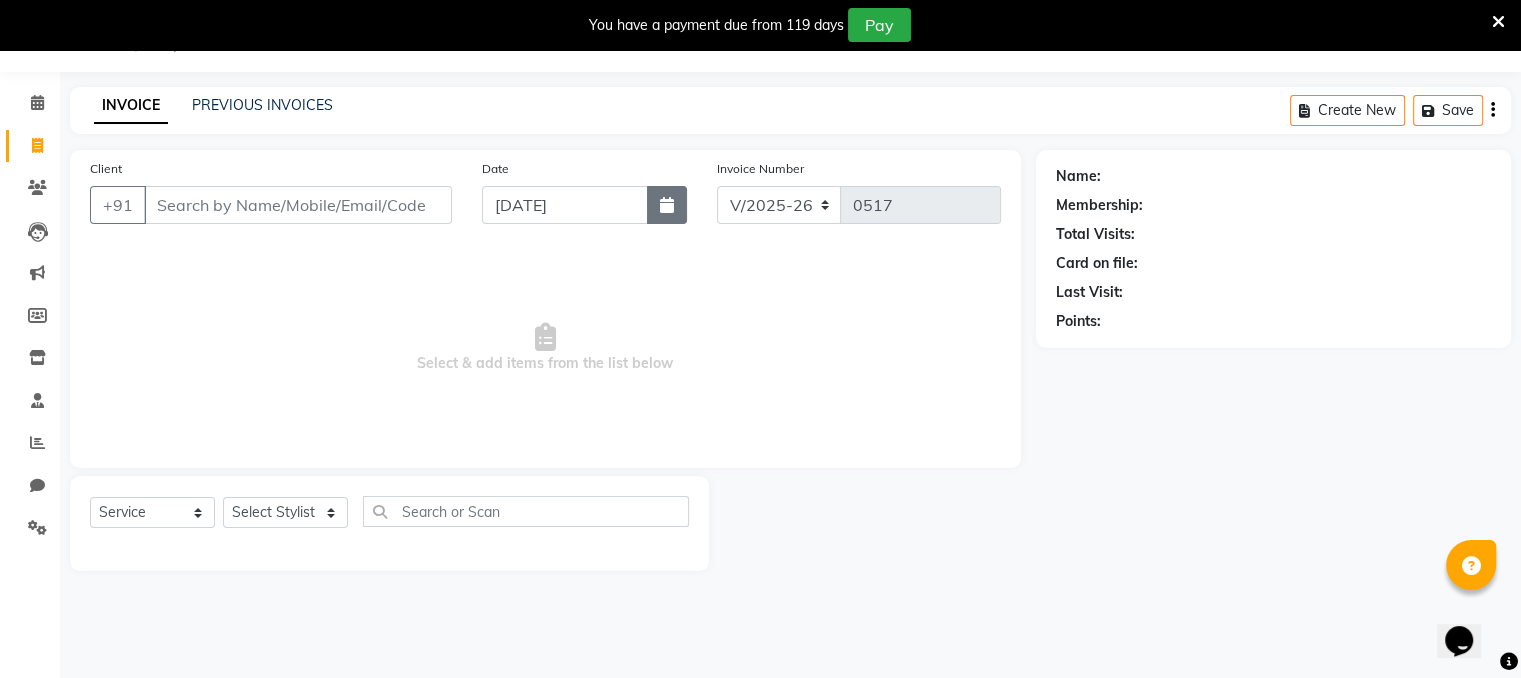 click 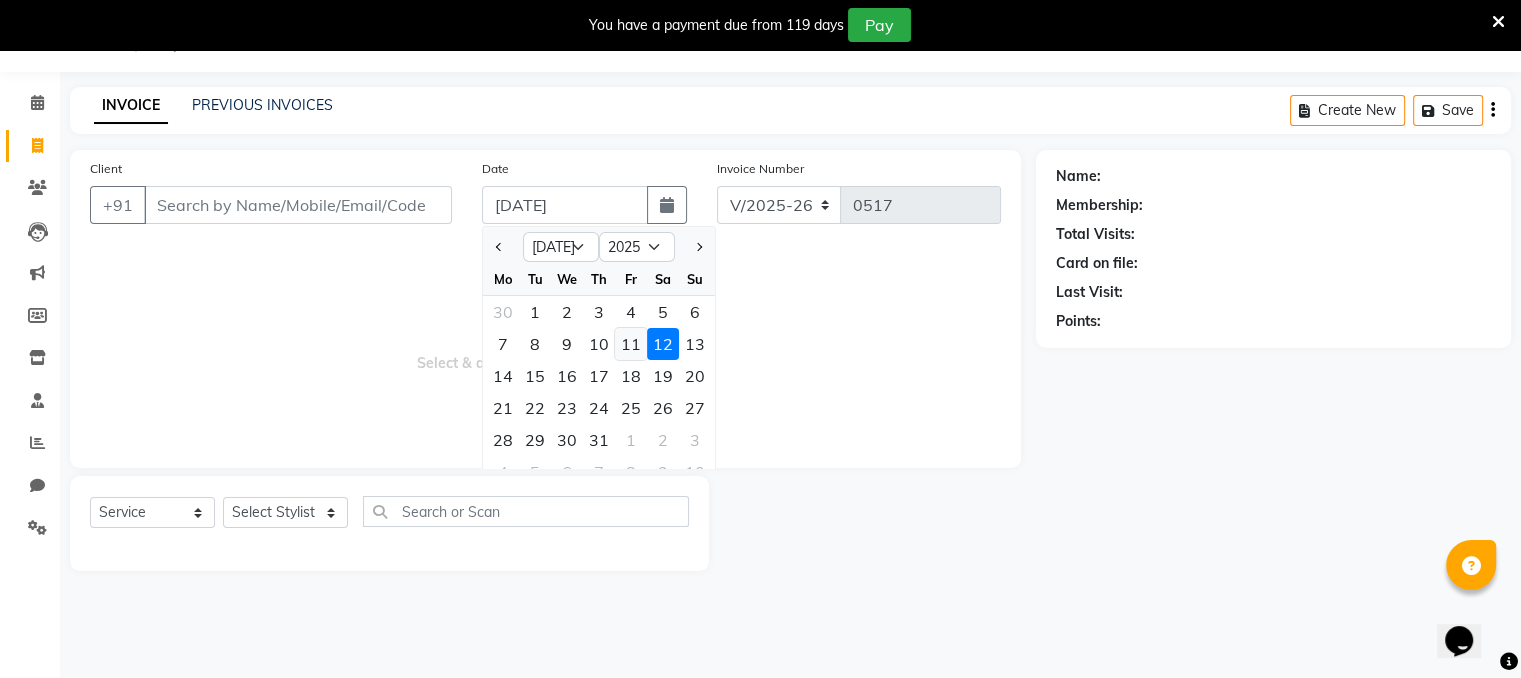 click on "11" 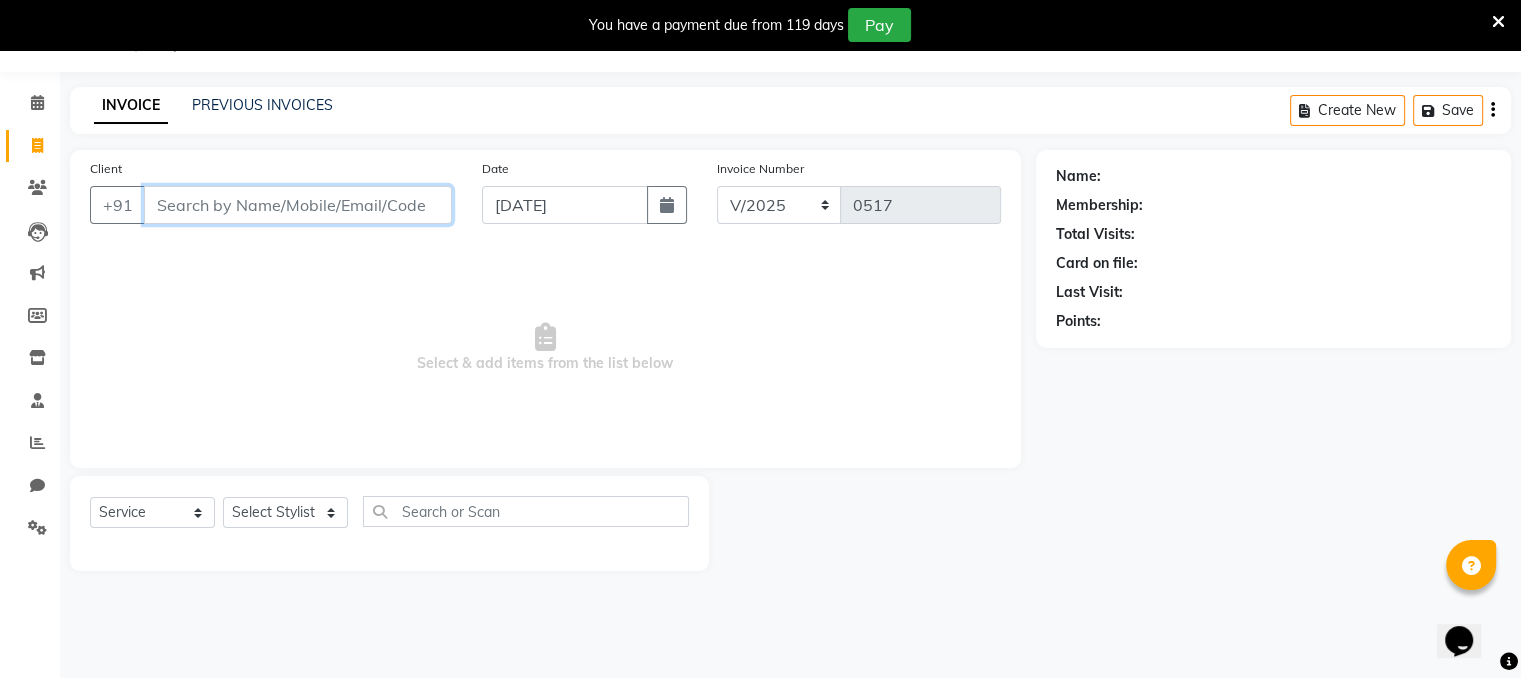 click on "Client" at bounding box center [298, 205] 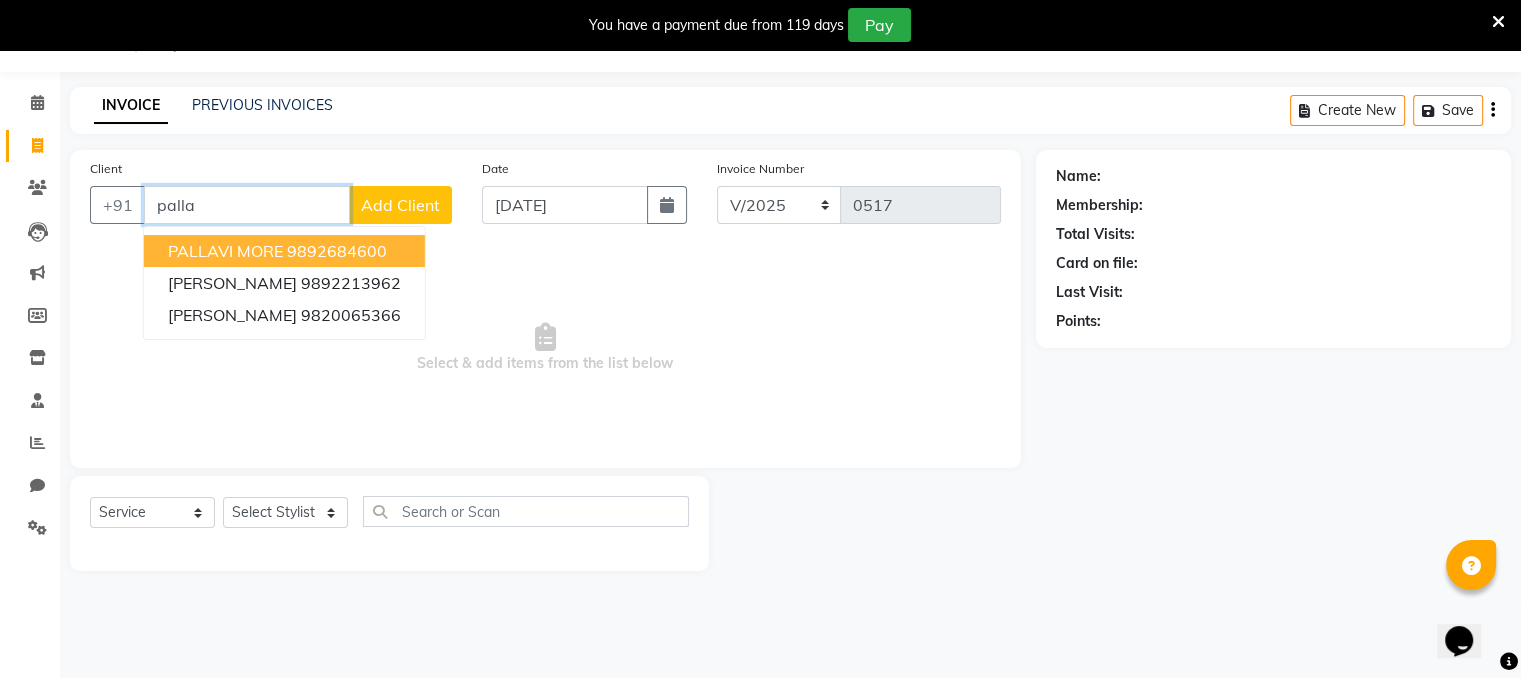 click on "PALLAVI MORE  9892684600" at bounding box center (284, 251) 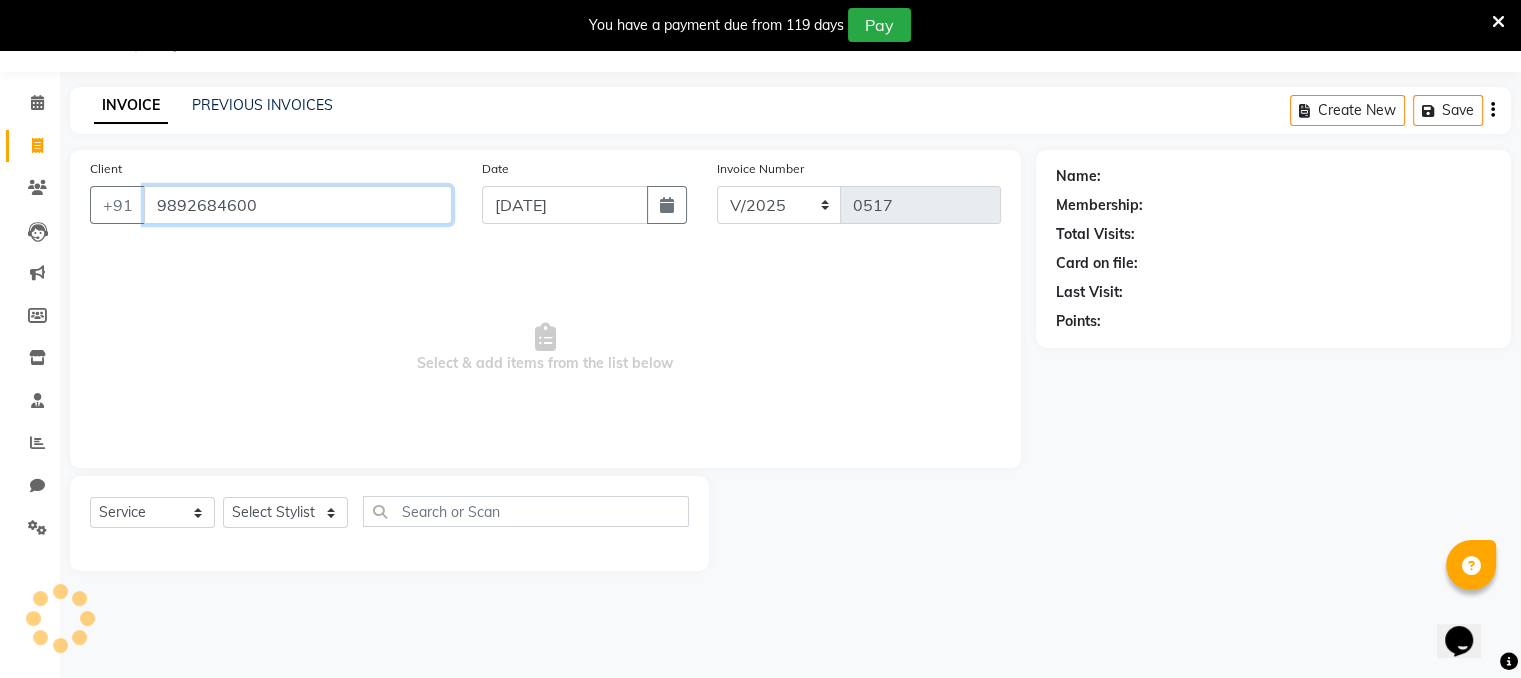 type on "9892684600" 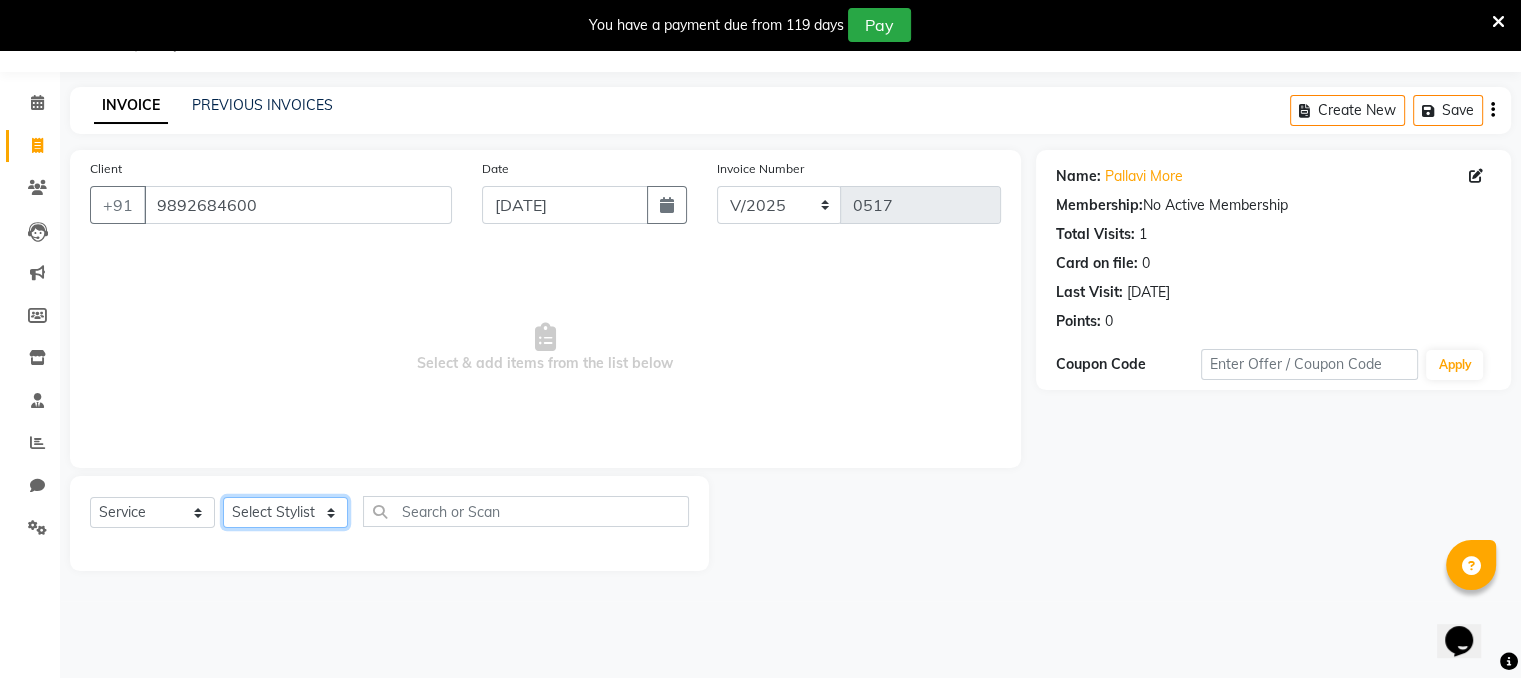 click on "Select Stylist Devi DIS Mamta Pinki [PERSON_NAME] Shweta Uma" 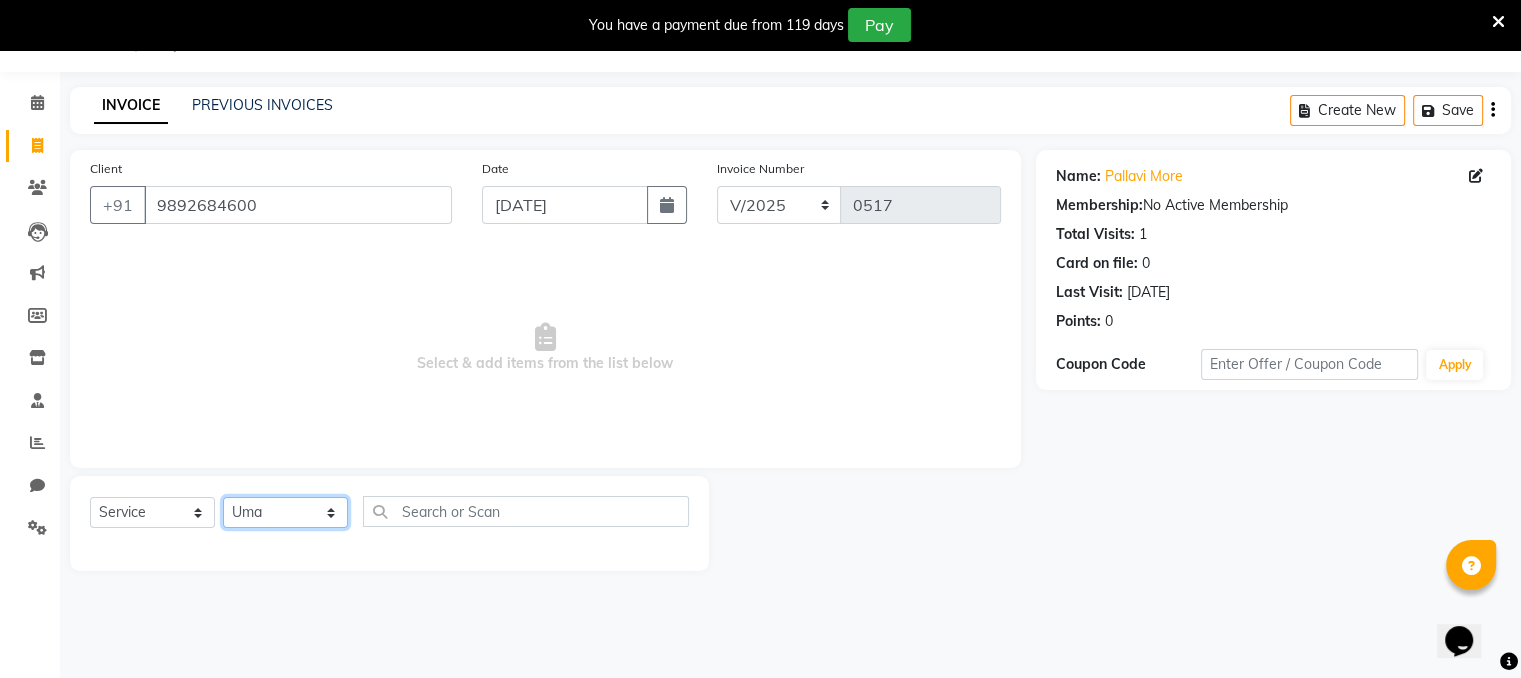 click on "Select Stylist Devi DIS Mamta Pinki [PERSON_NAME] Shweta Uma" 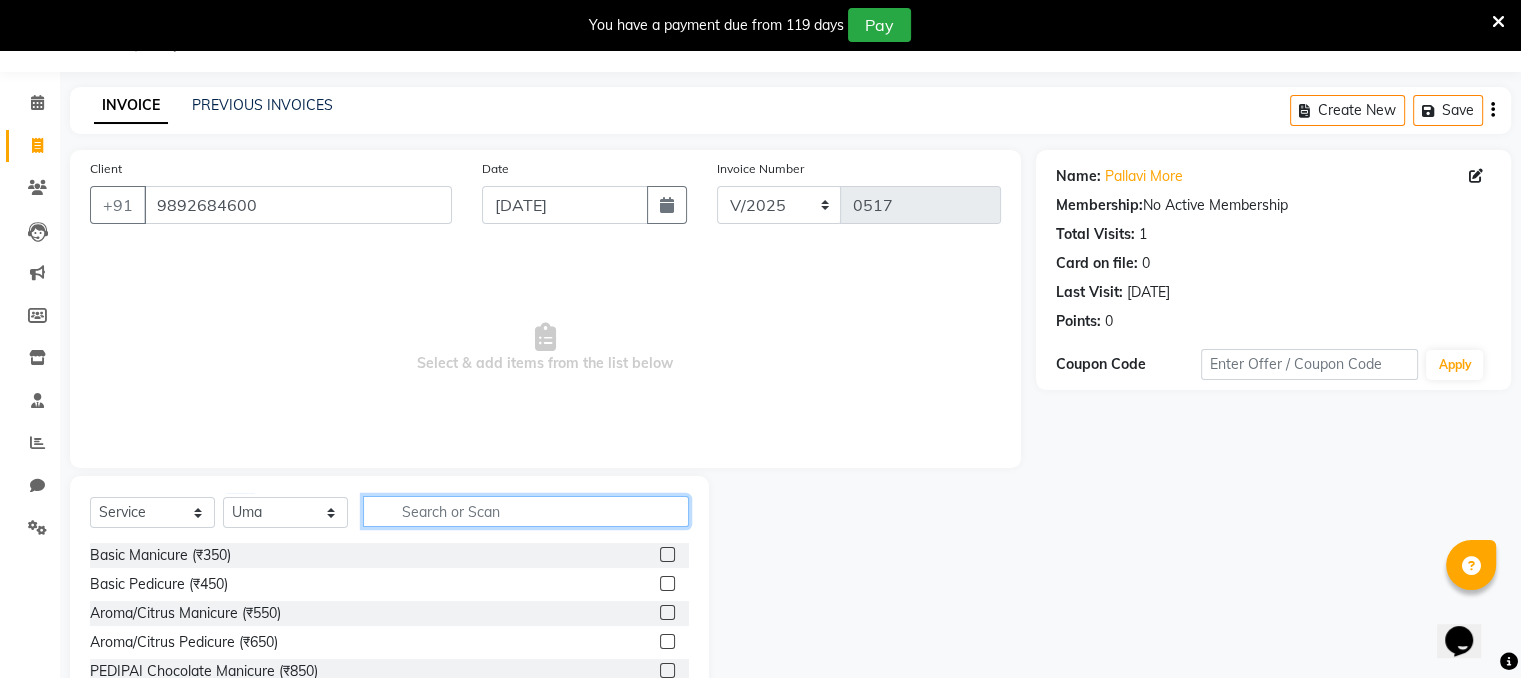 click 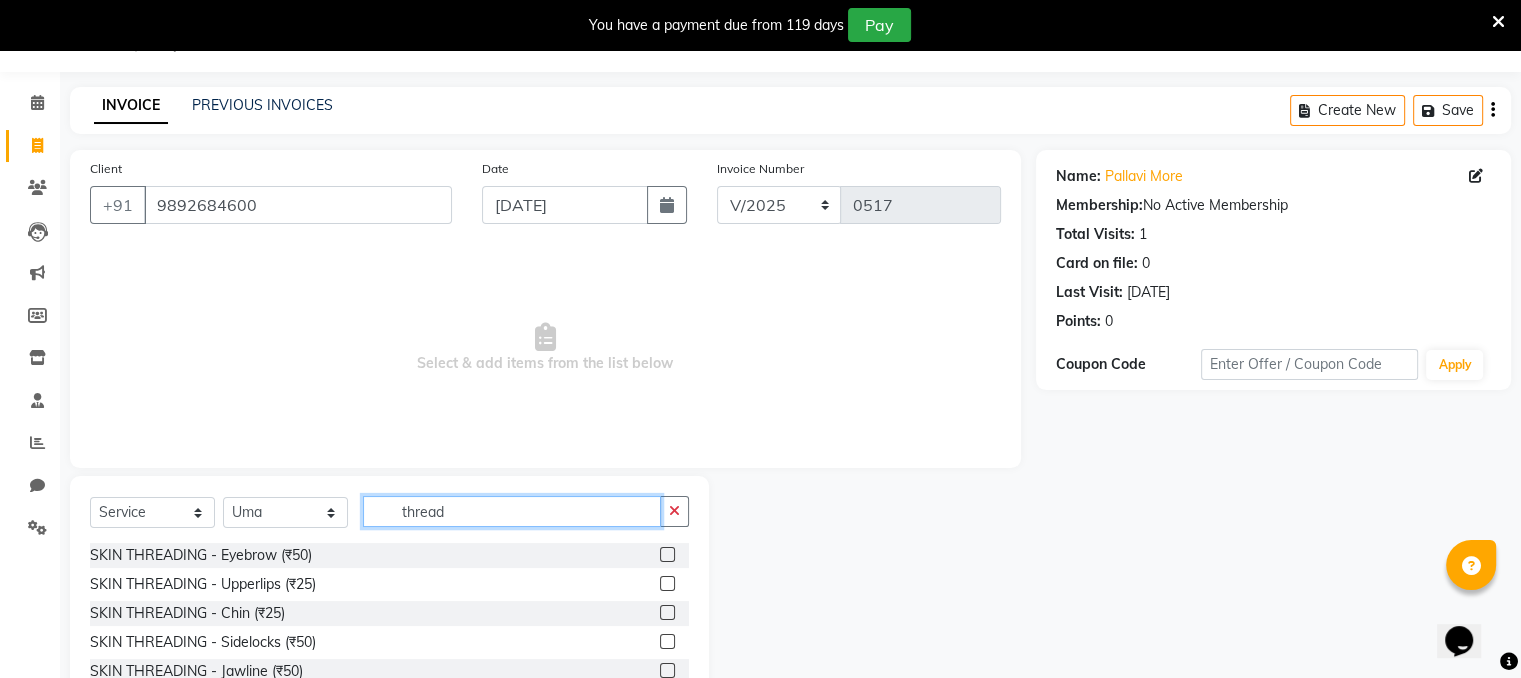 type on "thread" 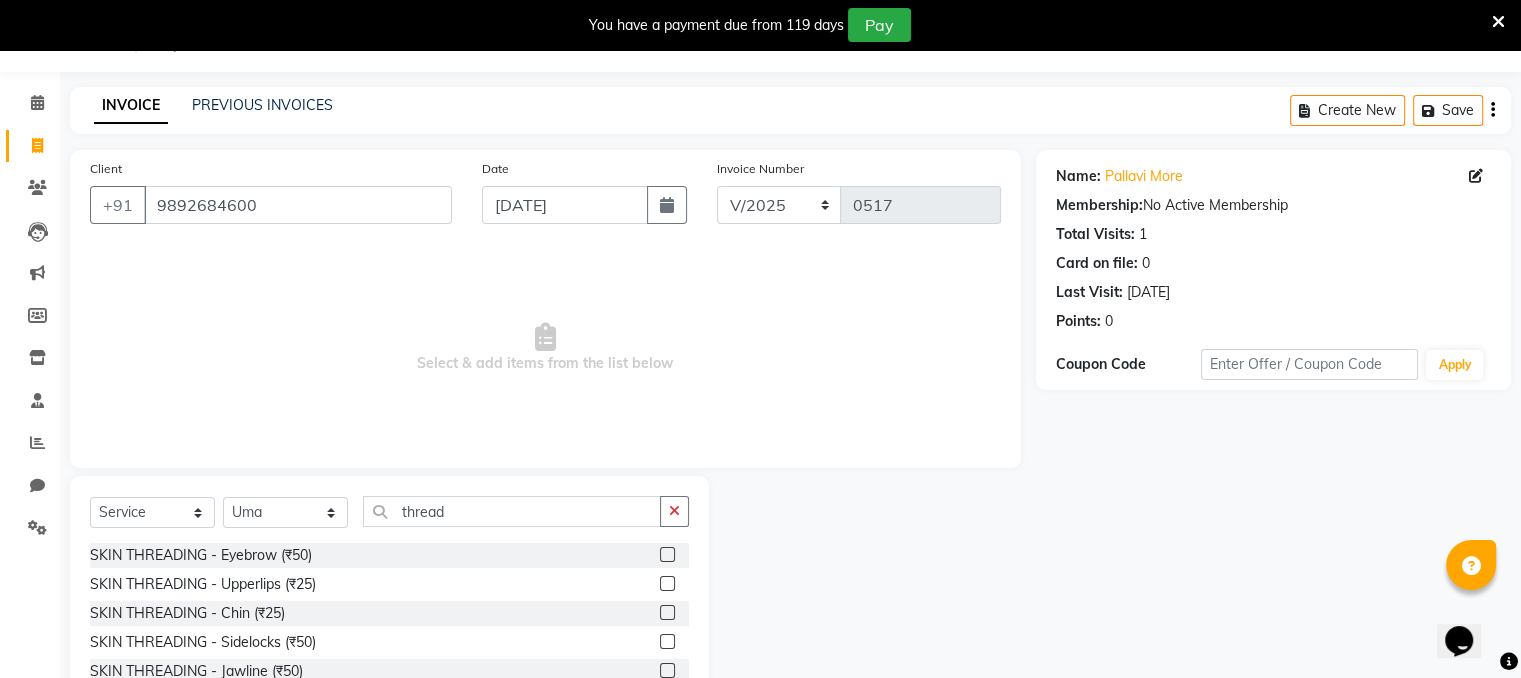 click 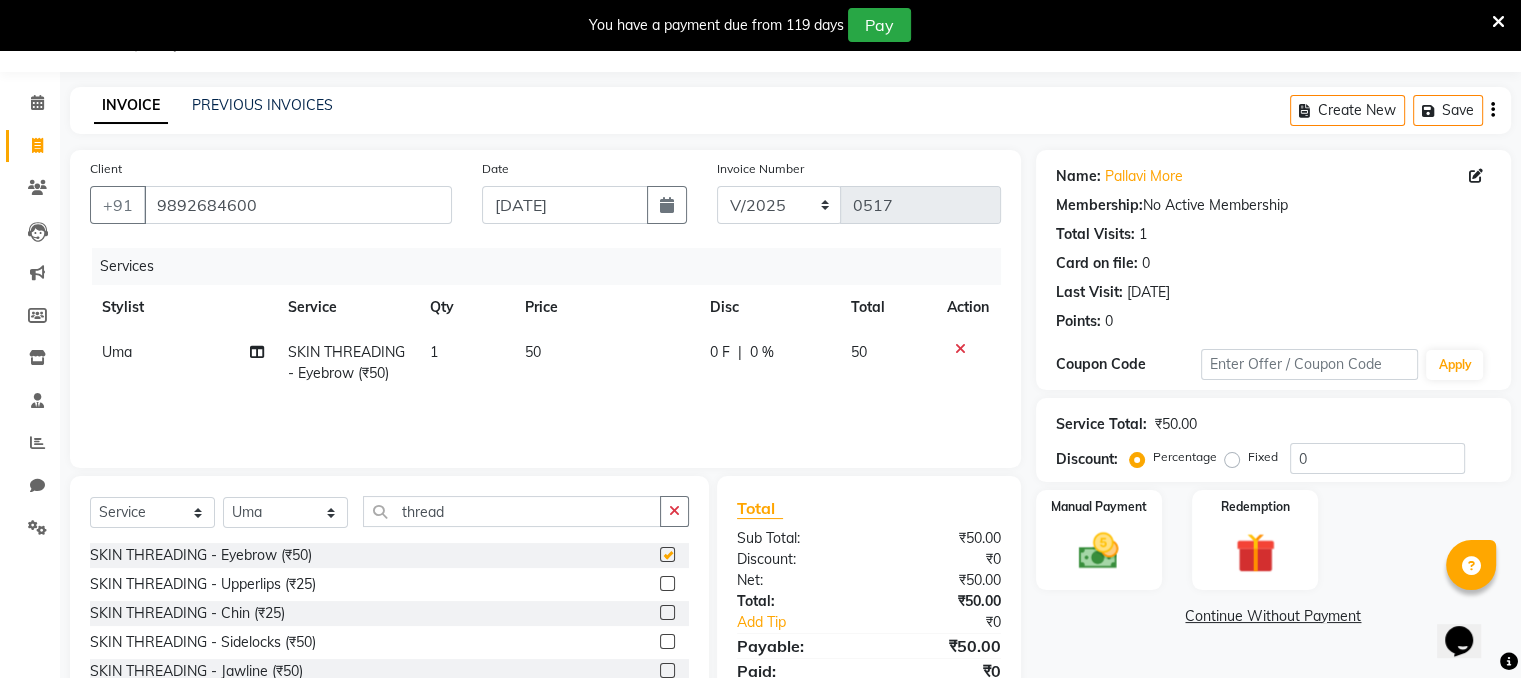 checkbox on "false" 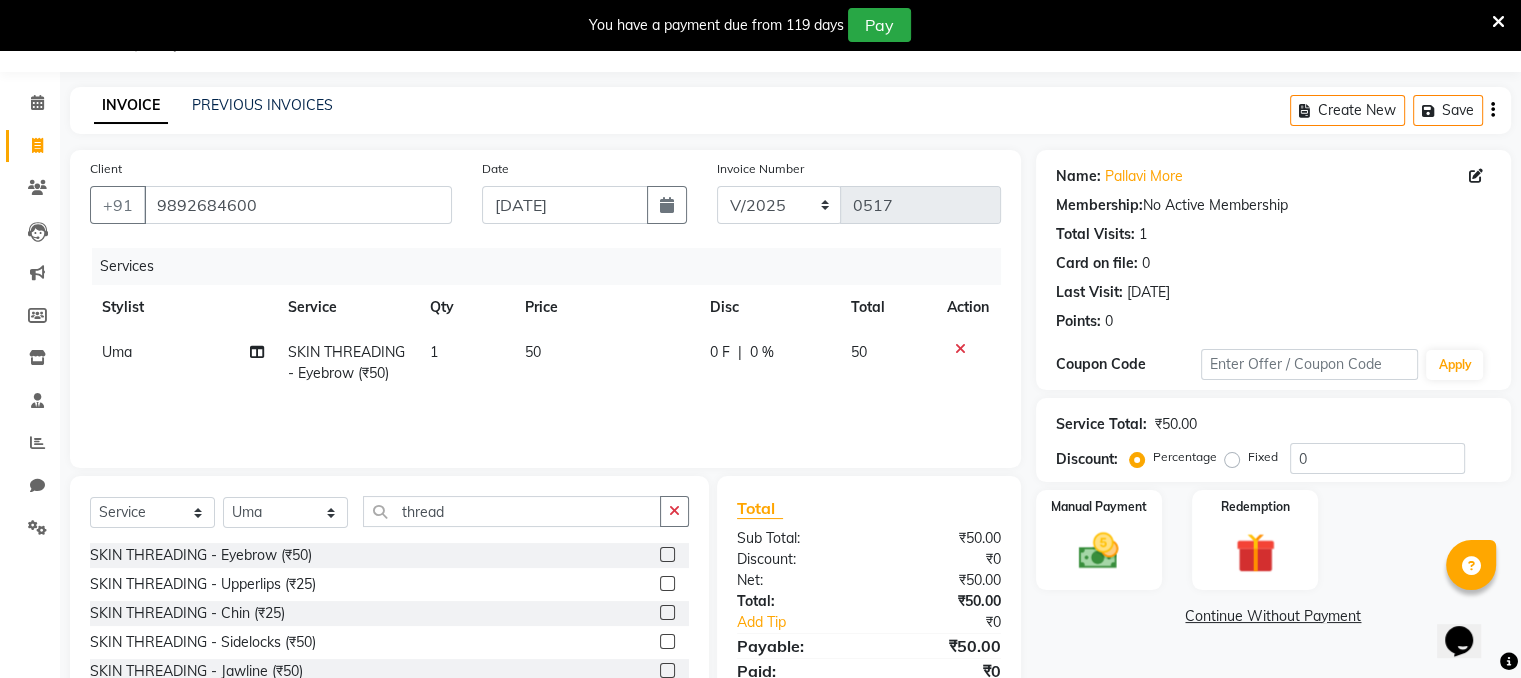 click 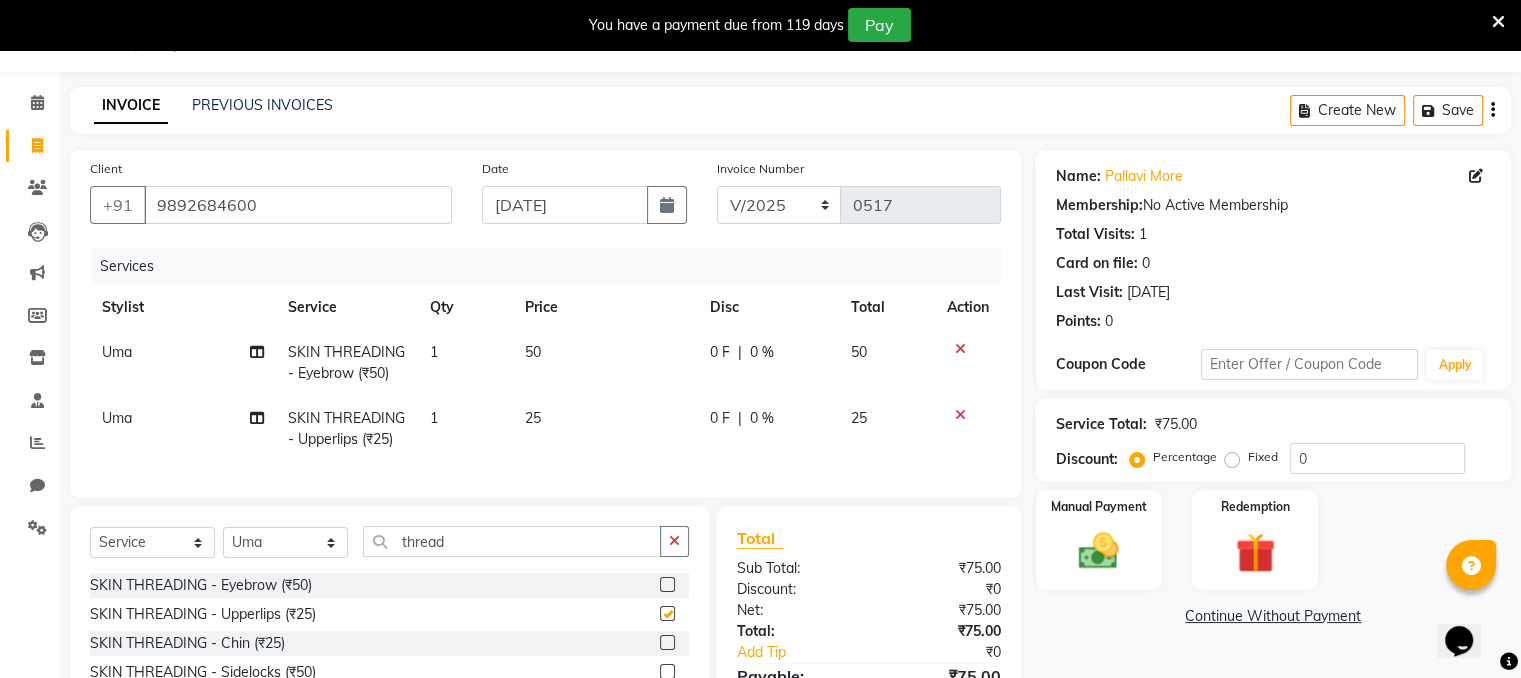 checkbox on "false" 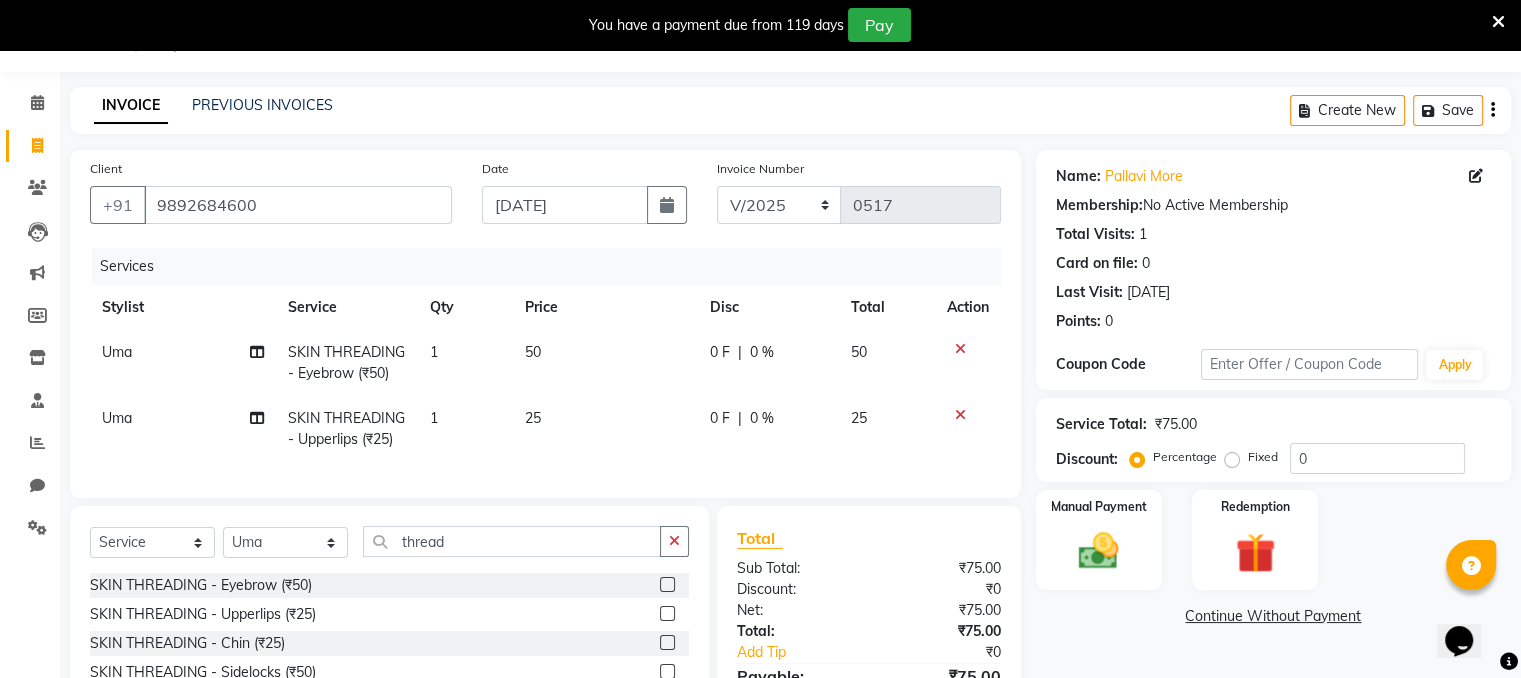 scroll, scrollTop: 219, scrollLeft: 0, axis: vertical 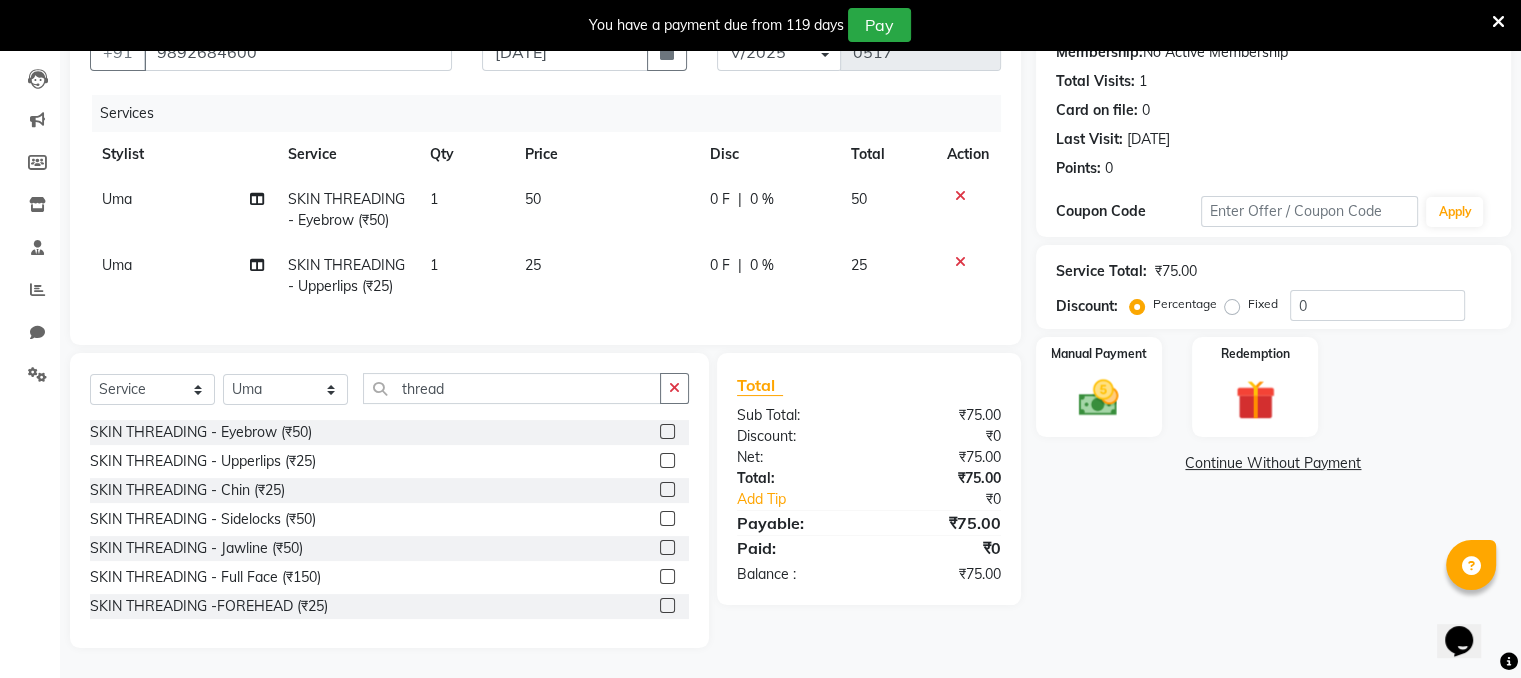 click 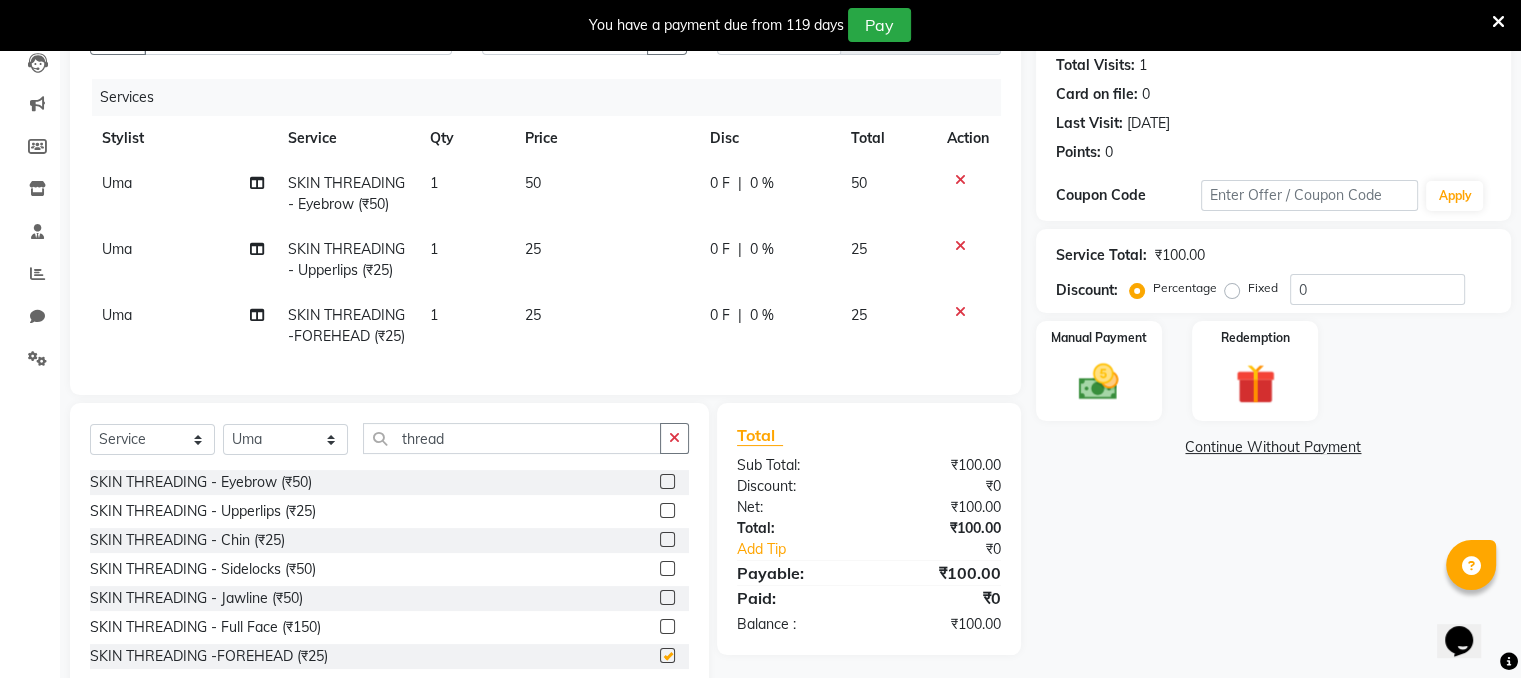 checkbox on "false" 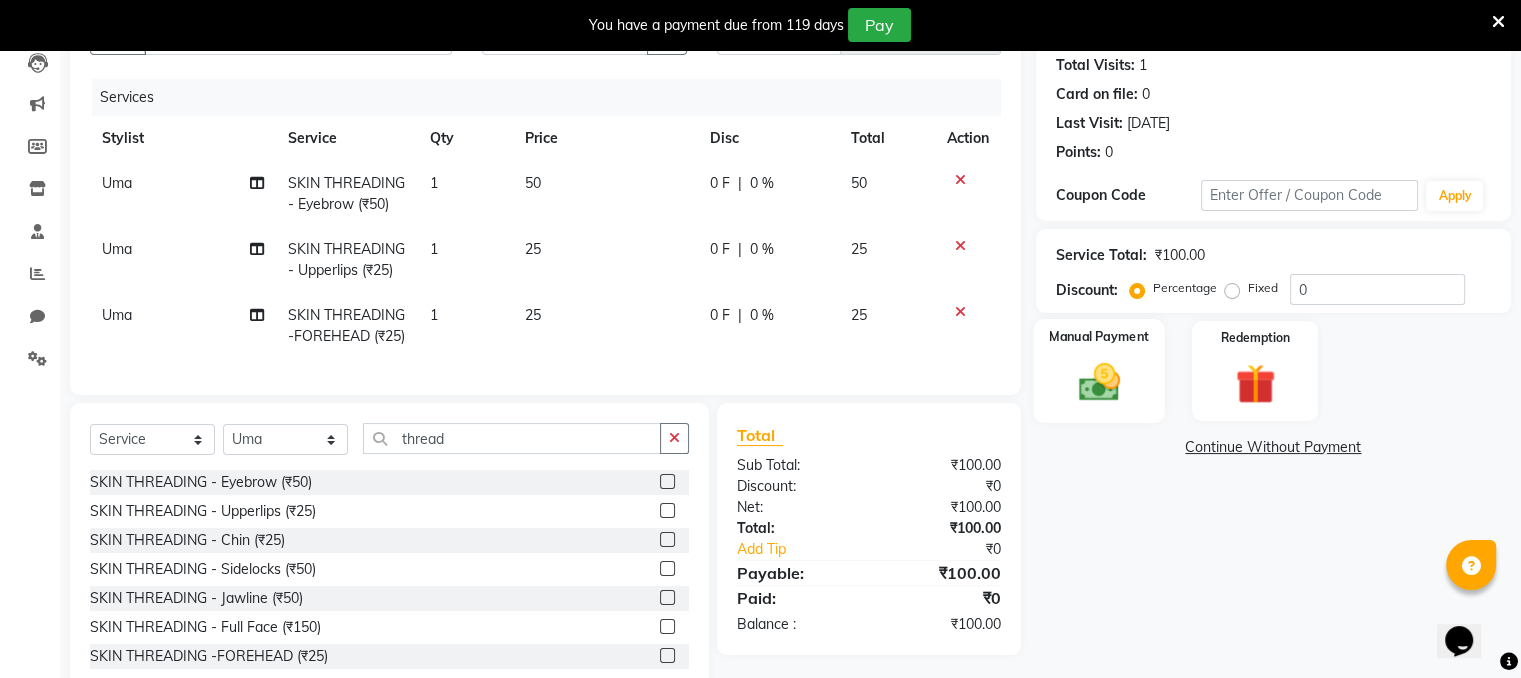 click 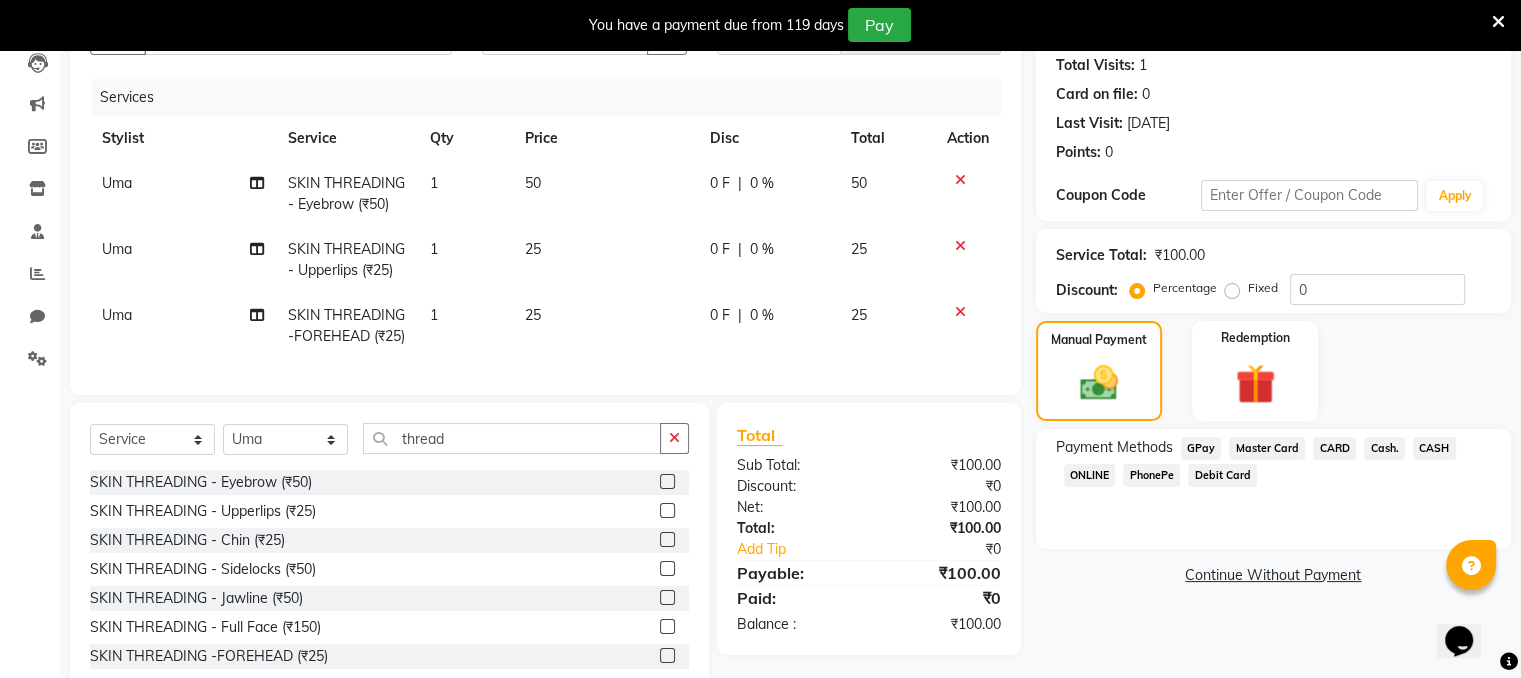 click on "PhonePe" 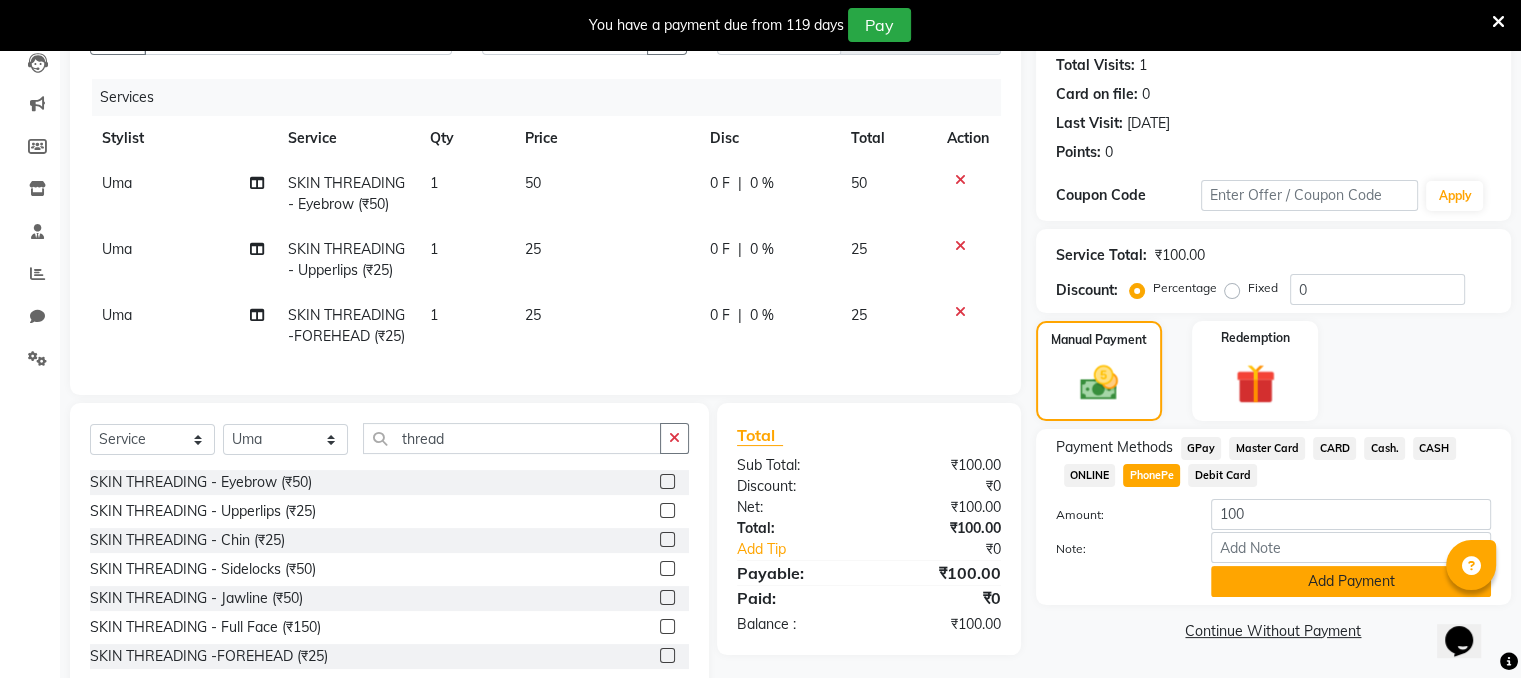 click on "Add Payment" 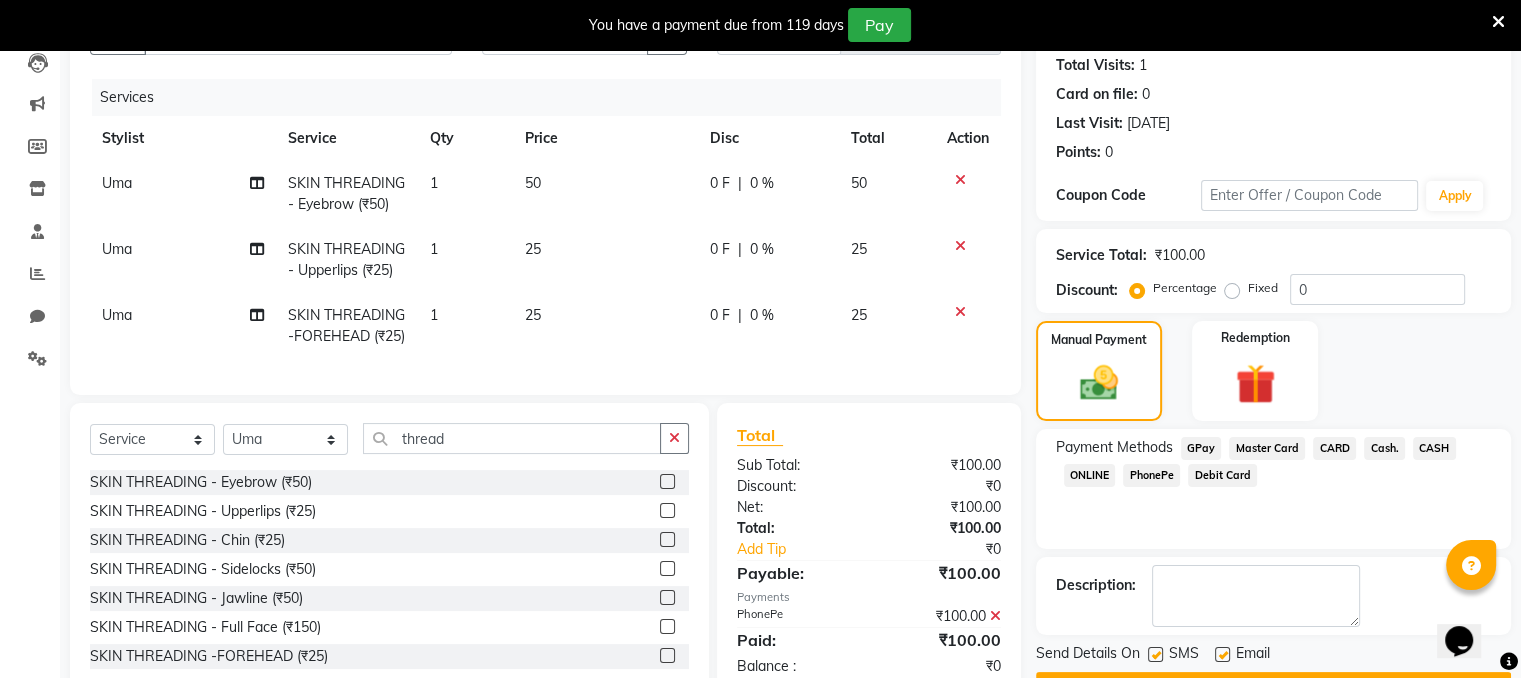 scroll, scrollTop: 306, scrollLeft: 0, axis: vertical 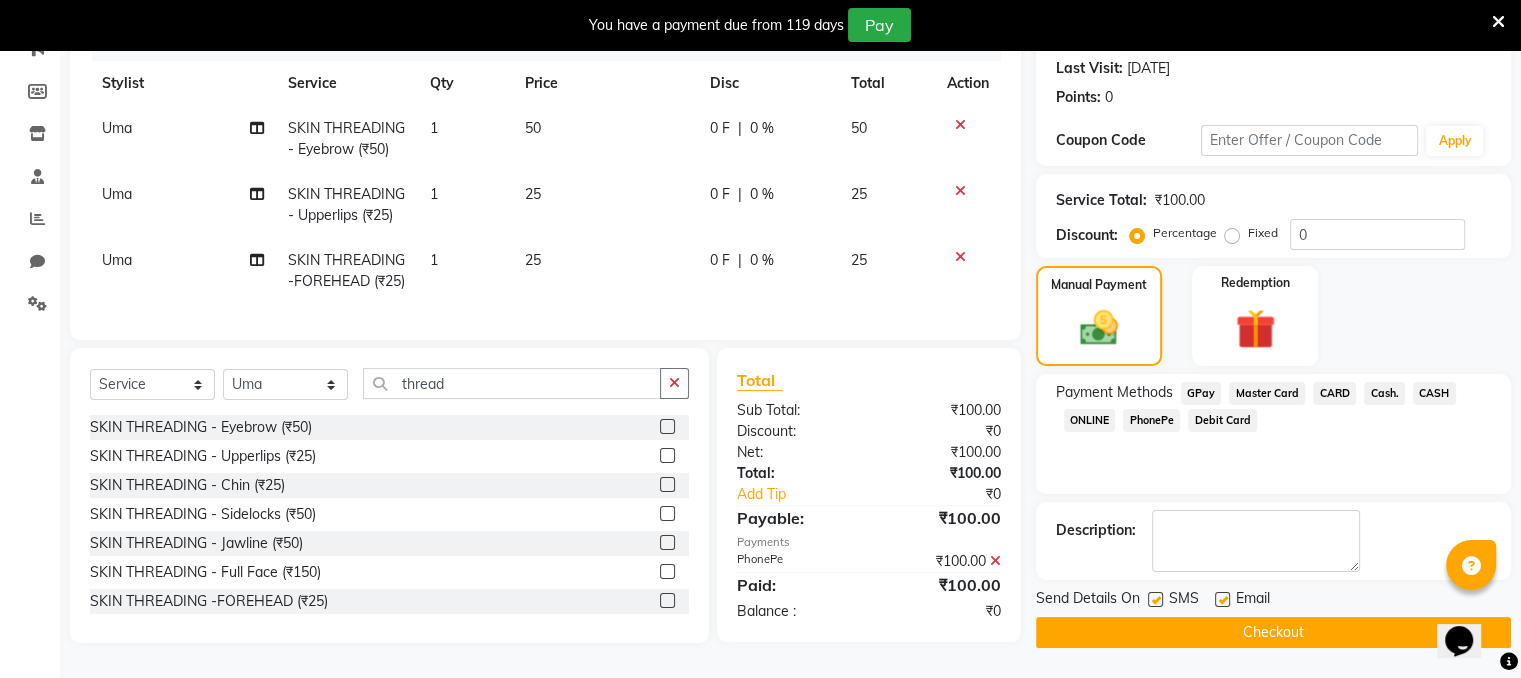 click 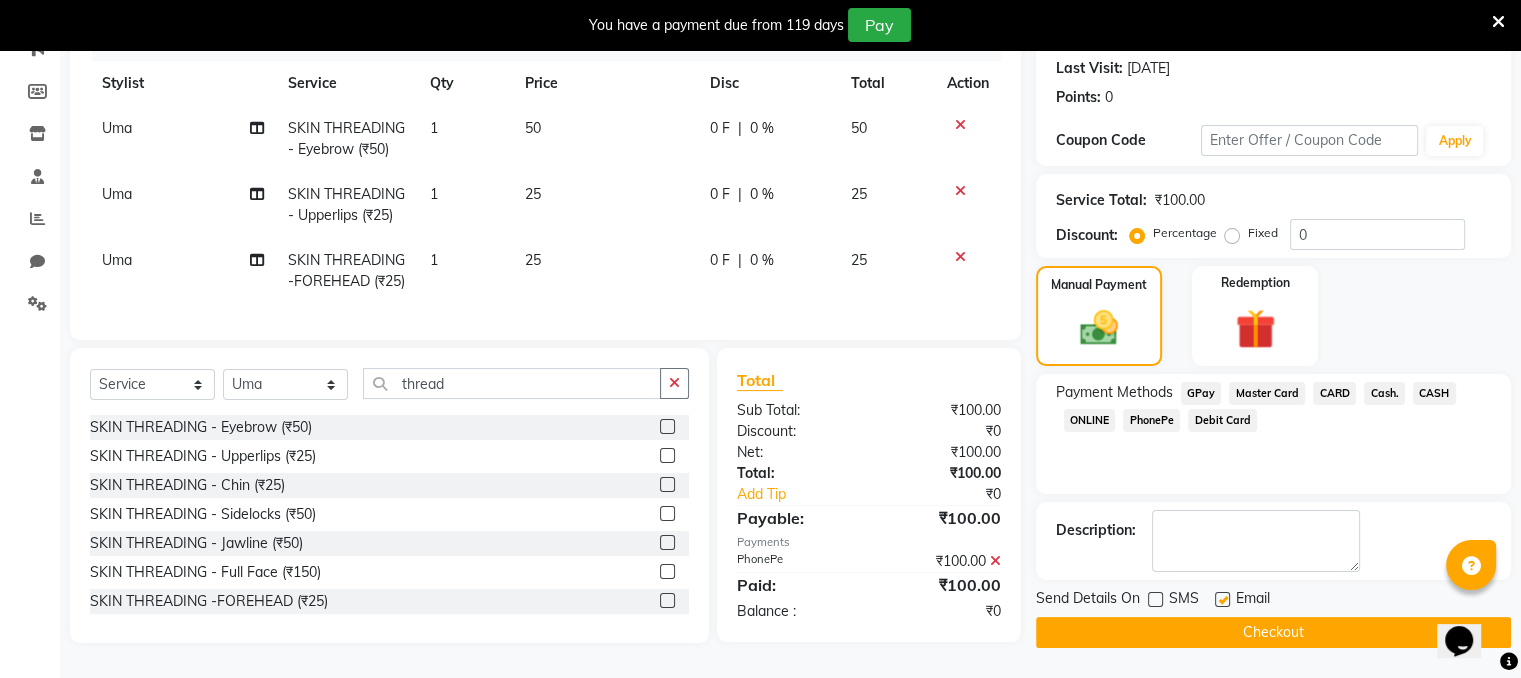 click 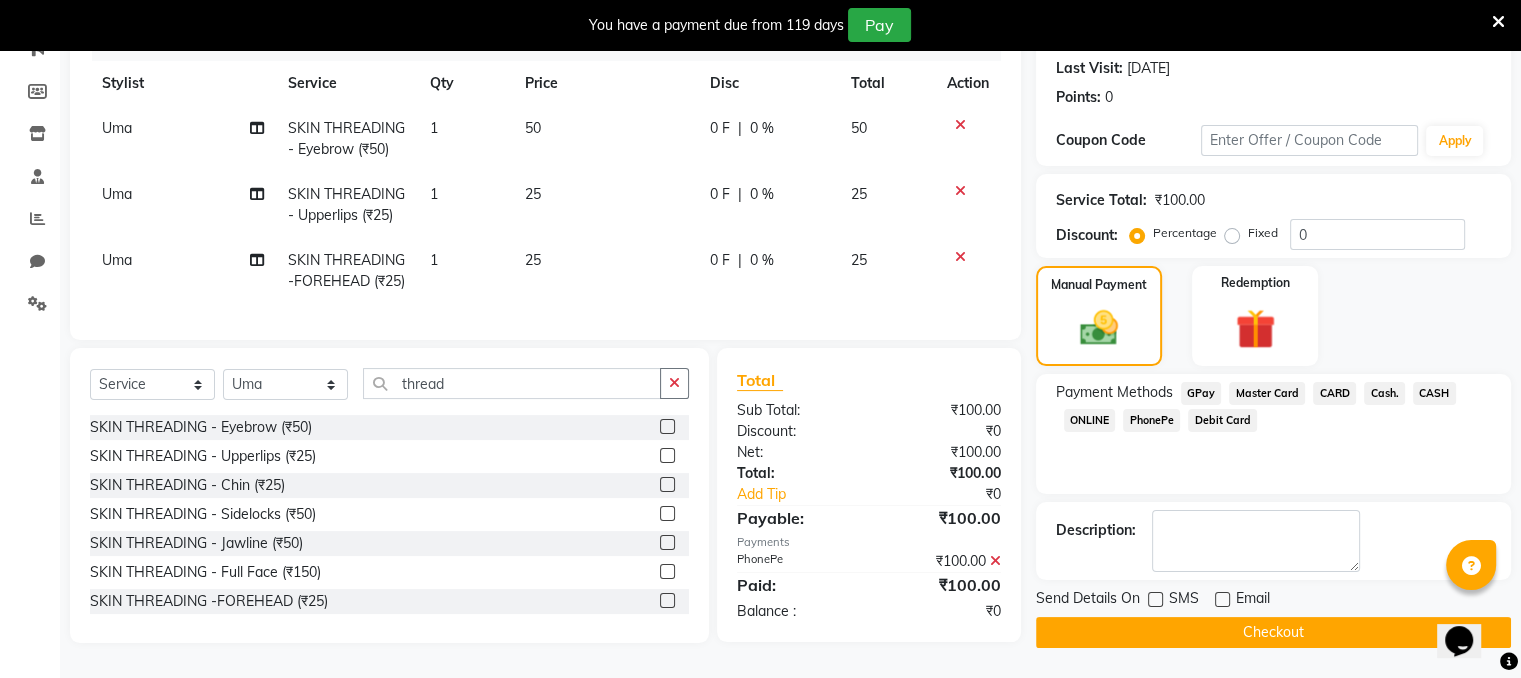 click on "Checkout" 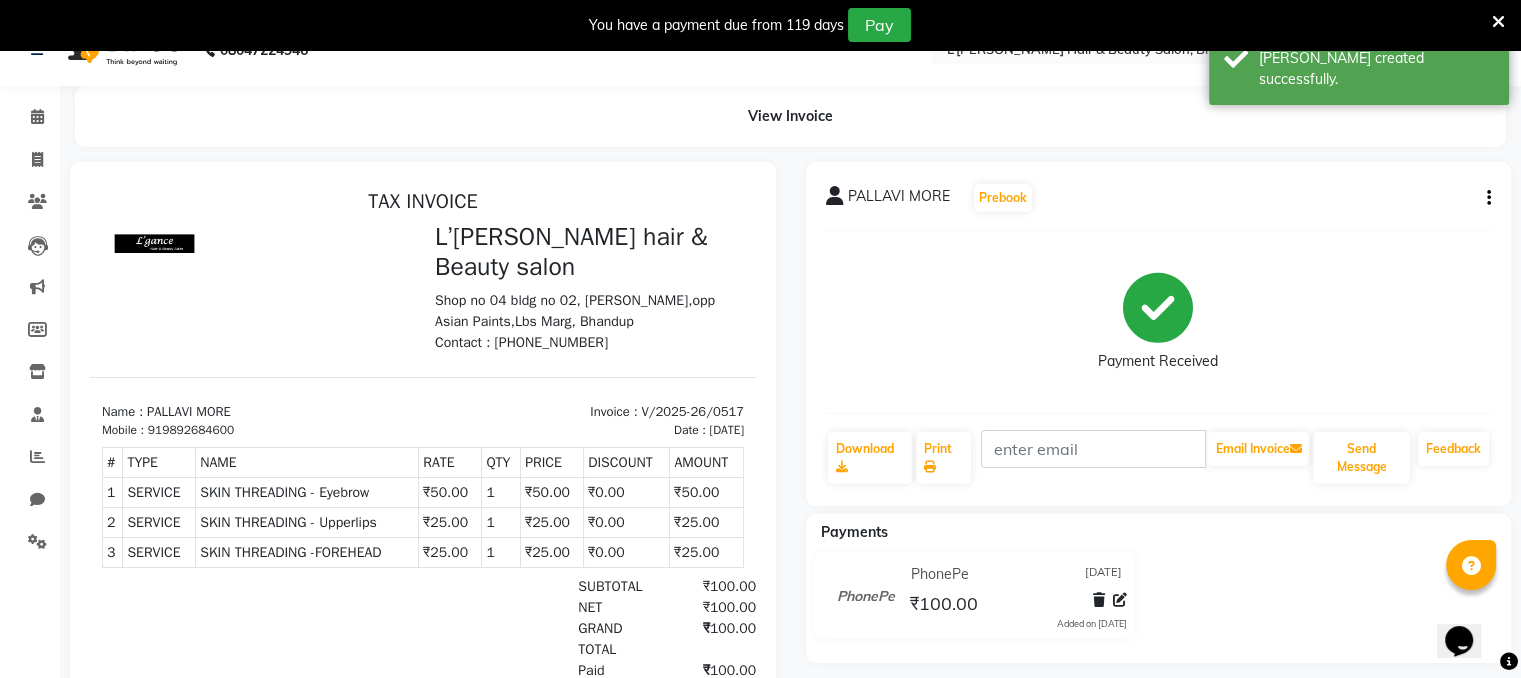 scroll, scrollTop: 0, scrollLeft: 0, axis: both 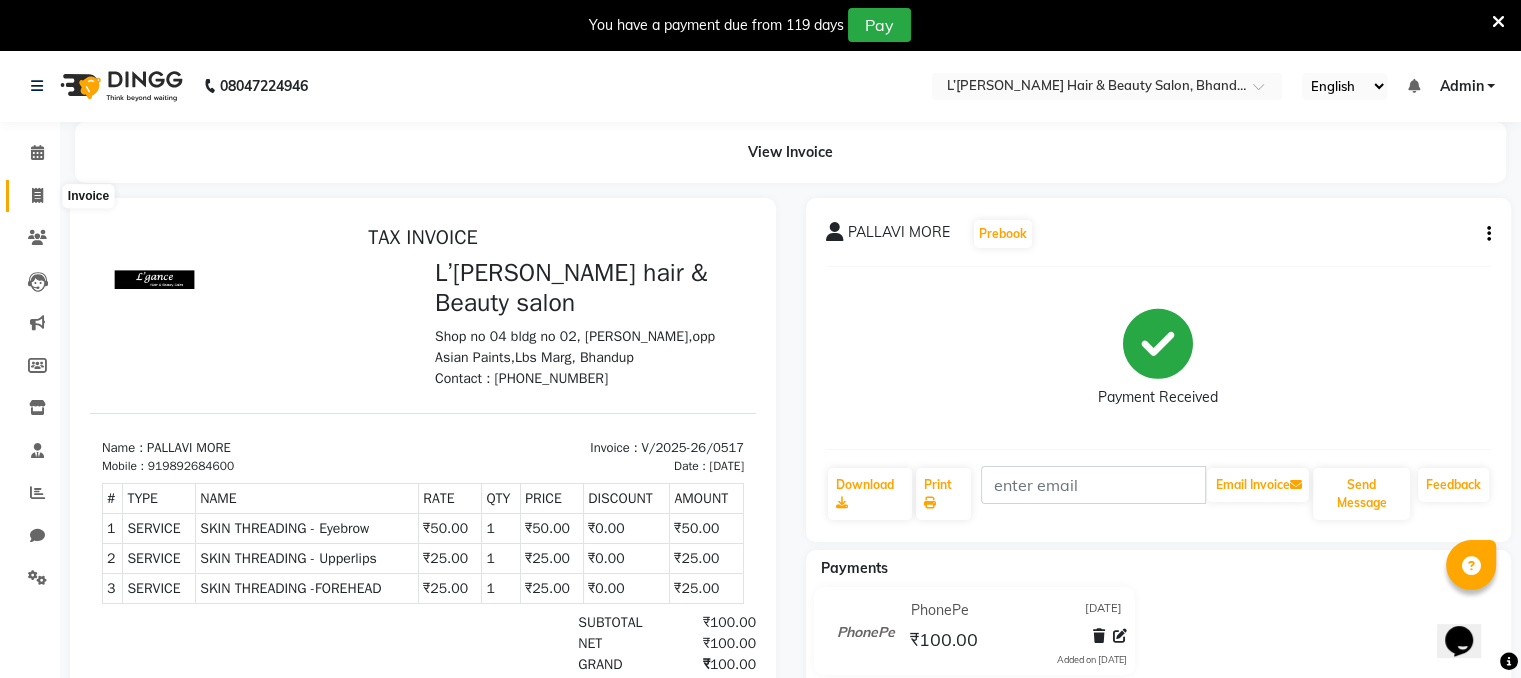 click 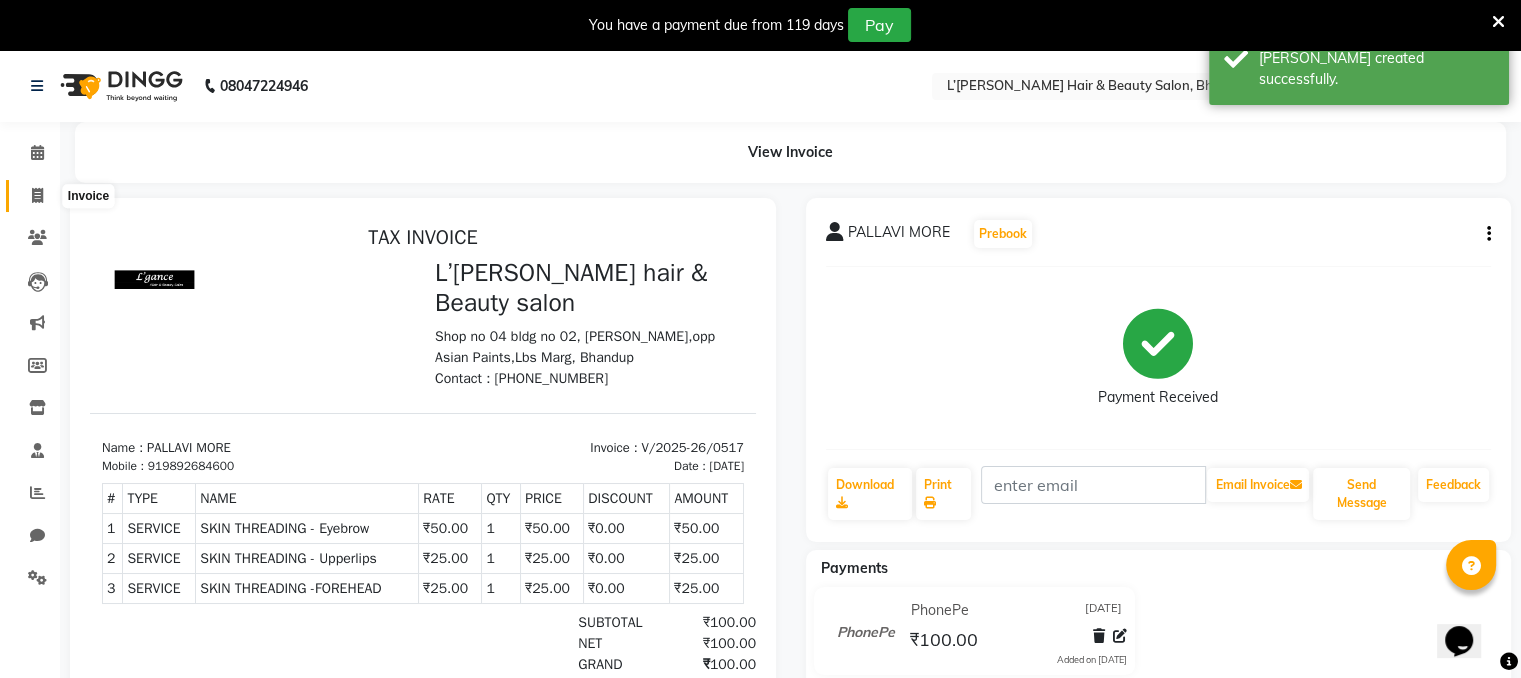 select on "7828" 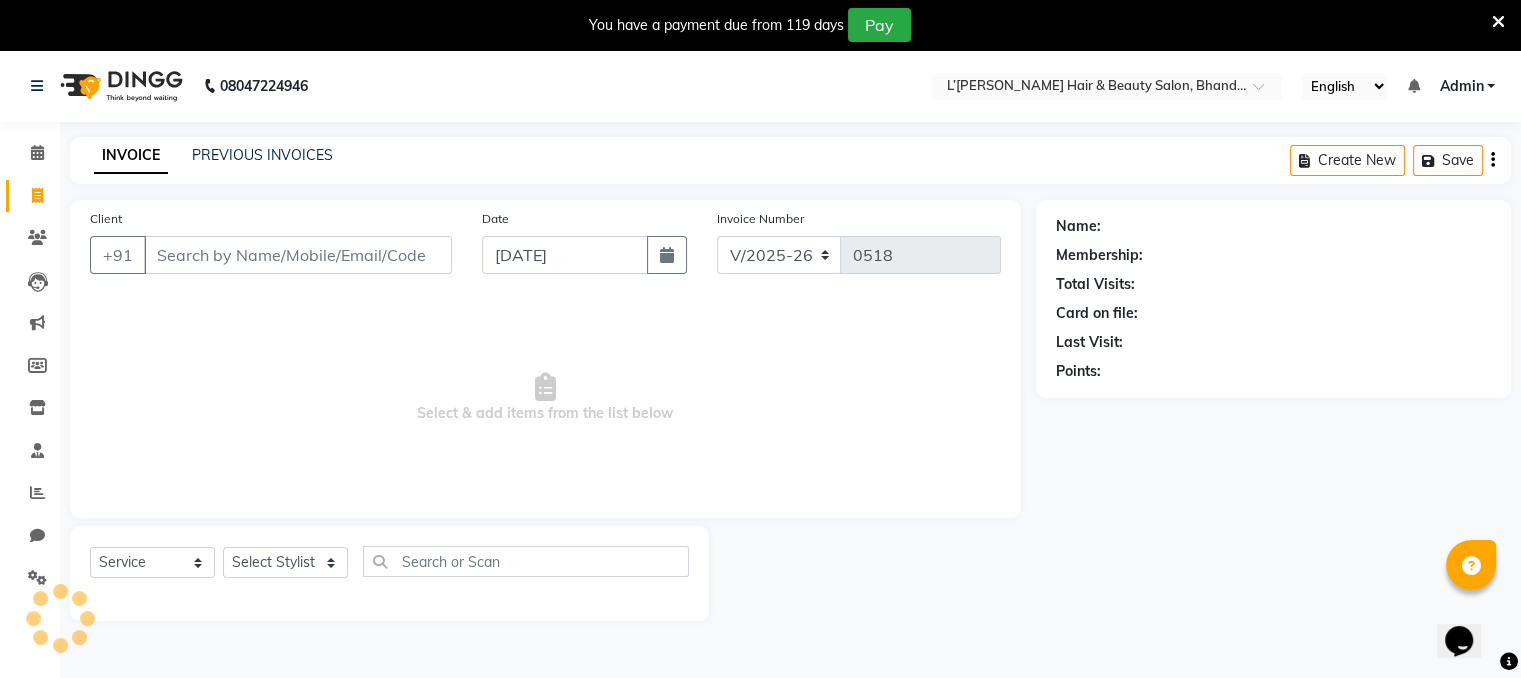 scroll, scrollTop: 50, scrollLeft: 0, axis: vertical 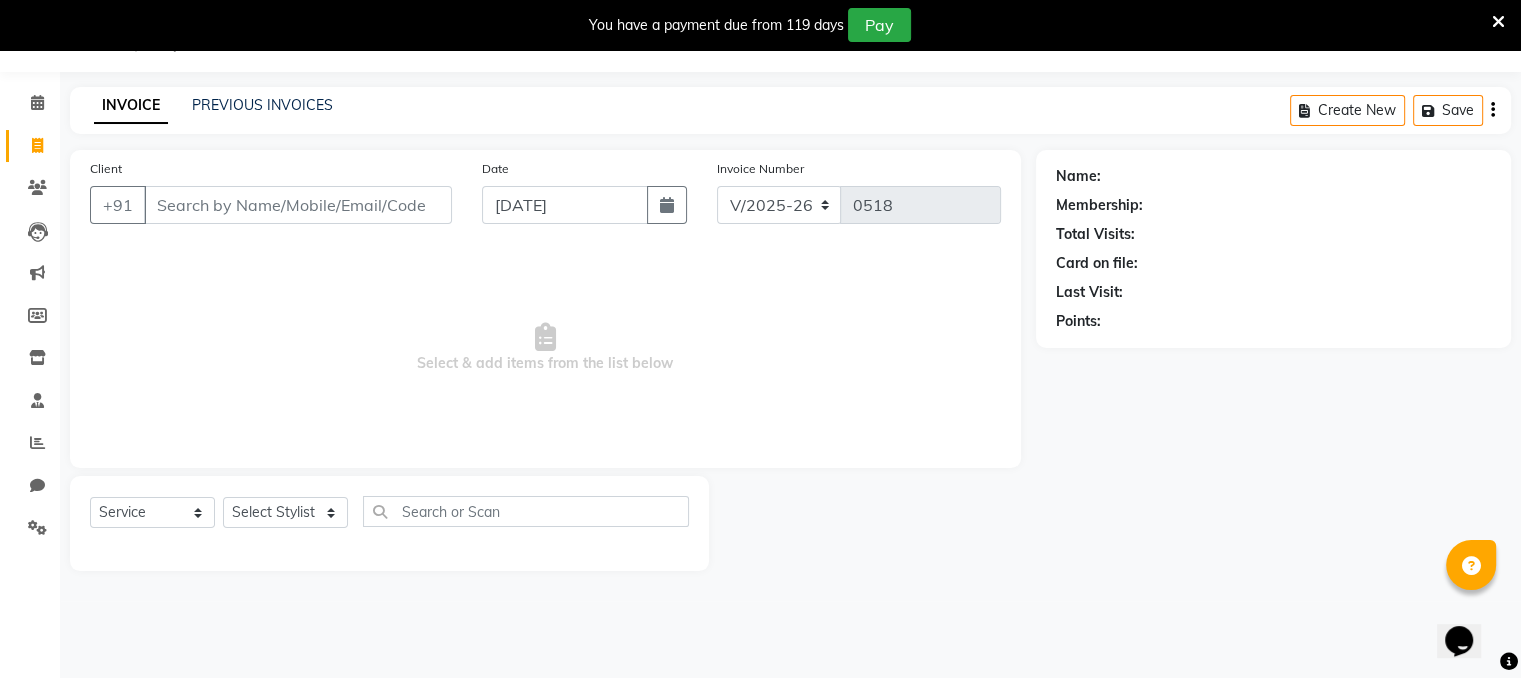 click on "Client" at bounding box center (298, 205) 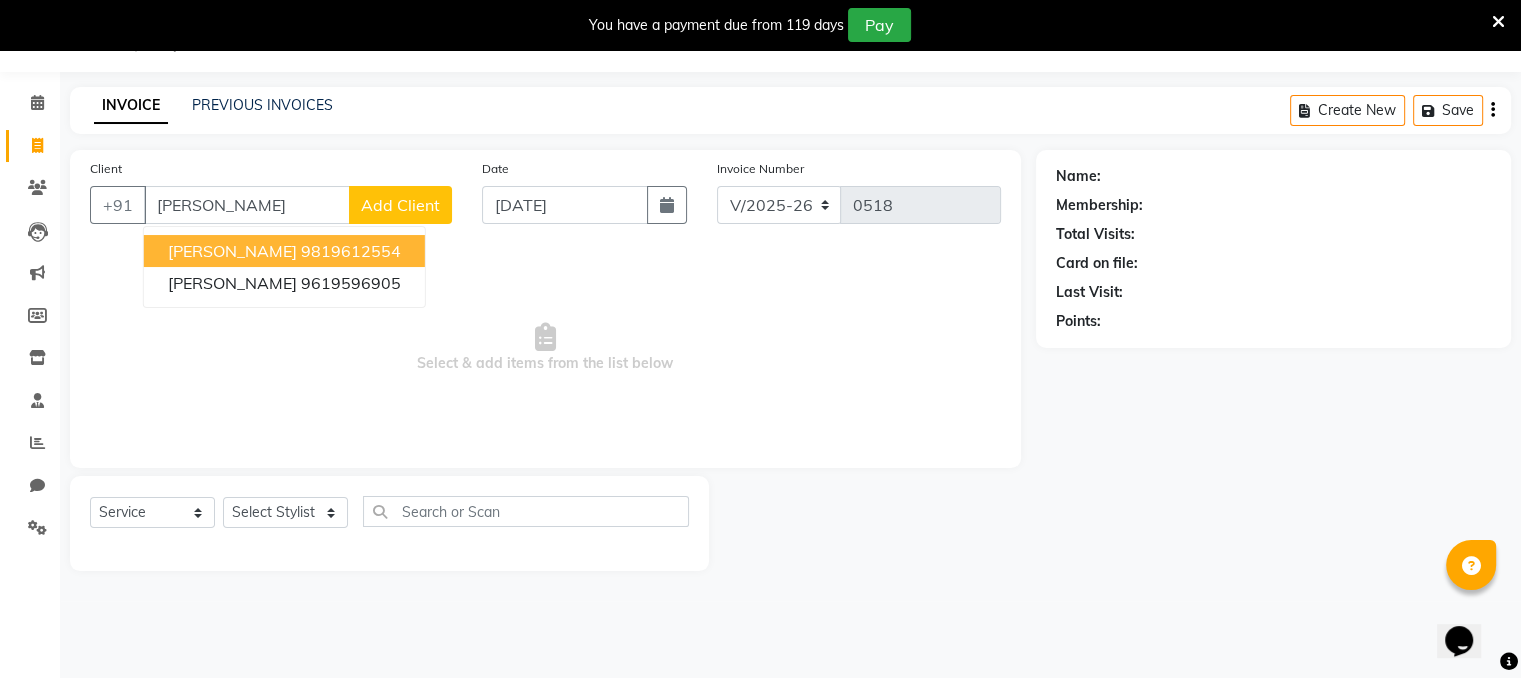 click on "[PERSON_NAME]" at bounding box center (232, 251) 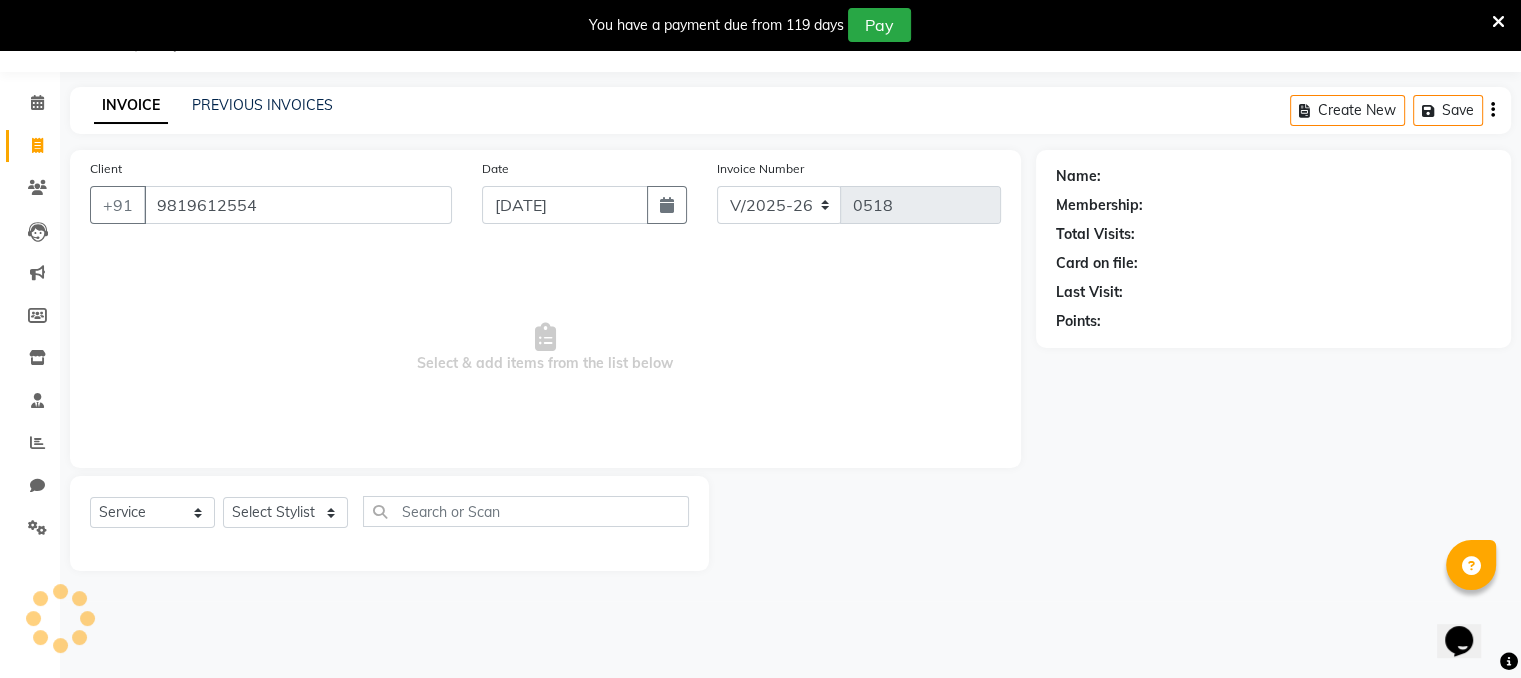 type on "9819612554" 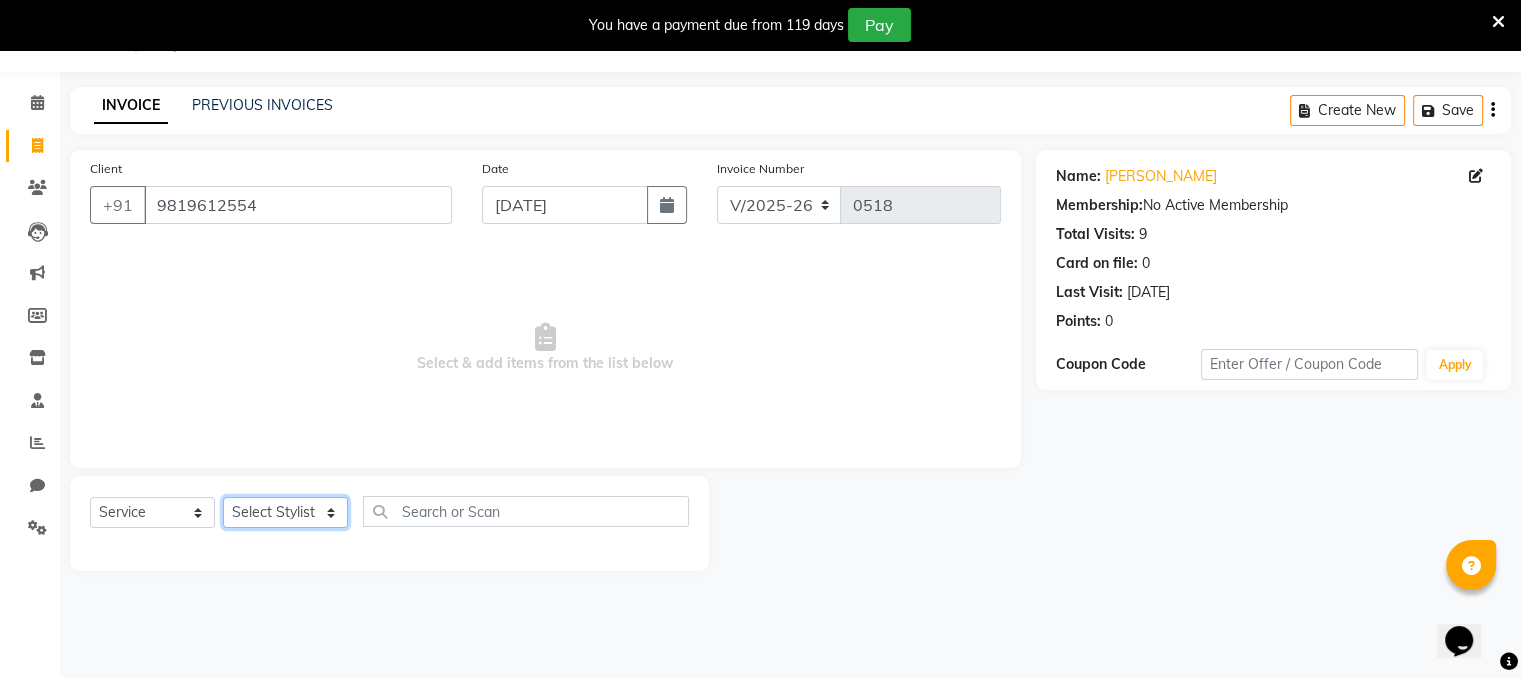 click on "Select Stylist Devi DIS Mamta Pinki [PERSON_NAME] Shweta Uma" 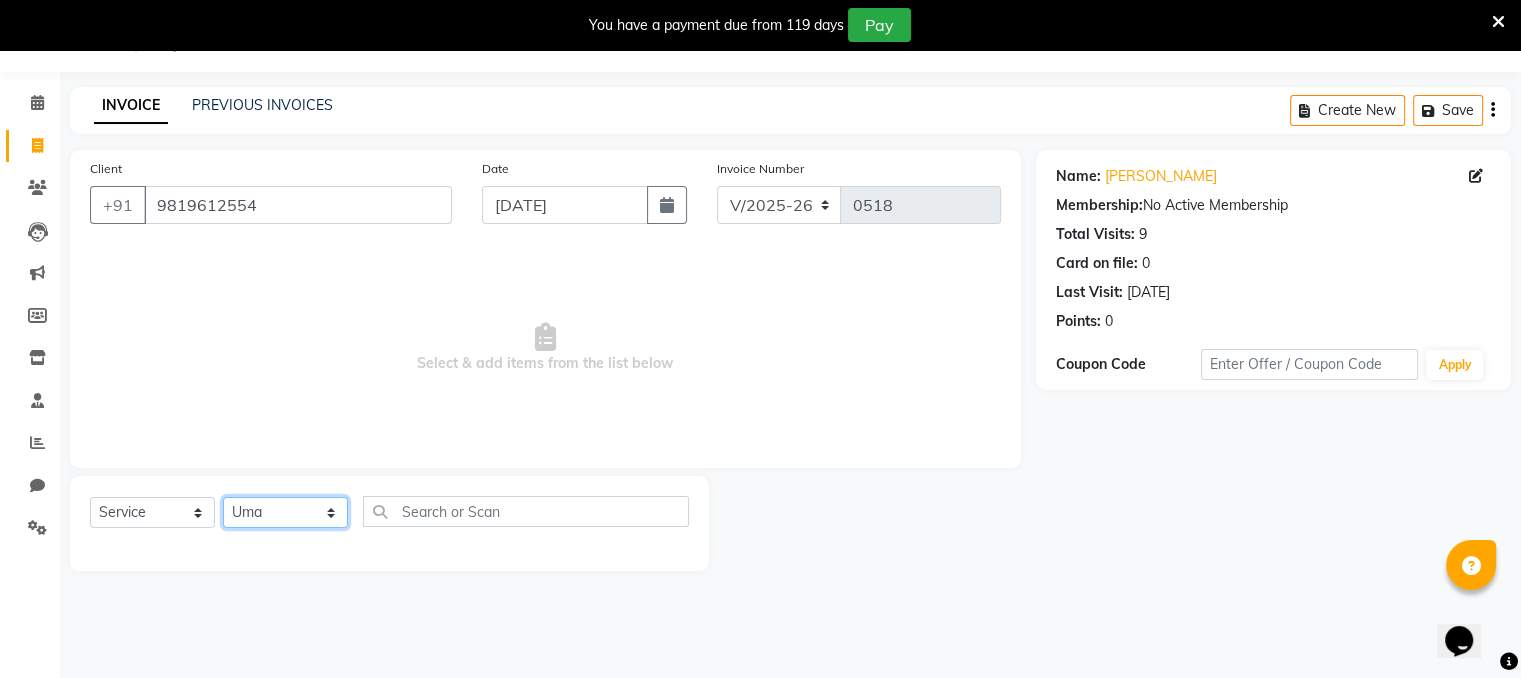 click on "Select Stylist Devi DIS Mamta Pinki [PERSON_NAME] Shweta Uma" 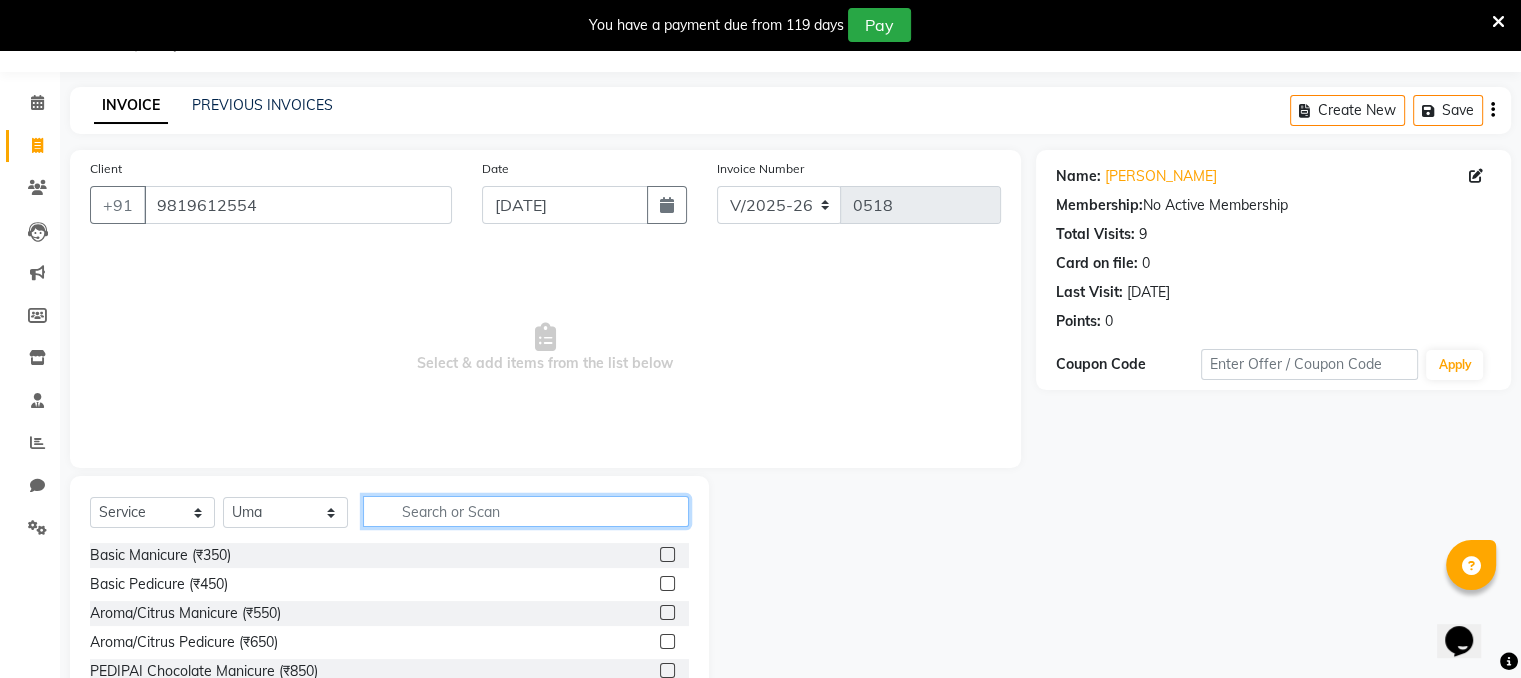 click 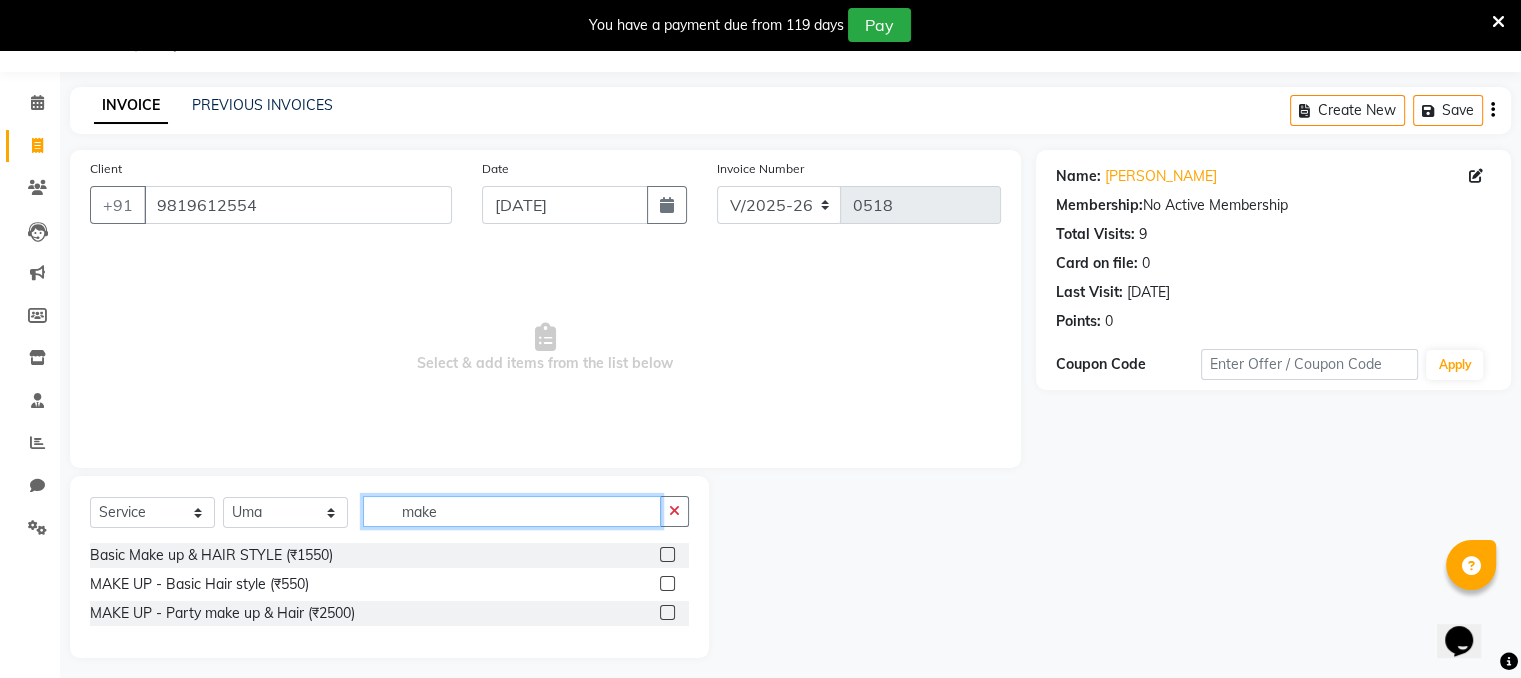 type on "make" 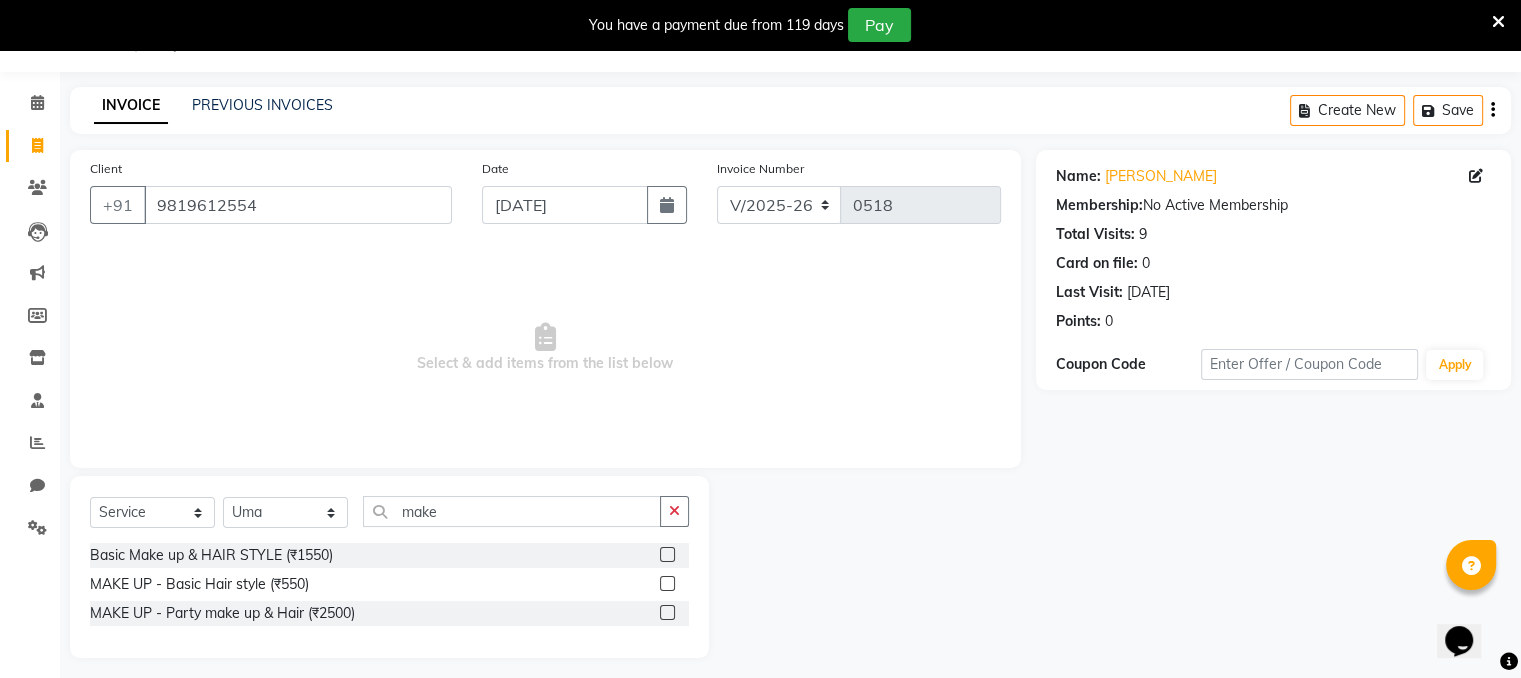 click 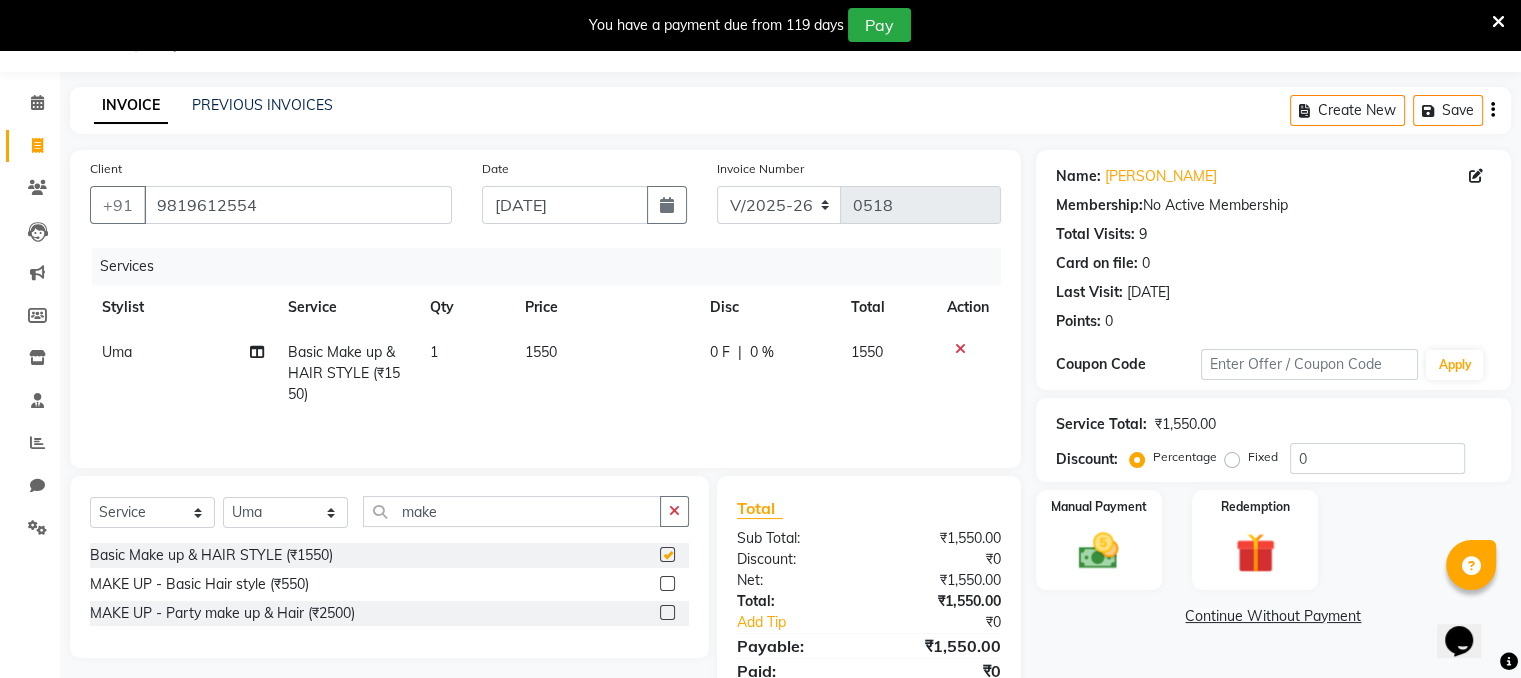 checkbox on "false" 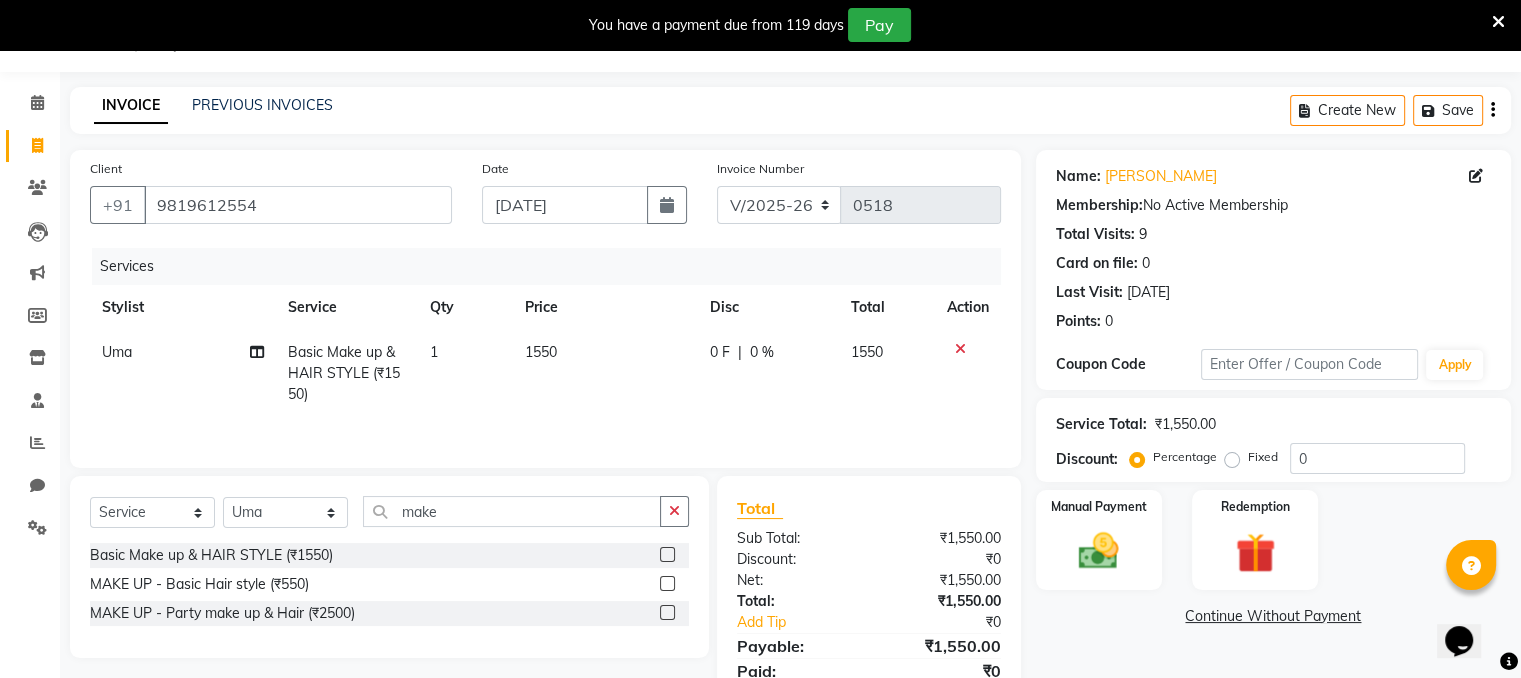 click on "1550" 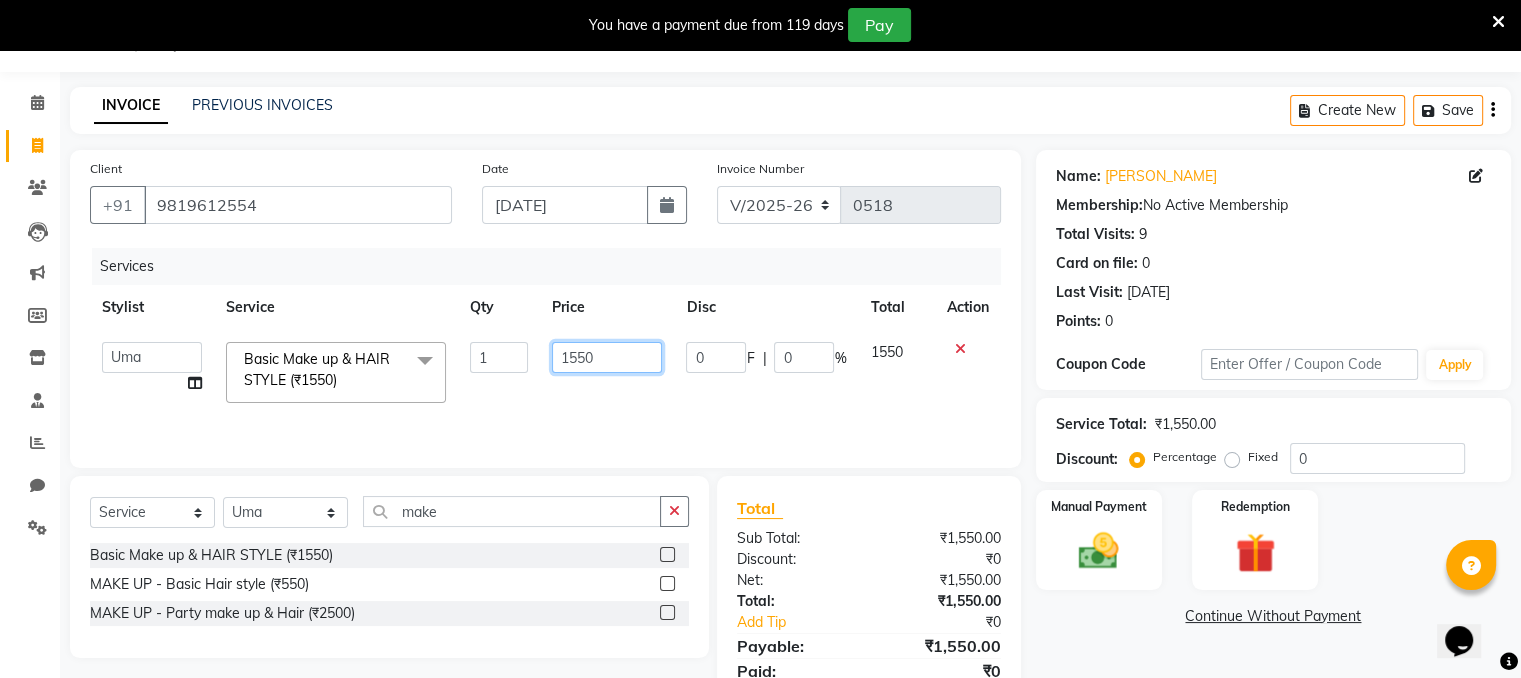 click on "1550" 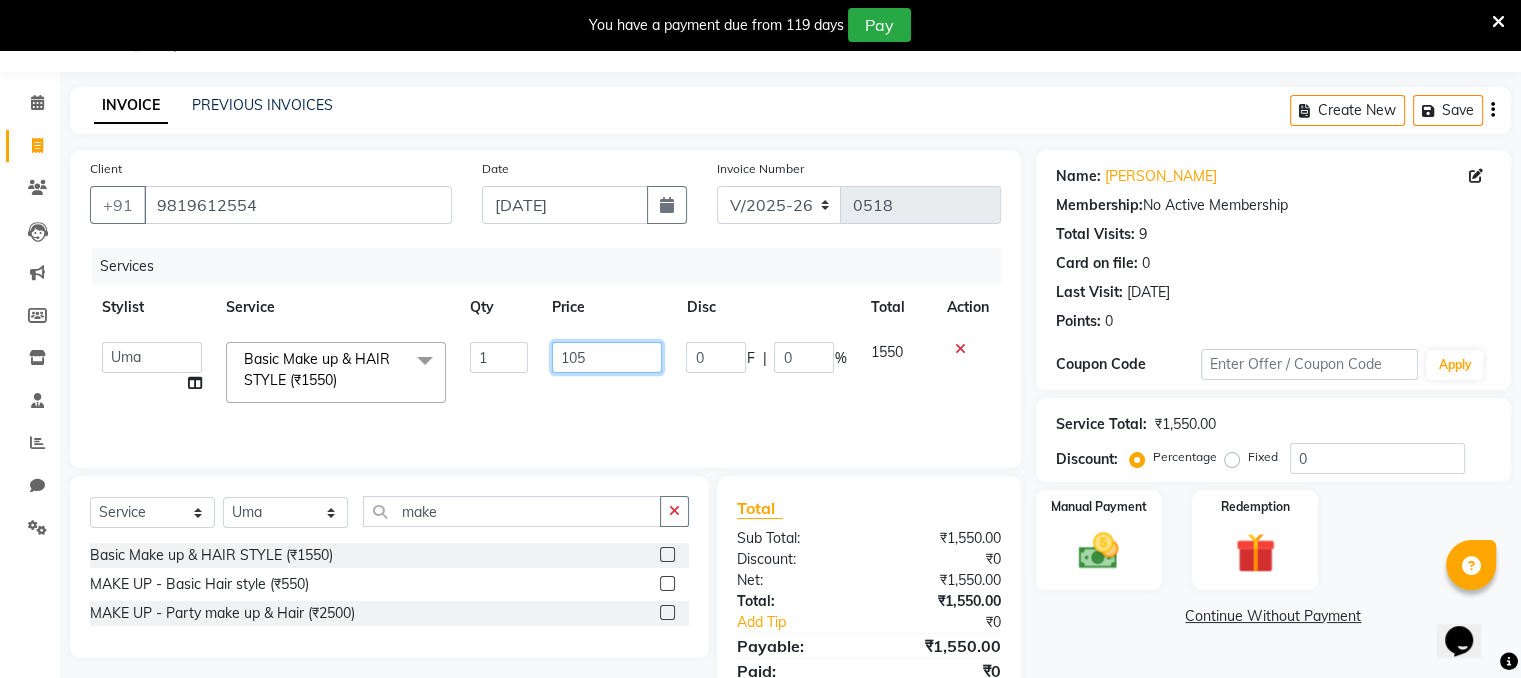 type on "1050" 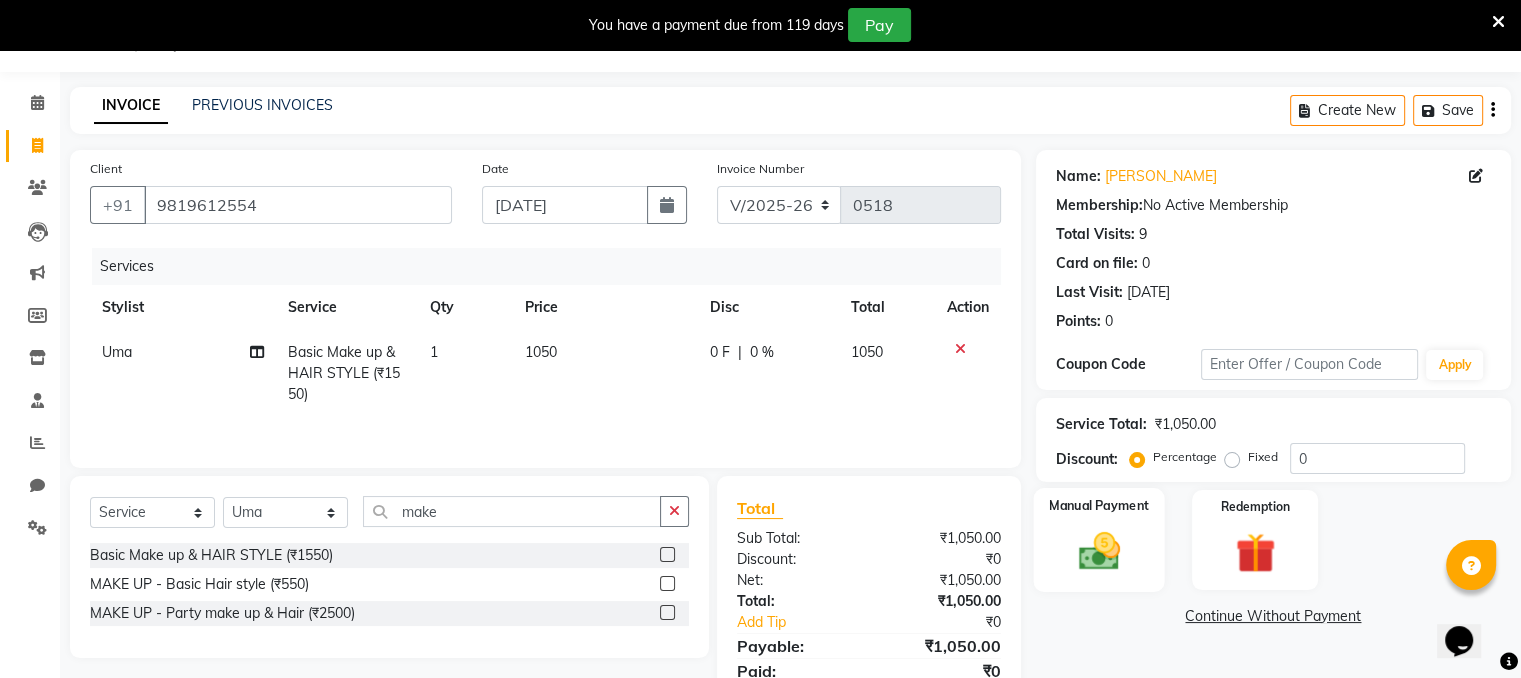 click 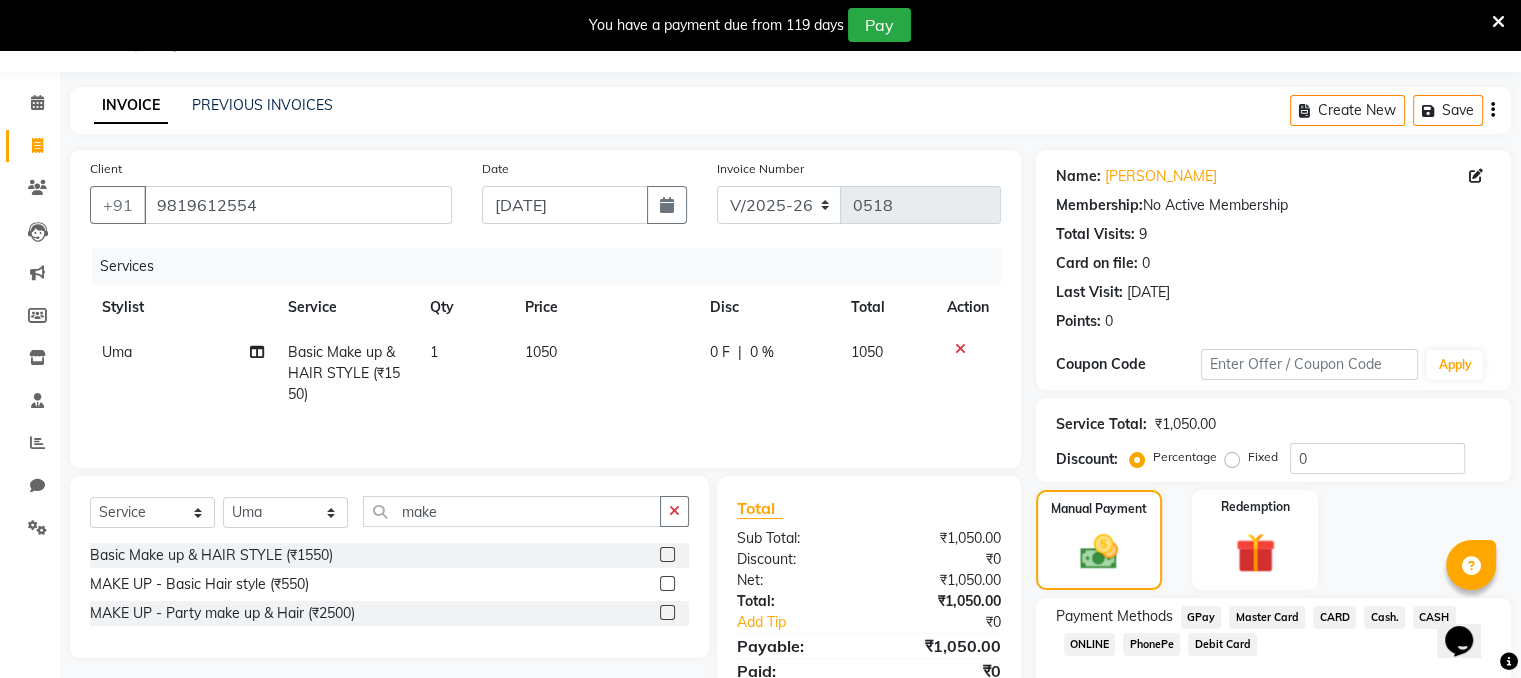 click on "Cash." 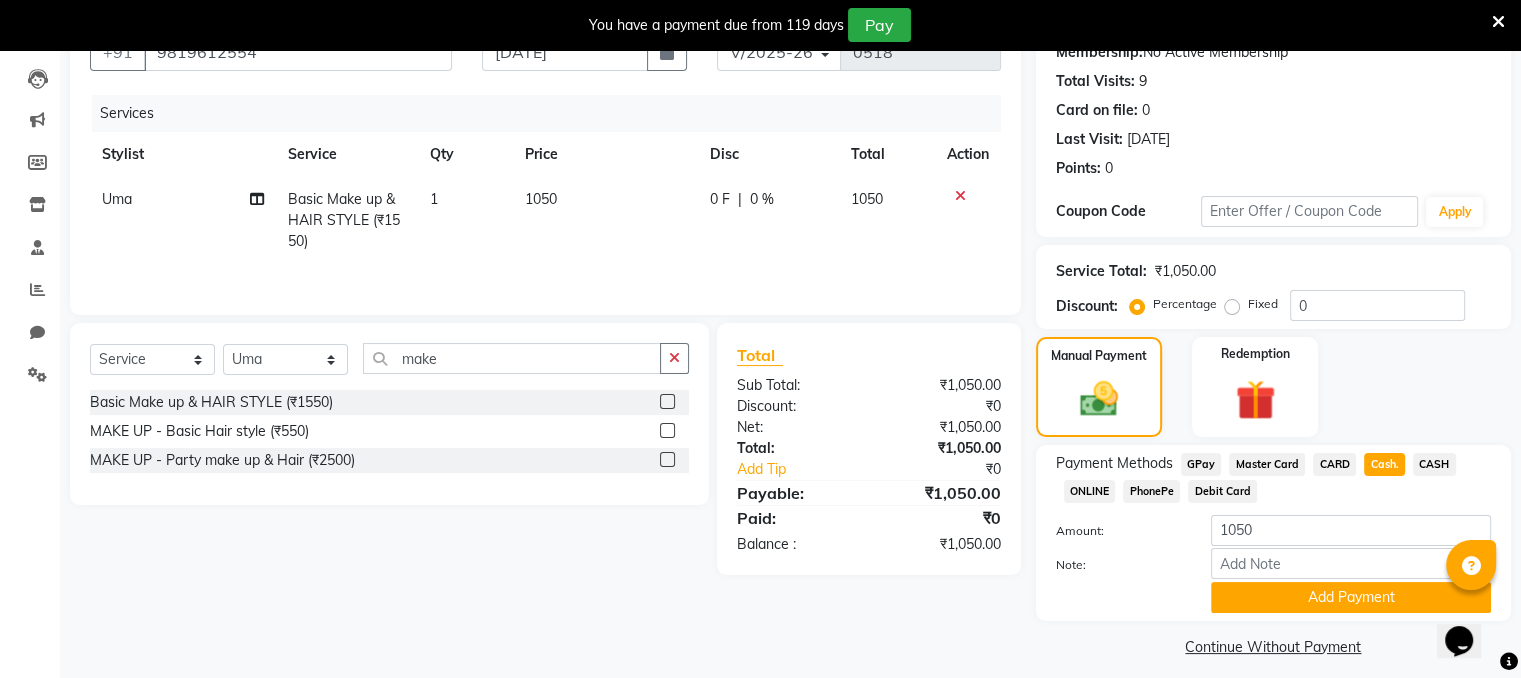 scroll, scrollTop: 210, scrollLeft: 0, axis: vertical 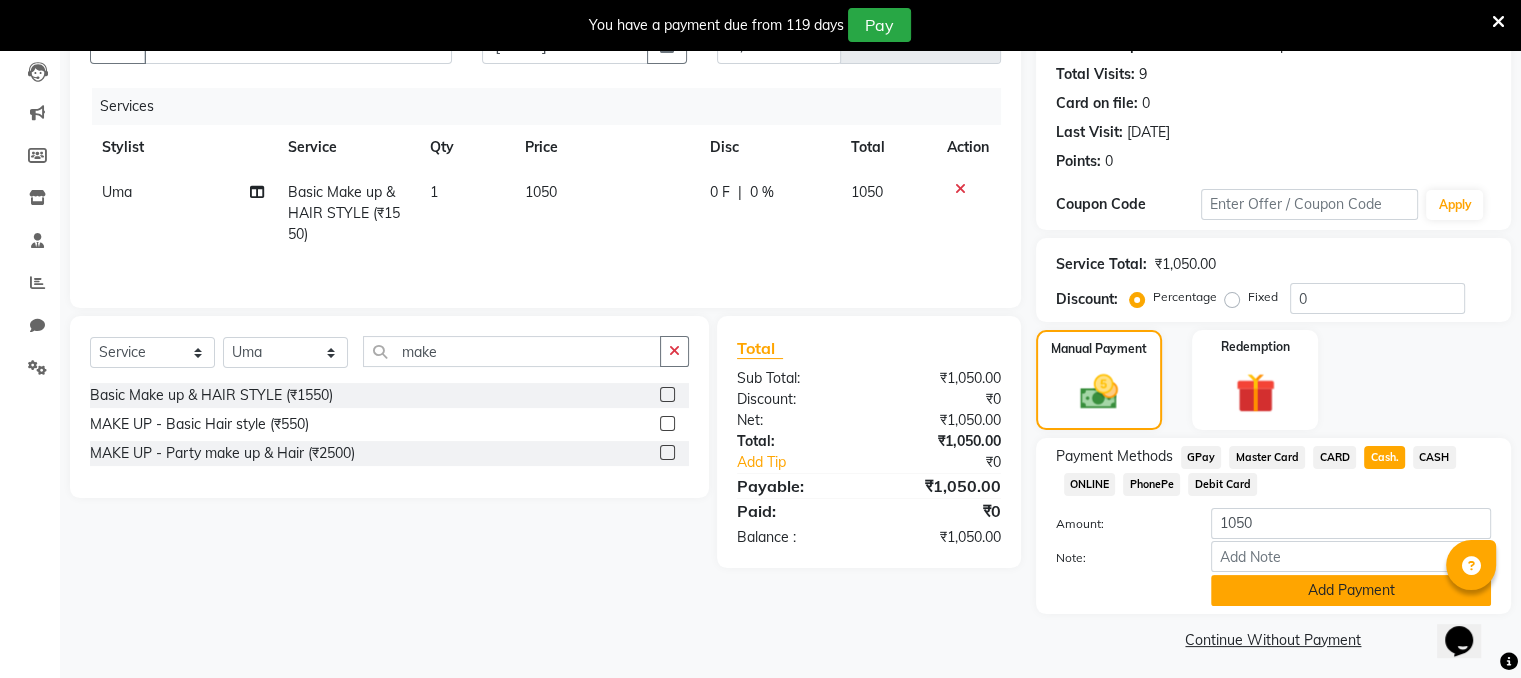click on "Add Payment" 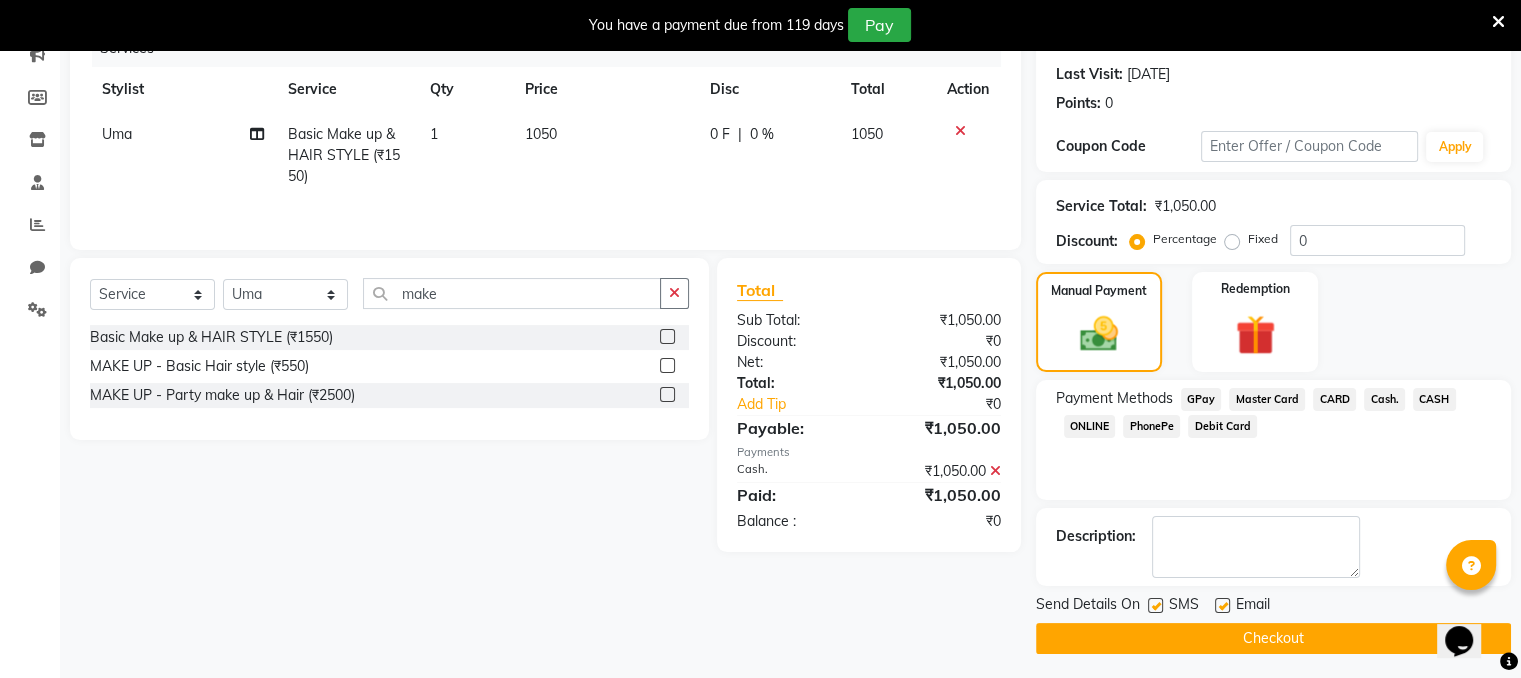 scroll, scrollTop: 272, scrollLeft: 0, axis: vertical 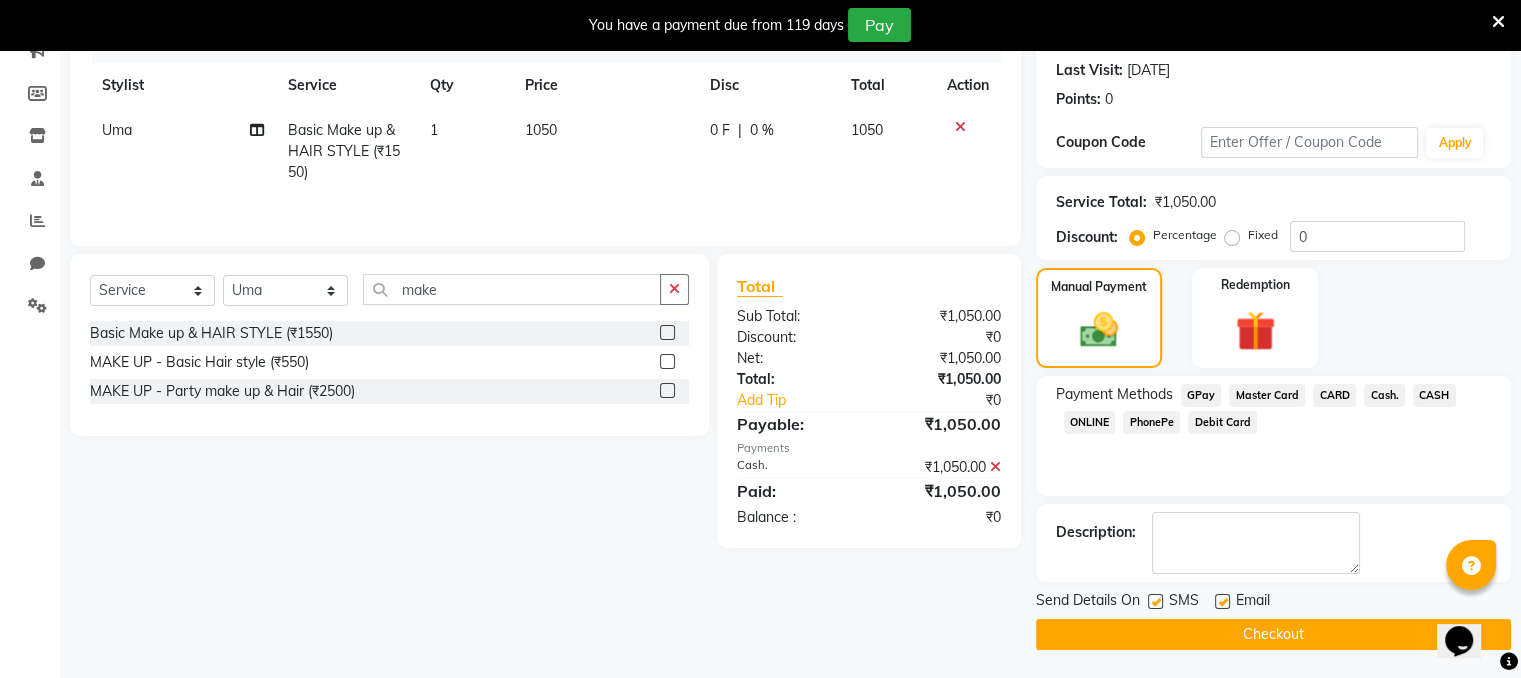click 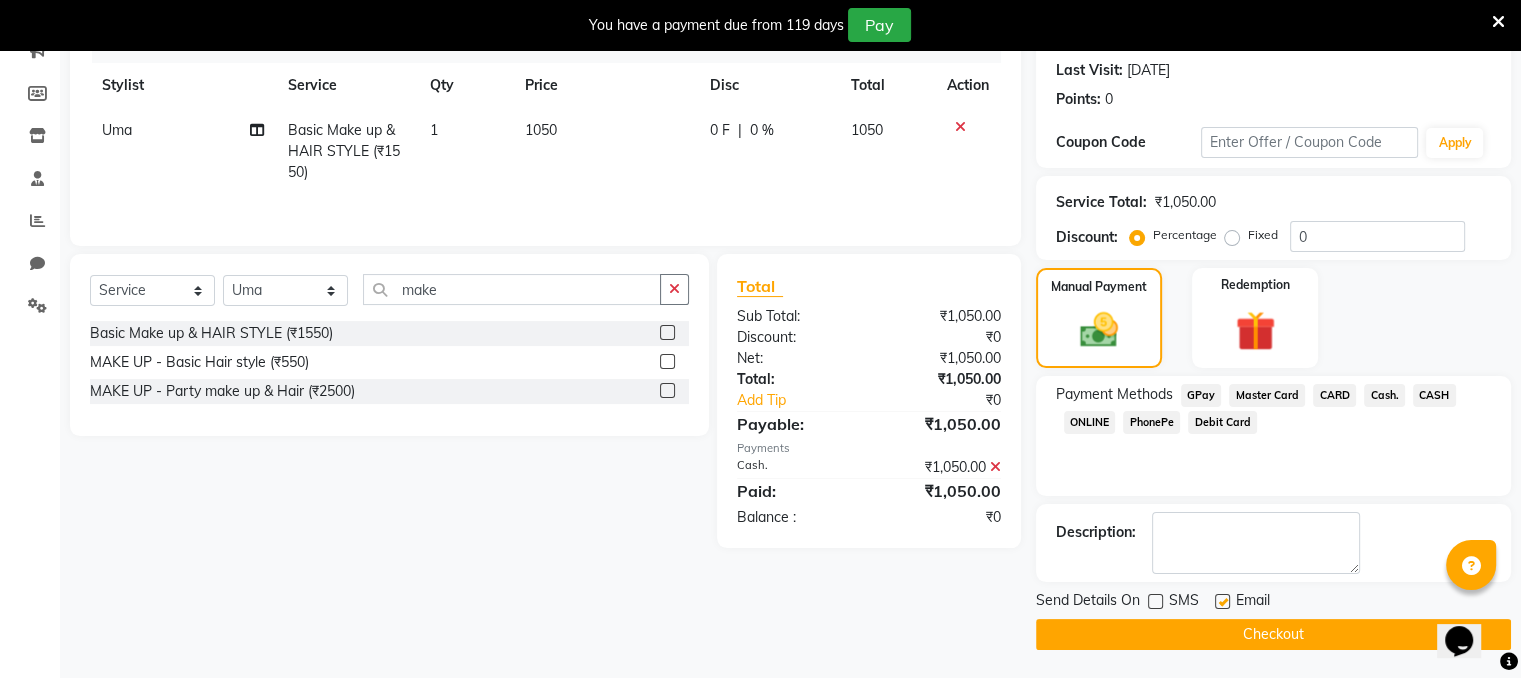 click 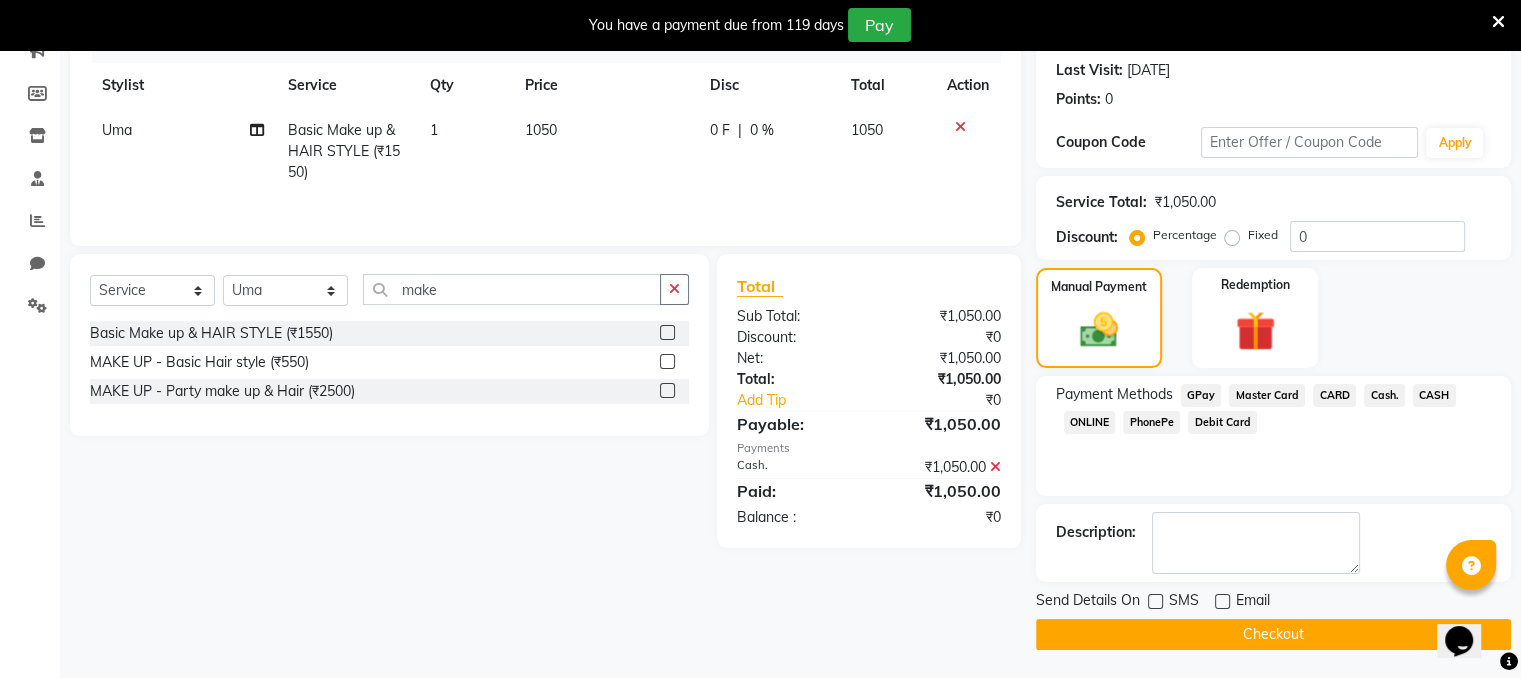 click on "Checkout" 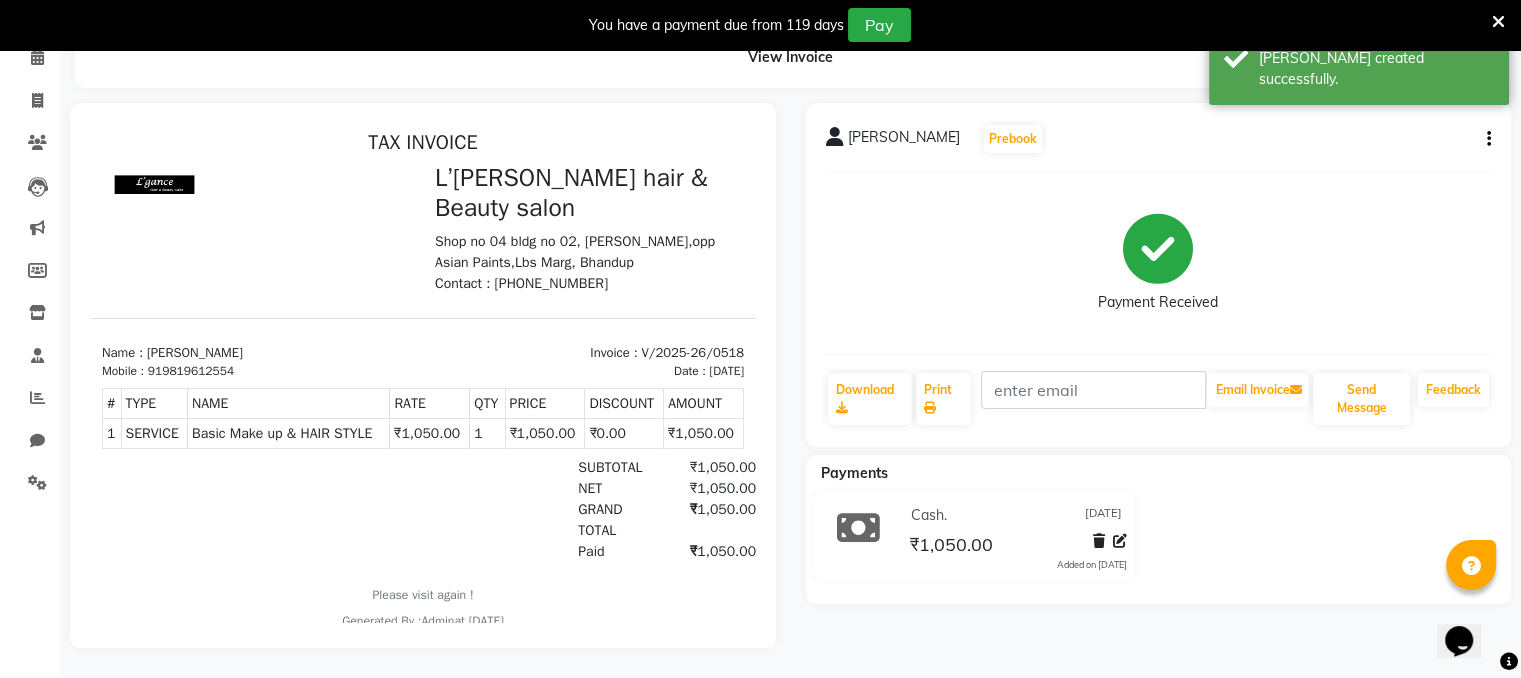 scroll, scrollTop: 0, scrollLeft: 0, axis: both 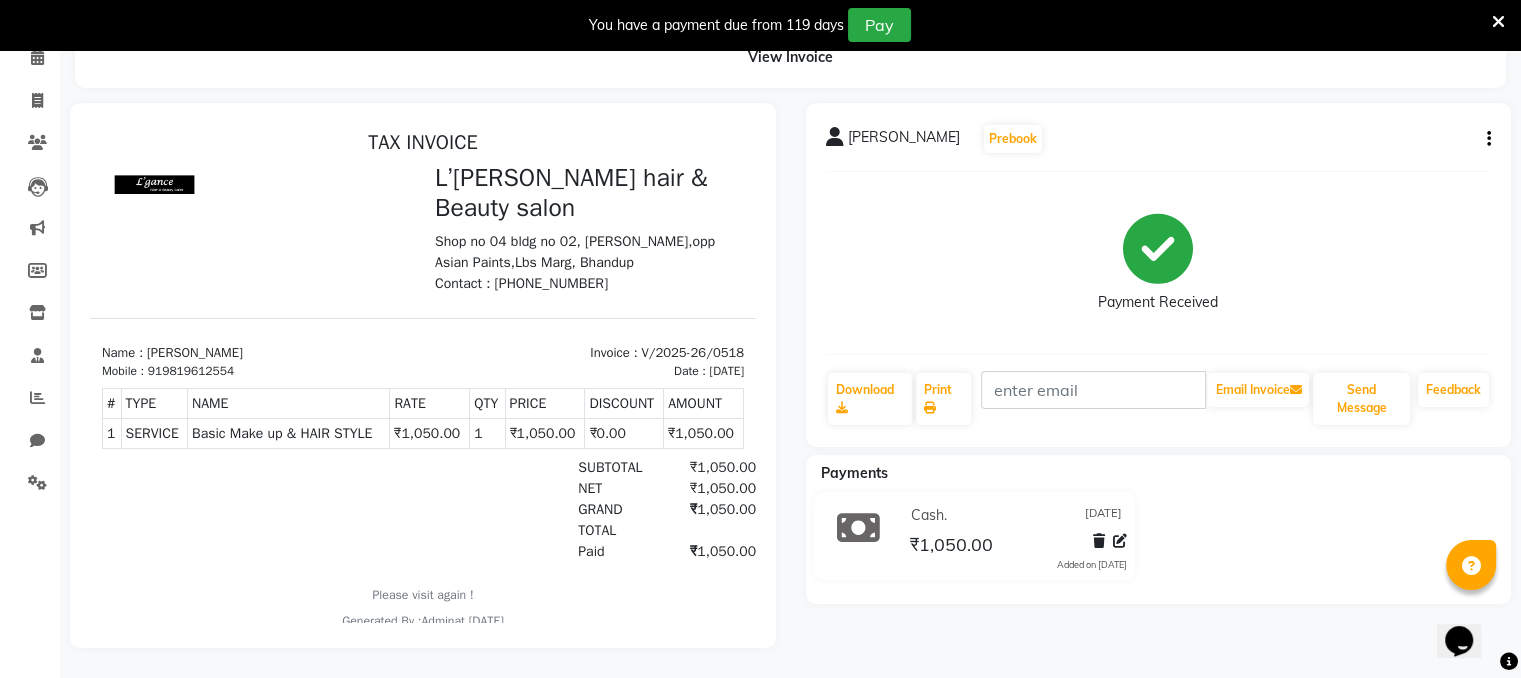 click 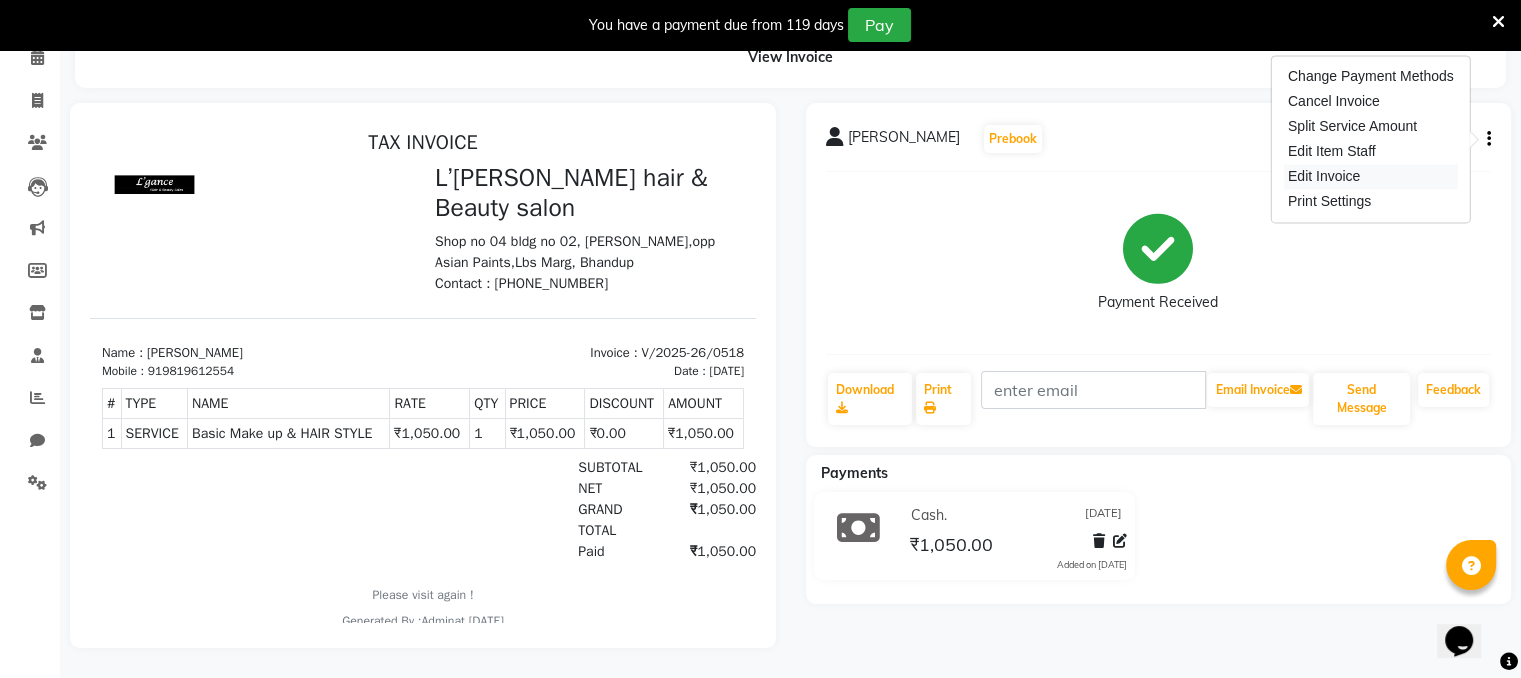 click on "Edit Invoice" at bounding box center [1371, 176] 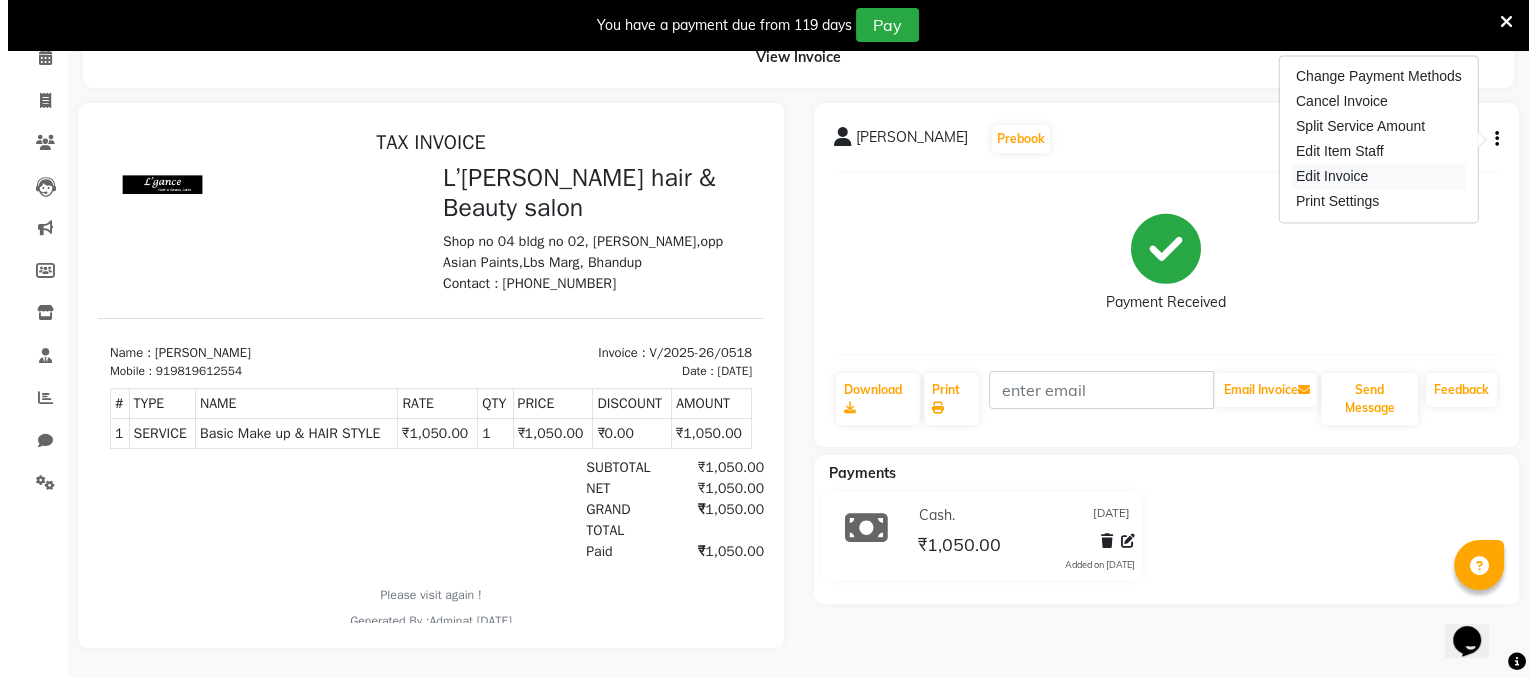scroll, scrollTop: 50, scrollLeft: 0, axis: vertical 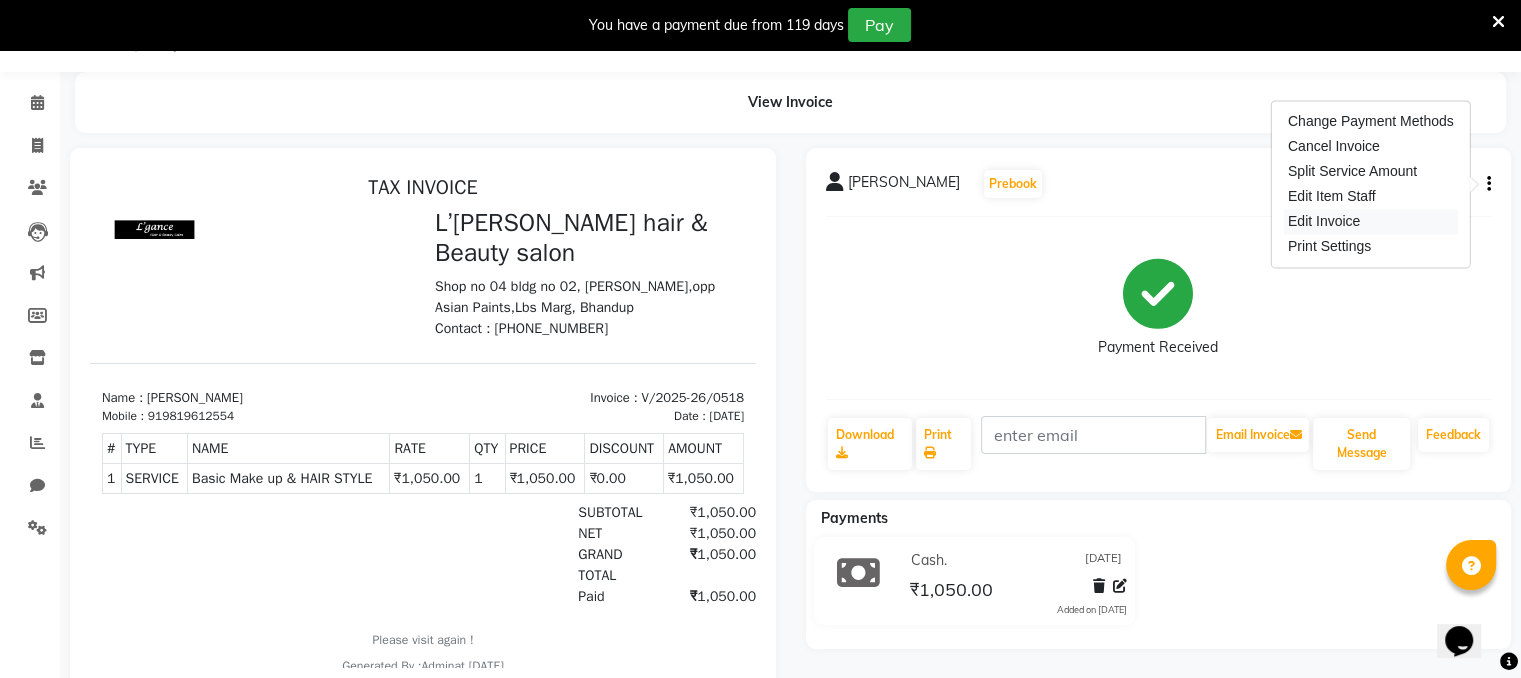 select on "service" 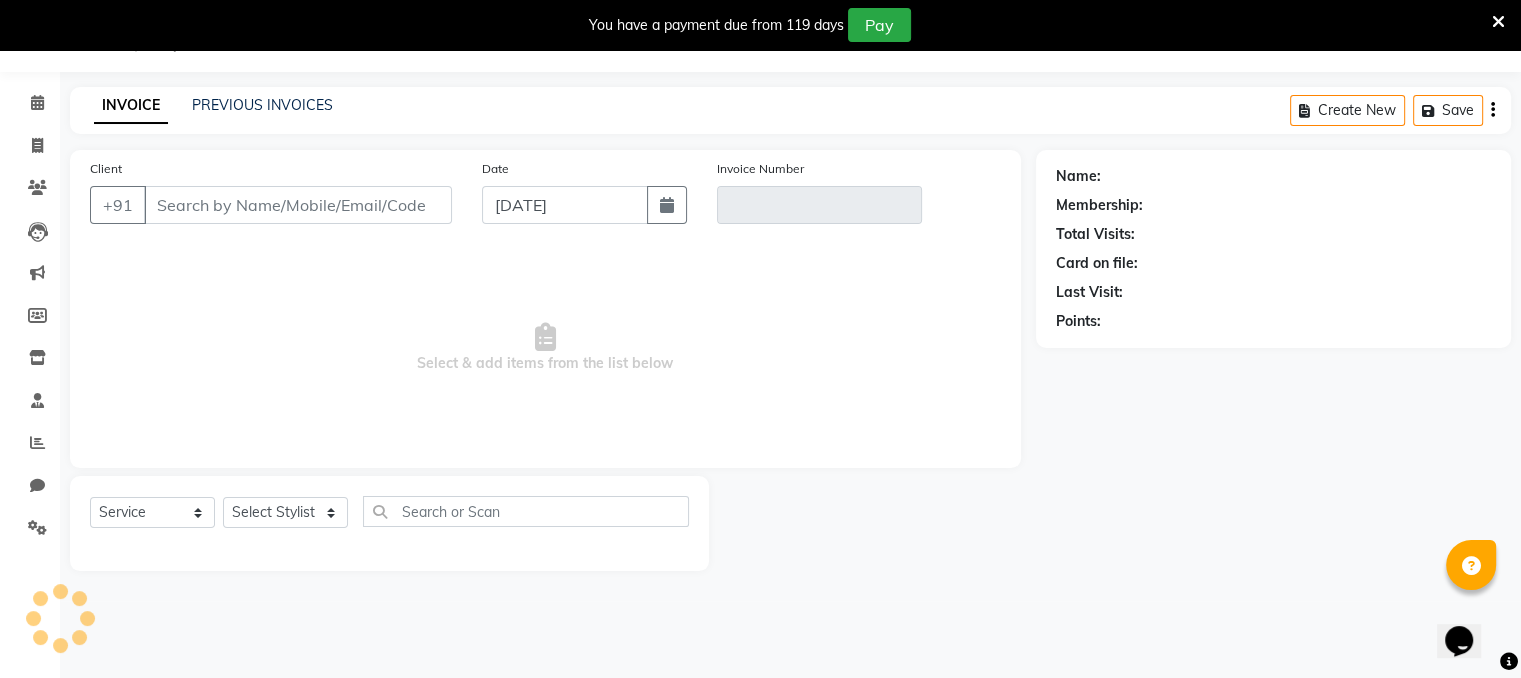 type on "9819612554" 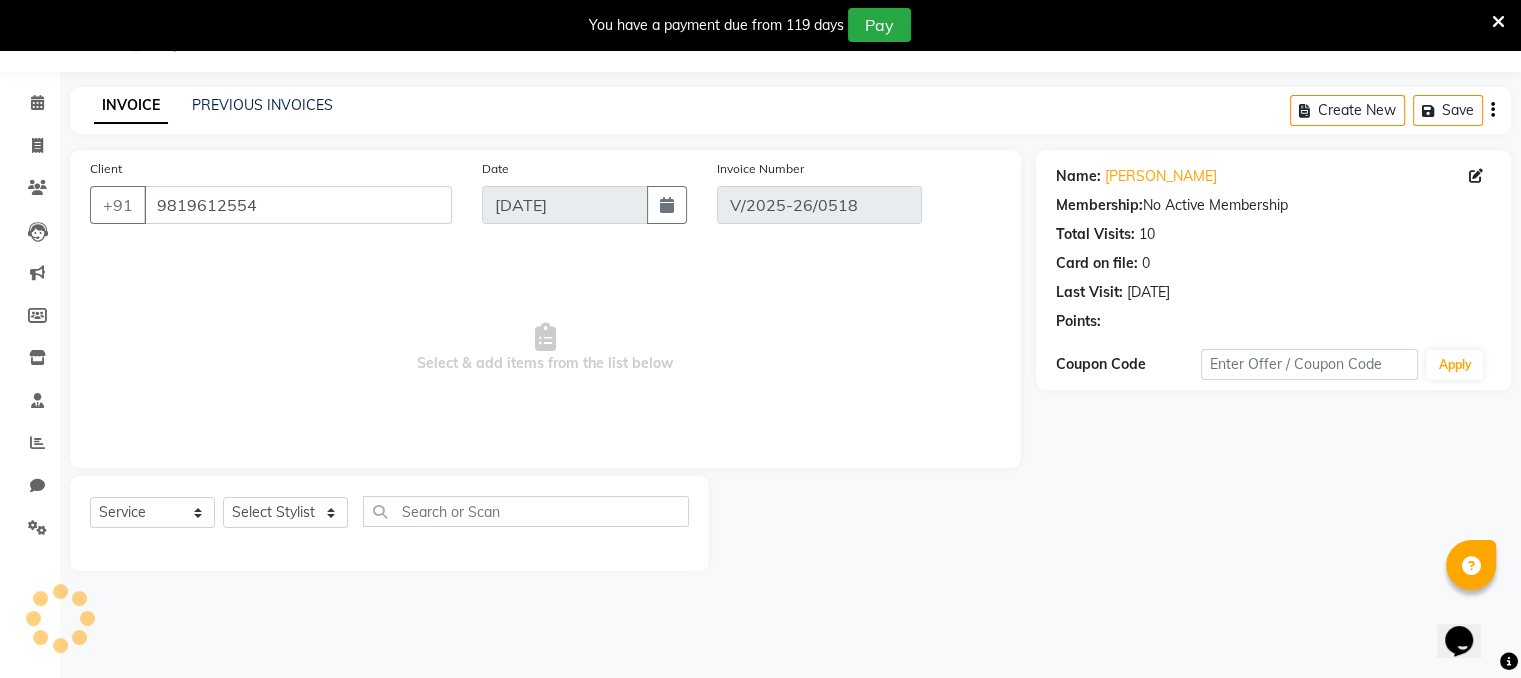 select on "select" 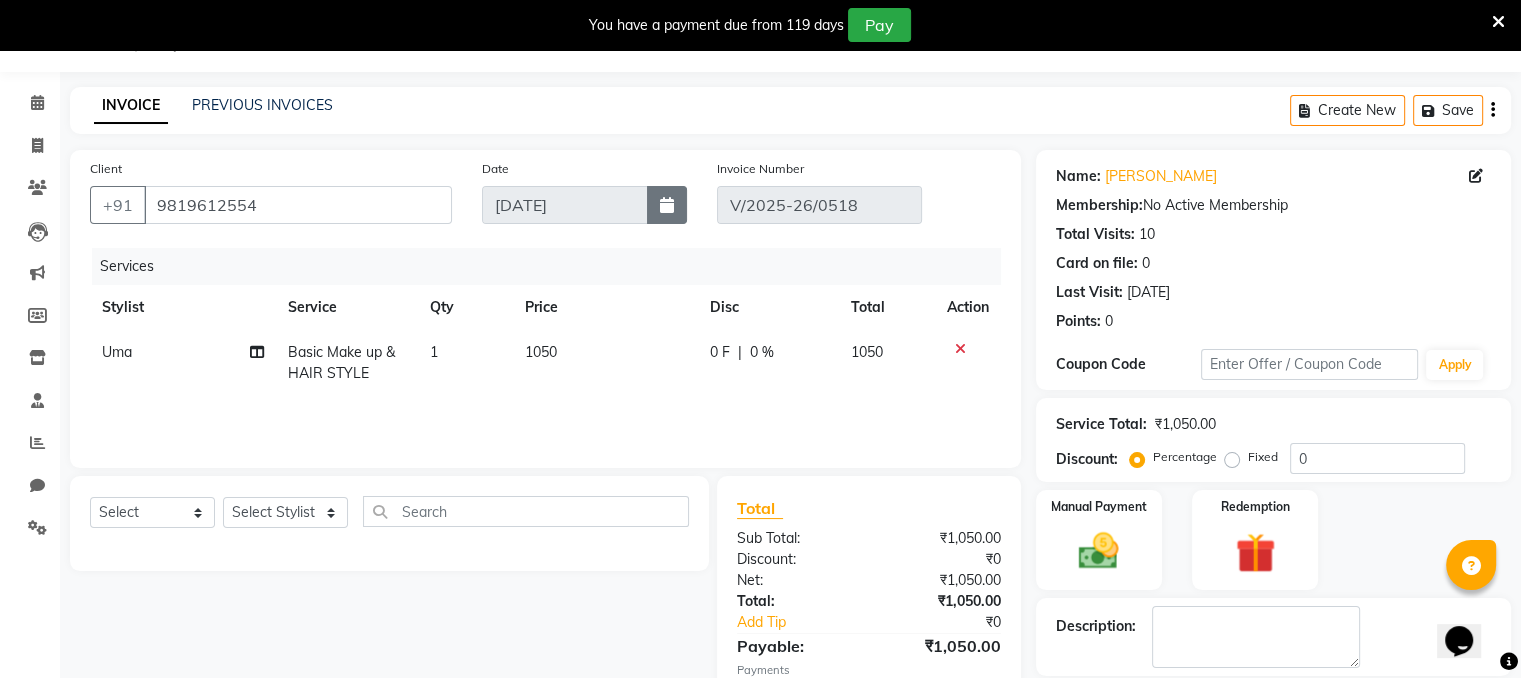 click 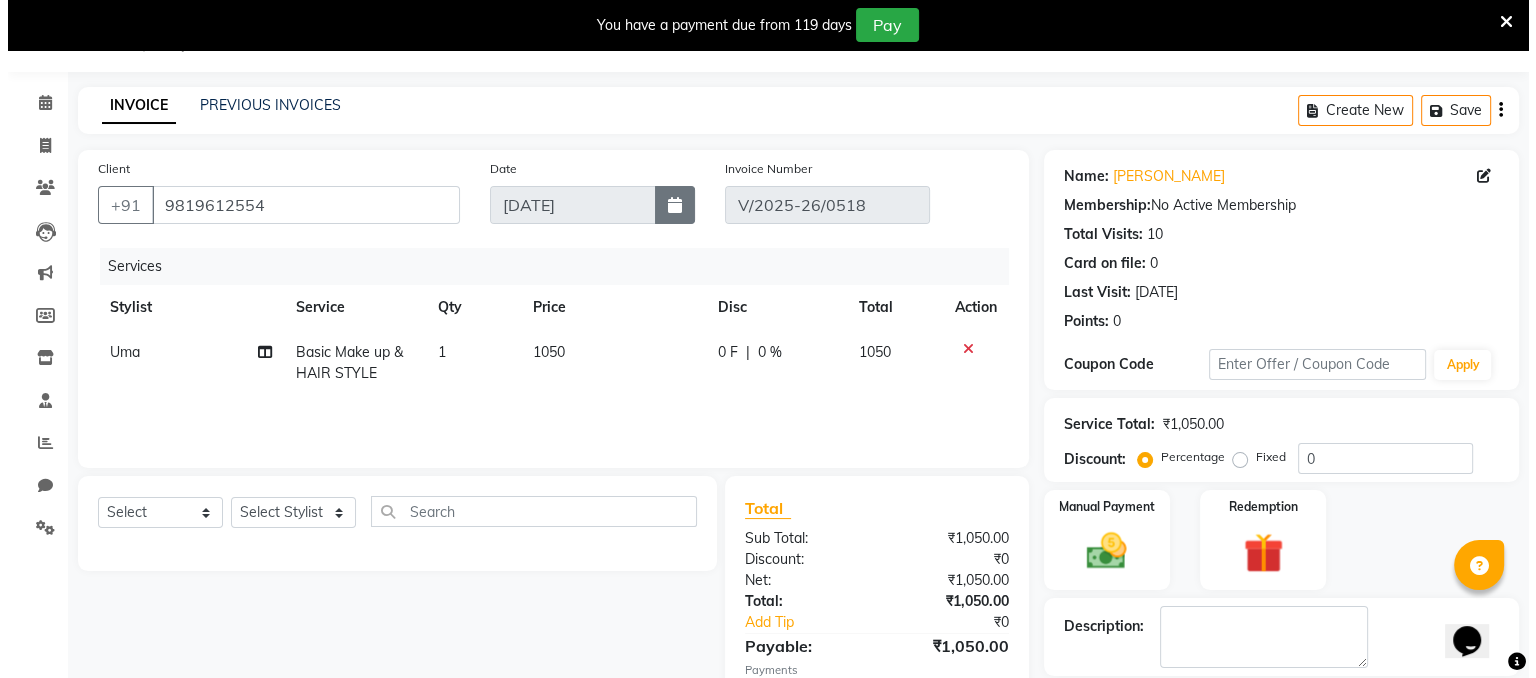 type 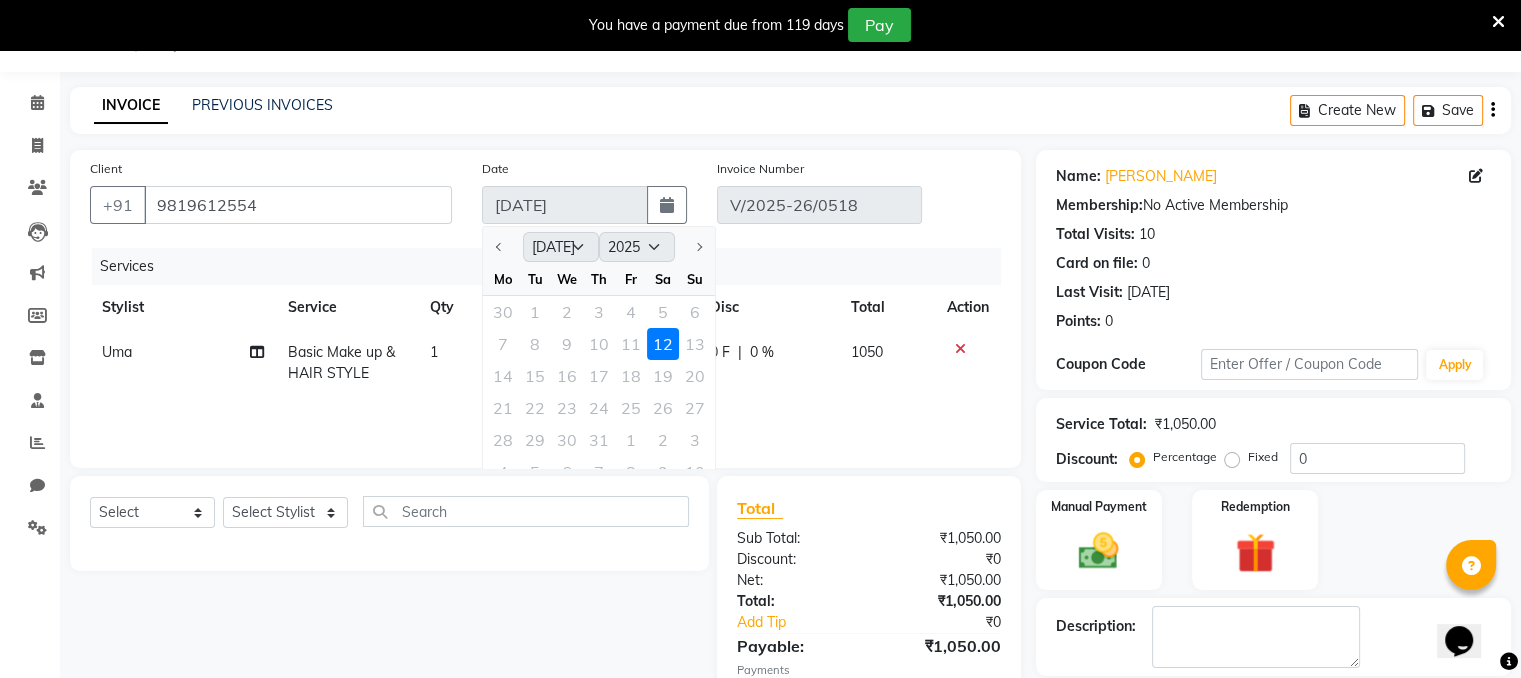 click on "7 8 9 10 11 12 13" 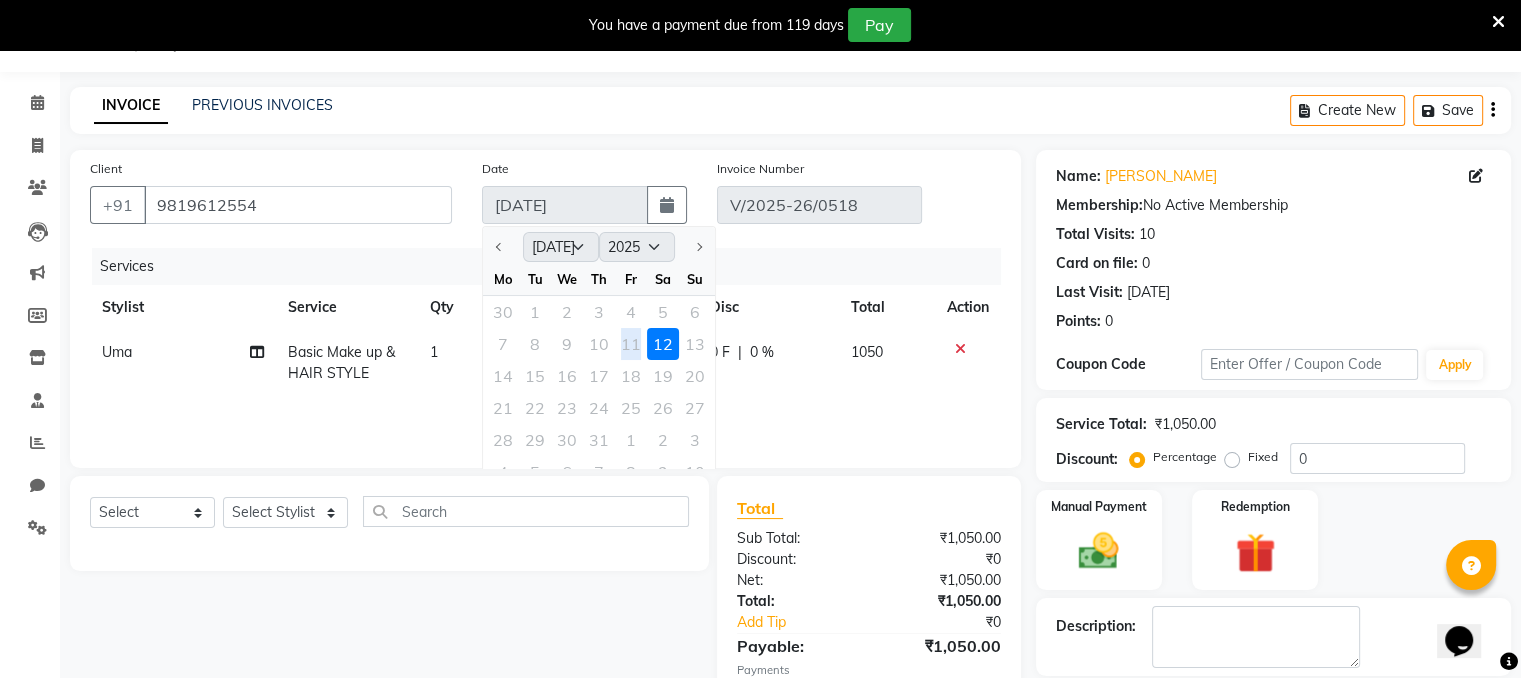 click on "7 8 9 10 11 12 13" 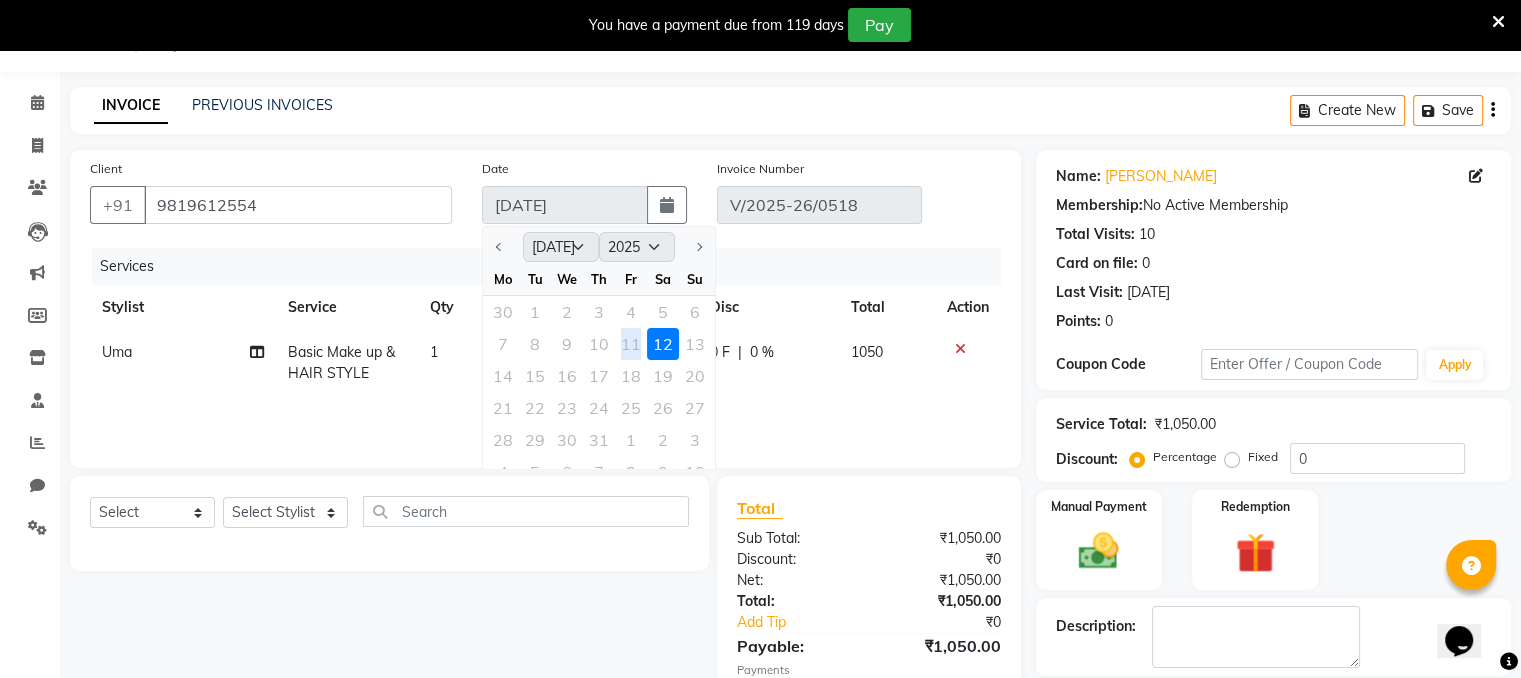 click on "7 8 9 10 11 12 13" 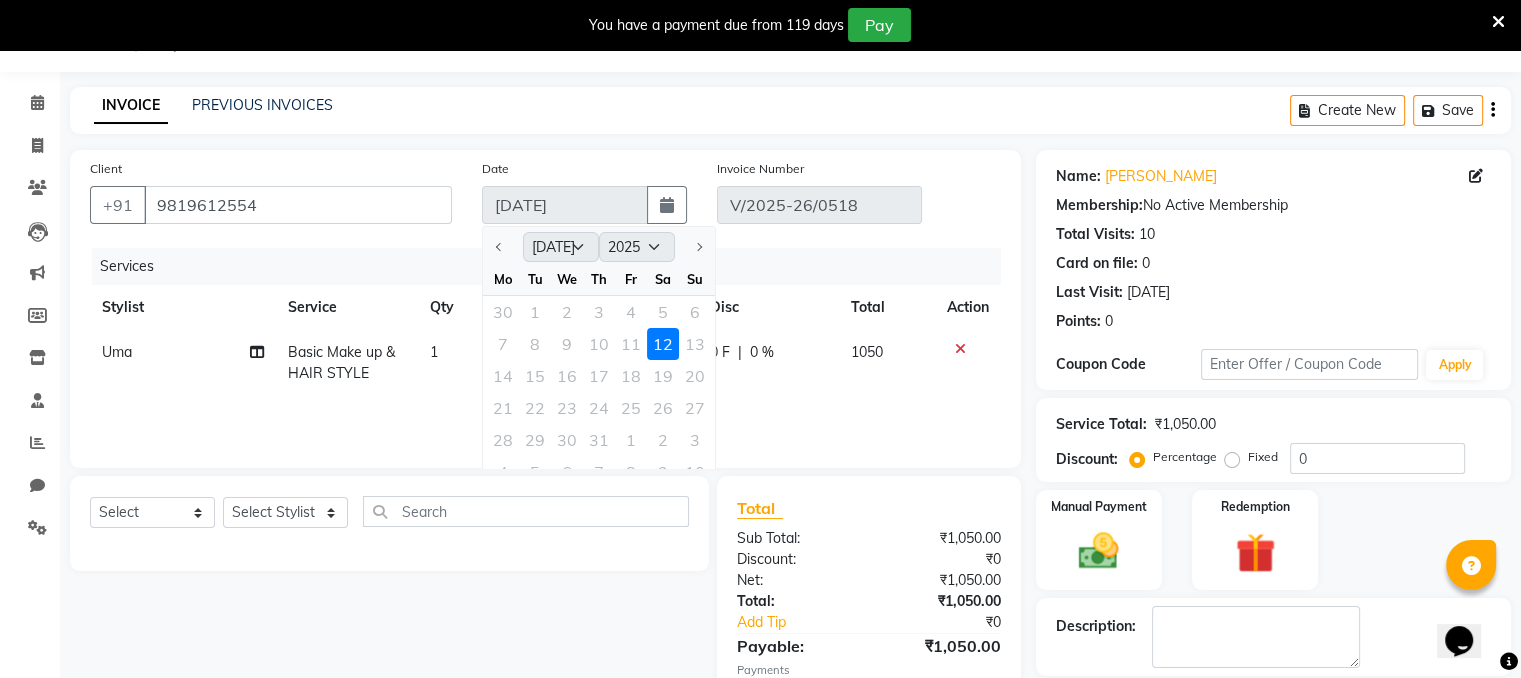 click on "7 8 9 10 11 12 13" 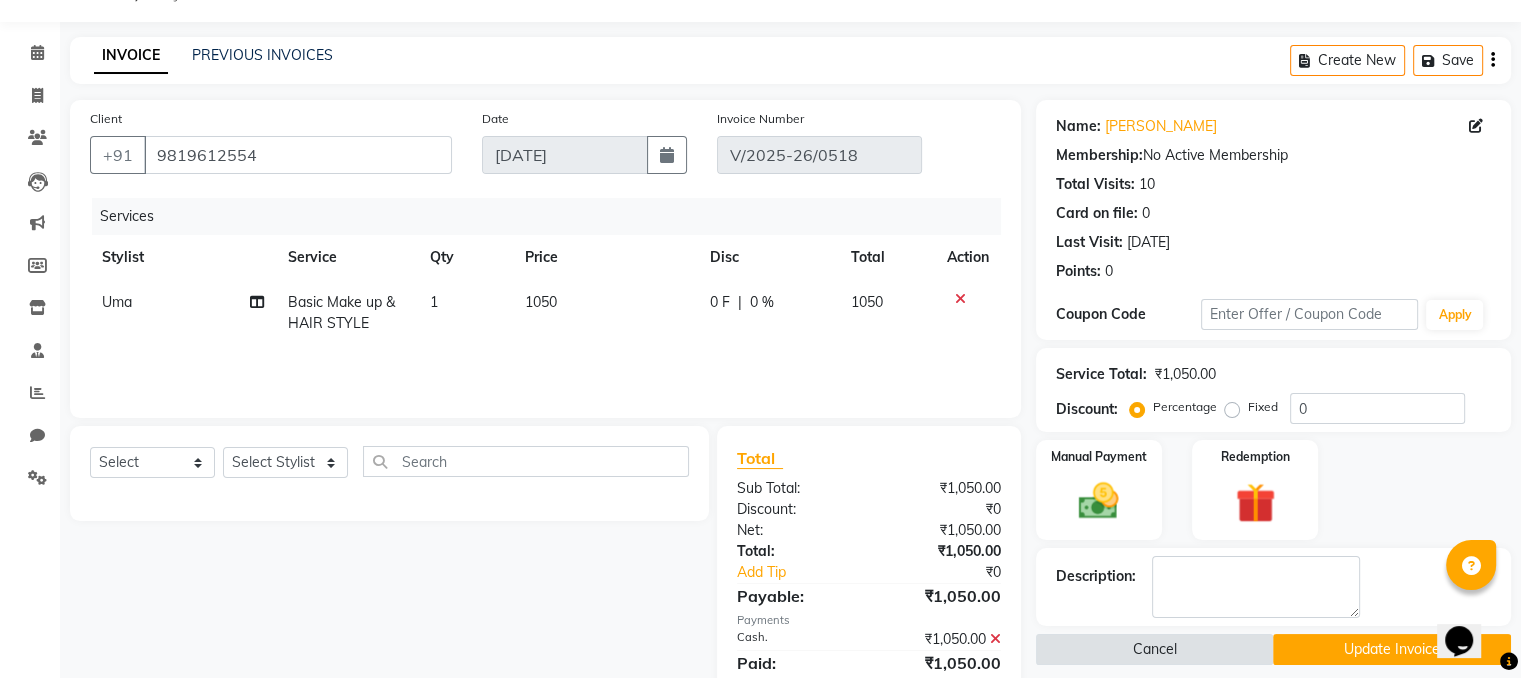 click on "Cancel" 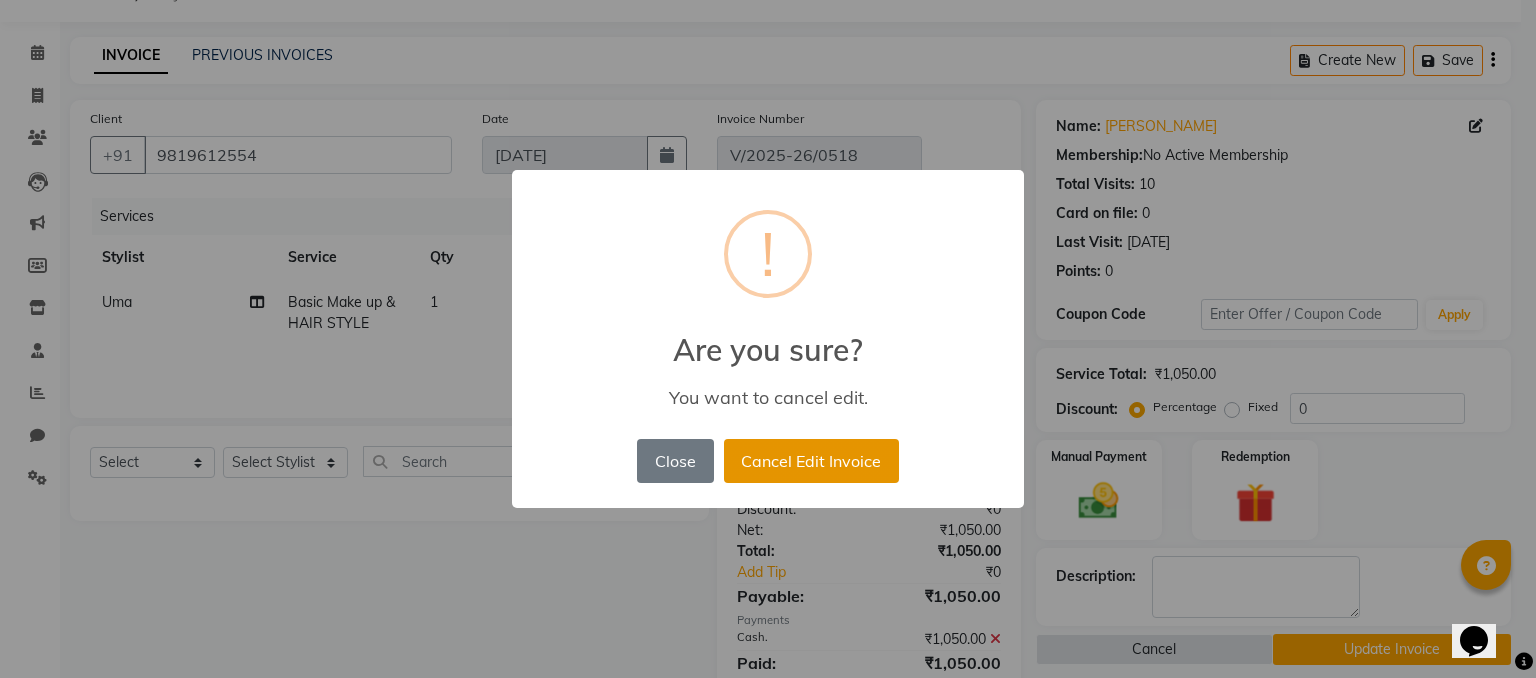 click on "Cancel Edit Invoice" at bounding box center [811, 461] 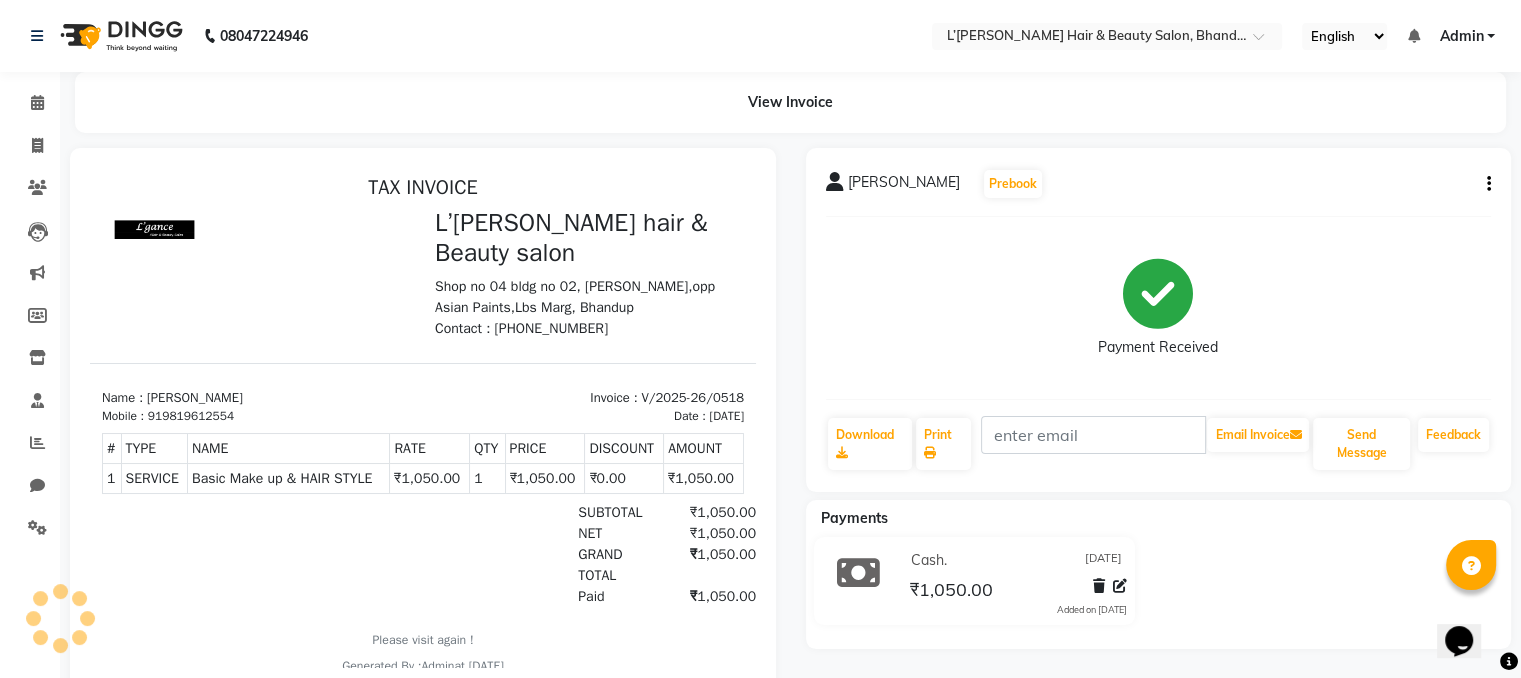 scroll, scrollTop: 0, scrollLeft: 0, axis: both 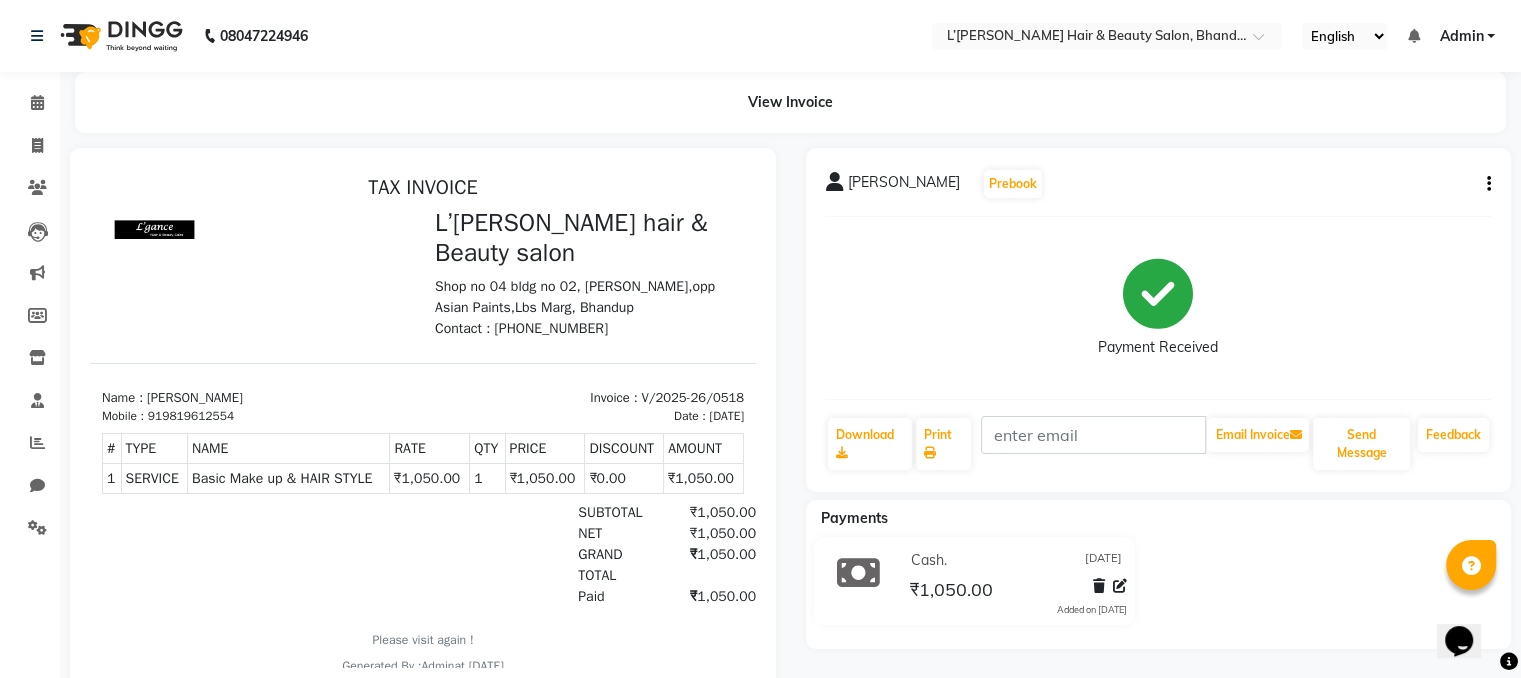 click 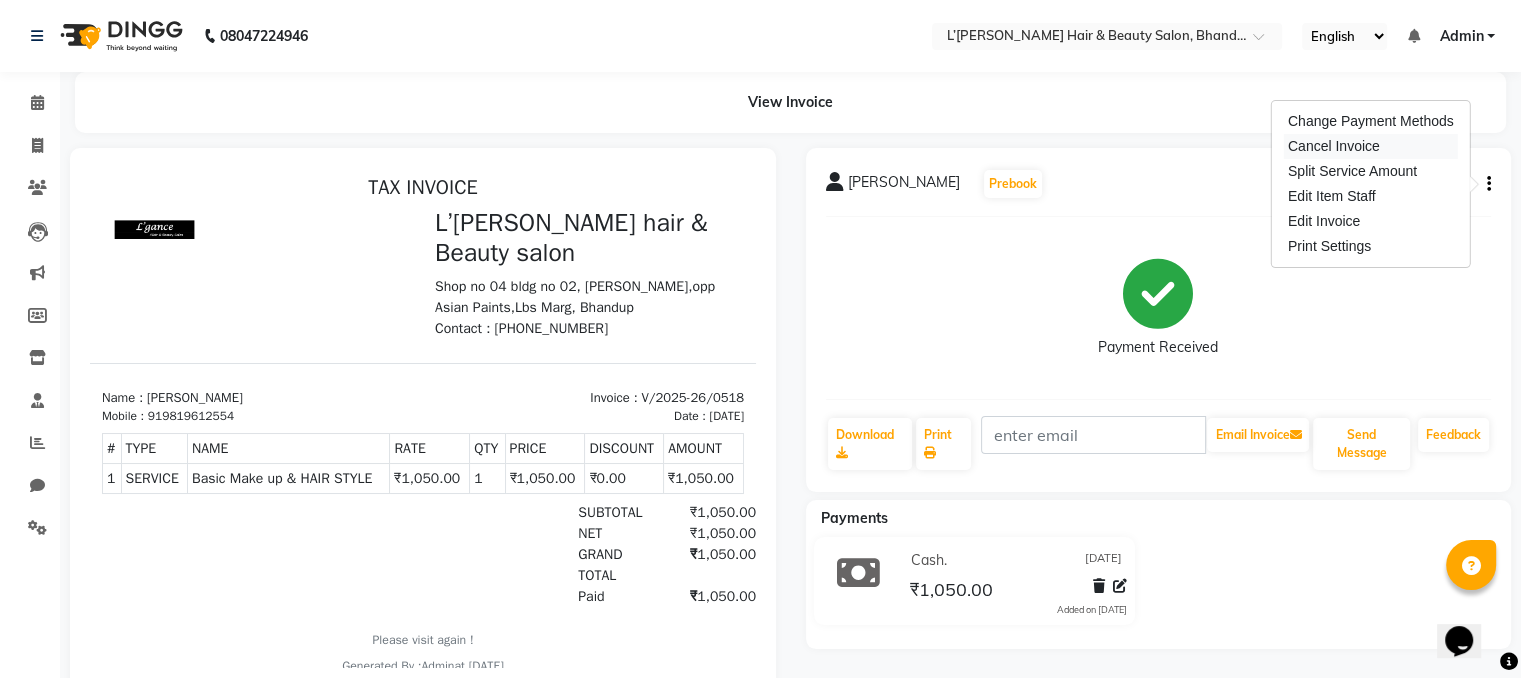 click on "Cancel Invoice" at bounding box center (1371, 146) 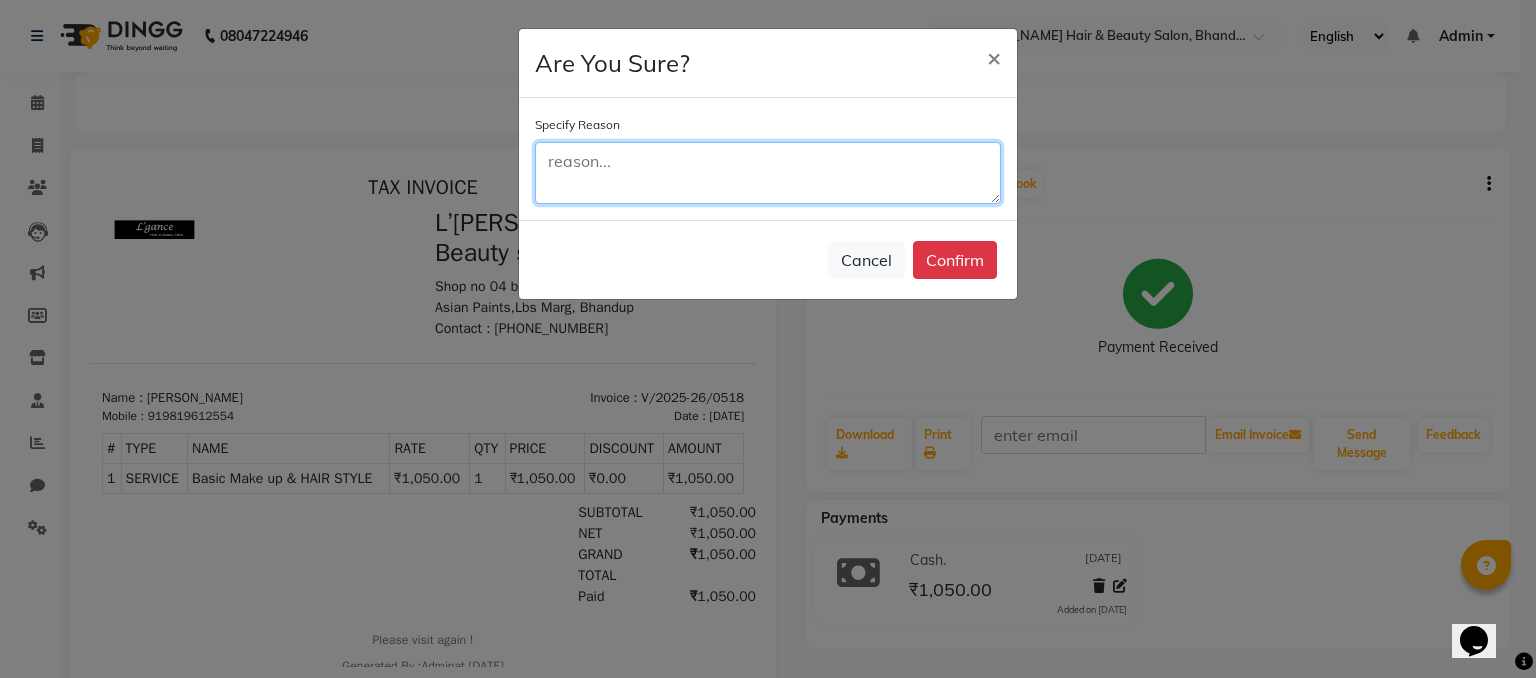 click 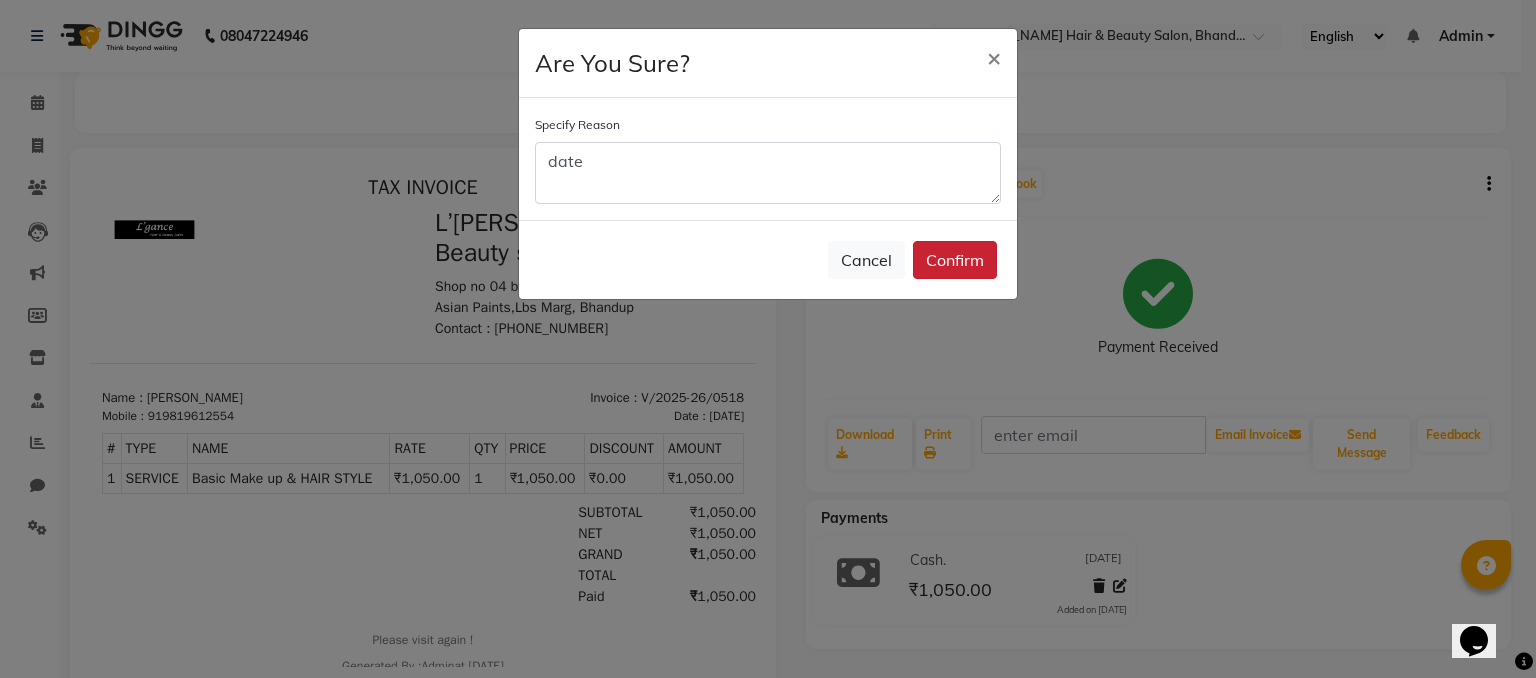 click on "Confirm" 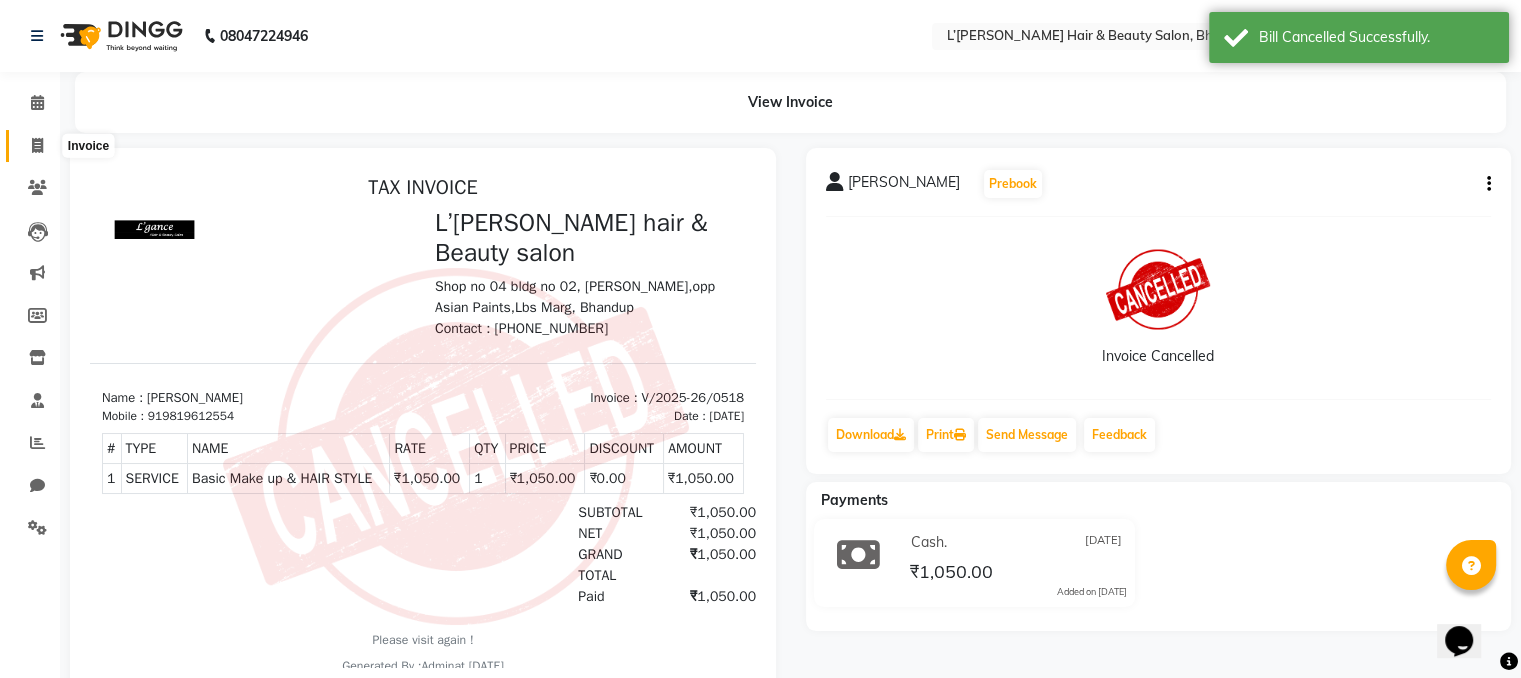 click 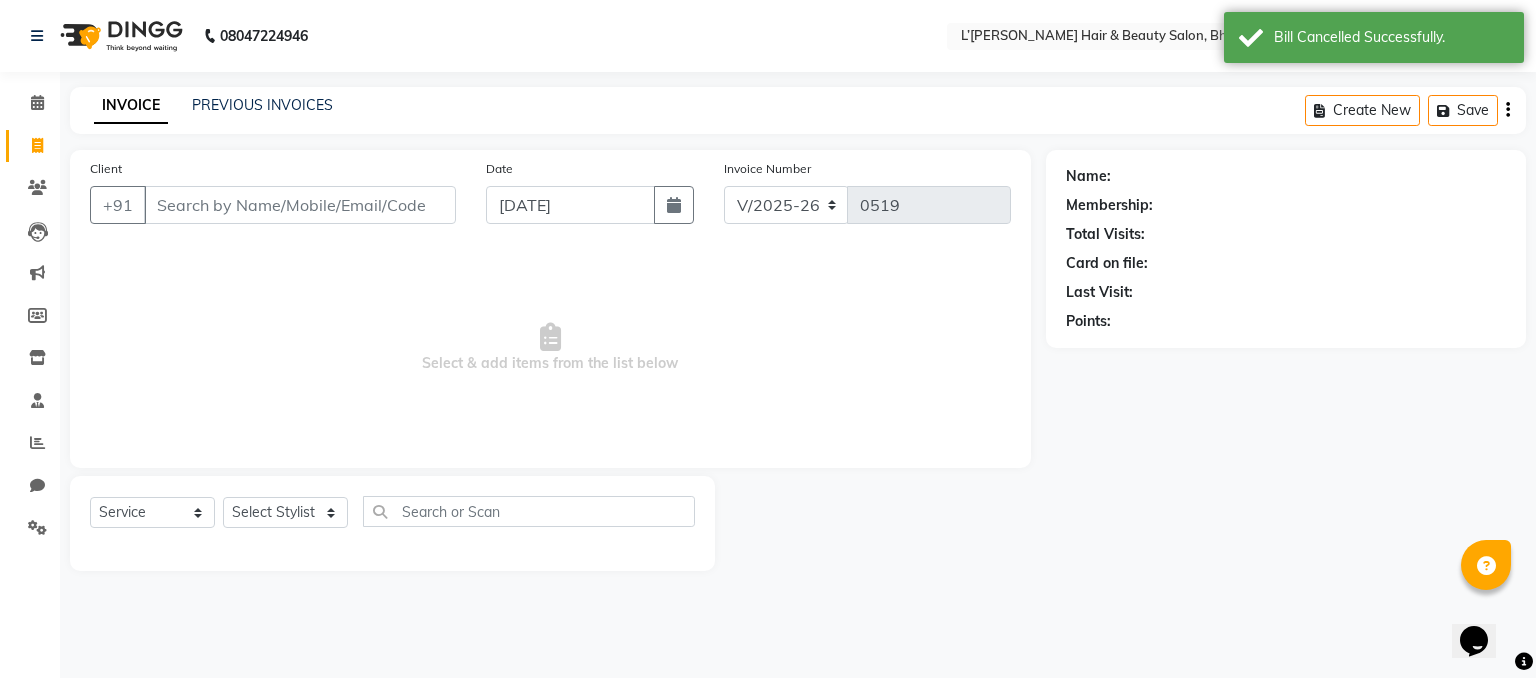 click on "Client" at bounding box center (300, 205) 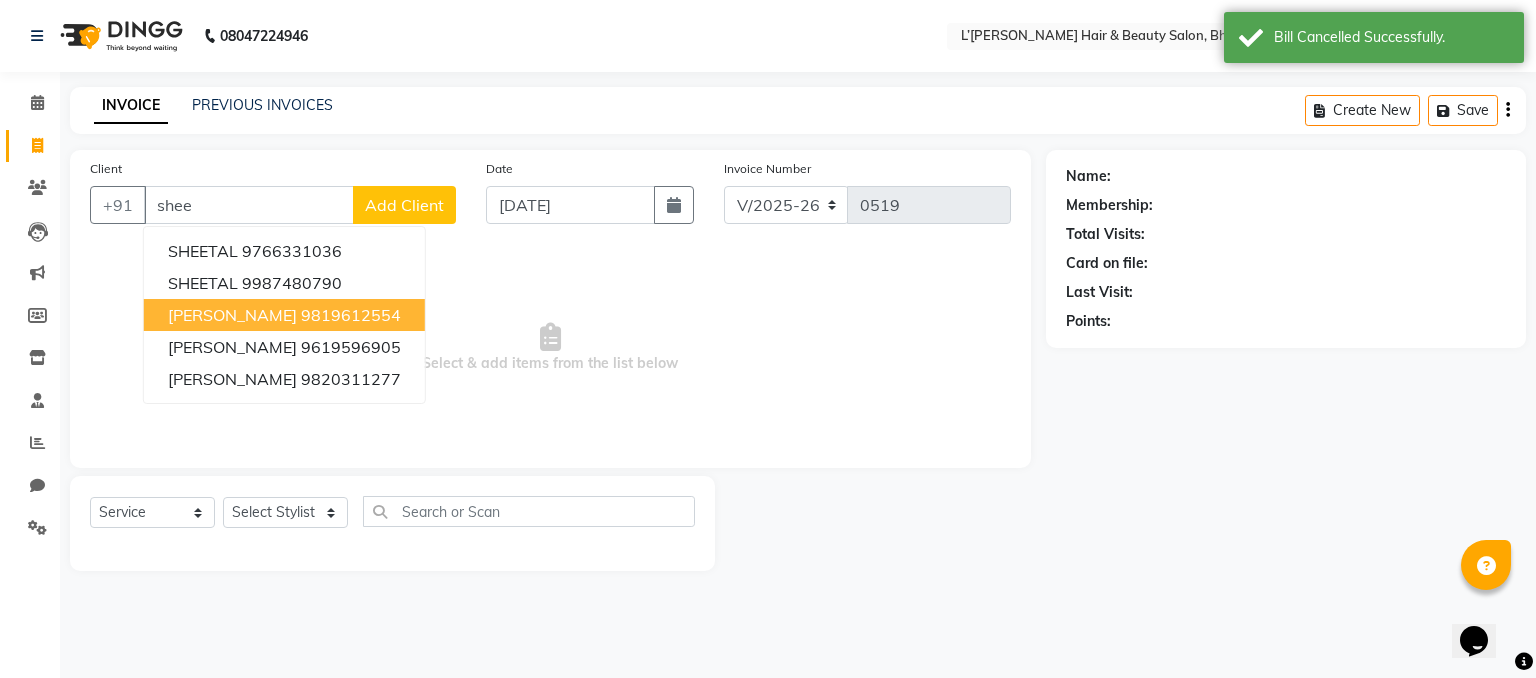 click on "[PERSON_NAME]" at bounding box center [232, 315] 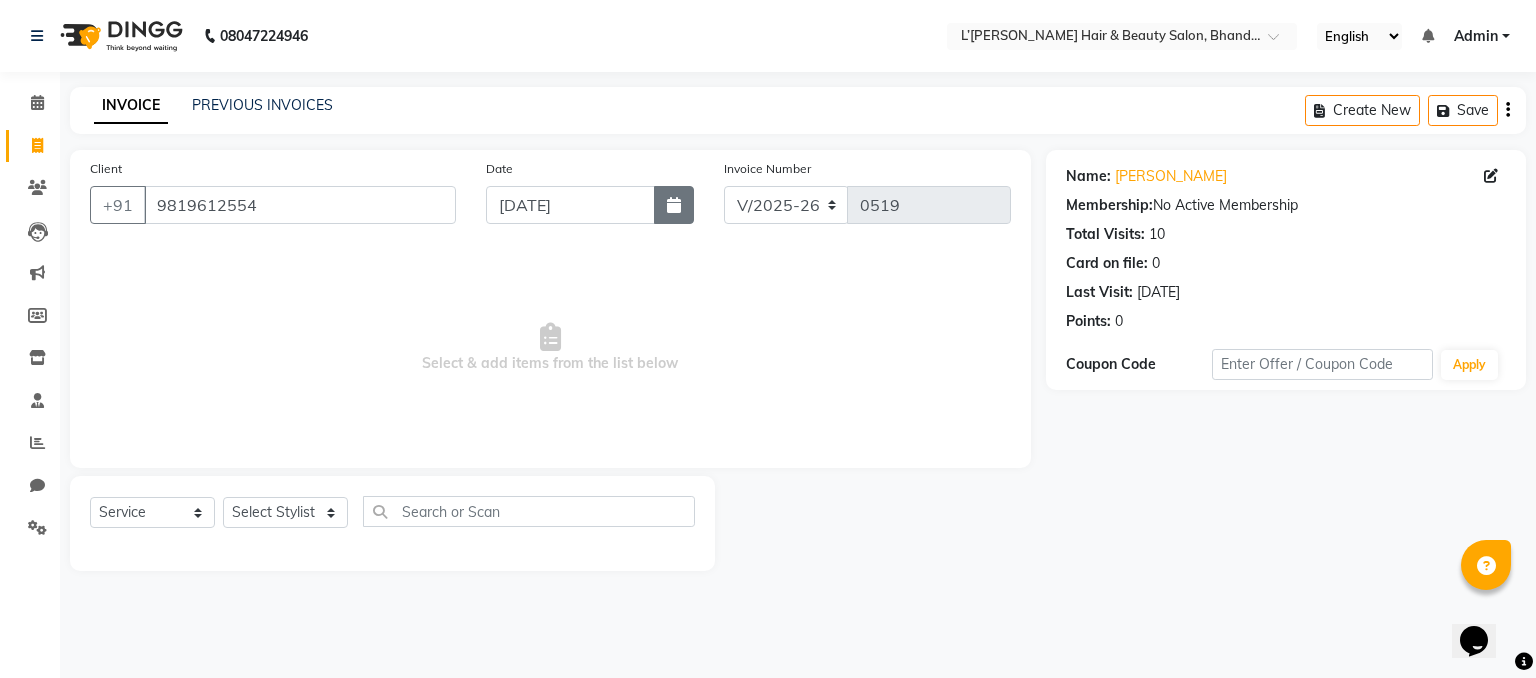 click 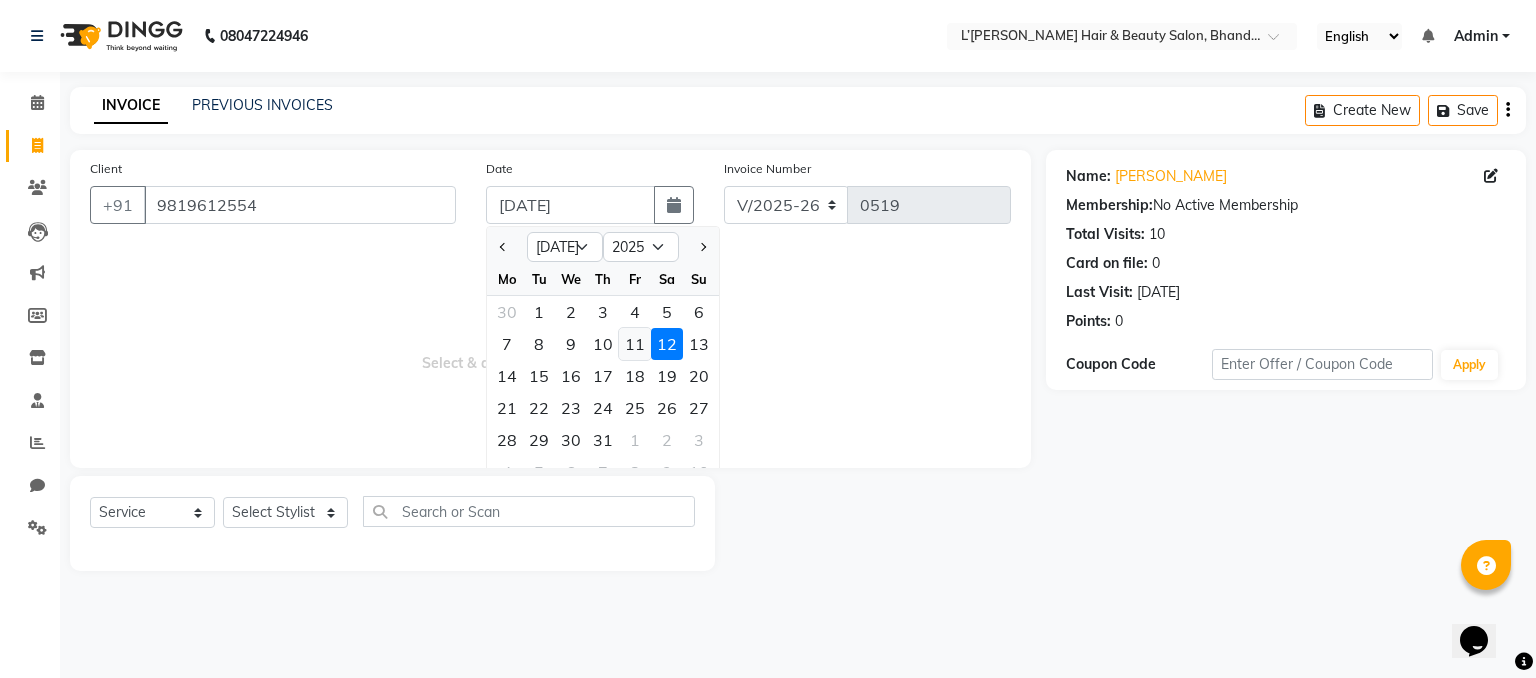 click on "11" 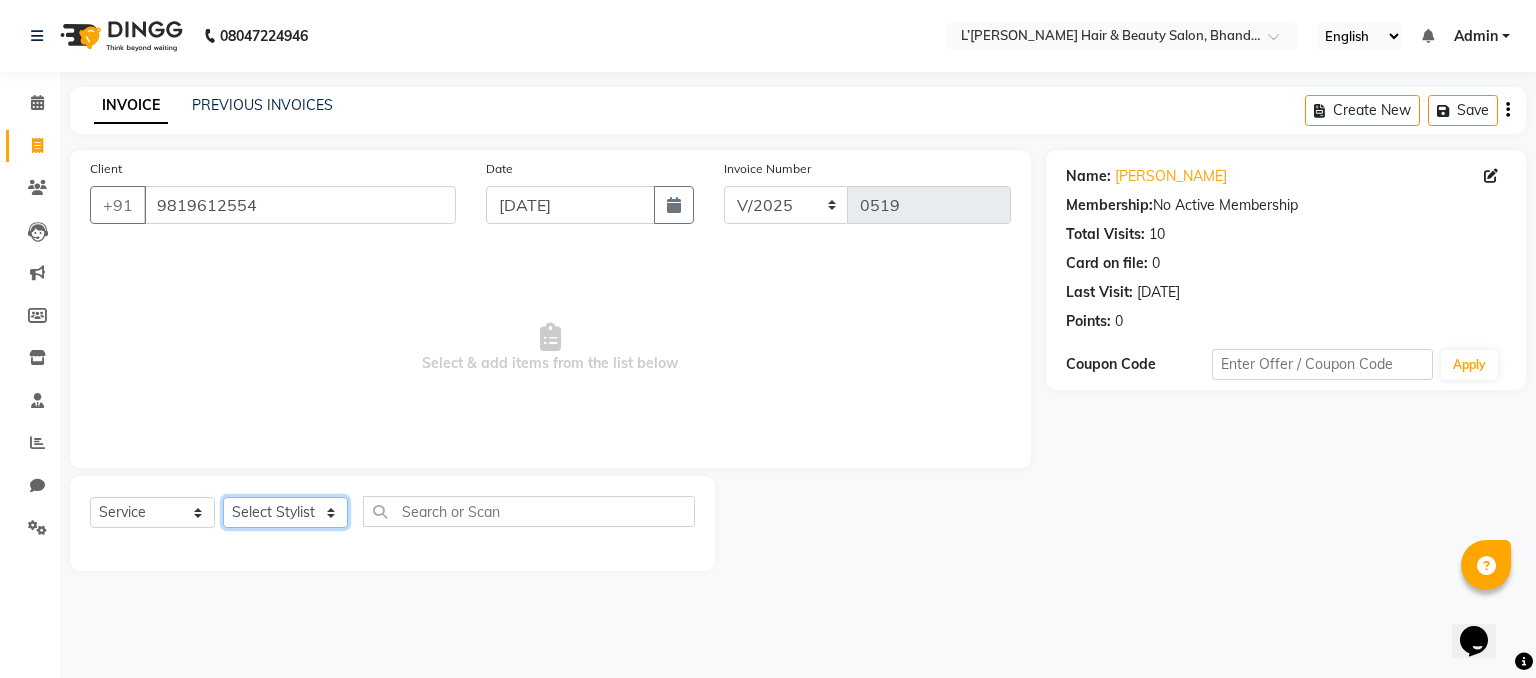 click on "Select Stylist Devi DIS Mamta Pinki [PERSON_NAME] Shweta Uma" 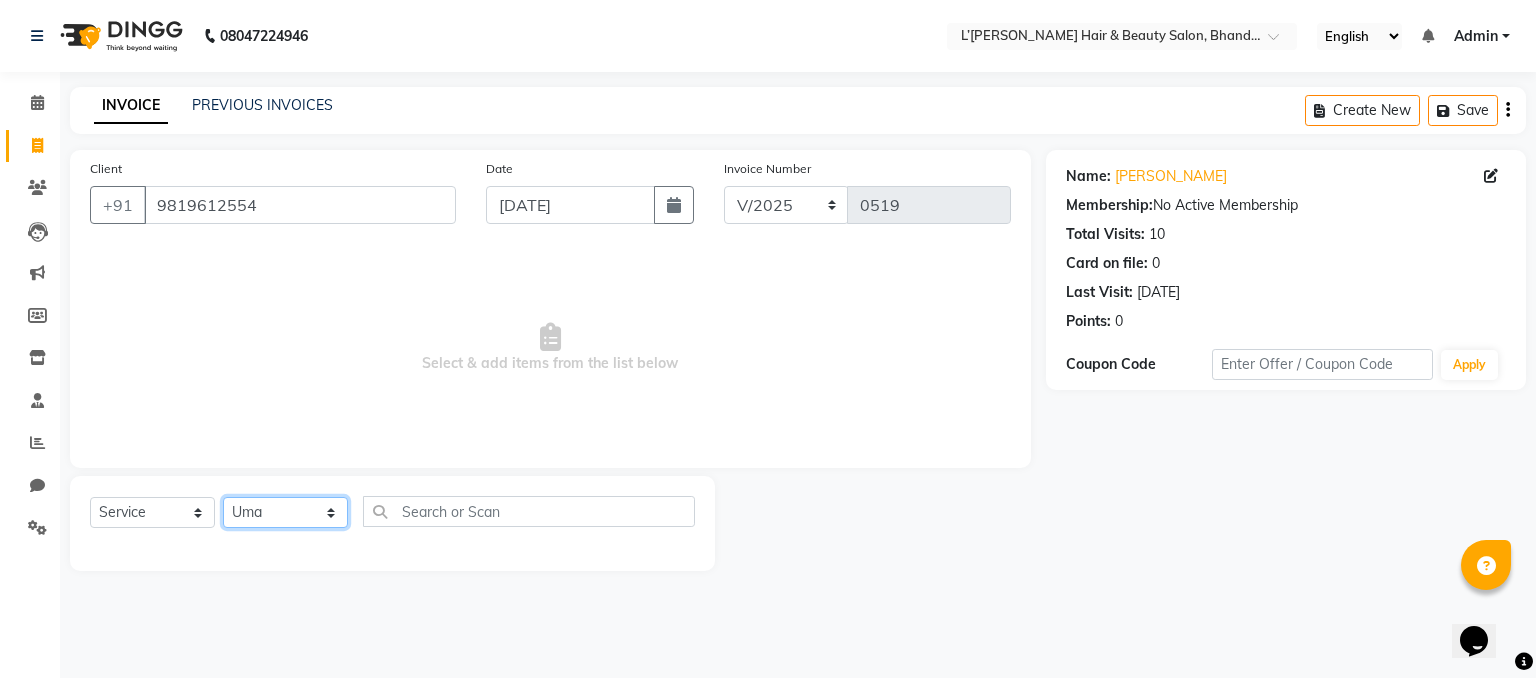 click on "Select Stylist Devi DIS Mamta Pinki [PERSON_NAME] Shweta Uma" 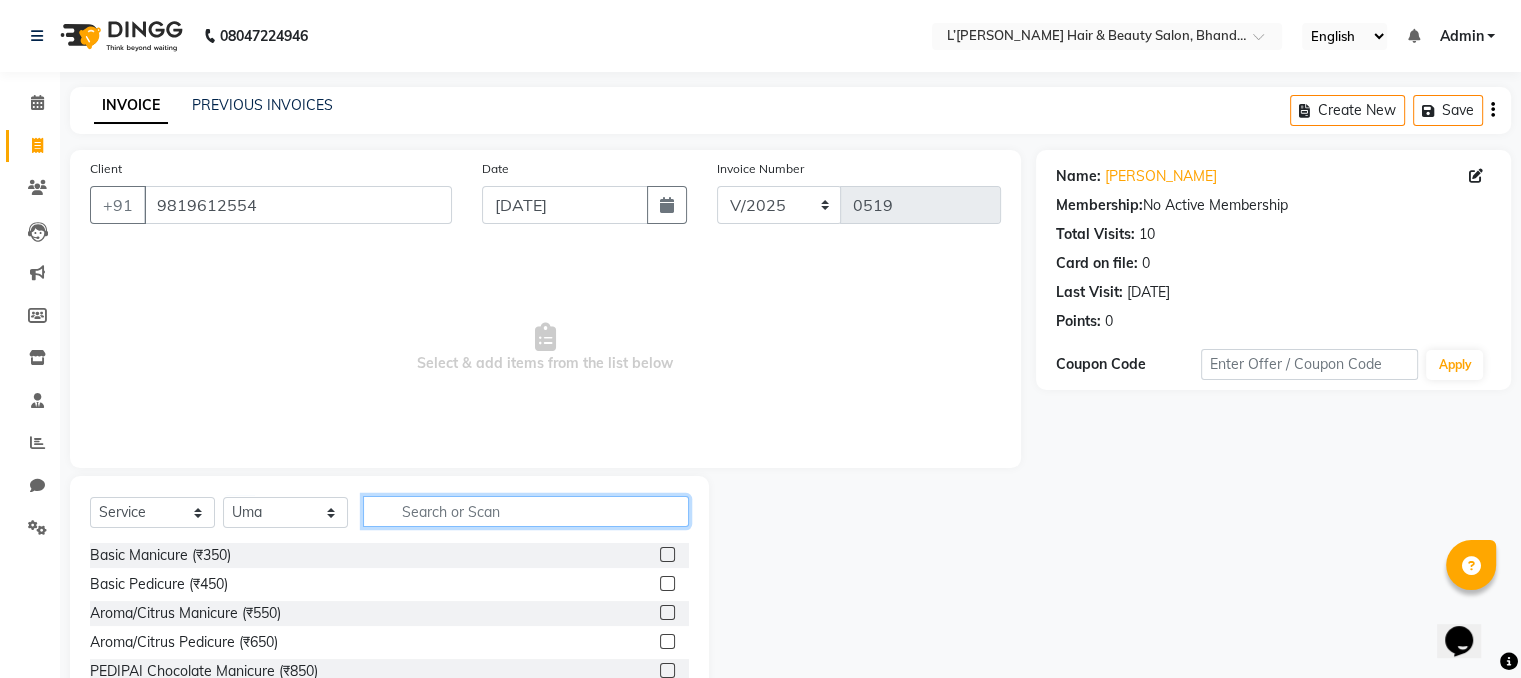 click 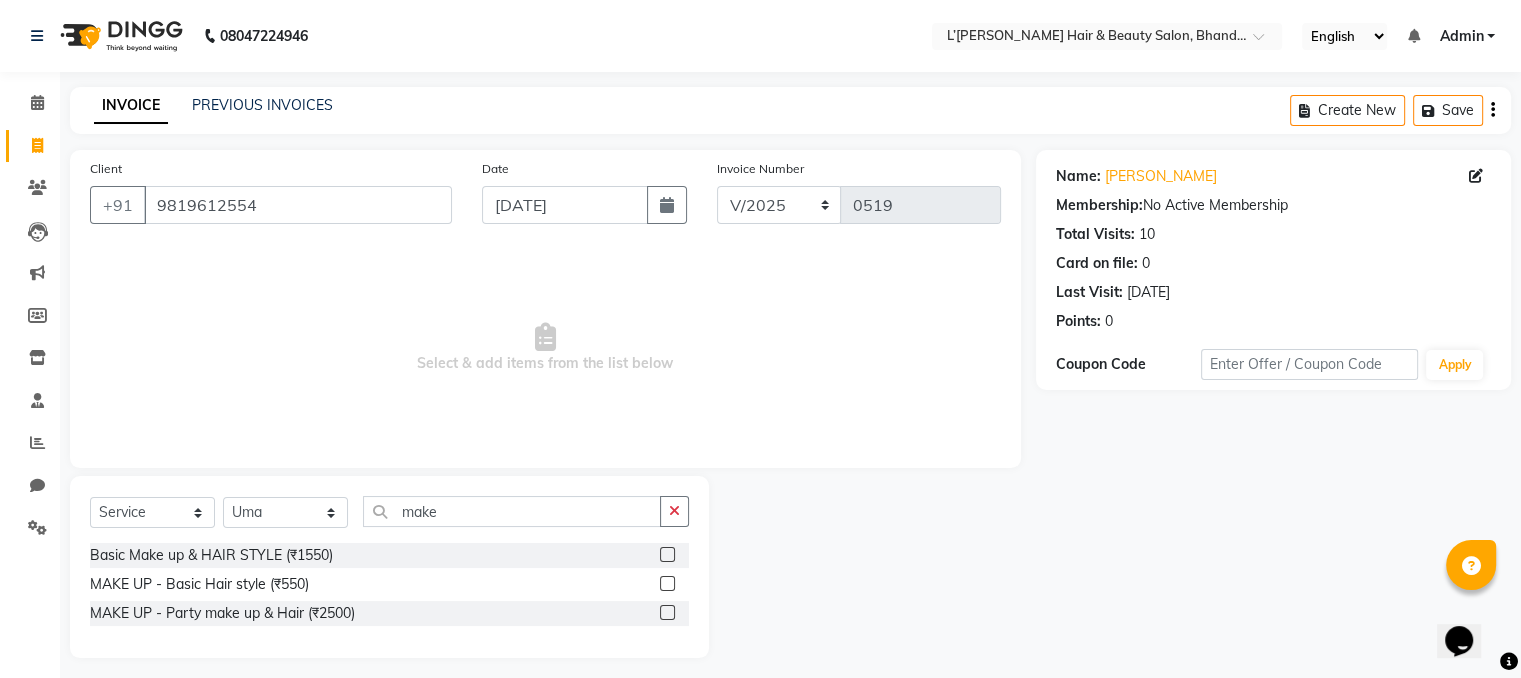 click 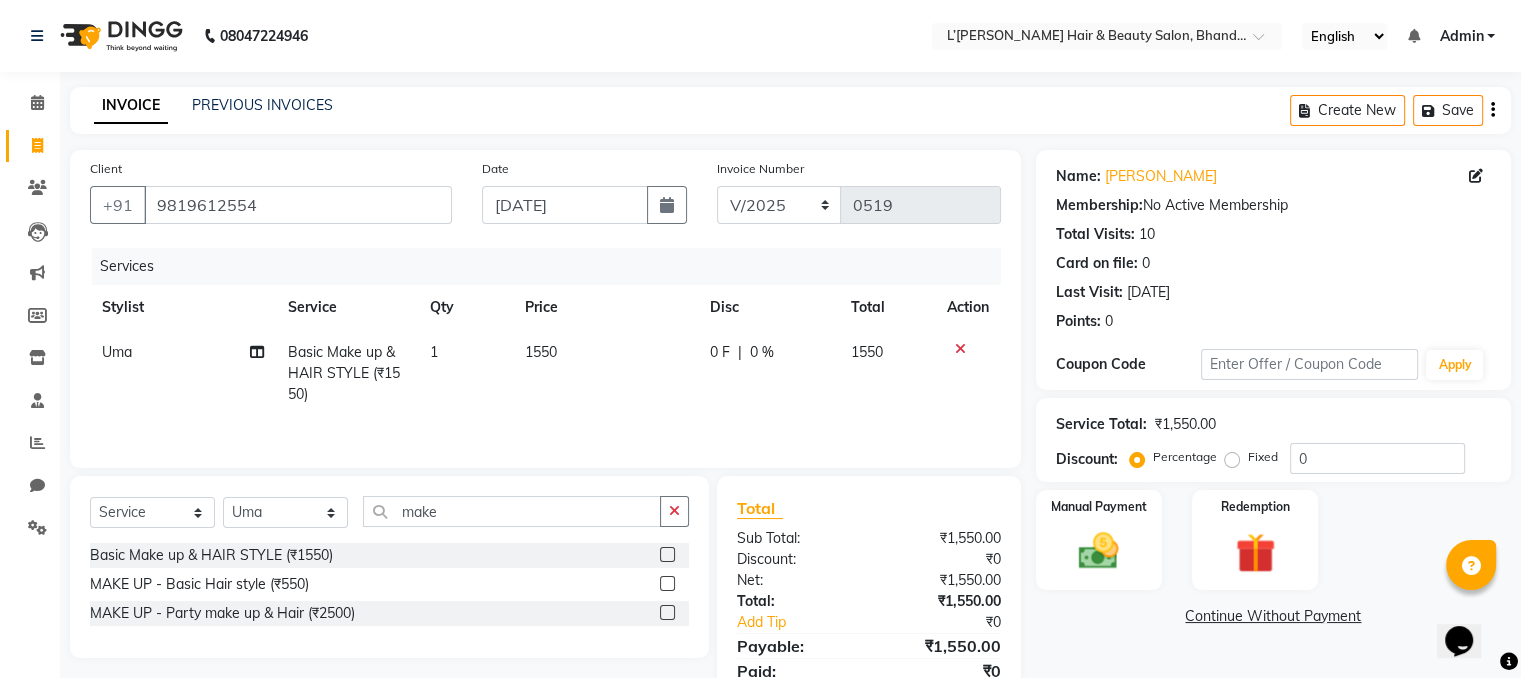 click on "1550" 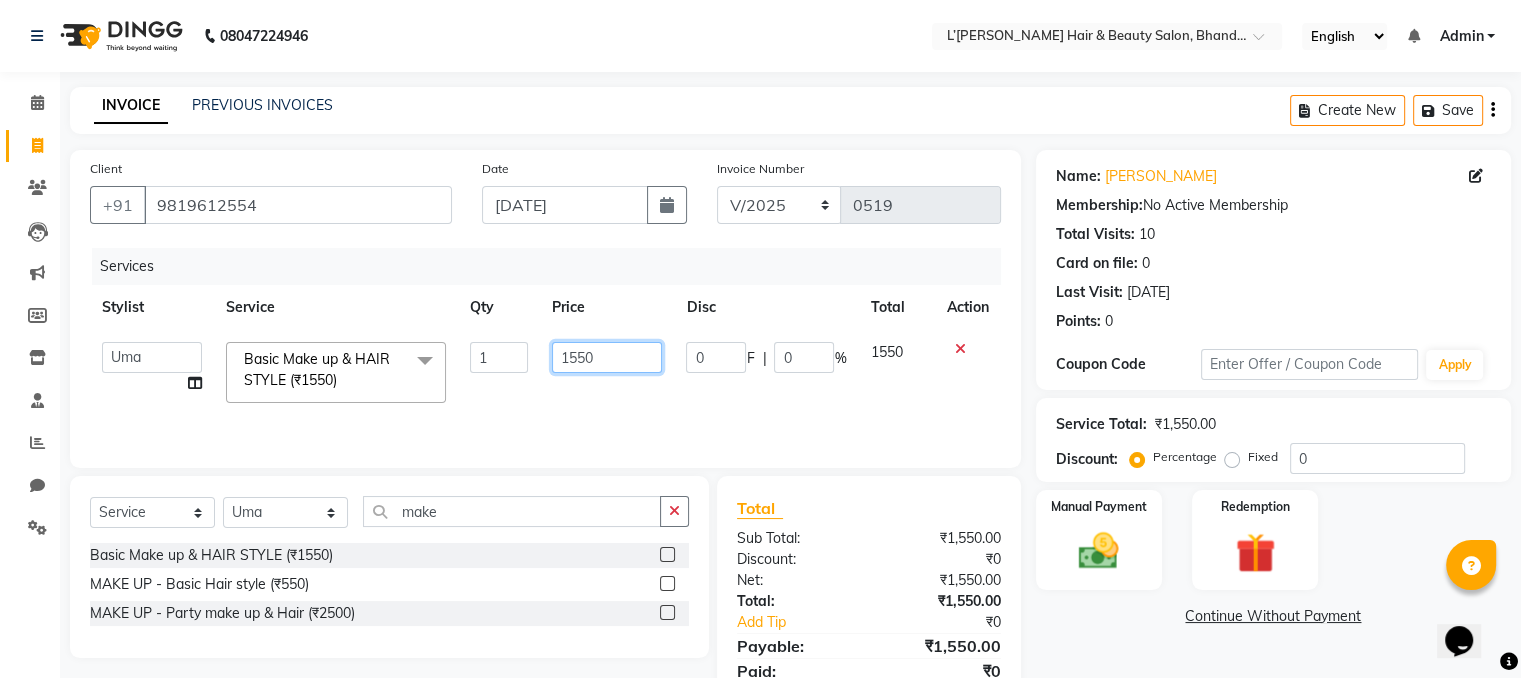 click on "1550" 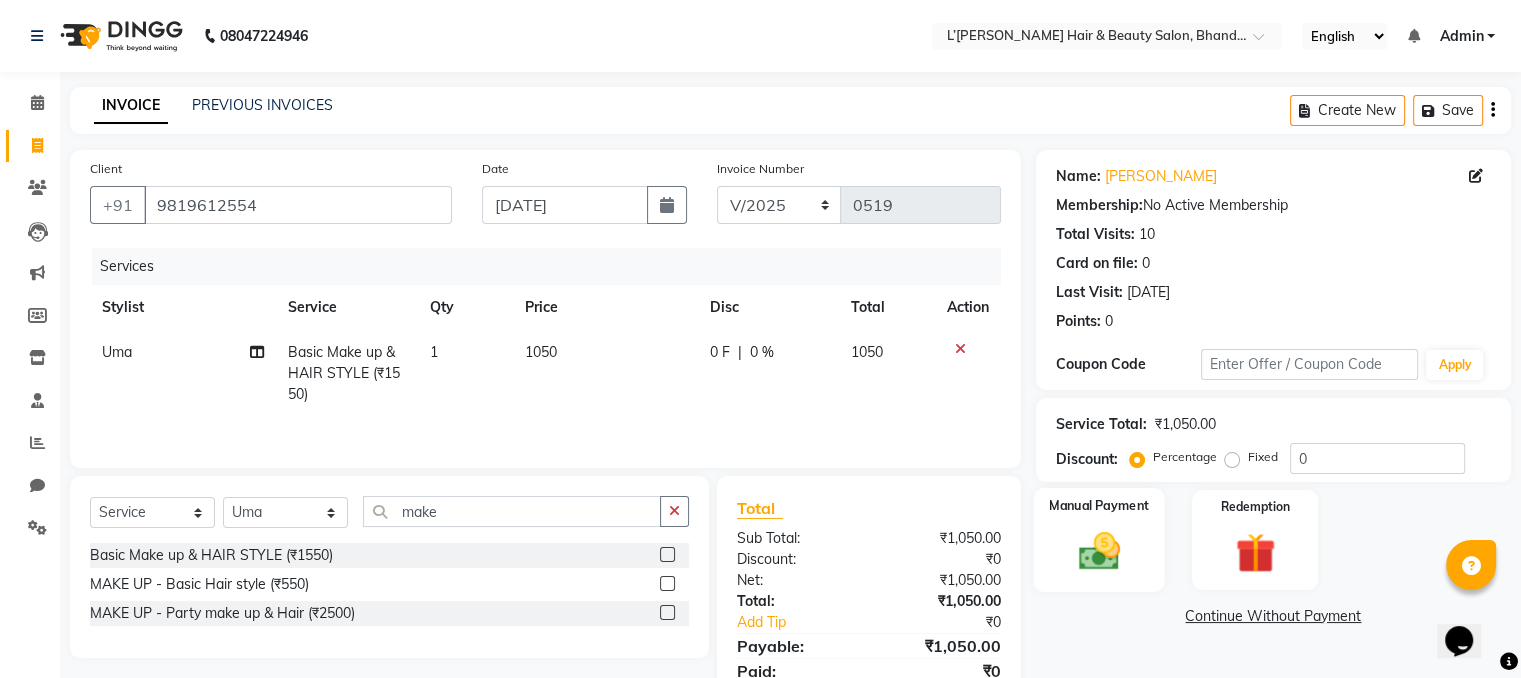 click 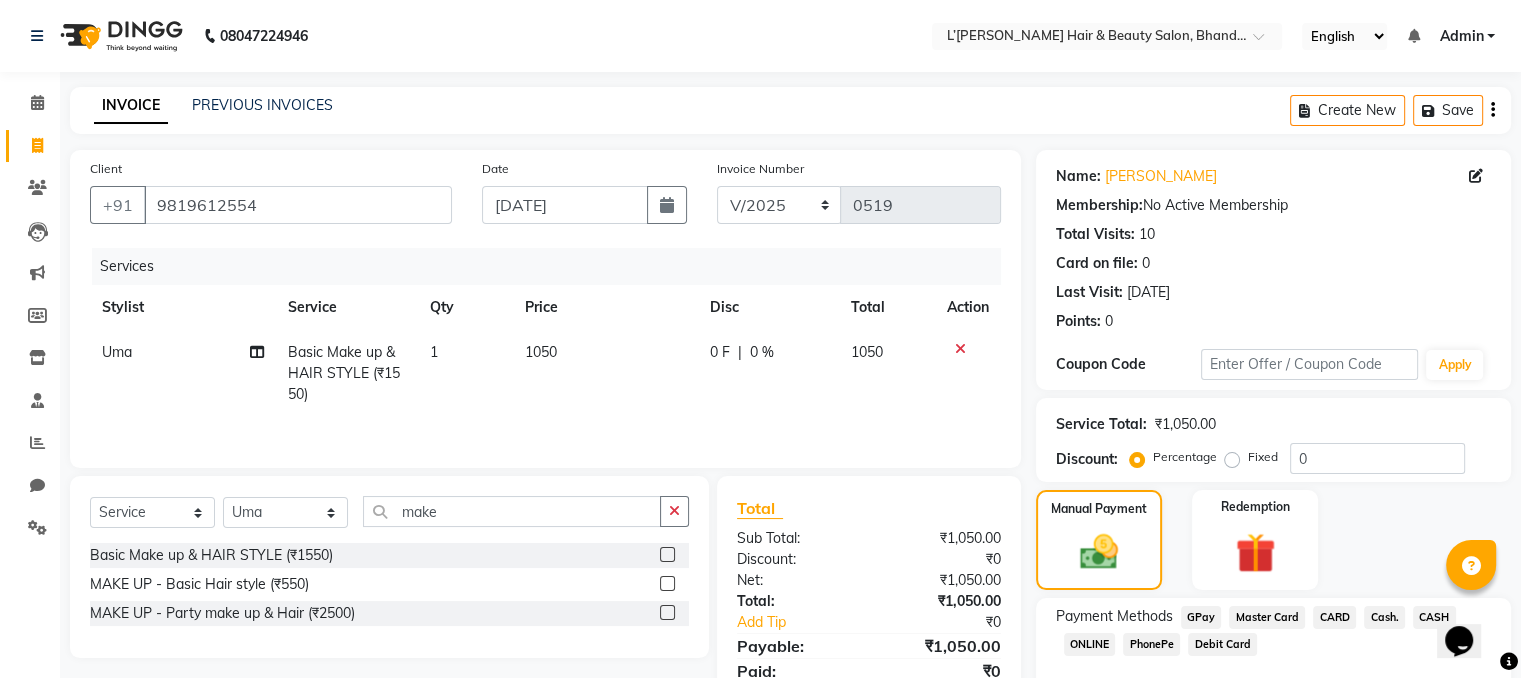click on "Cash." 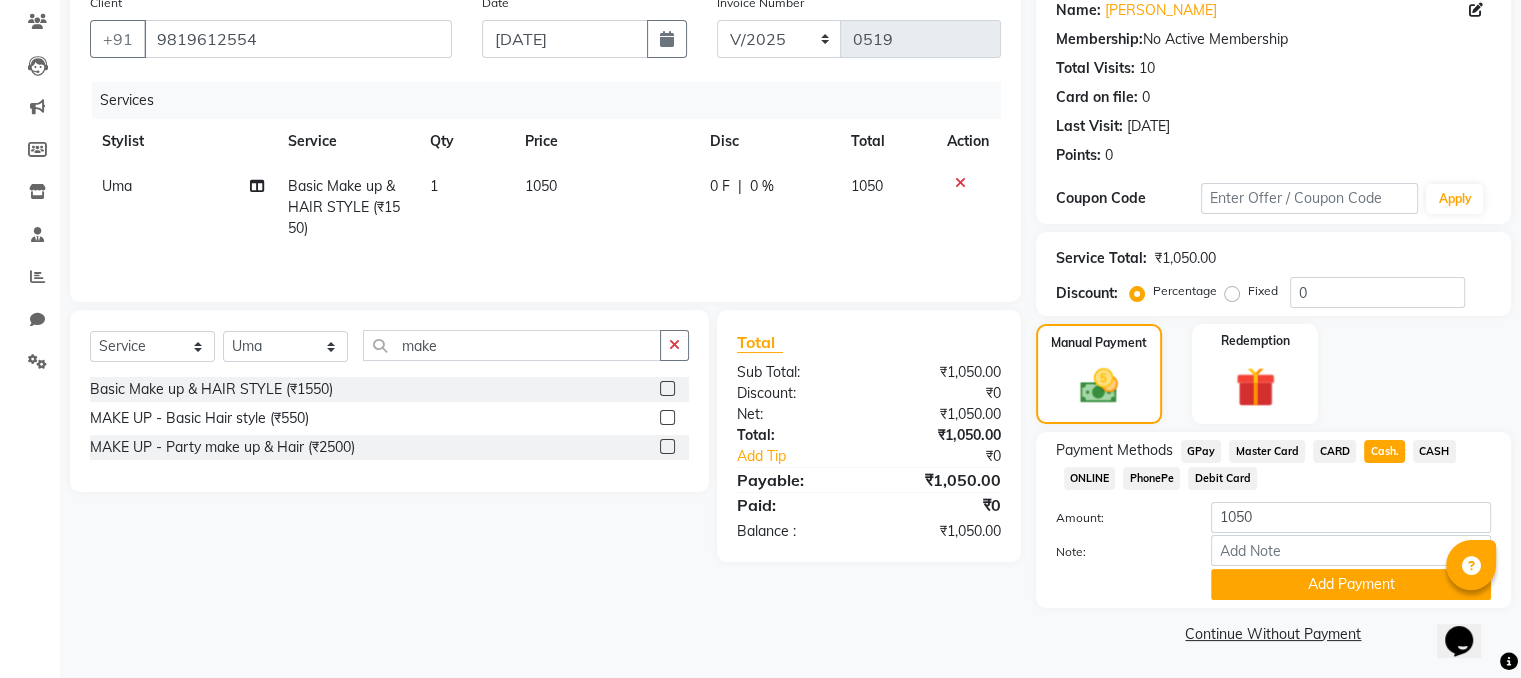 scroll, scrollTop: 169, scrollLeft: 0, axis: vertical 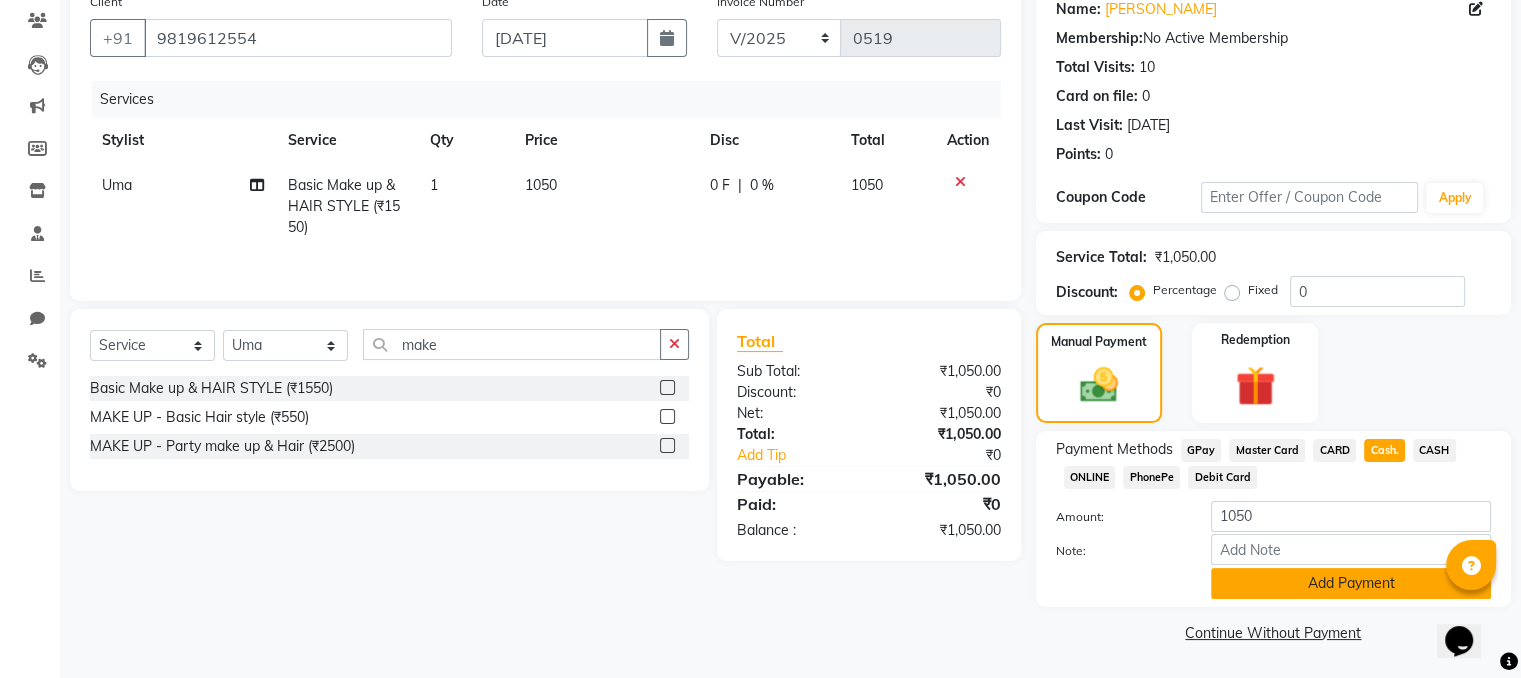 click on "Add Payment" 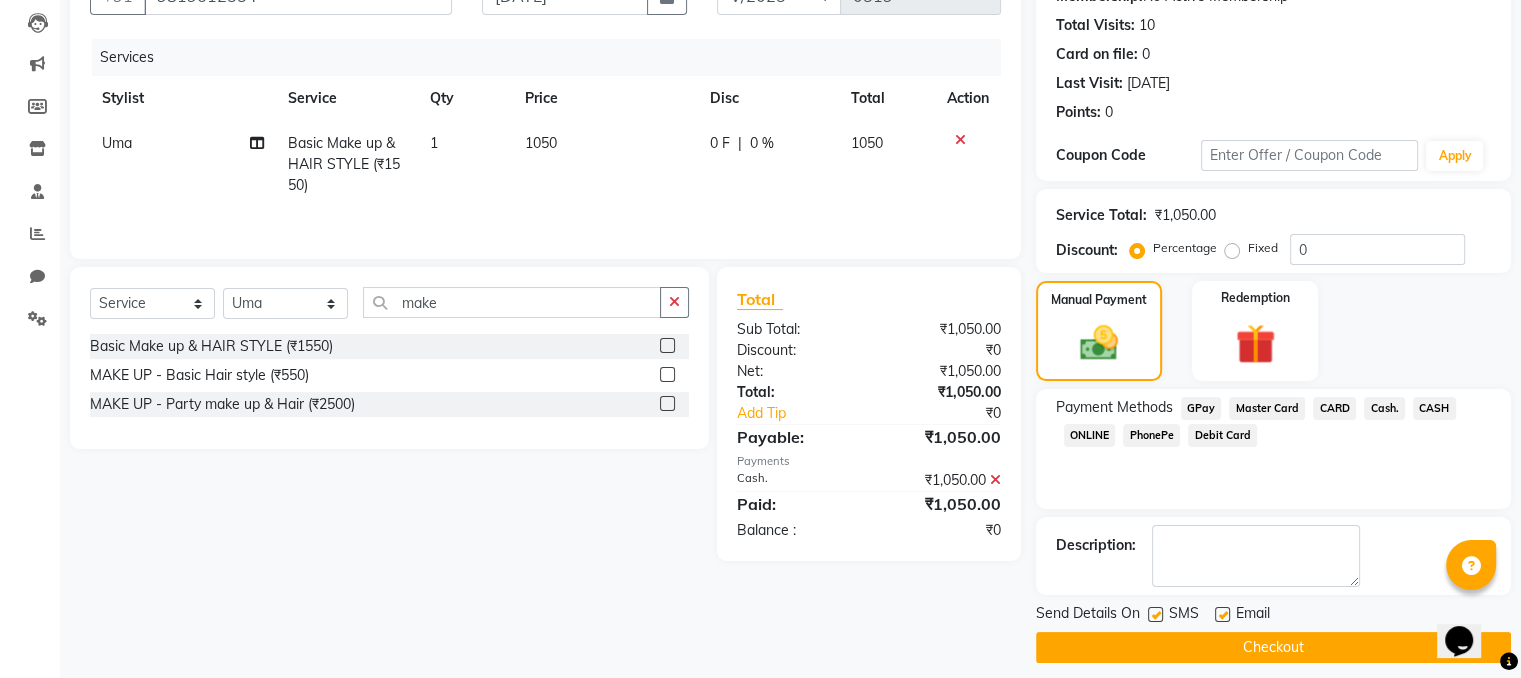 scroll, scrollTop: 223, scrollLeft: 0, axis: vertical 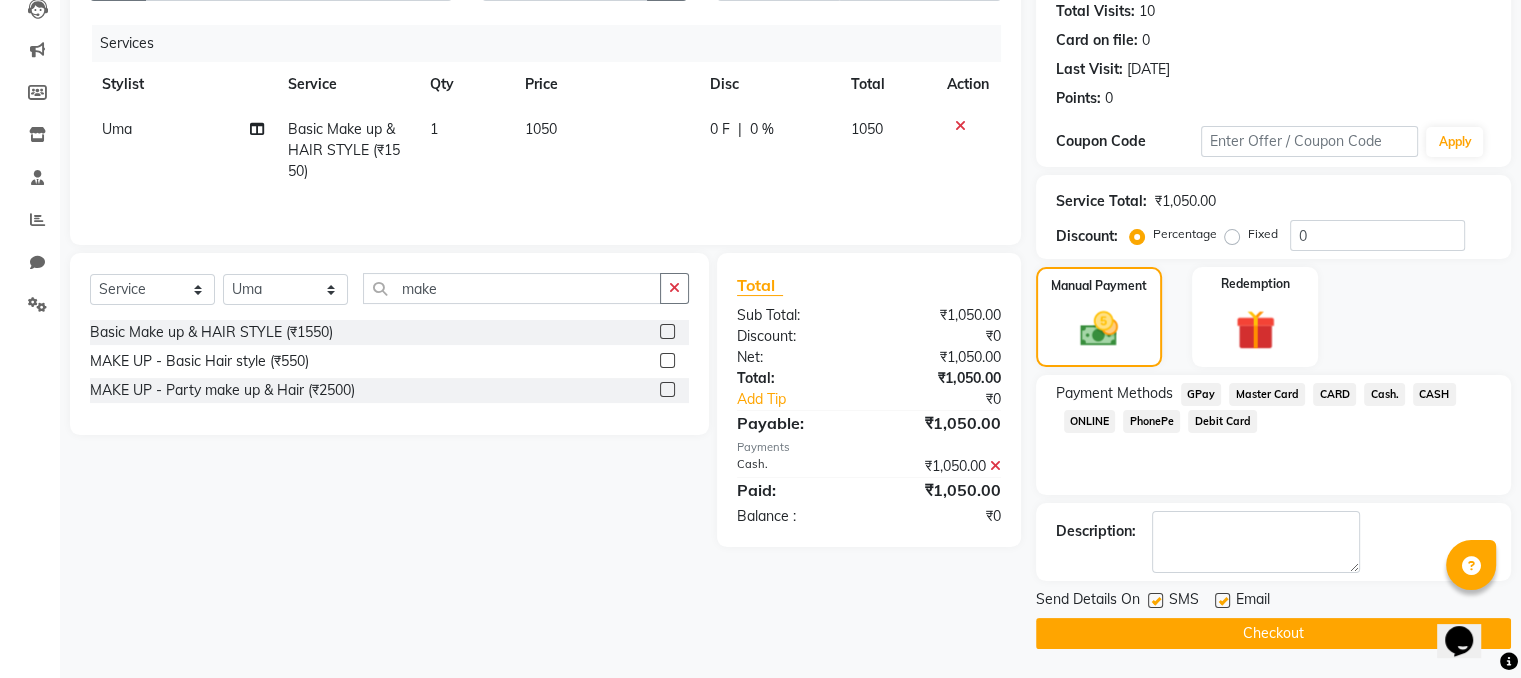 click 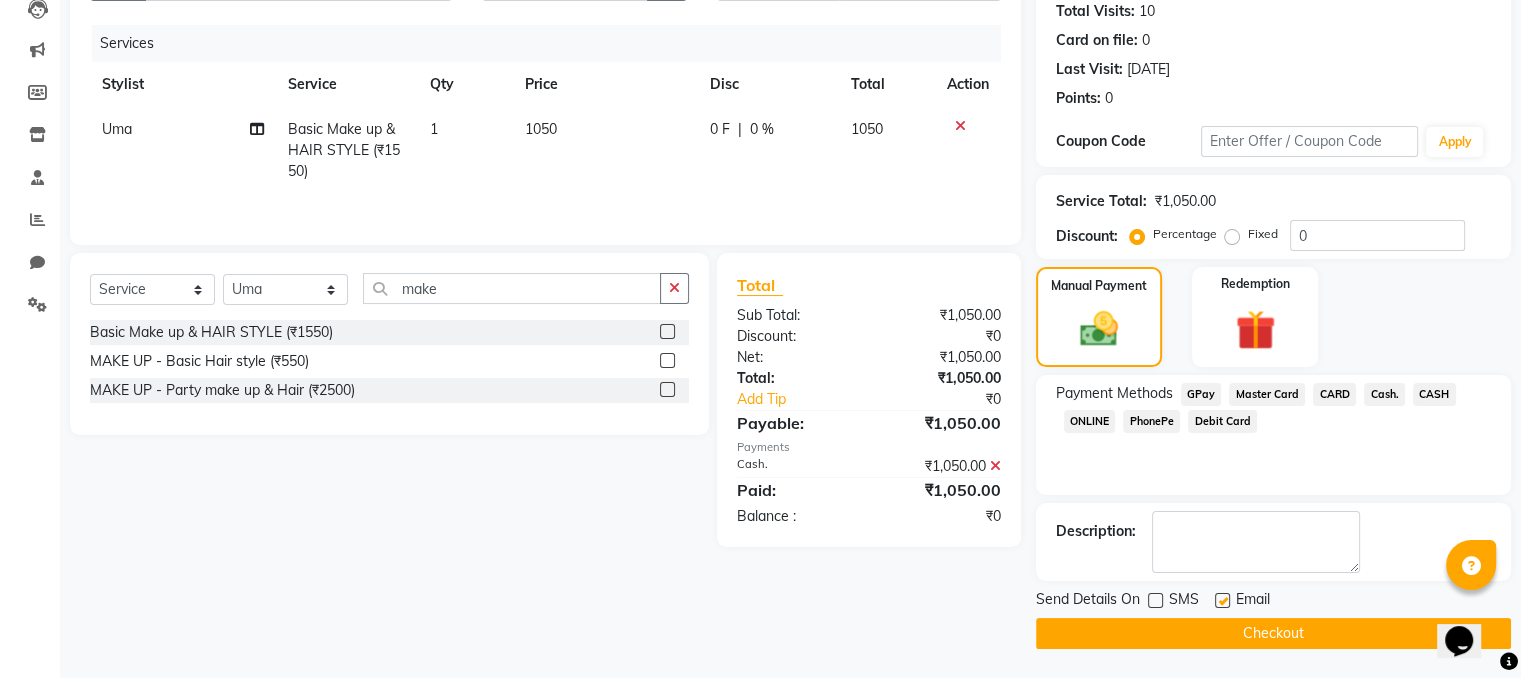 click 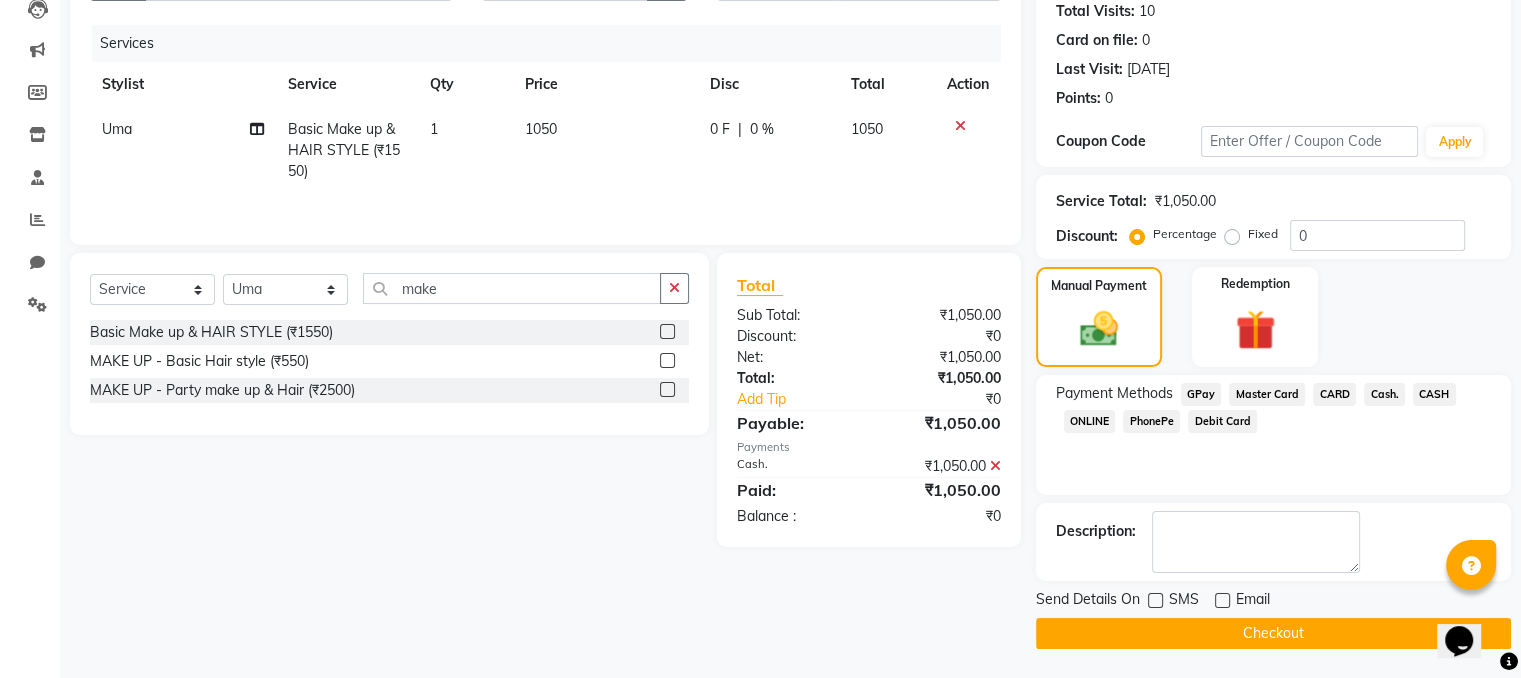 click on "Checkout" 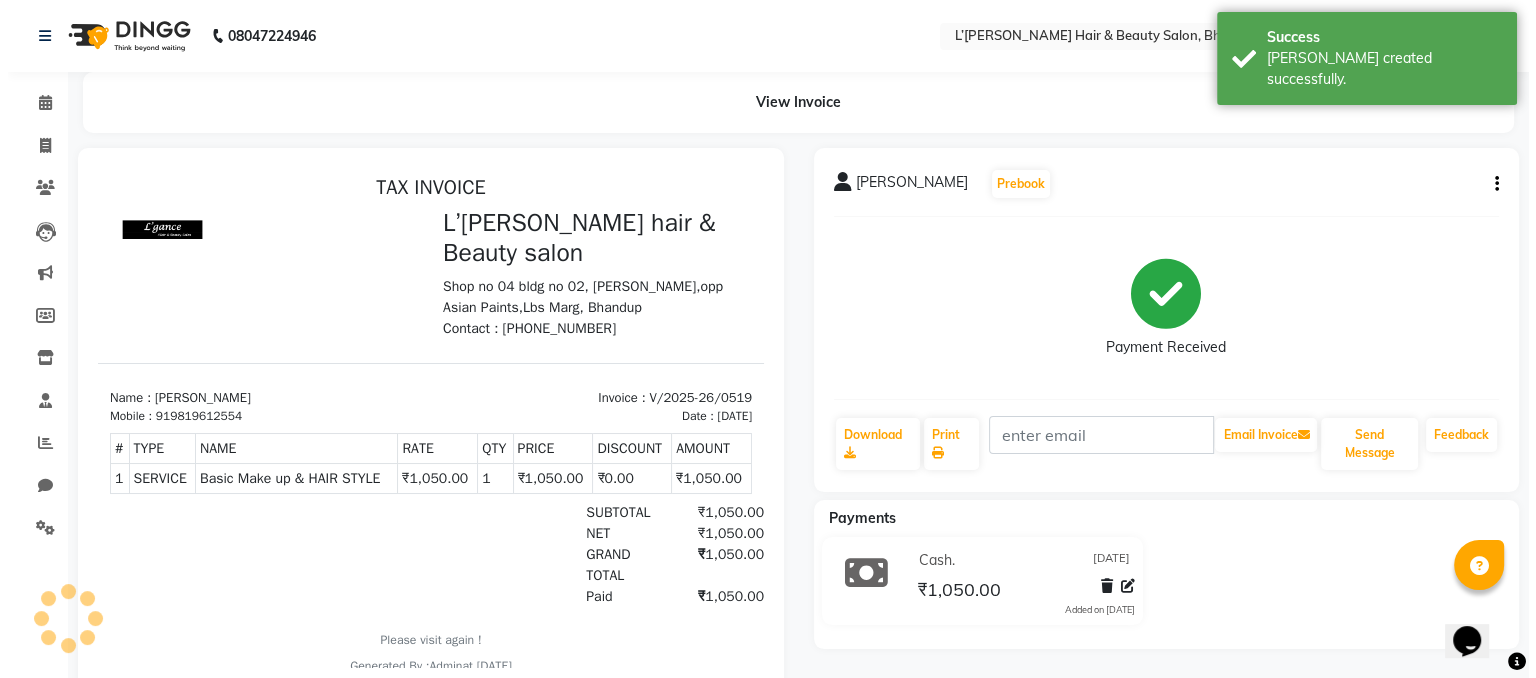 scroll, scrollTop: 0, scrollLeft: 0, axis: both 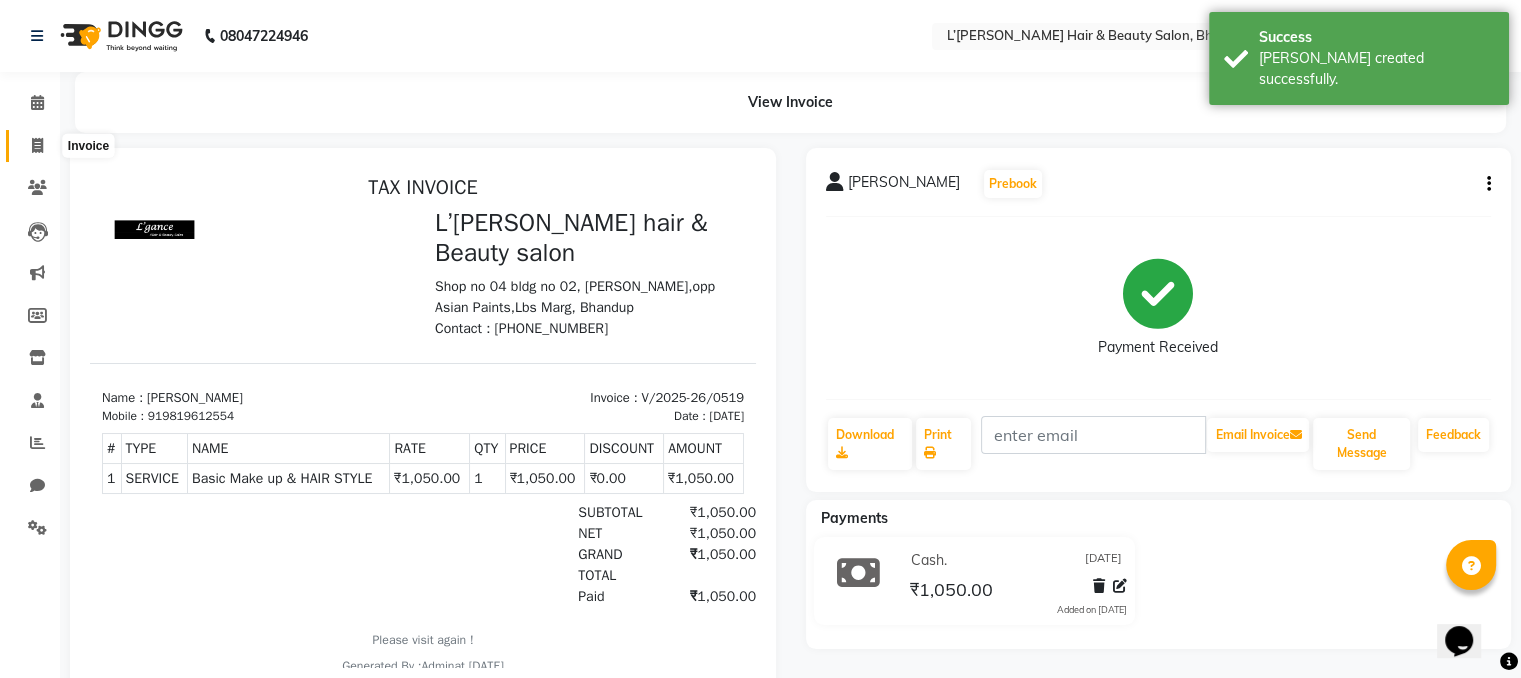 click 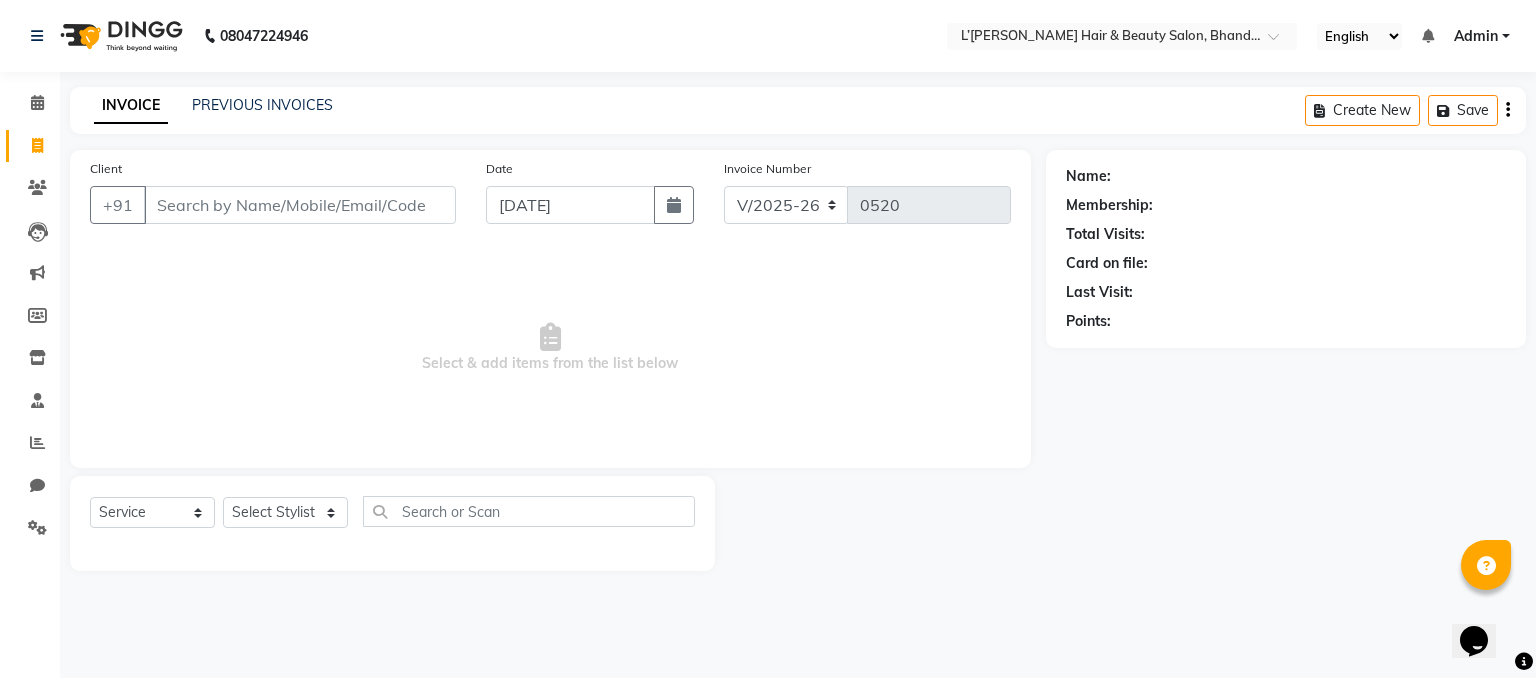 click on "Client" at bounding box center (300, 205) 